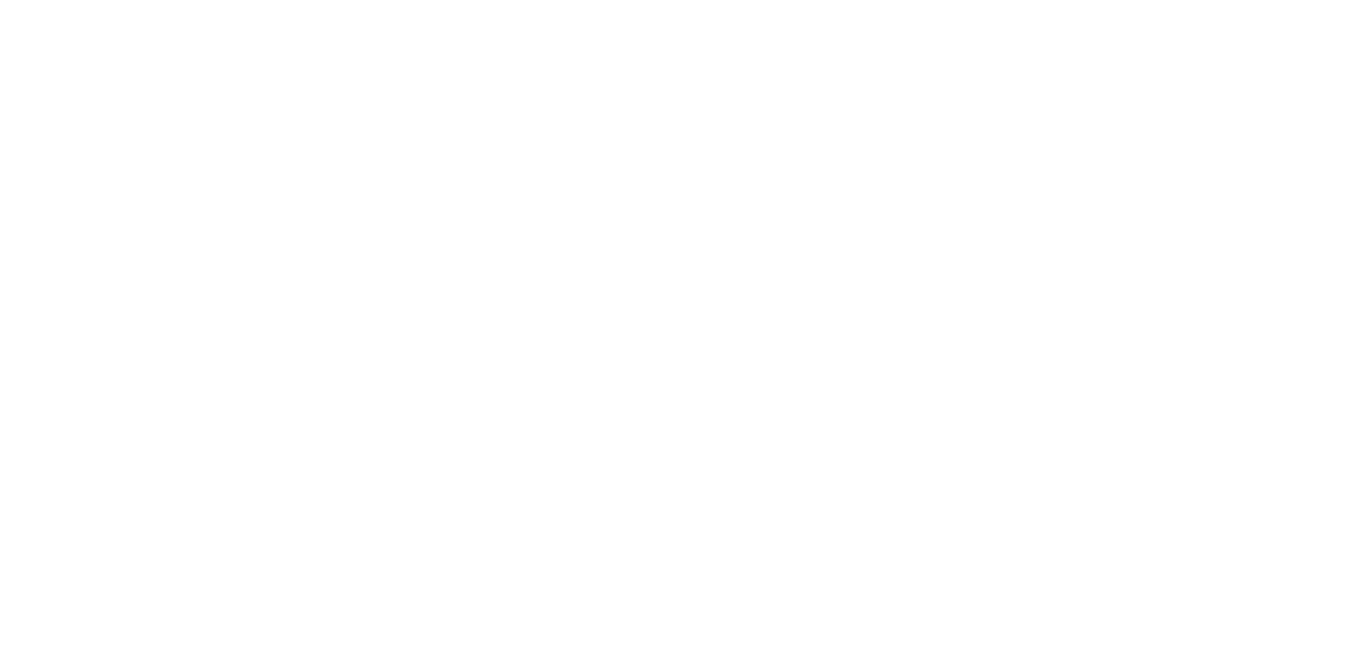 scroll, scrollTop: 0, scrollLeft: 0, axis: both 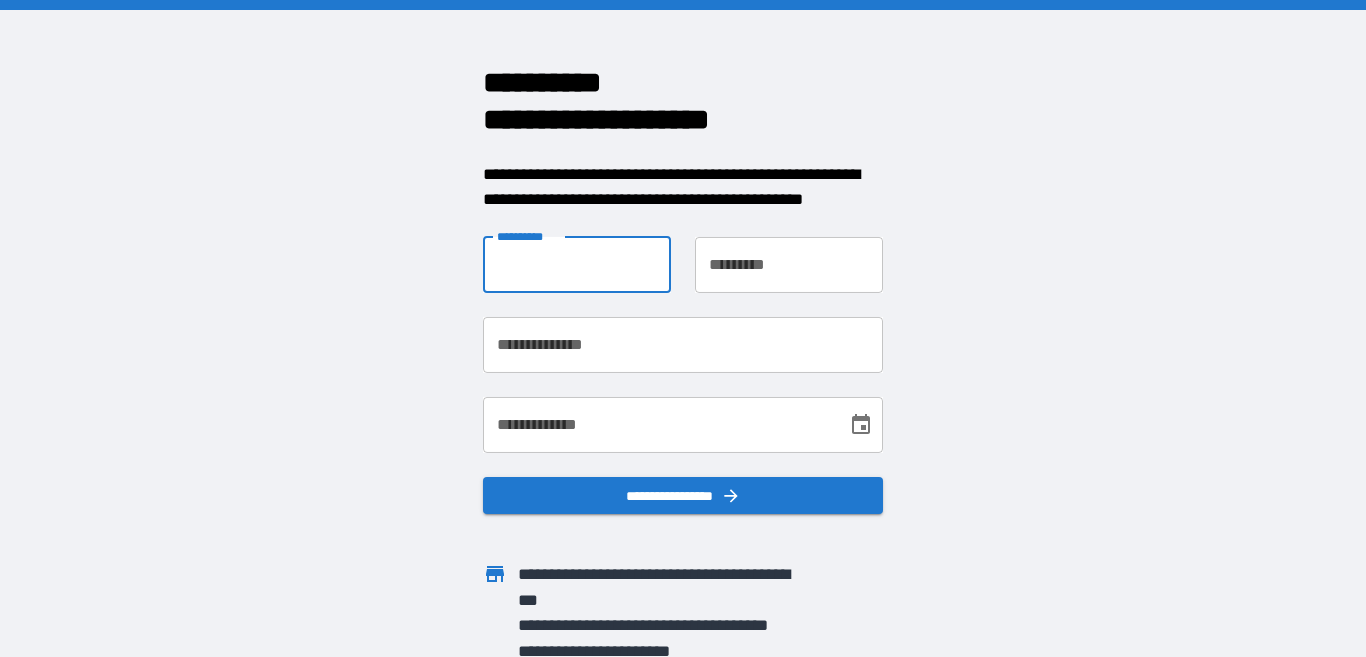 click on "**********" at bounding box center [577, 265] 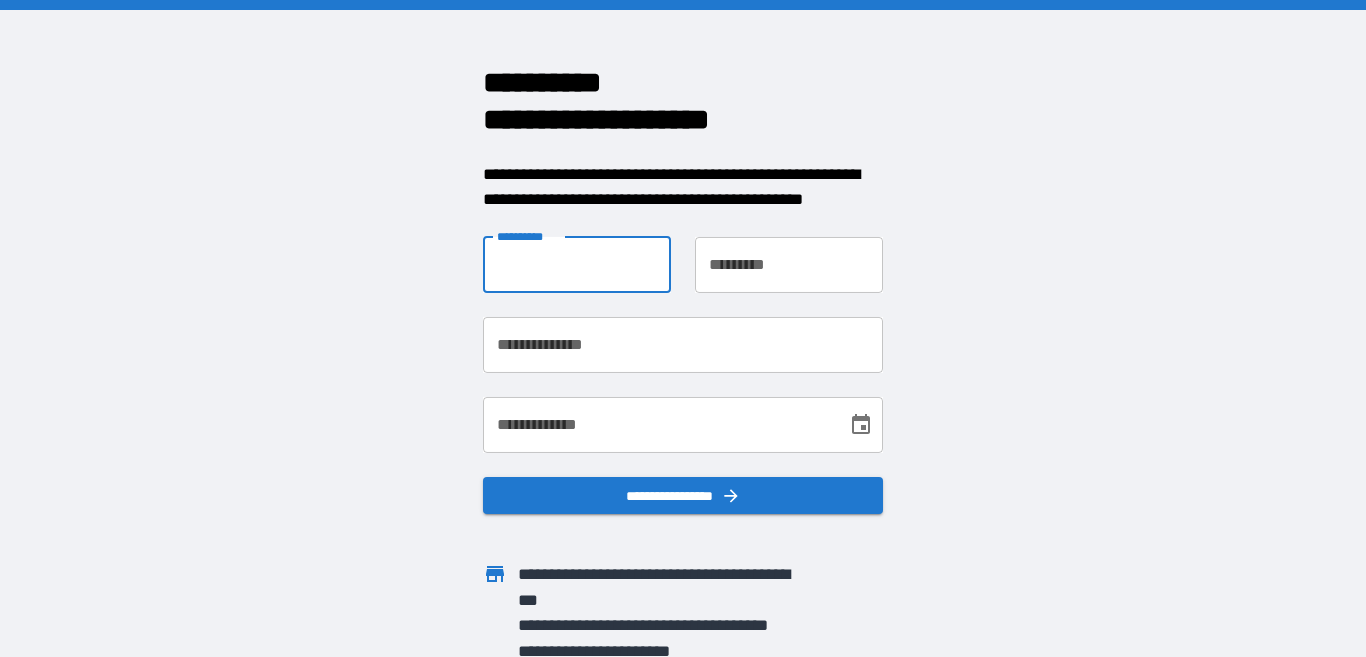 type on "*******" 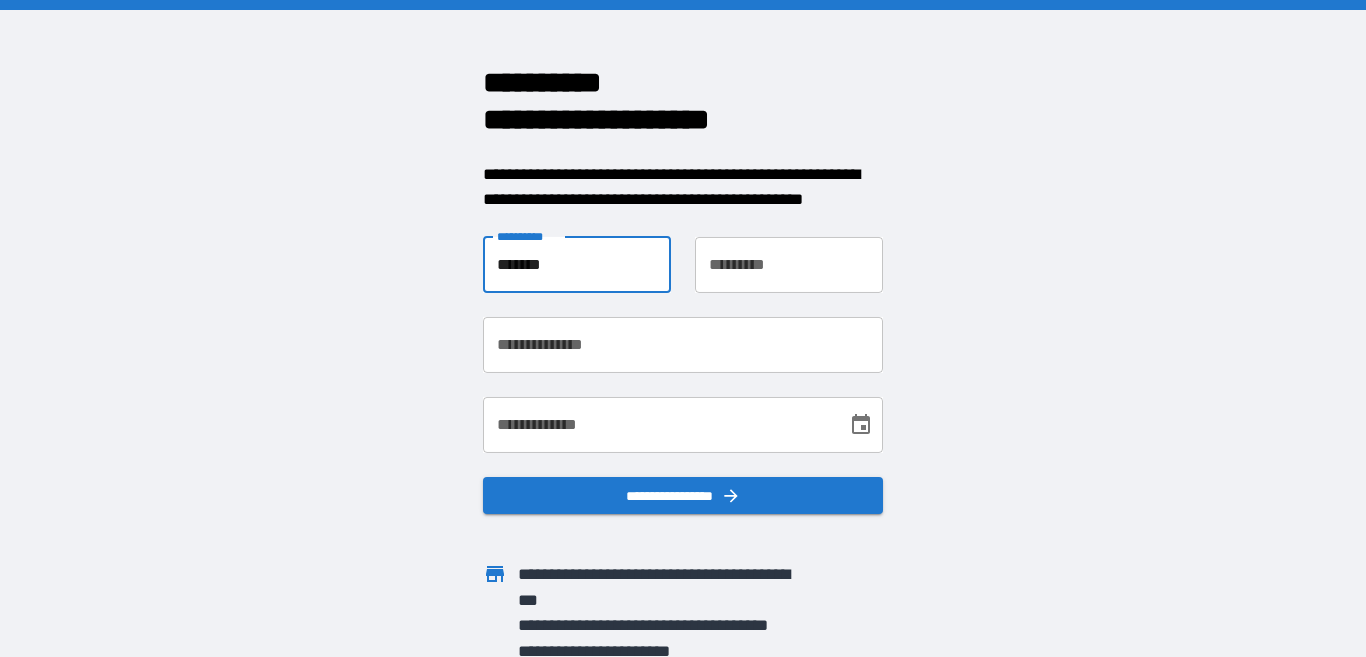 type on "*****" 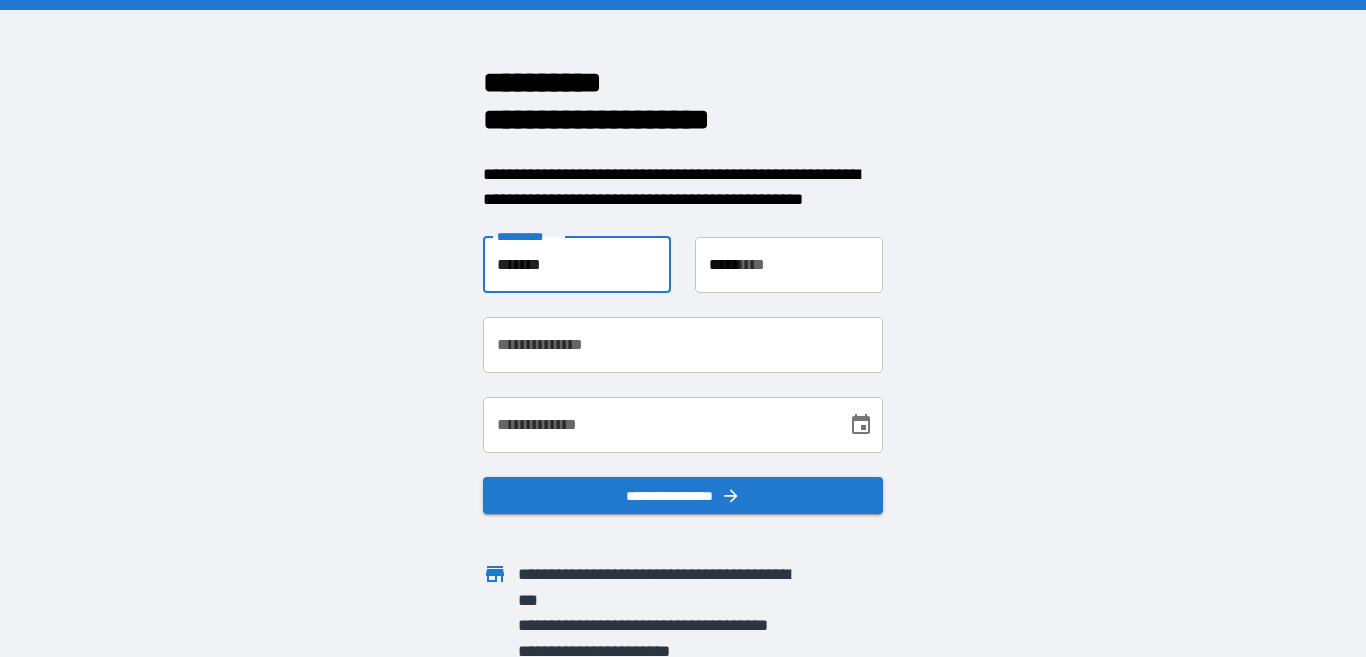 type on "**********" 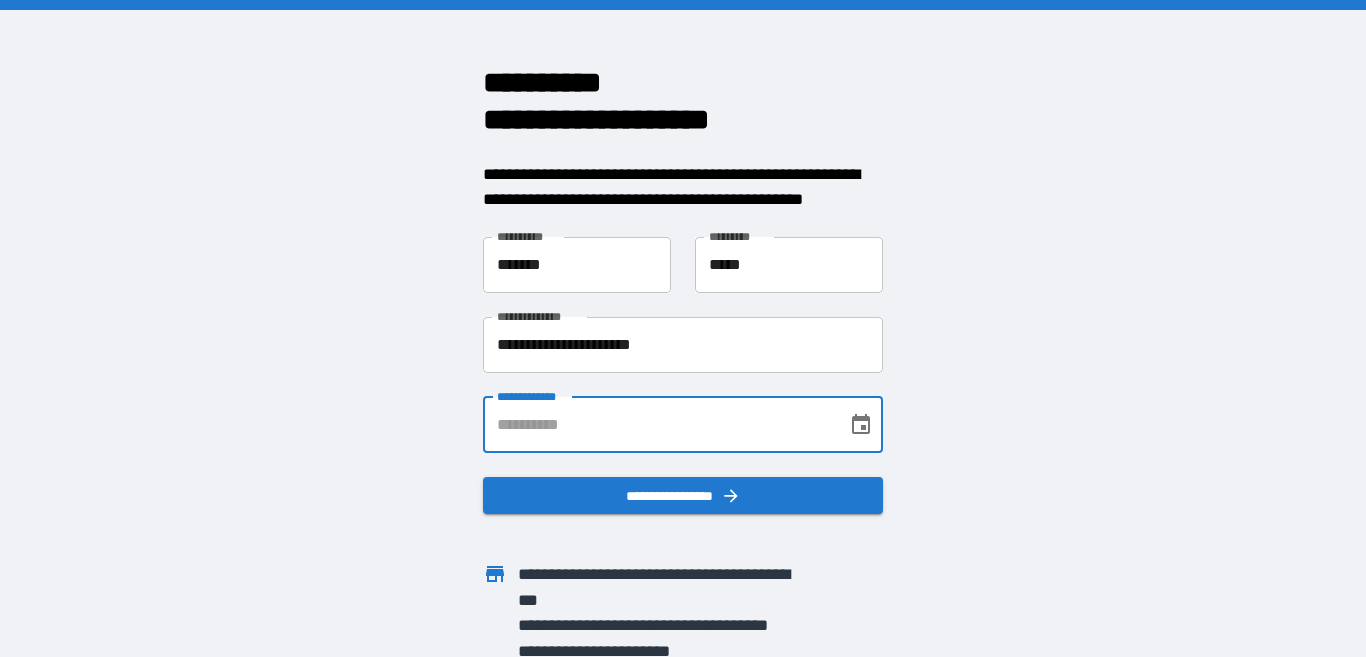 click on "**********" at bounding box center (658, 425) 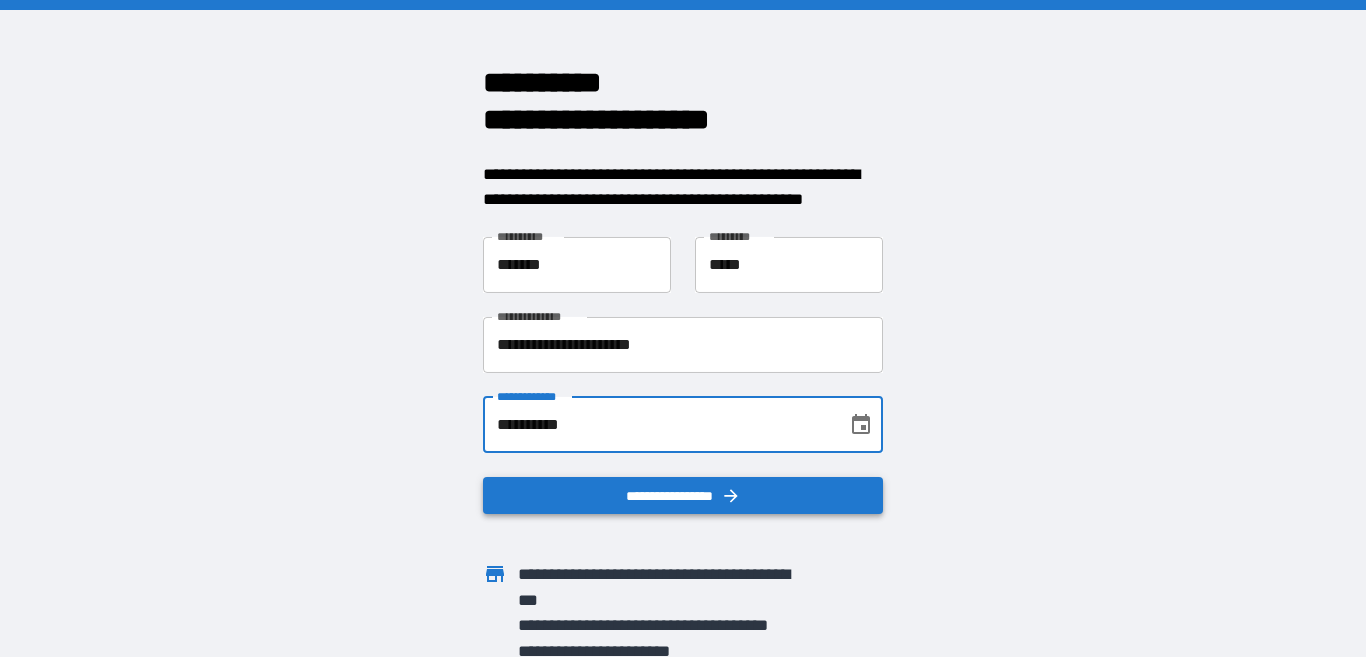 type on "**********" 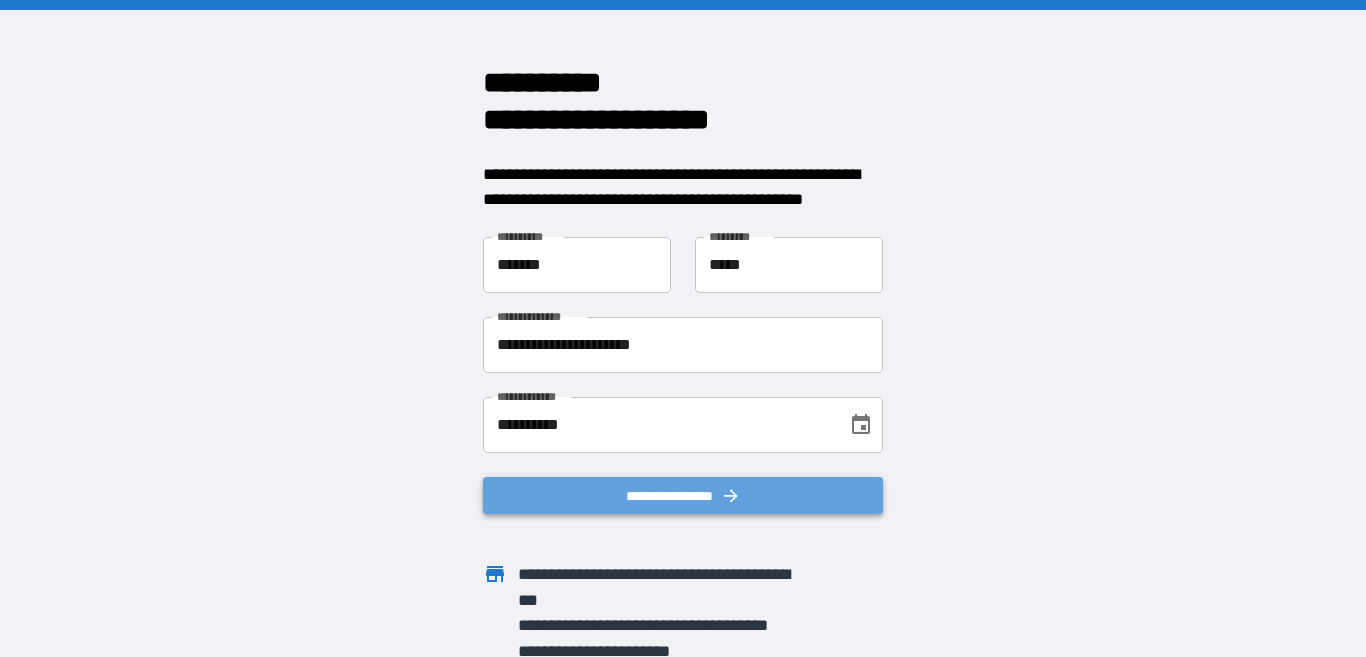 click on "**********" at bounding box center (683, 496) 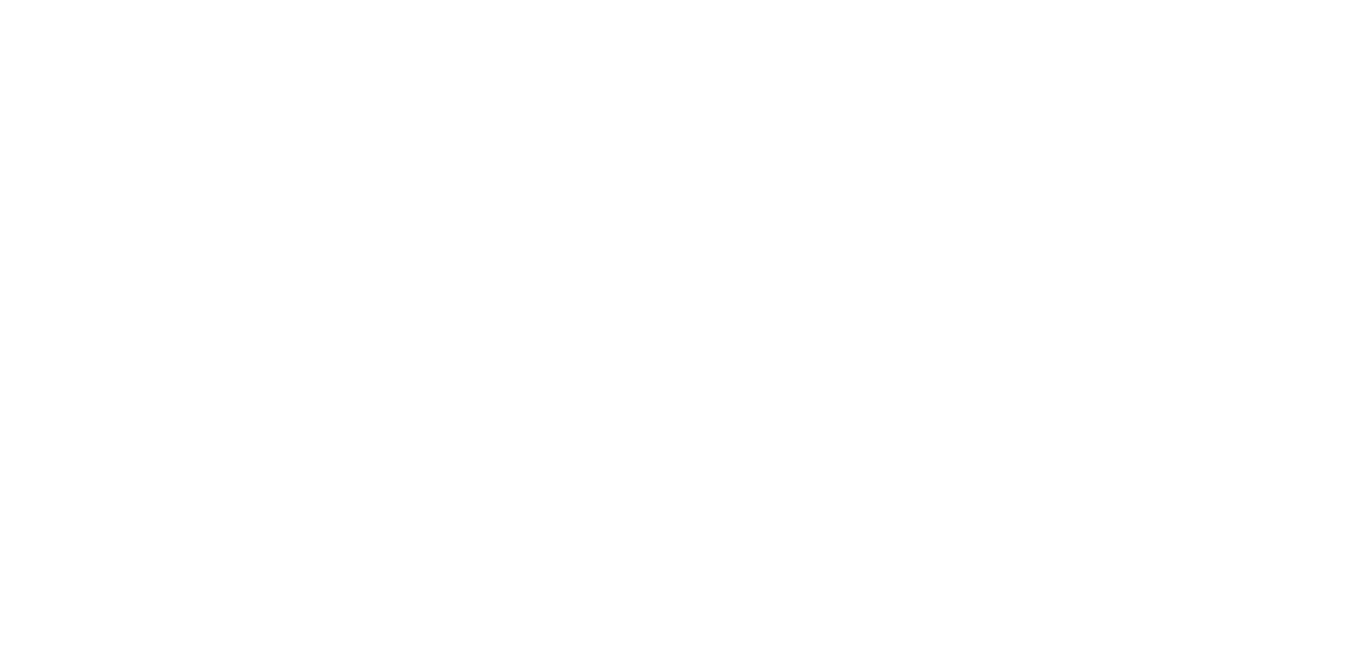 scroll, scrollTop: 0, scrollLeft: 0, axis: both 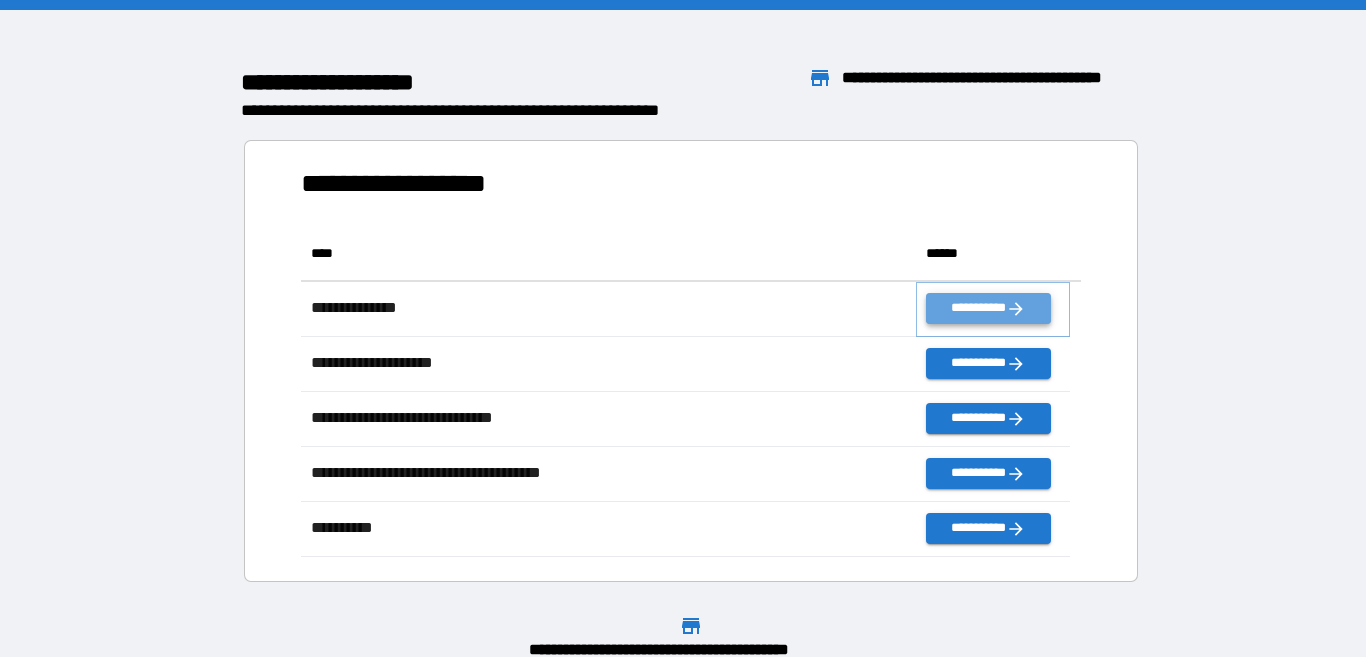 click on "**********" at bounding box center (988, 308) 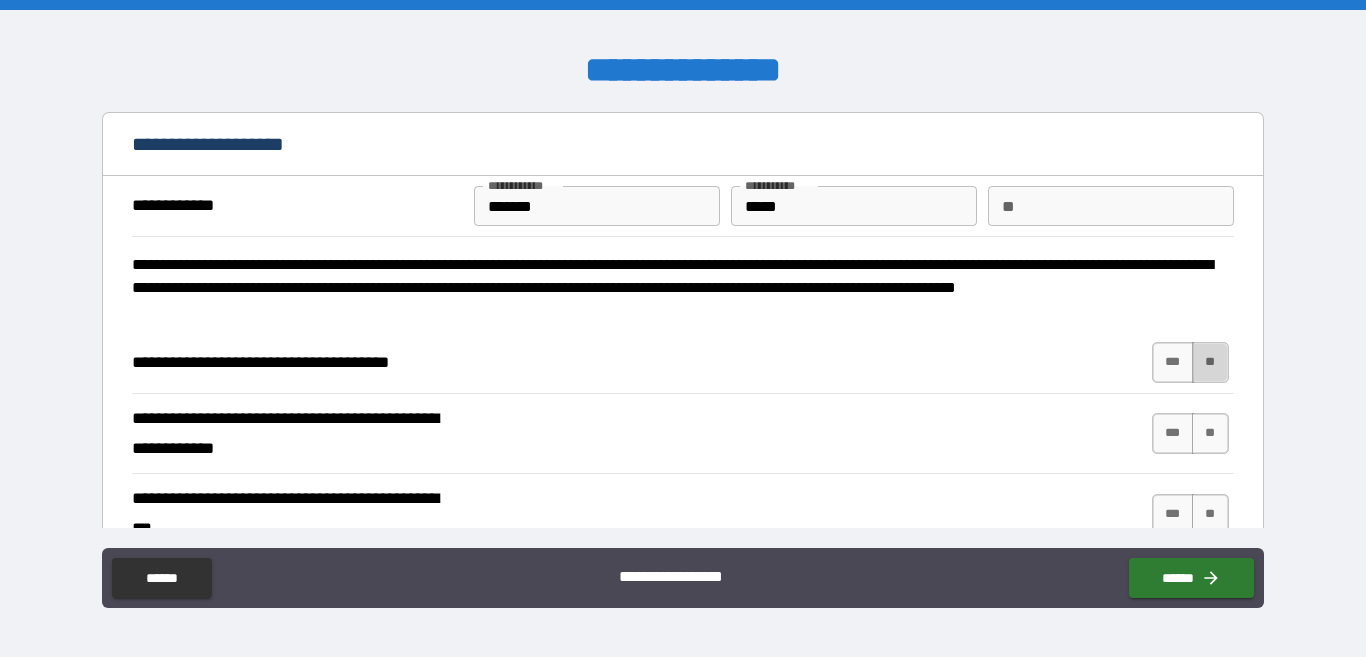 click on "**" at bounding box center (1210, 362) 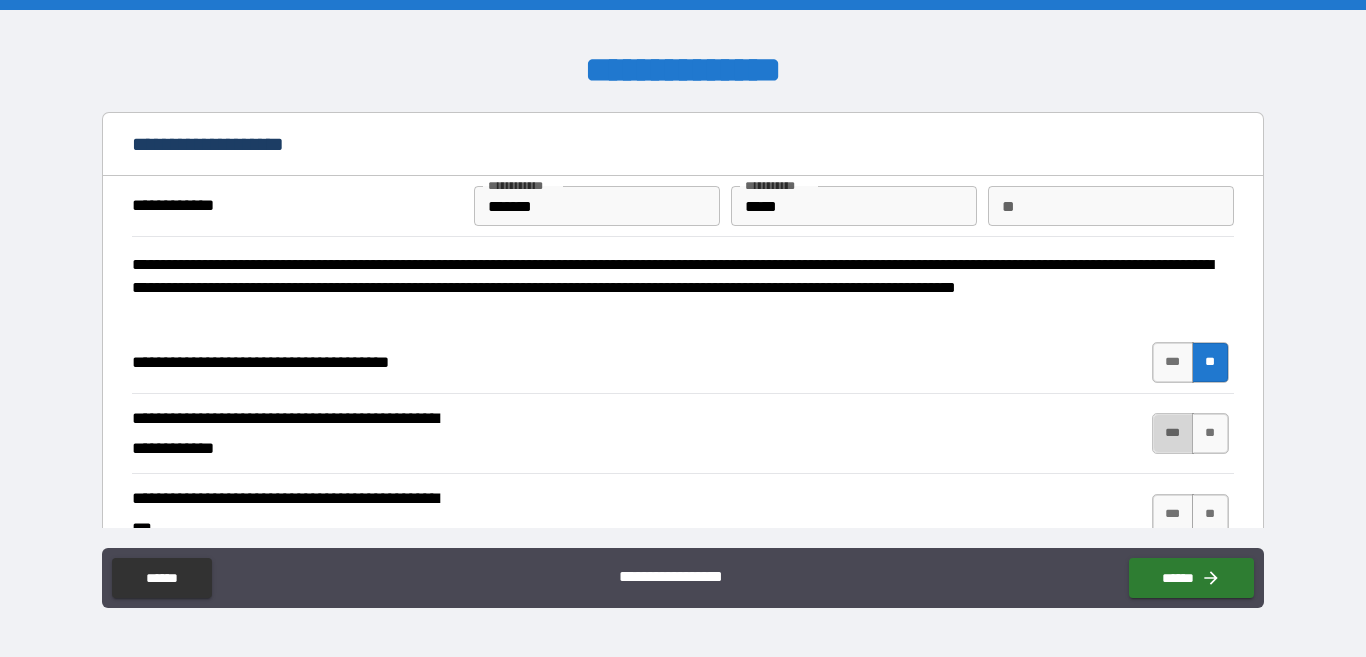 click on "***" at bounding box center [1173, 433] 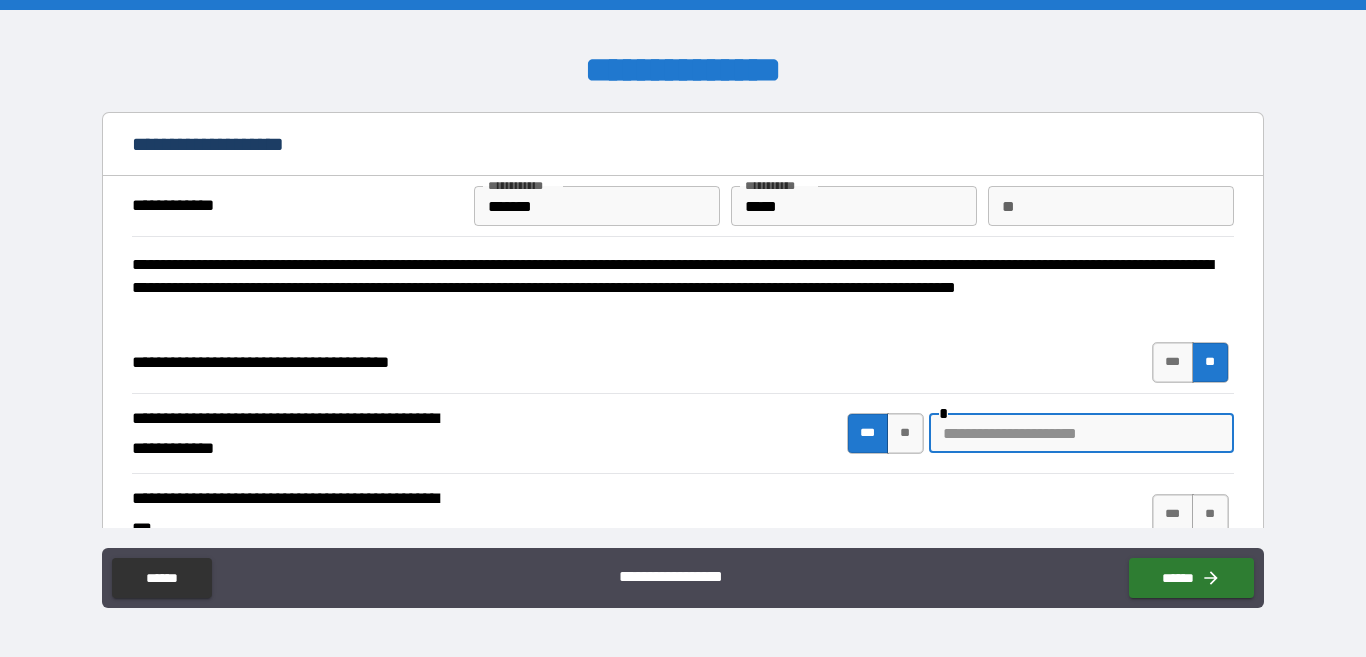 click at bounding box center [1081, 433] 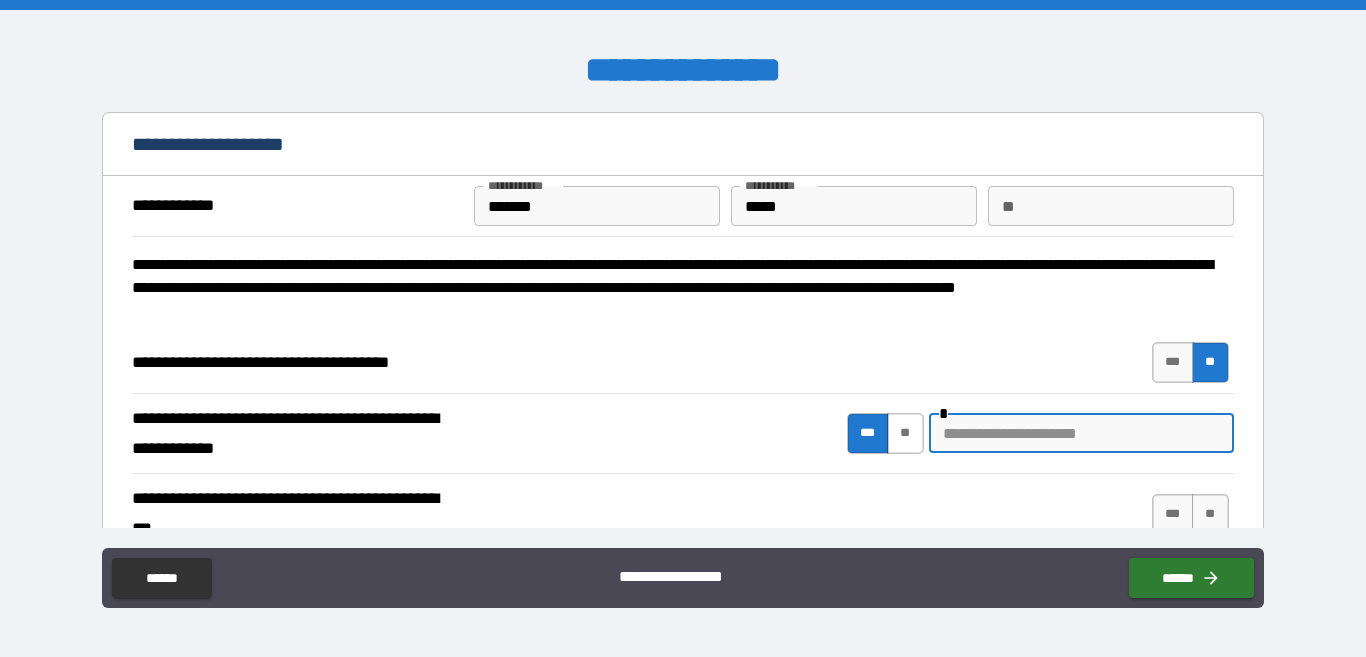 click on "**" at bounding box center (905, 433) 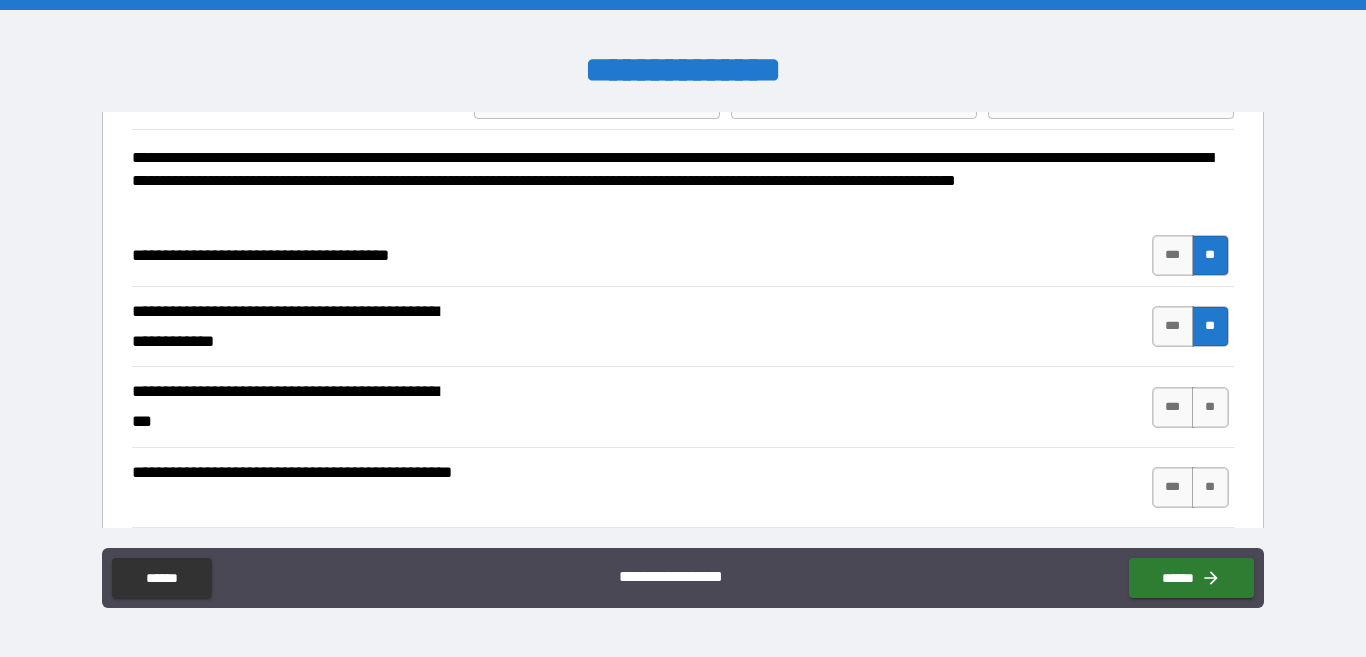 scroll, scrollTop: 100, scrollLeft: 0, axis: vertical 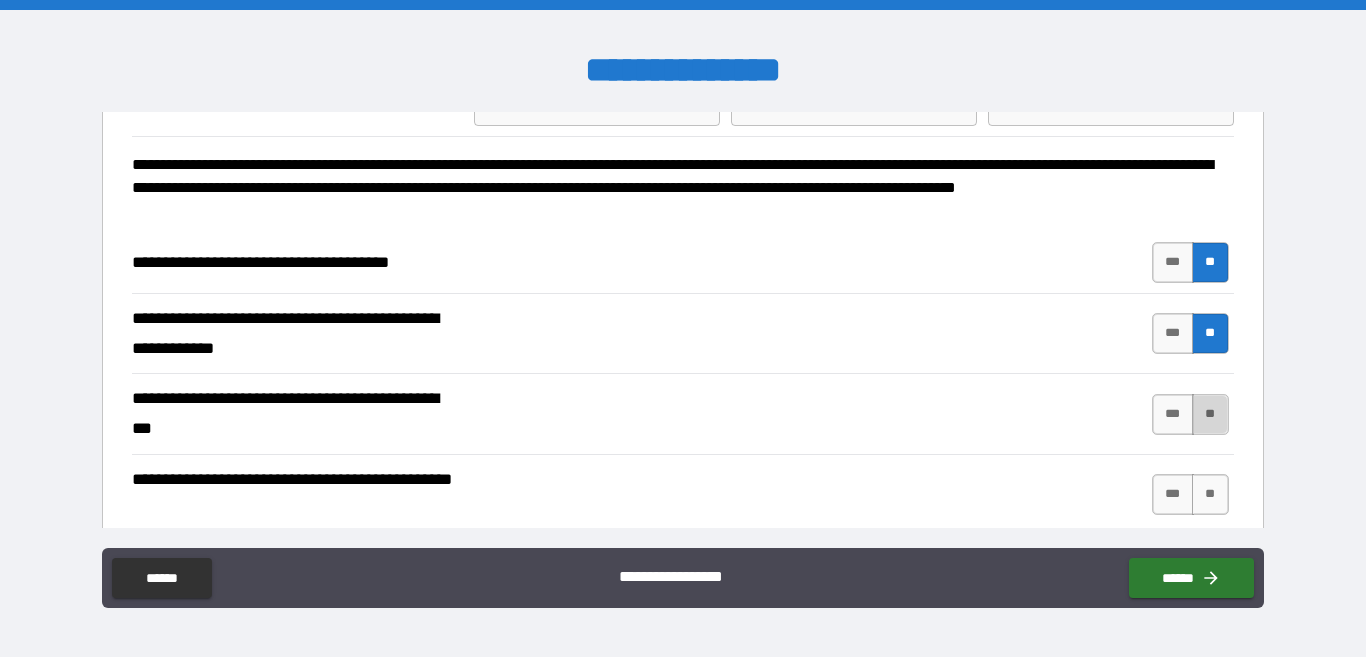 click on "**" at bounding box center (1210, 414) 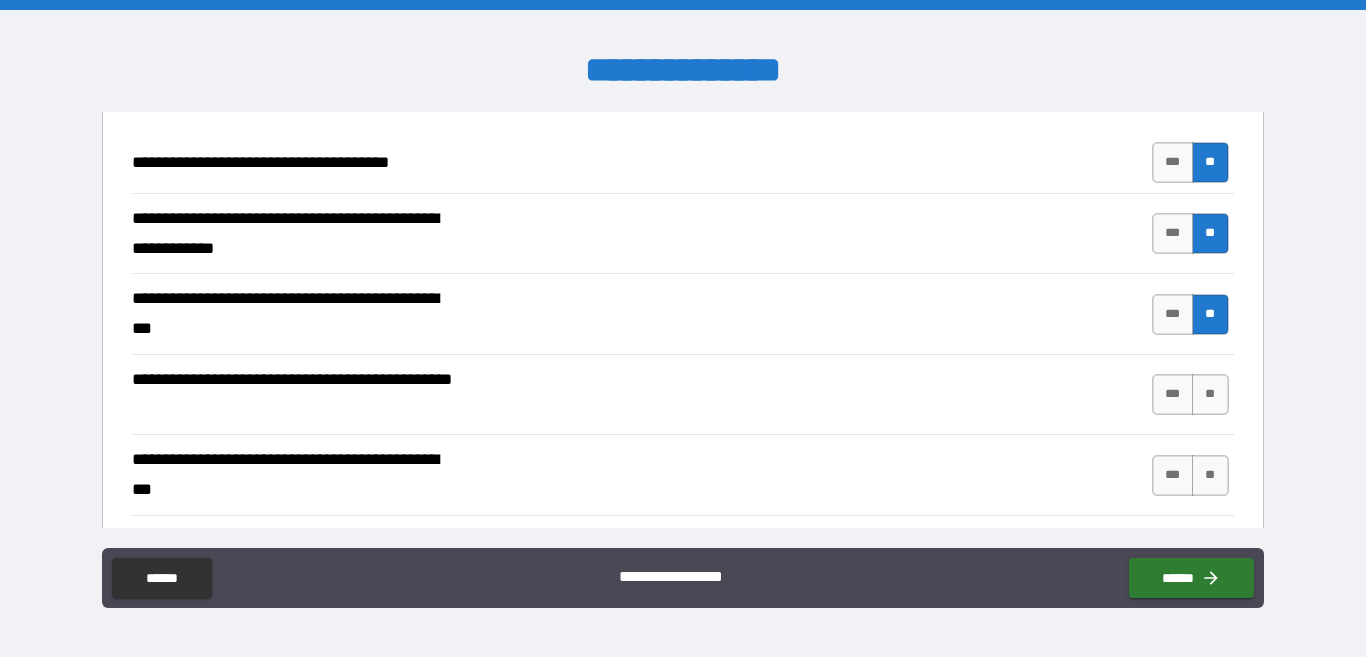 scroll, scrollTop: 300, scrollLeft: 0, axis: vertical 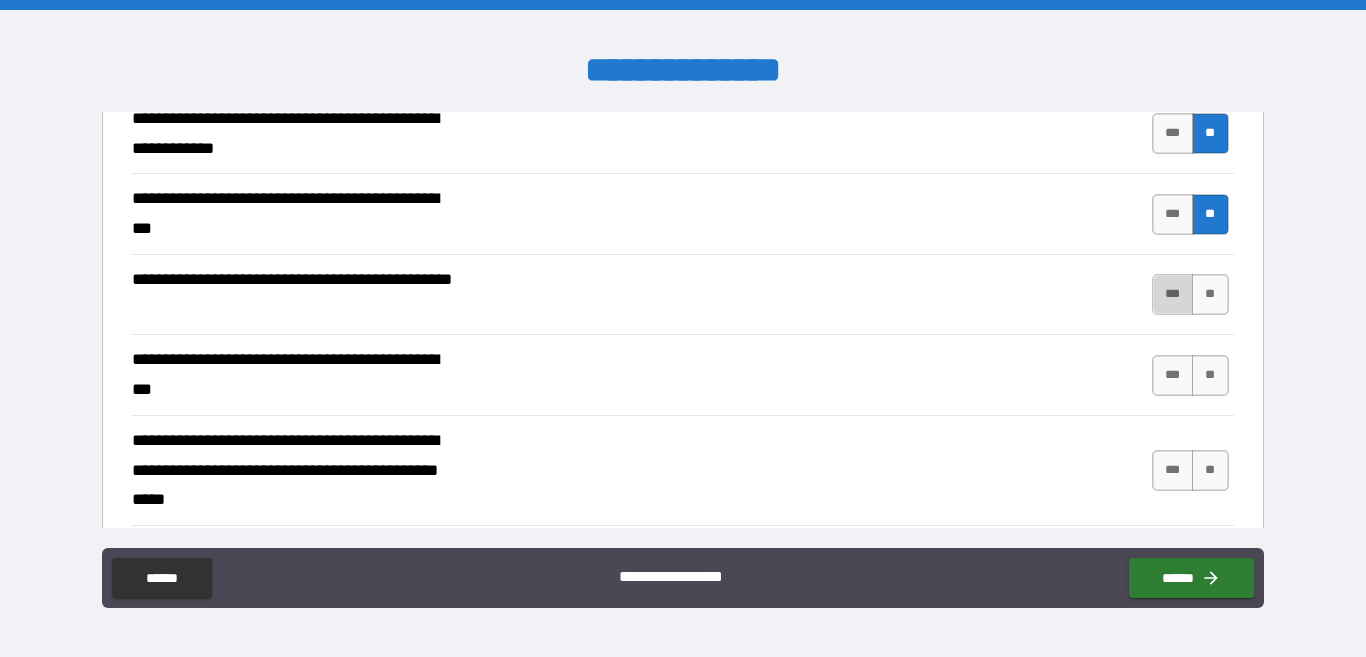 click on "***" at bounding box center [1173, 294] 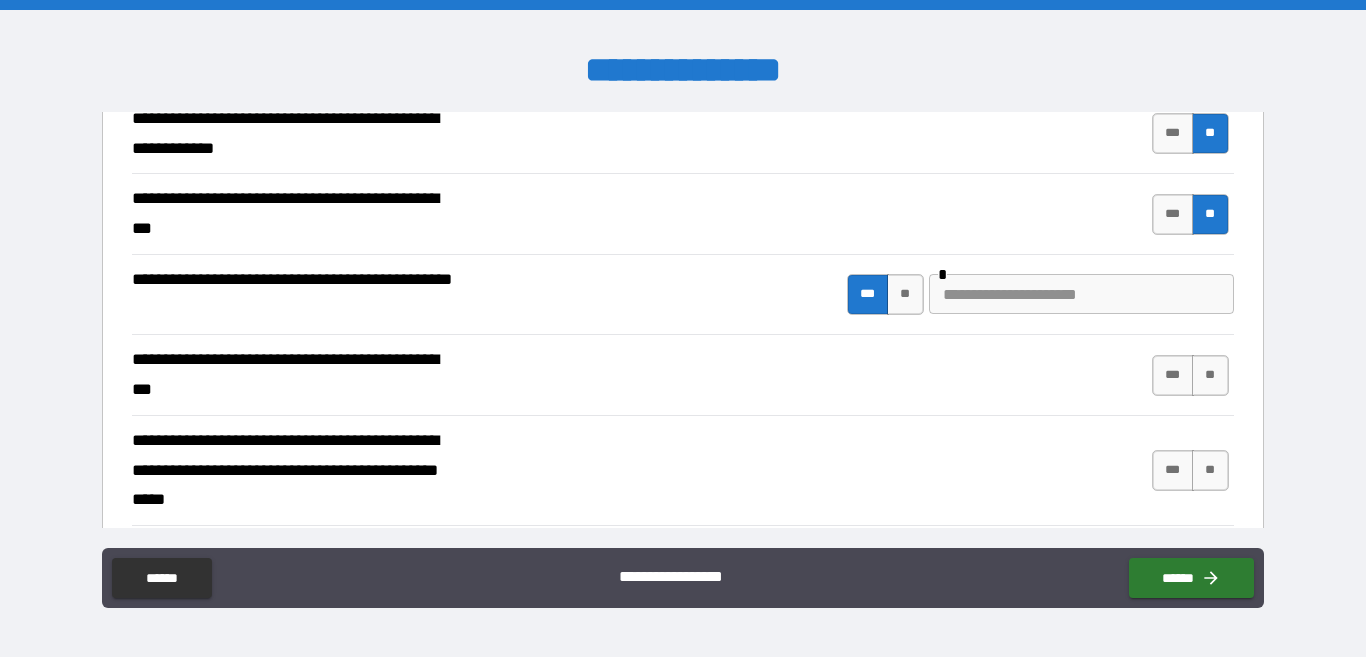 click at bounding box center [1081, 294] 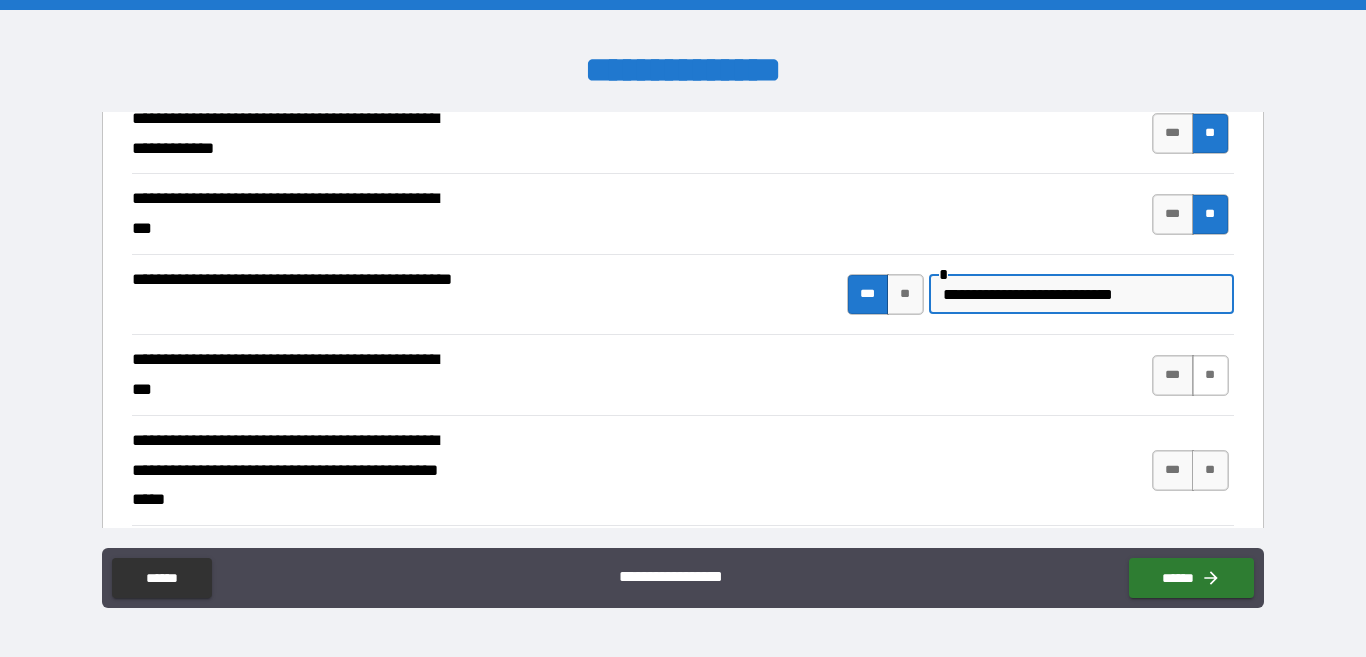 type on "**********" 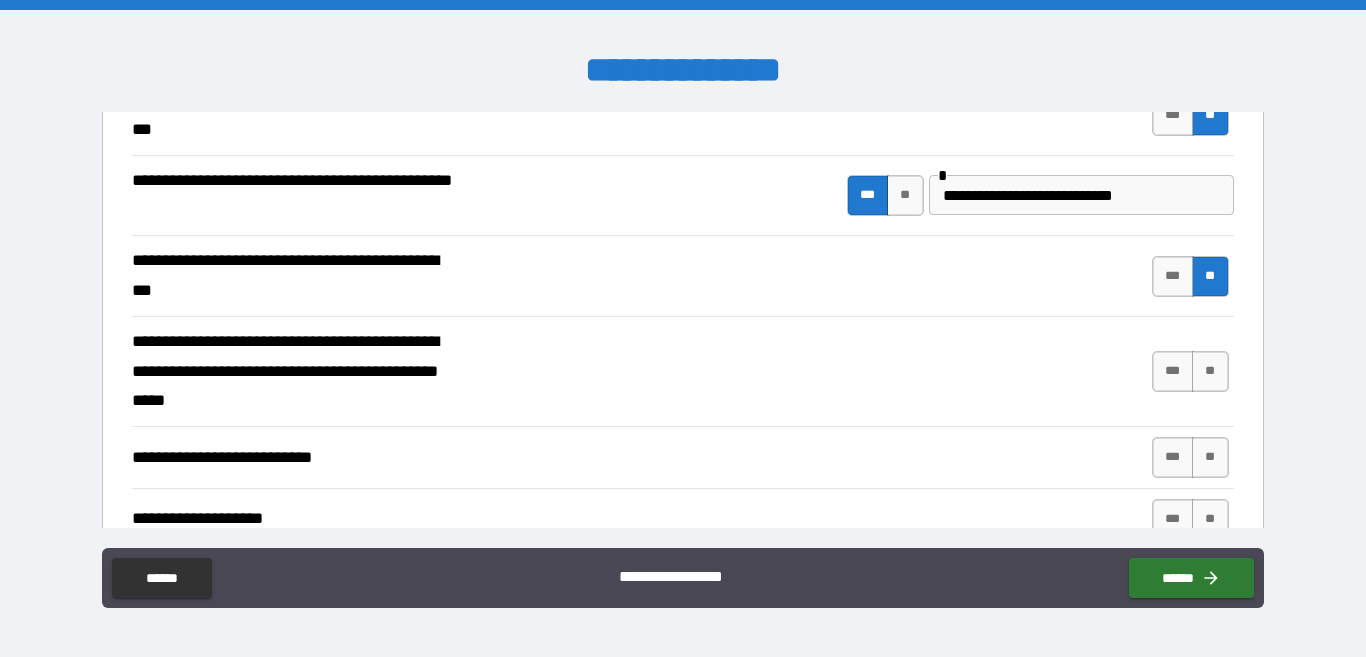 scroll, scrollTop: 400, scrollLeft: 0, axis: vertical 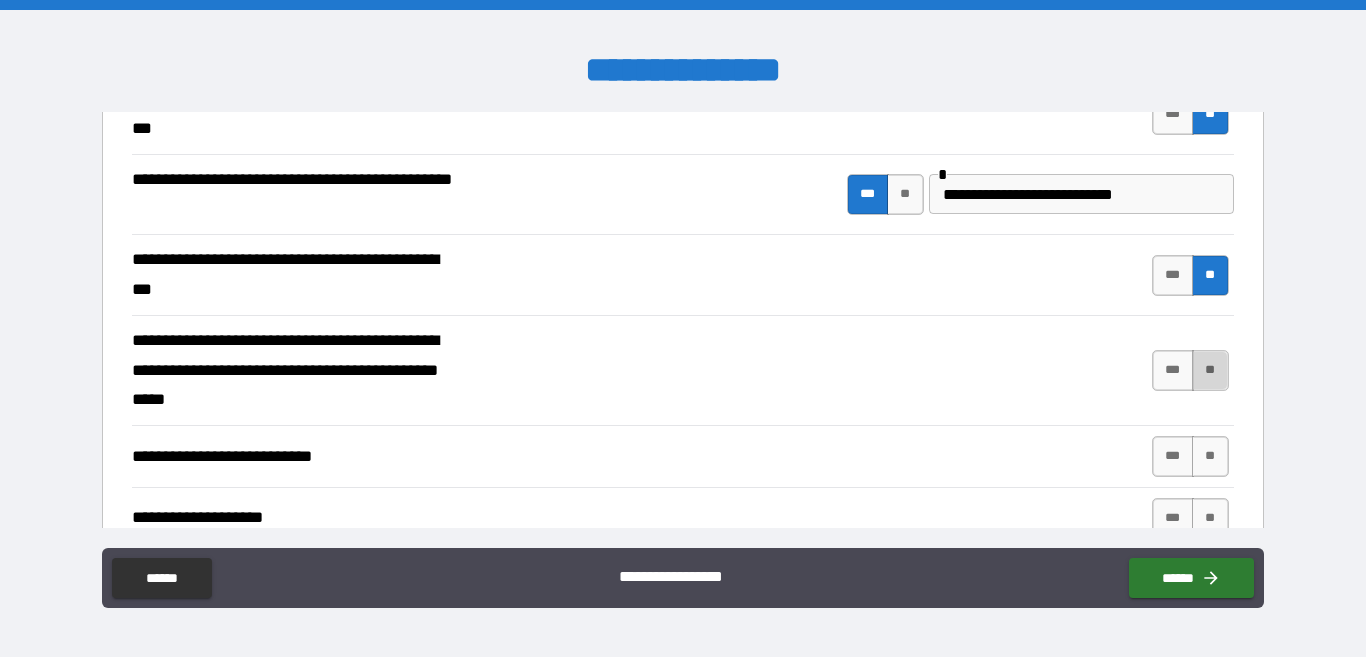 click on "**" at bounding box center (1210, 370) 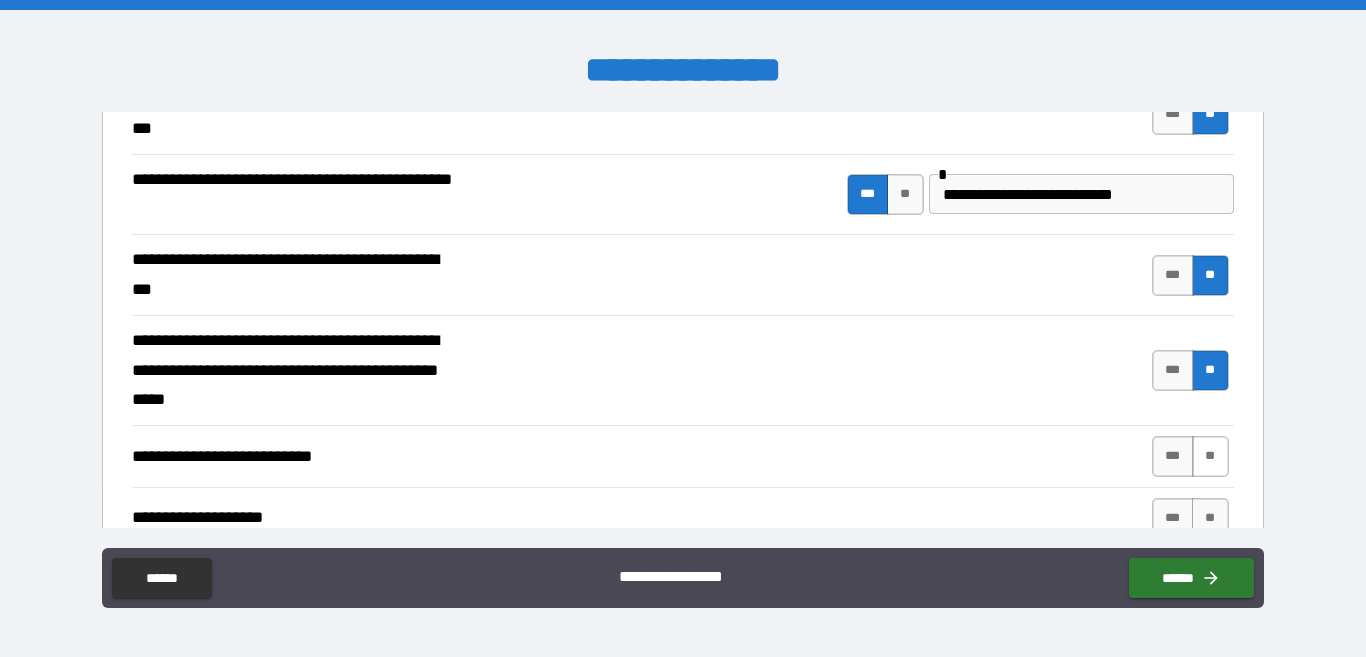 click on "**" at bounding box center (1210, 456) 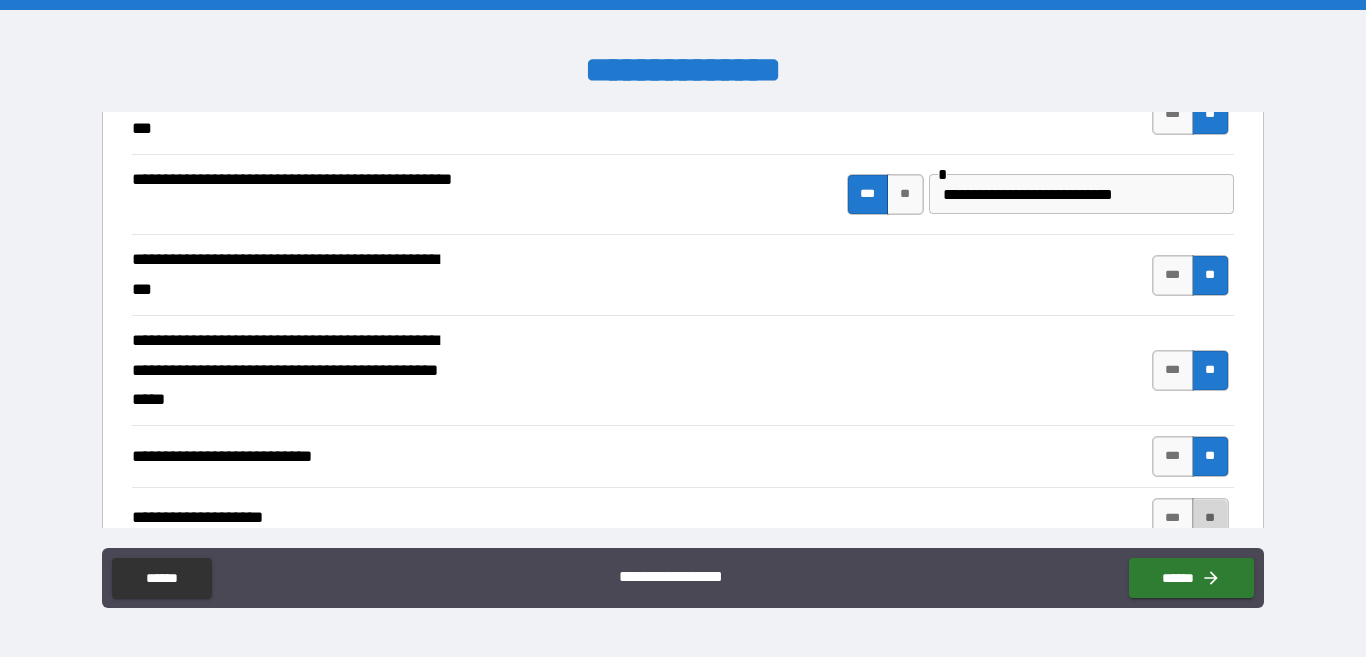 click on "**" at bounding box center [1210, 518] 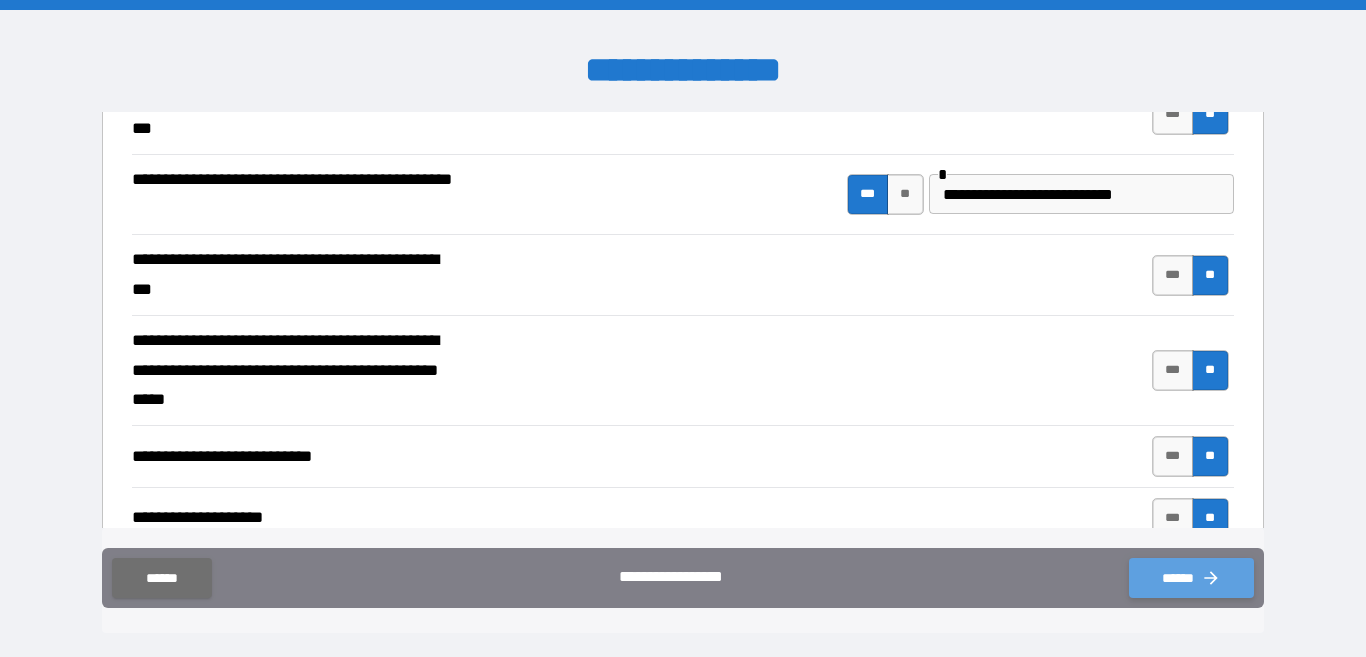 click on "******" at bounding box center [1191, 578] 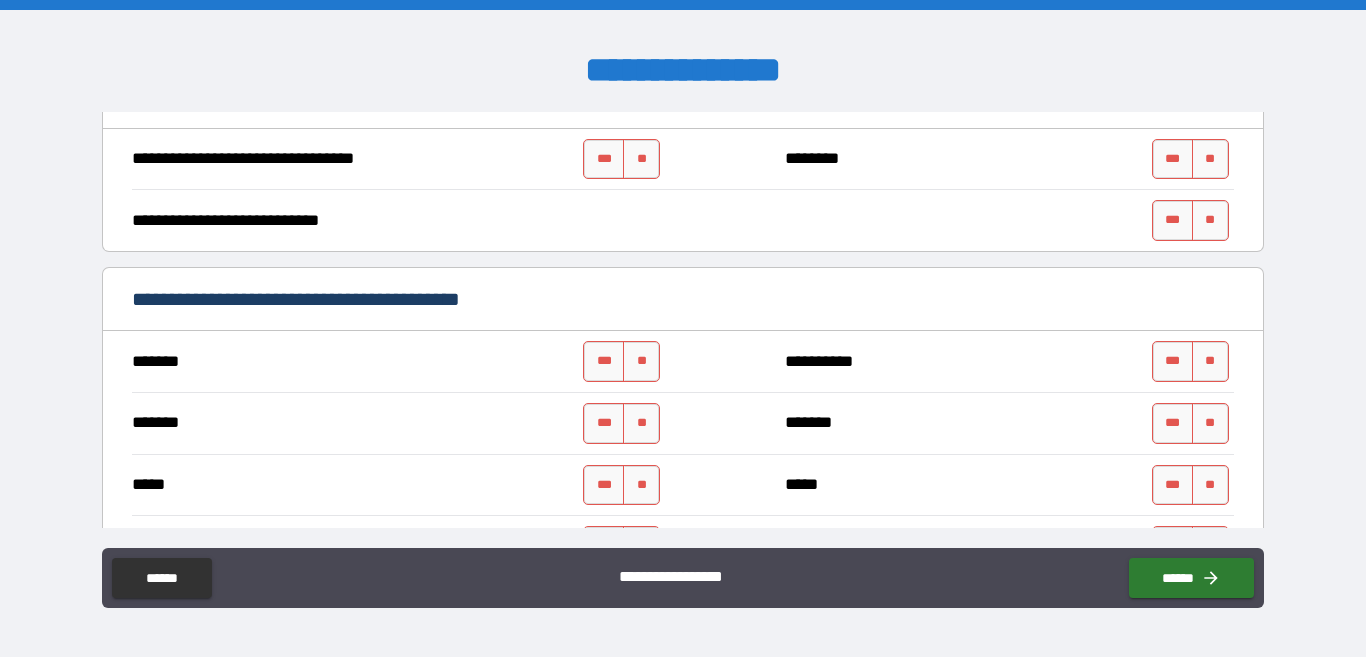 scroll, scrollTop: 1000, scrollLeft: 0, axis: vertical 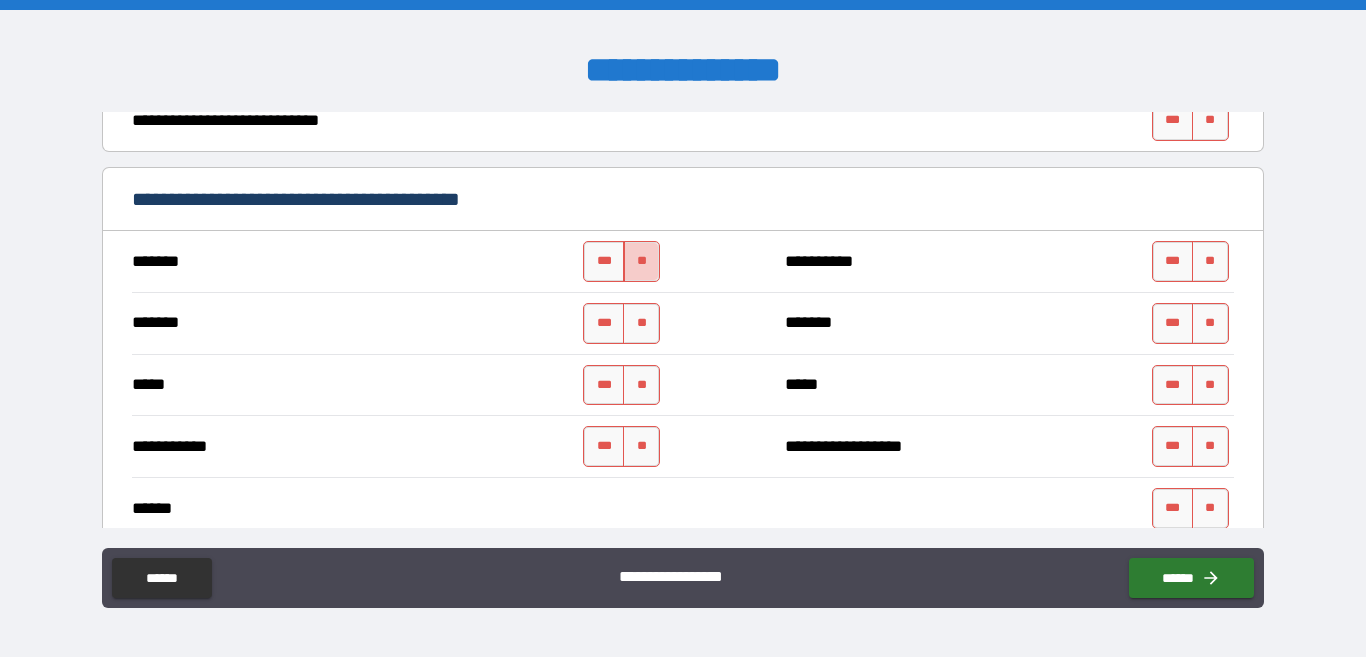 click on "**" at bounding box center (641, 261) 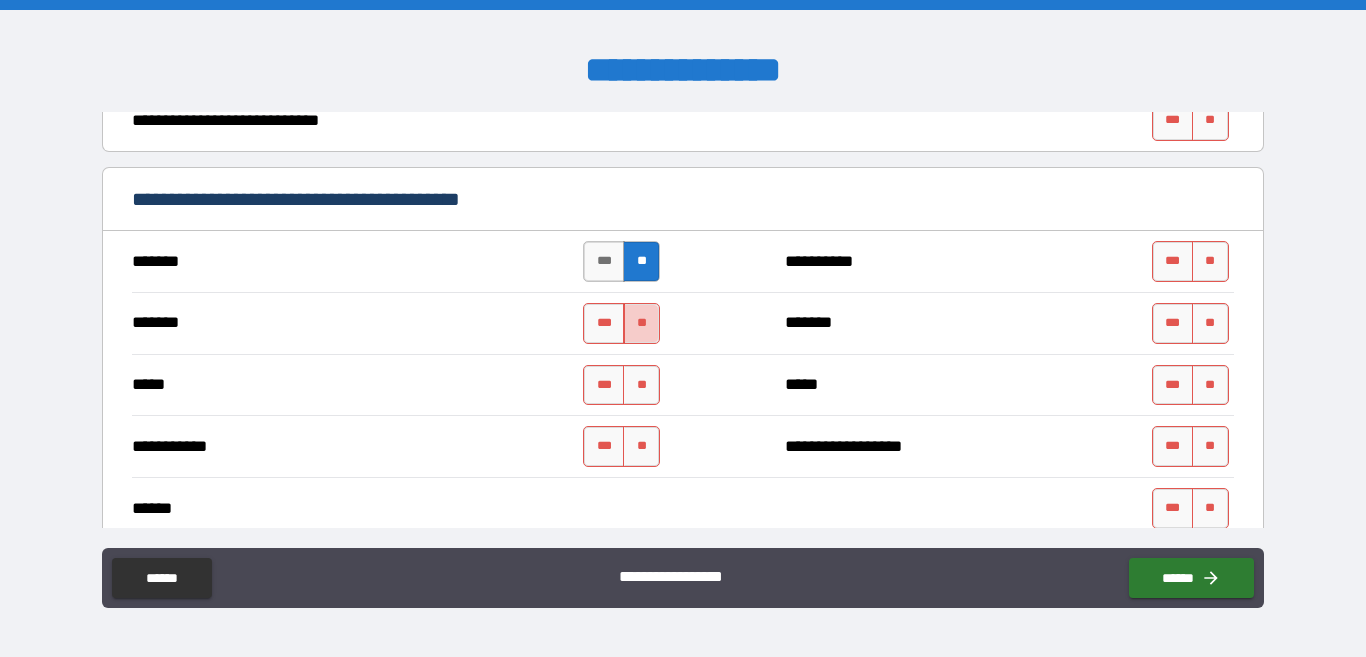 click on "**" at bounding box center [641, 323] 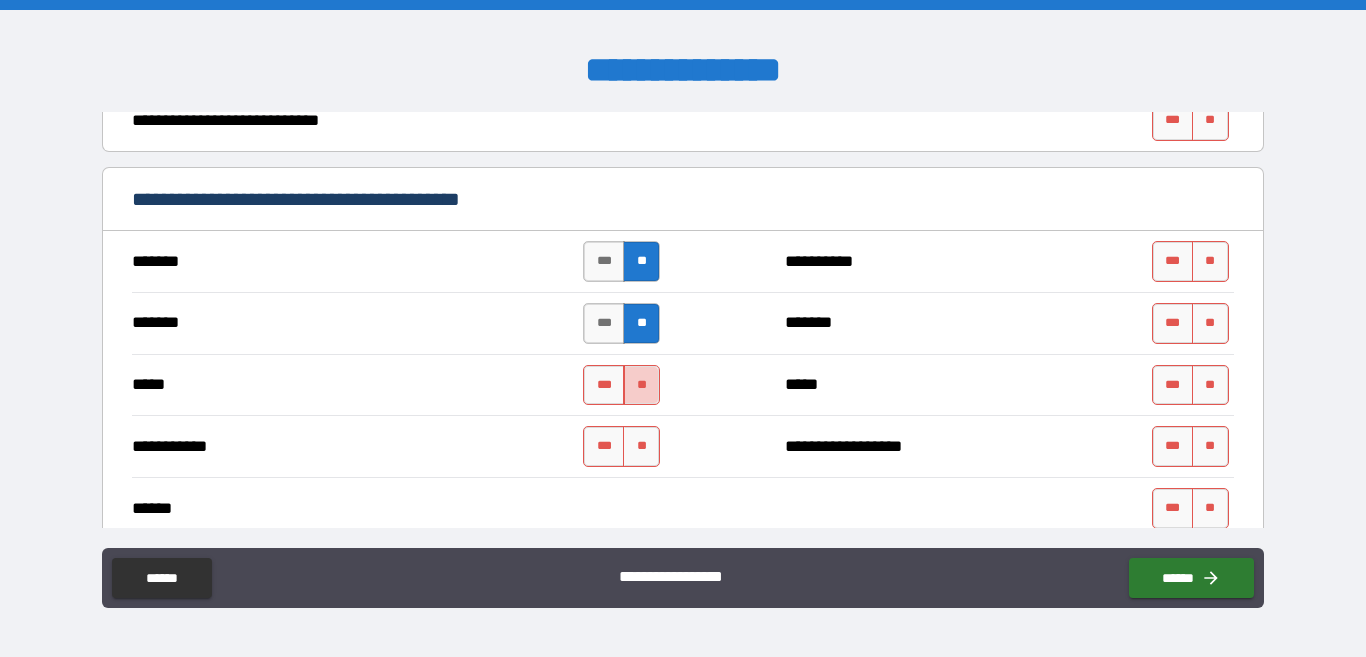 click on "**" at bounding box center [641, 385] 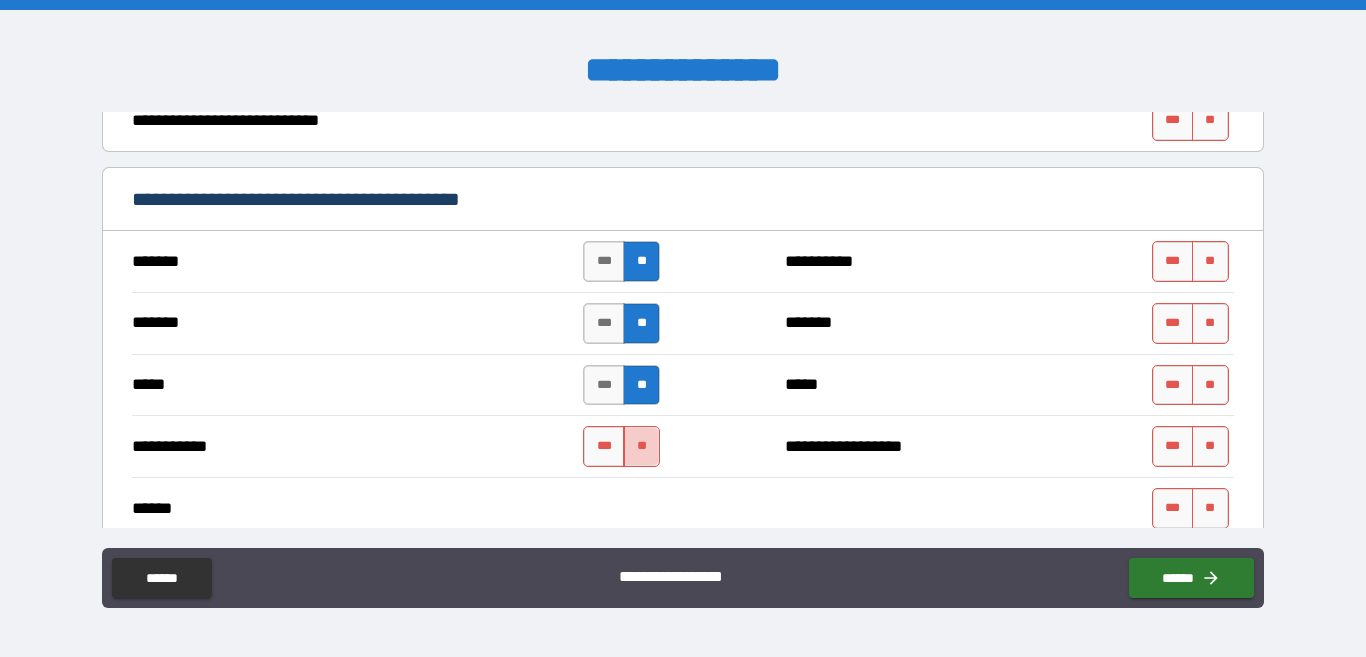 click on "**" at bounding box center [641, 446] 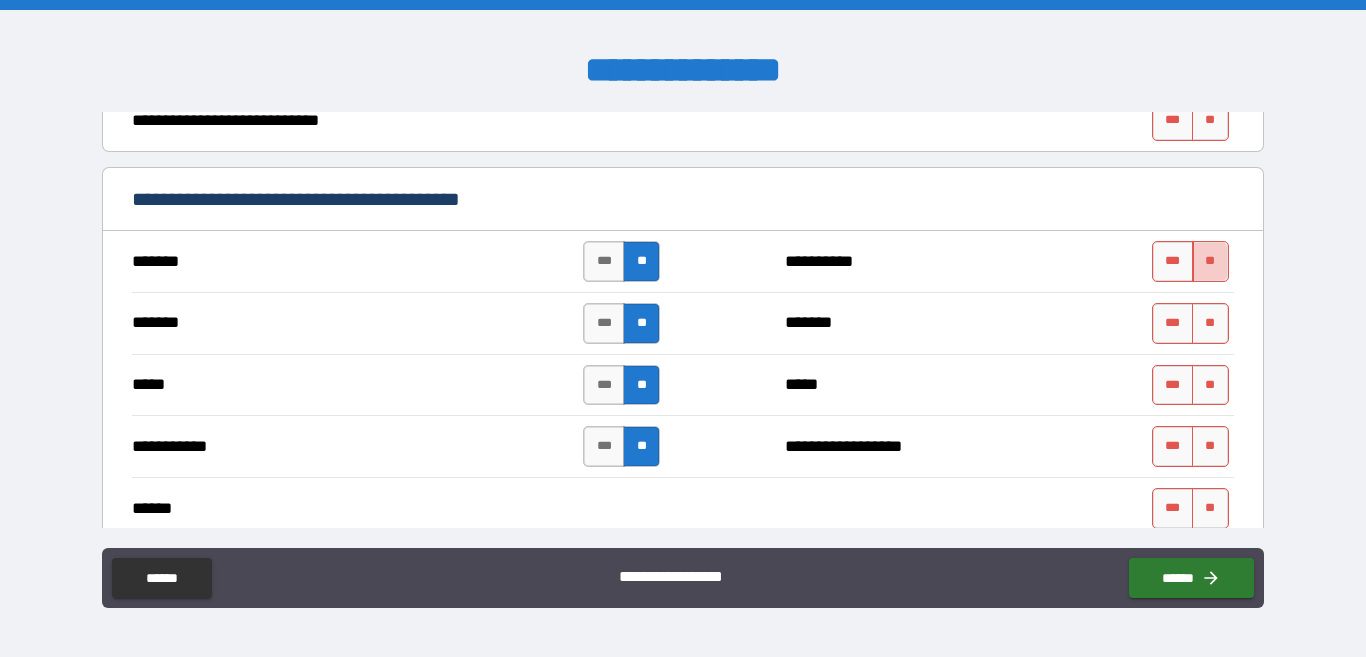 click on "**" at bounding box center (1210, 261) 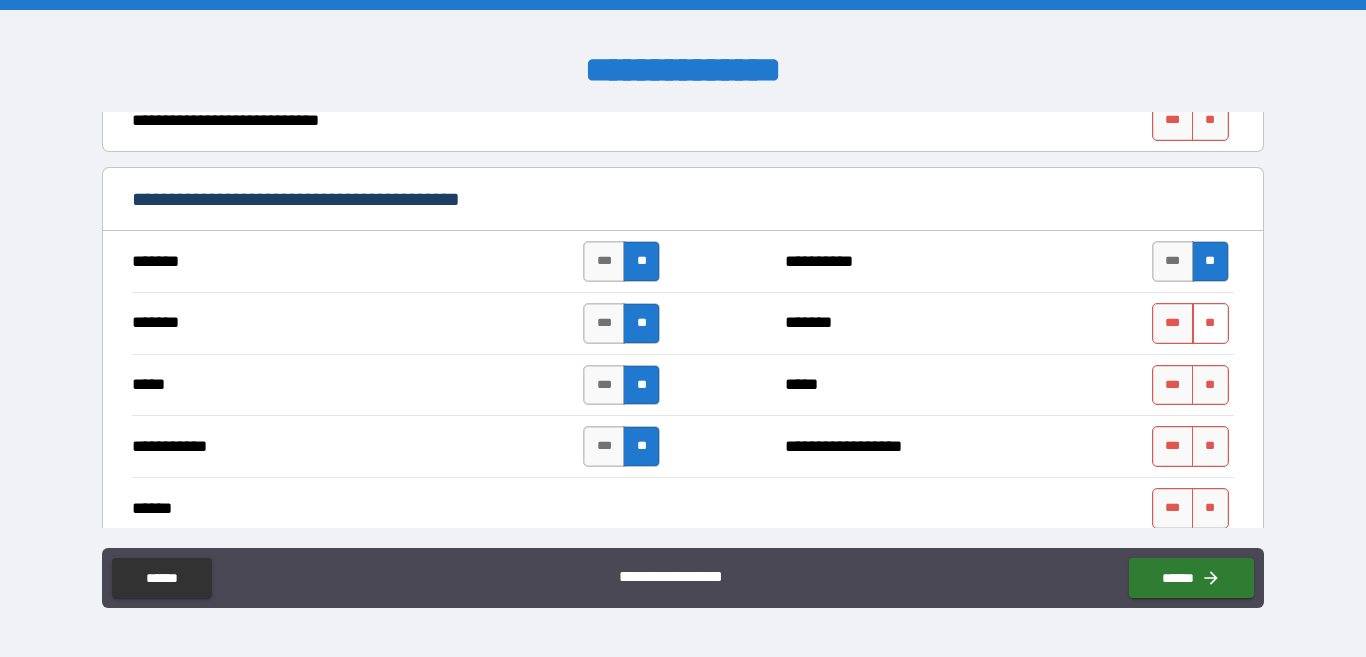 click on "**" at bounding box center [1210, 323] 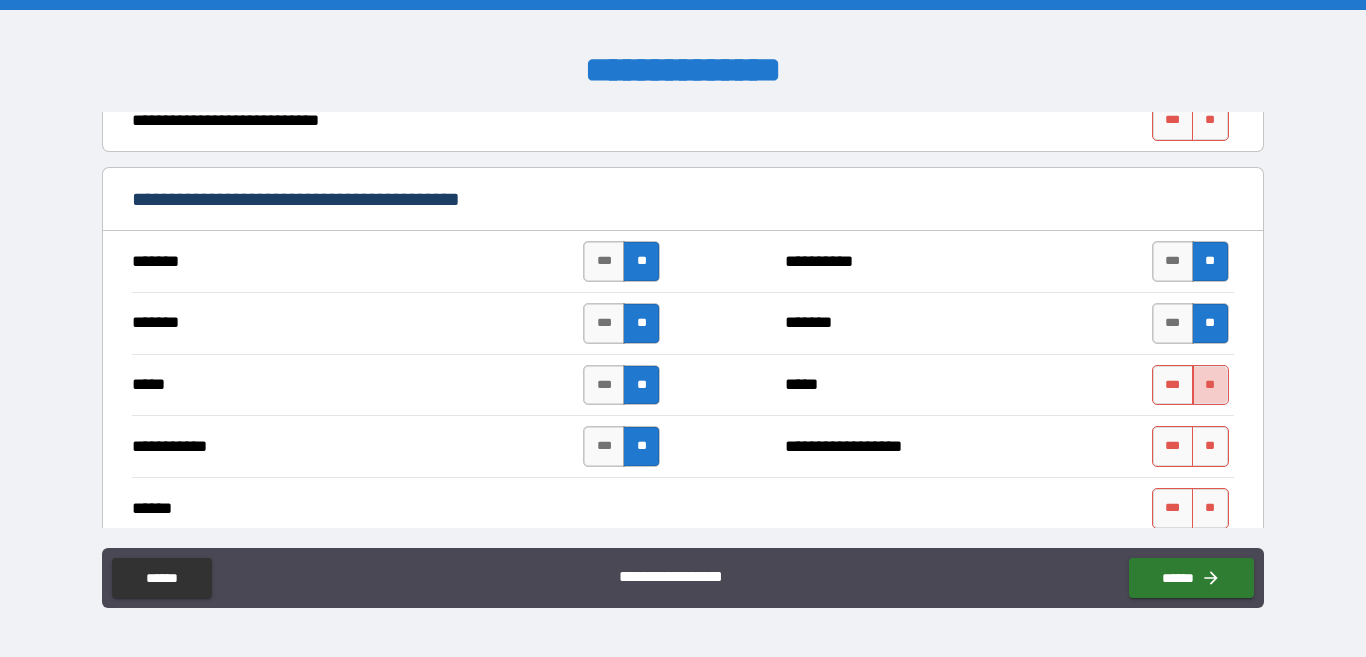click on "**" at bounding box center [1210, 385] 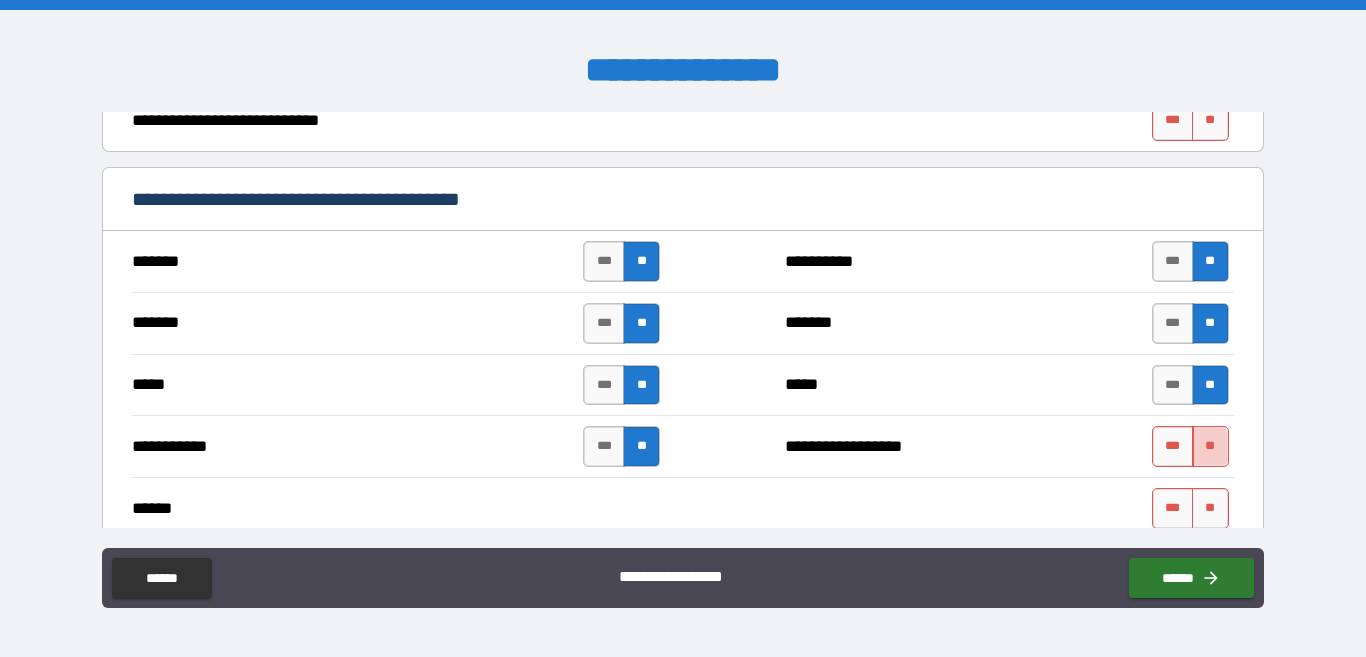 click on "**" at bounding box center [1210, 446] 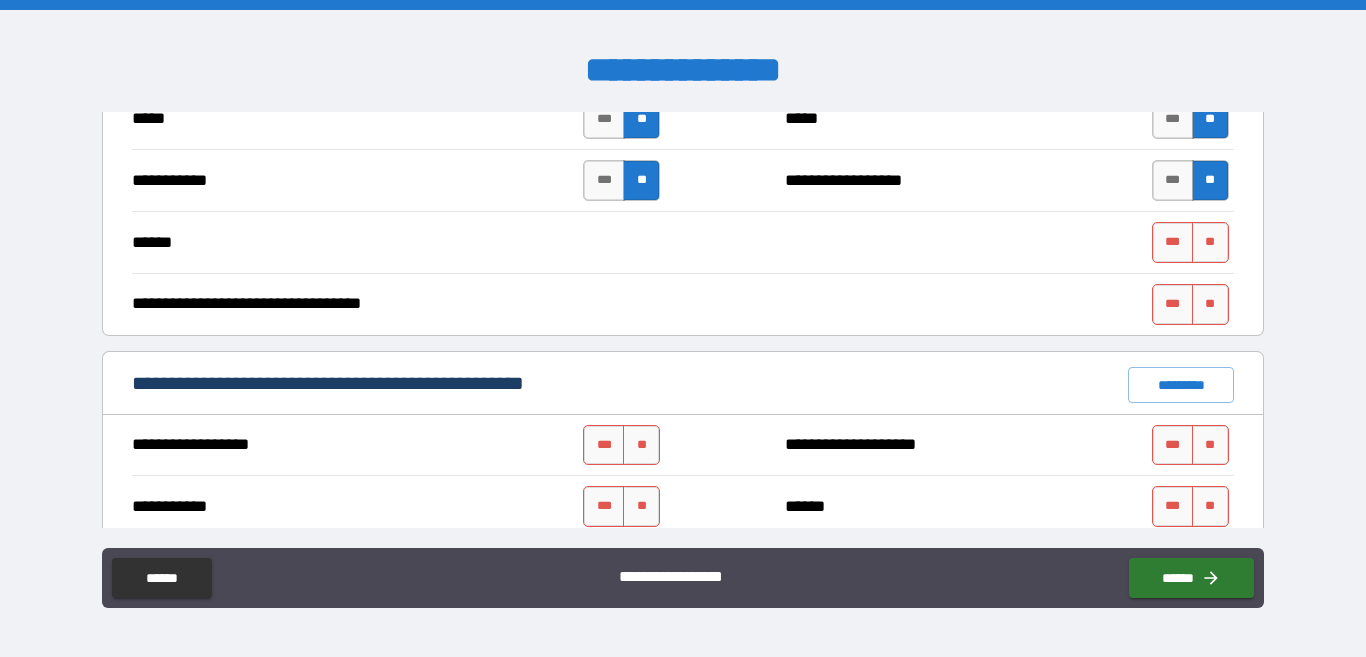 scroll, scrollTop: 1300, scrollLeft: 0, axis: vertical 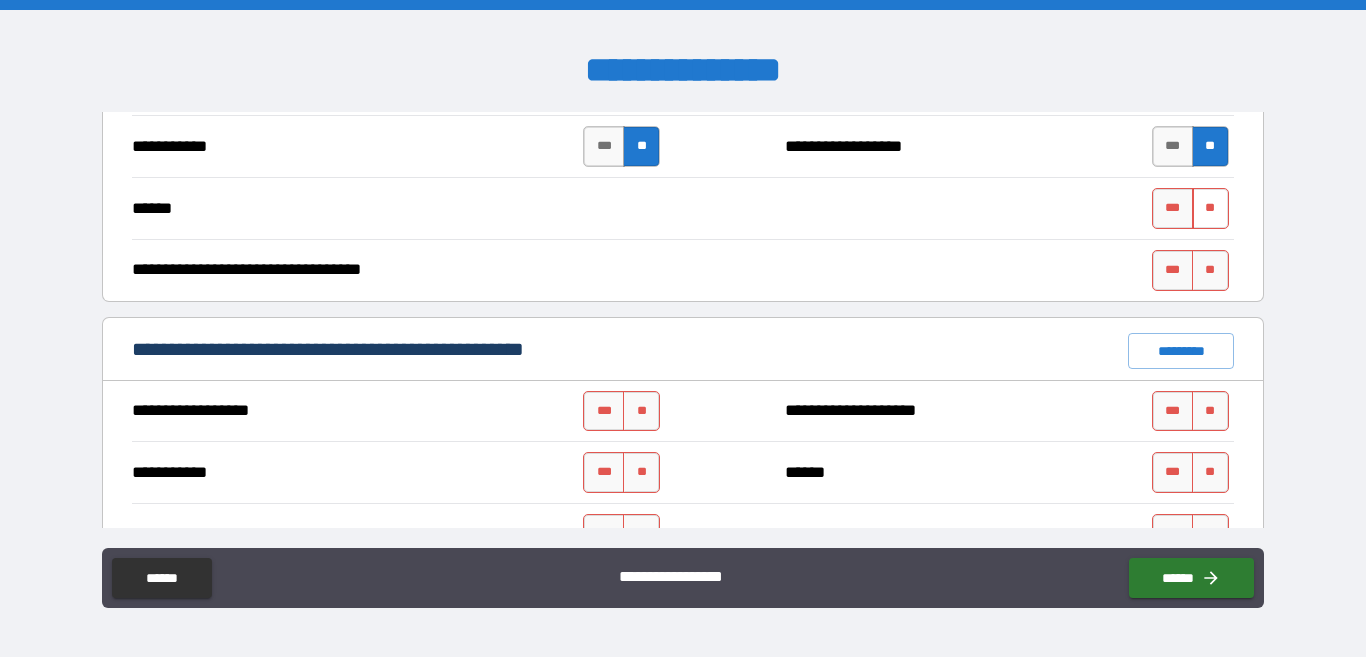 click on "**" at bounding box center [1210, 208] 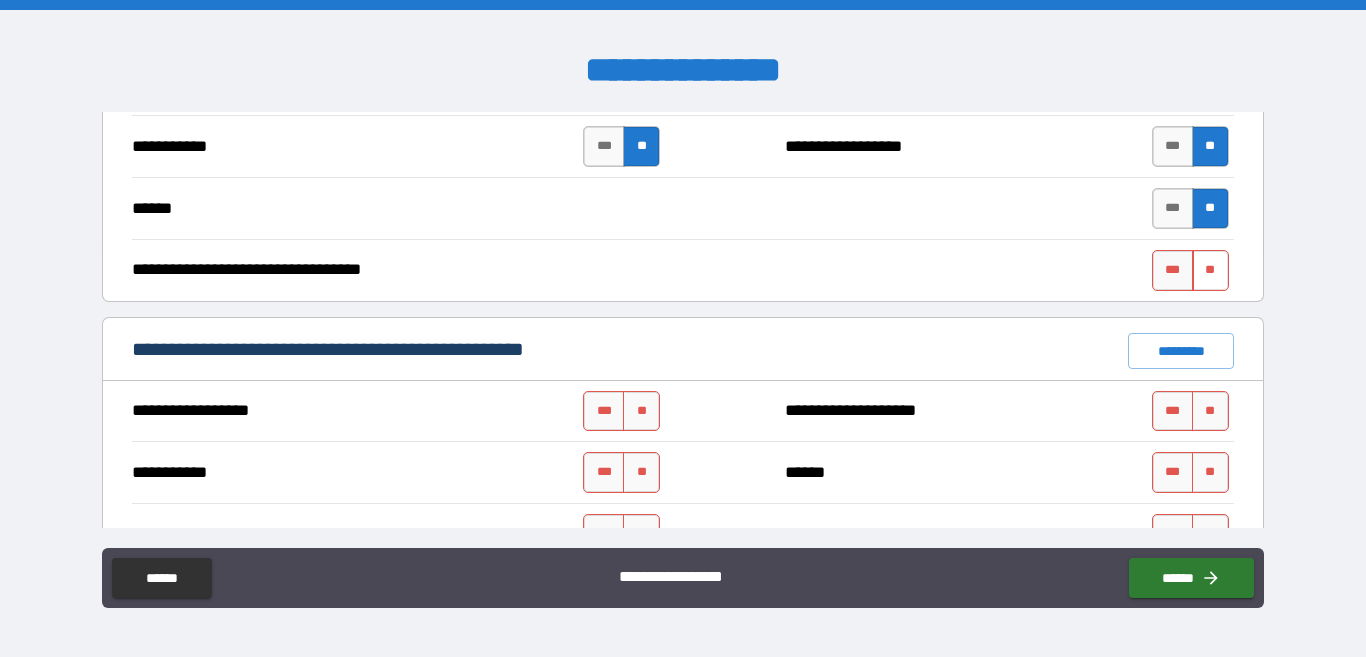 click on "**" at bounding box center (1210, 270) 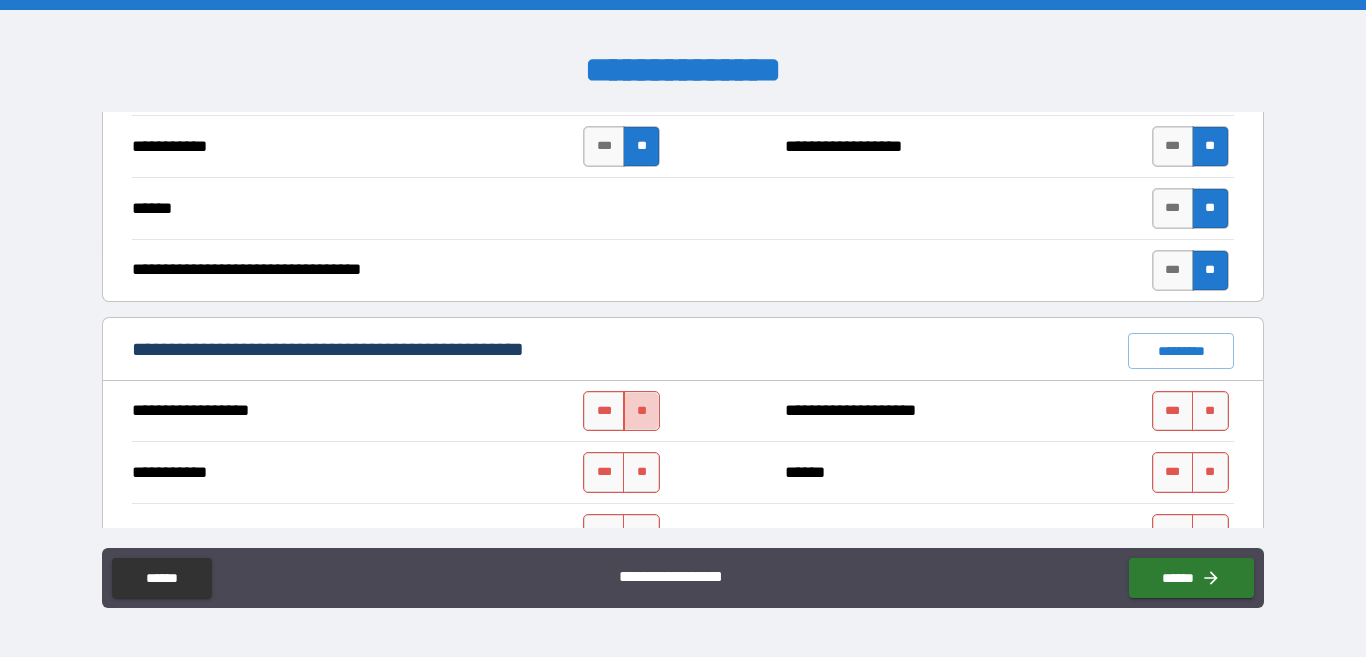 click on "**" at bounding box center (641, 411) 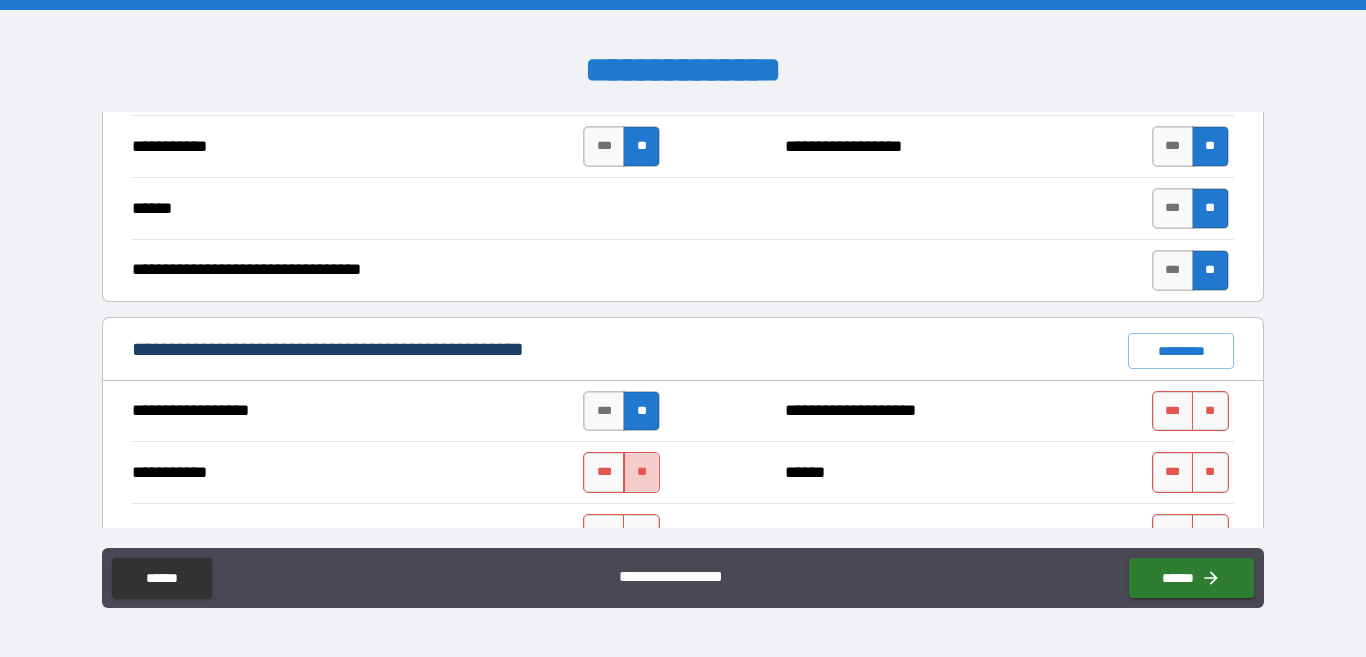 click on "**" at bounding box center [641, 472] 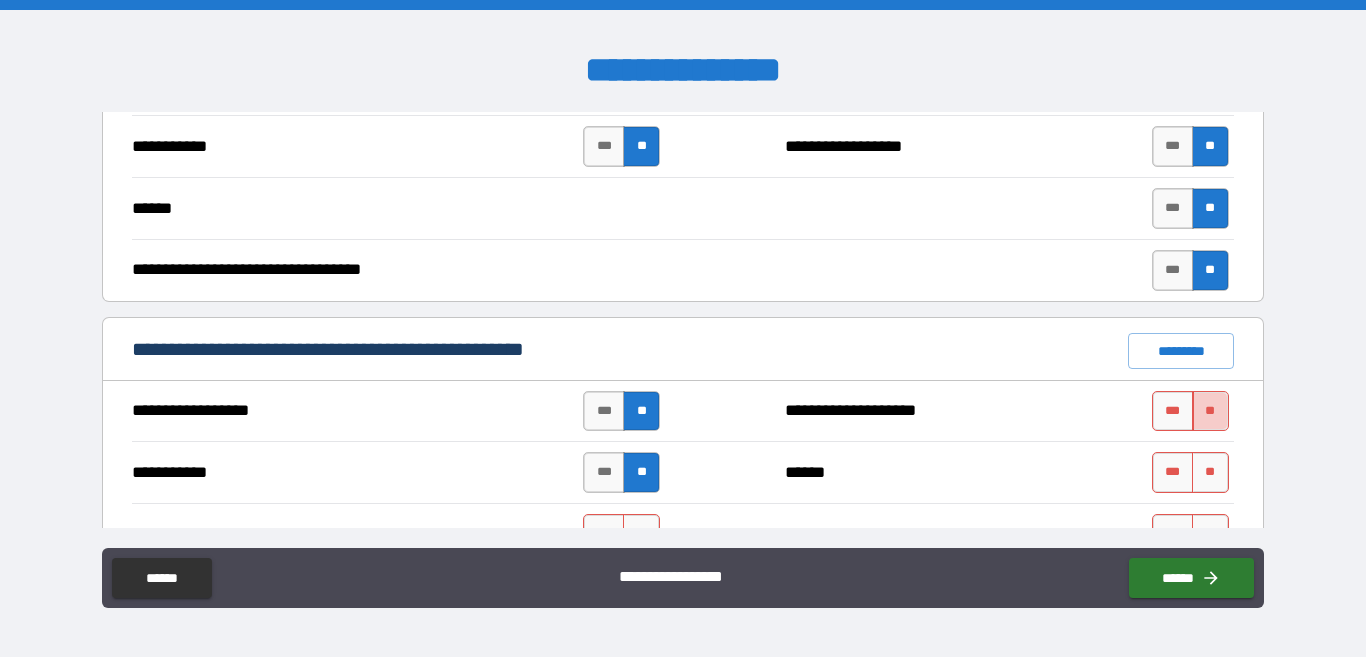 click on "**" at bounding box center (1210, 411) 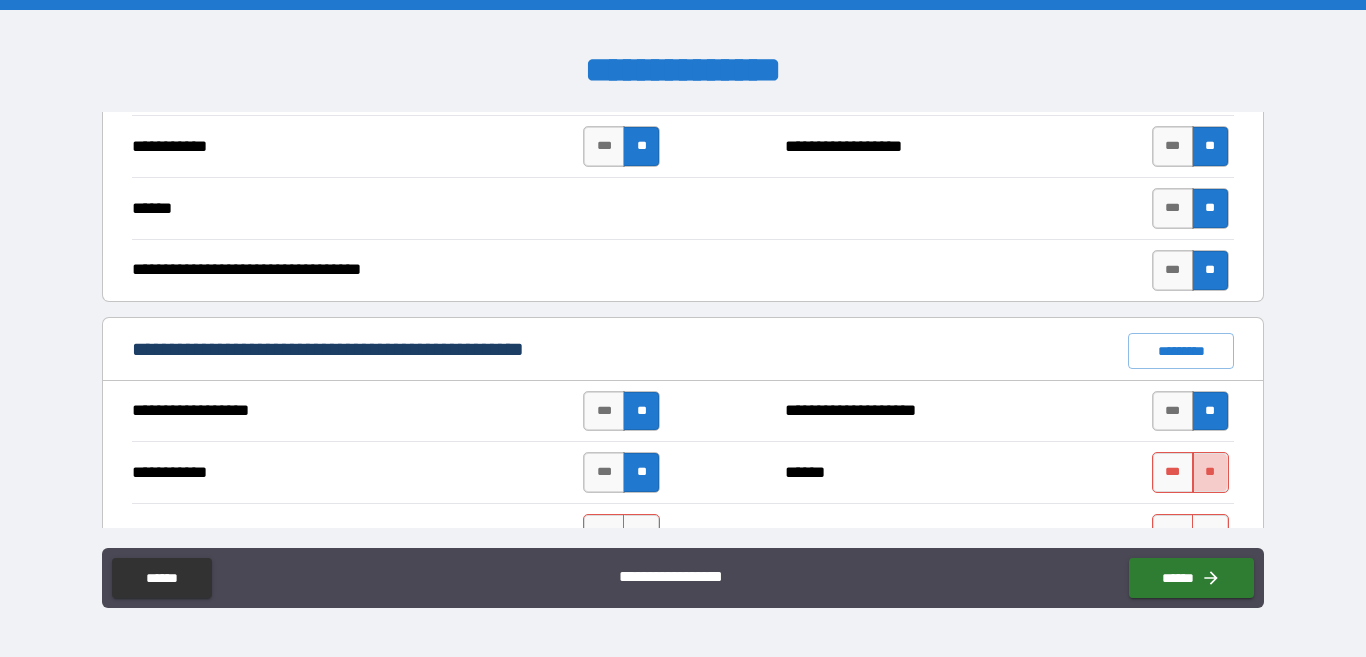 click on "**" at bounding box center [1210, 472] 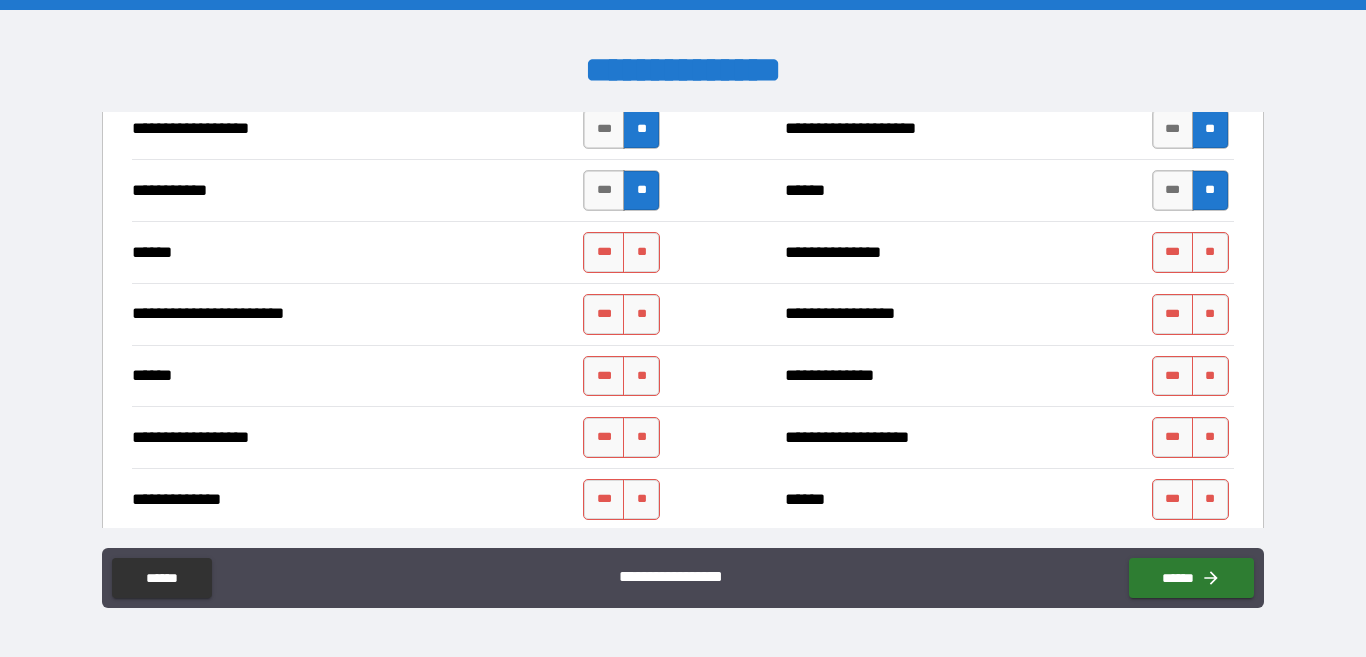 scroll, scrollTop: 1600, scrollLeft: 0, axis: vertical 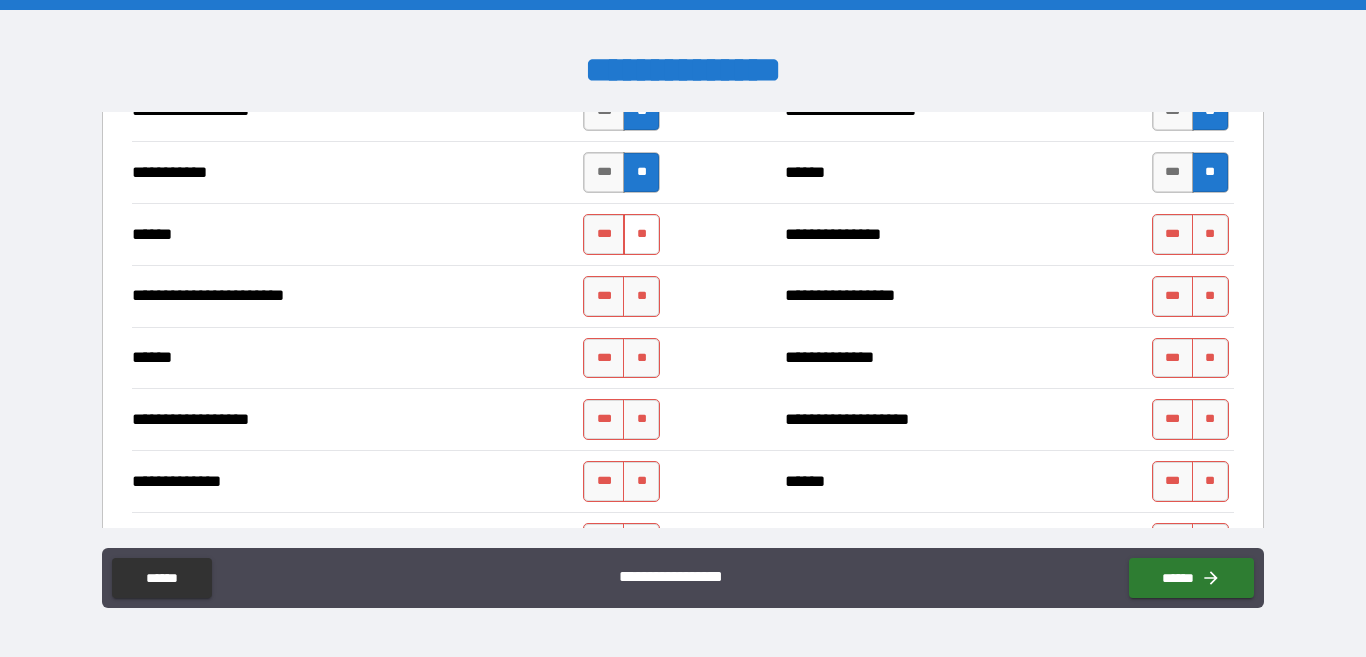 click on "**" at bounding box center (641, 234) 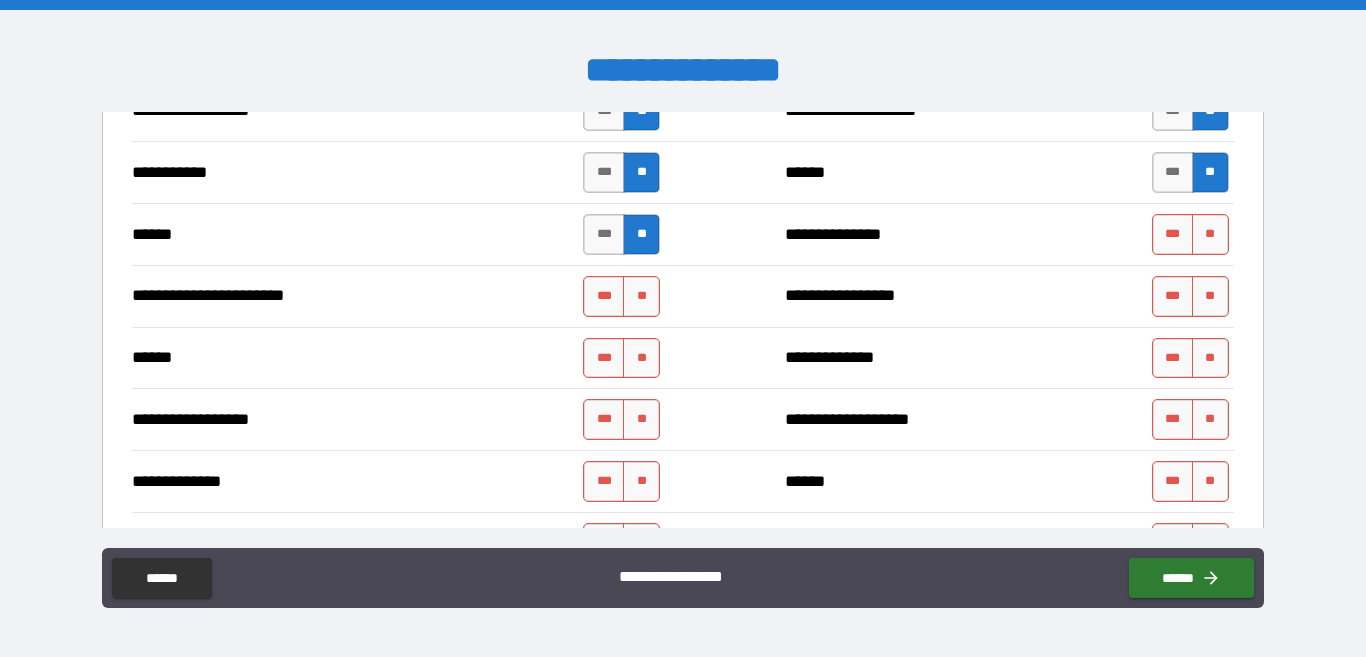 drag, startPoint x: 630, startPoint y: 295, endPoint x: 626, endPoint y: 327, distance: 32.24903 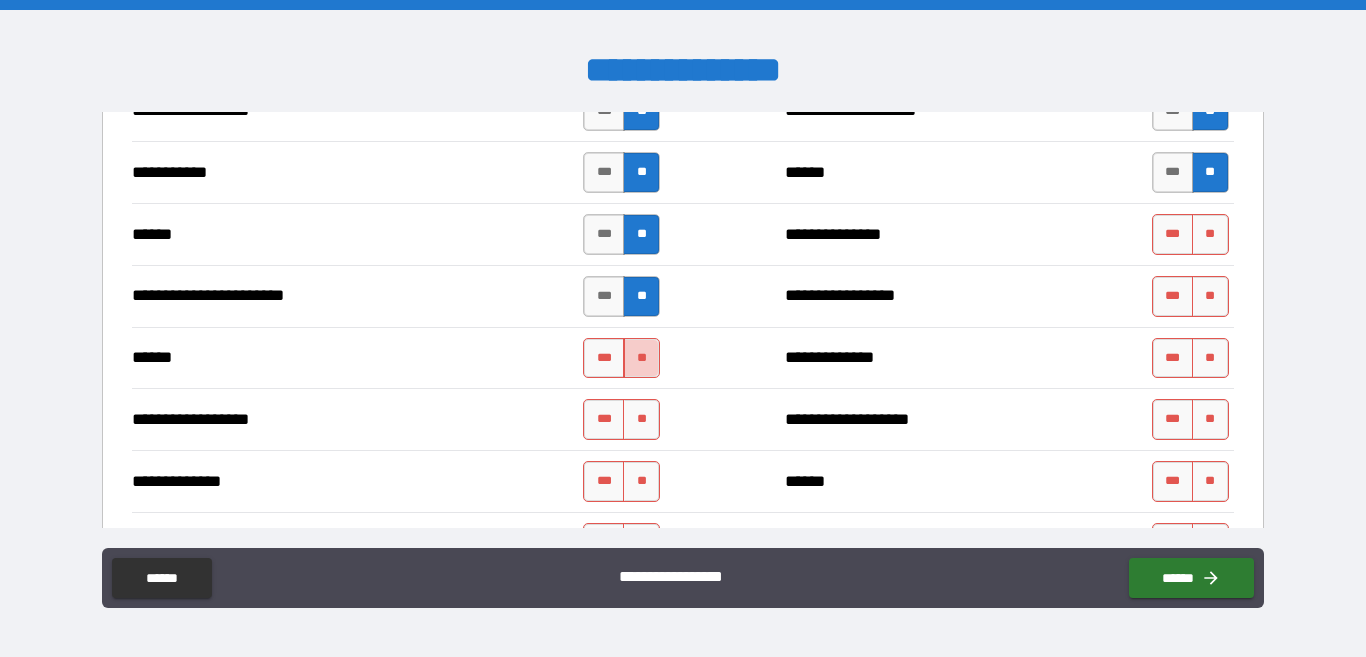 click on "**" at bounding box center (641, 358) 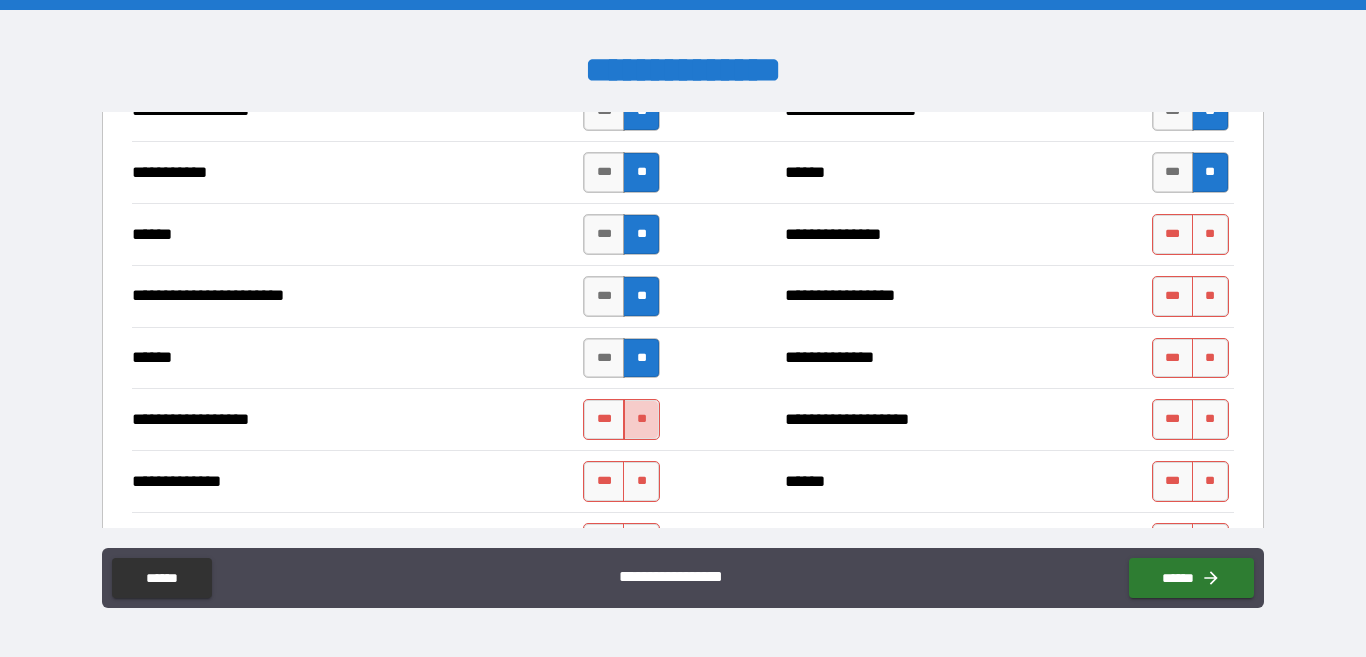 click on "**" at bounding box center [641, 419] 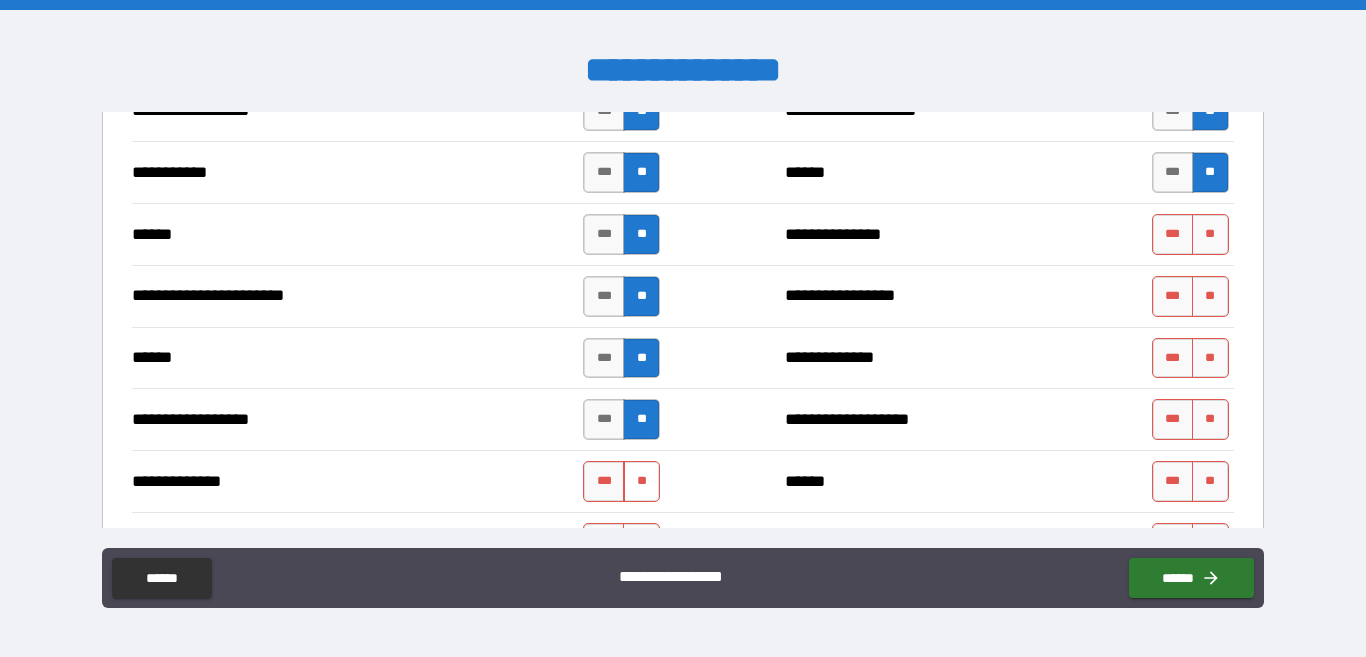 click on "**" at bounding box center [641, 481] 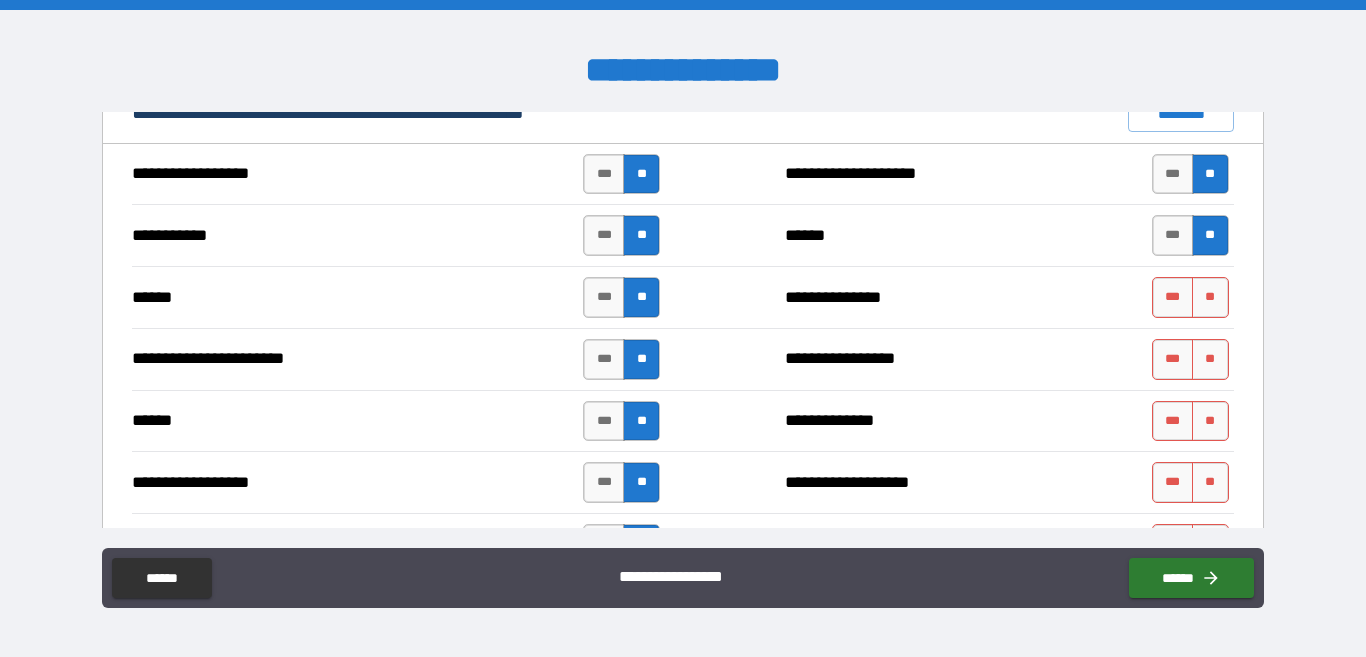 scroll, scrollTop: 1500, scrollLeft: 0, axis: vertical 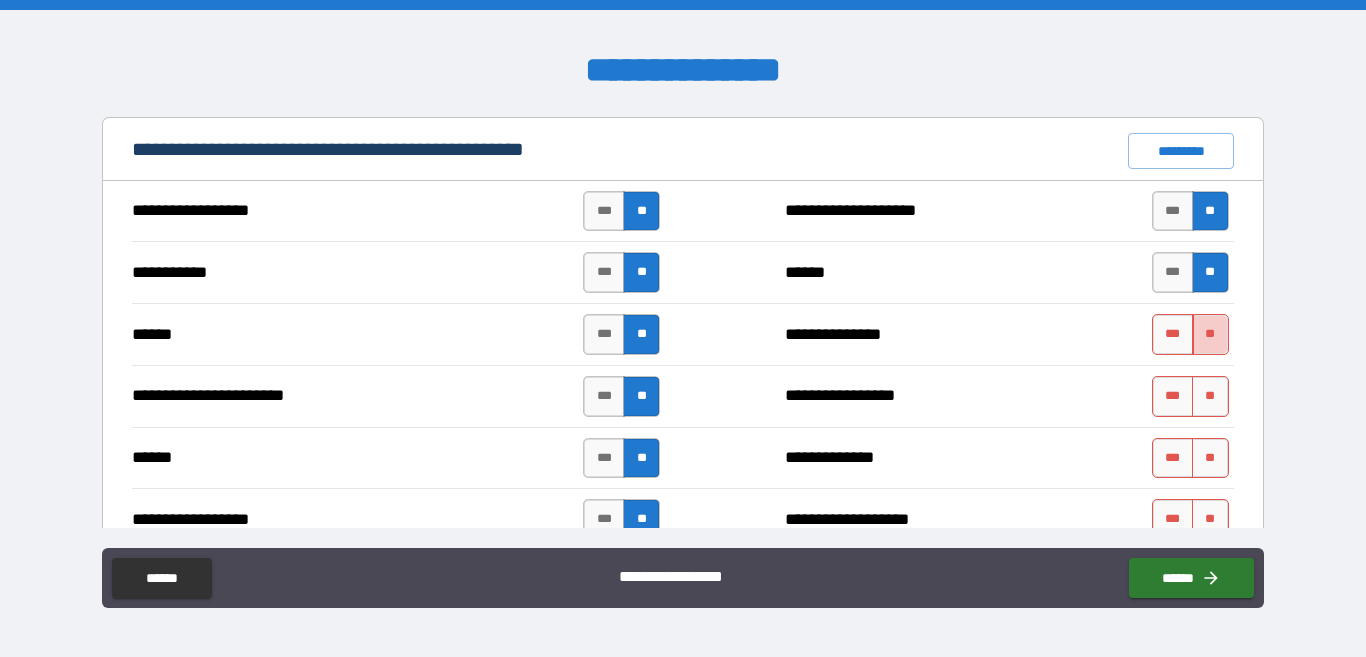 click on "**" at bounding box center (1210, 334) 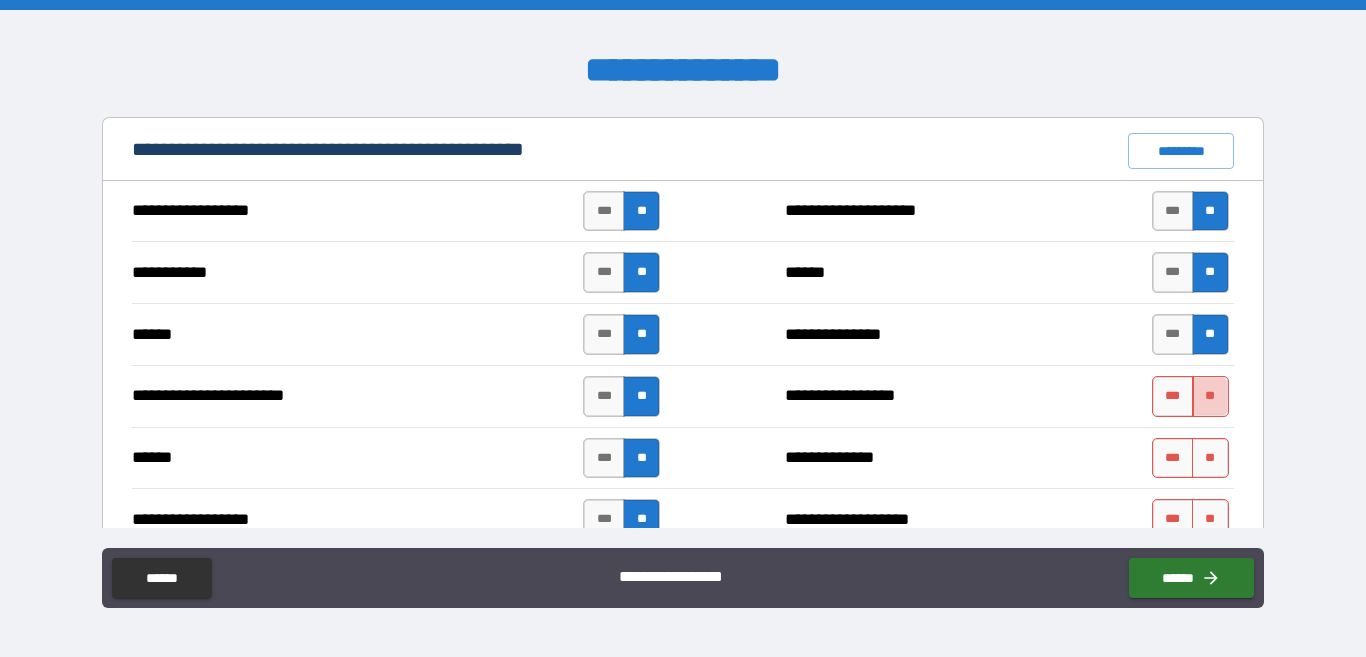click on "**" at bounding box center (1210, 396) 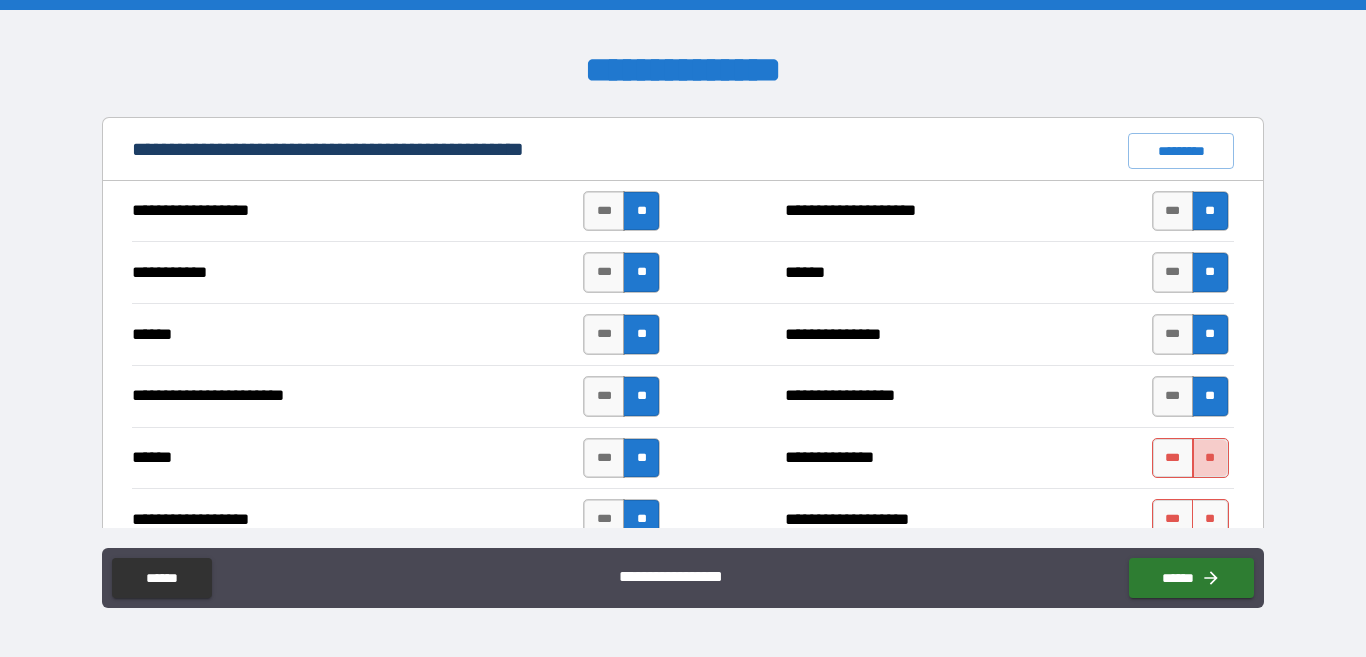 click on "**" at bounding box center (1210, 458) 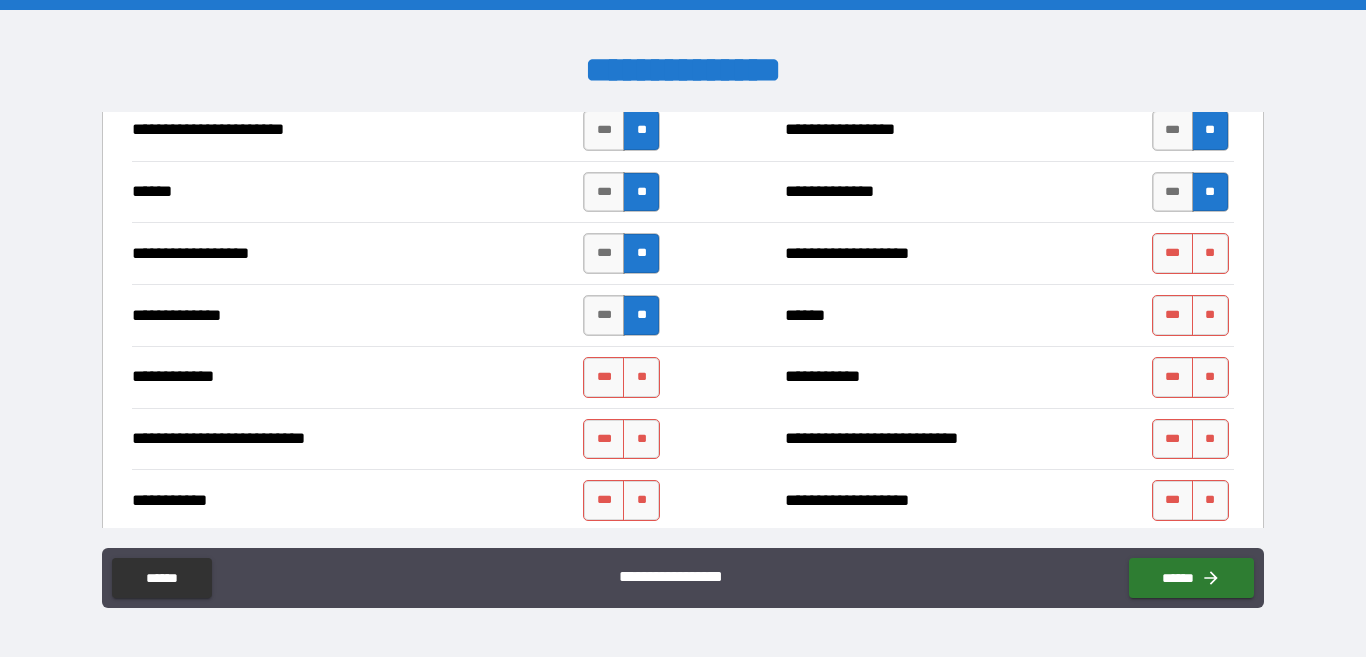 scroll, scrollTop: 1800, scrollLeft: 0, axis: vertical 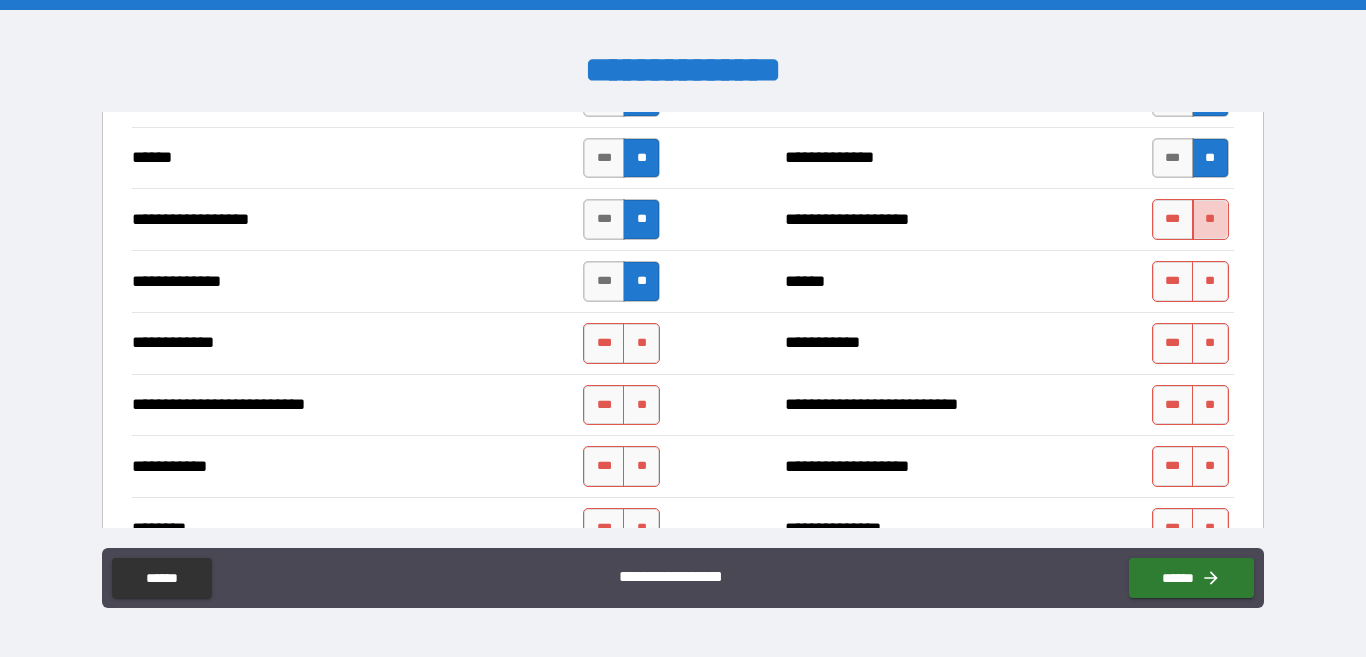 click on "**" at bounding box center [1210, 219] 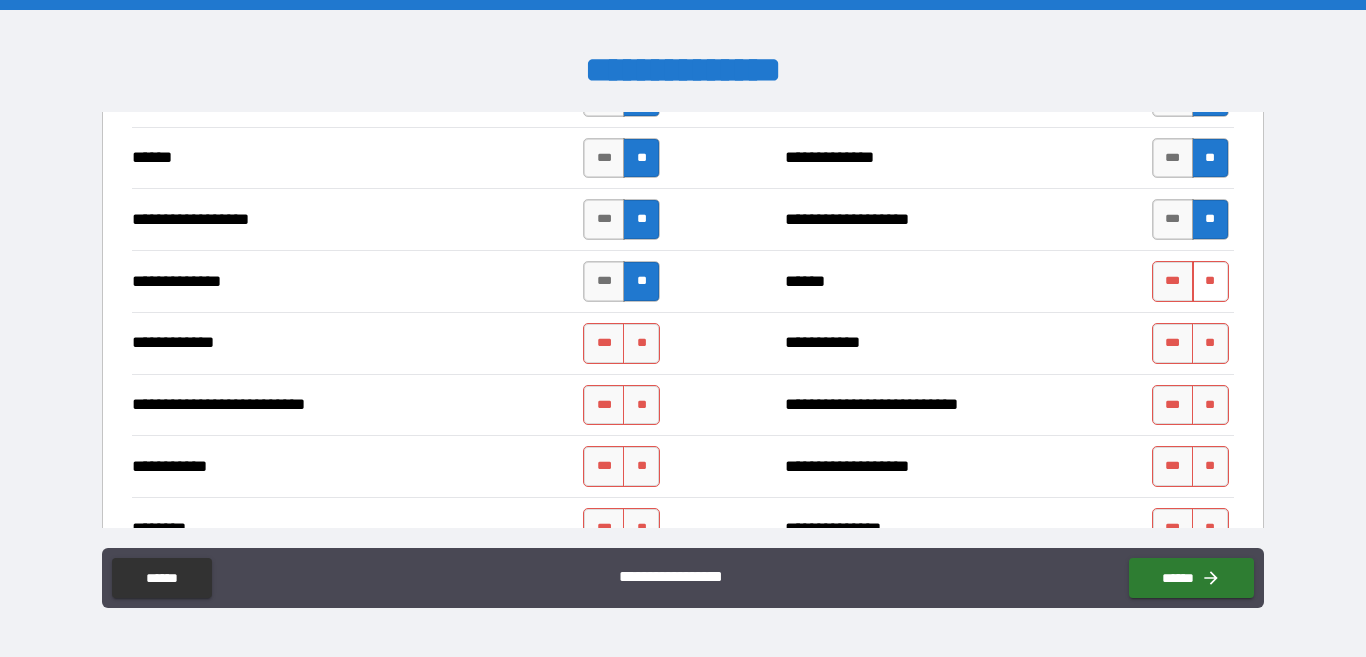 click on "**" at bounding box center (1210, 281) 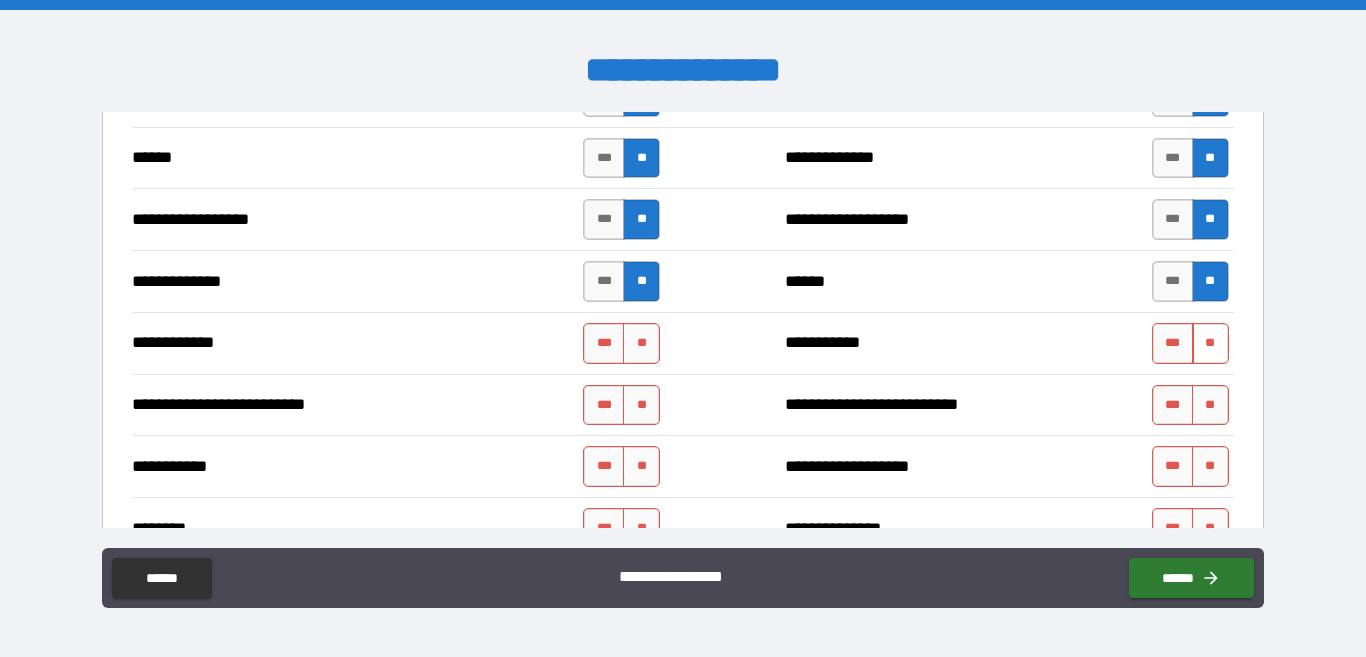 click on "**" at bounding box center [1210, 343] 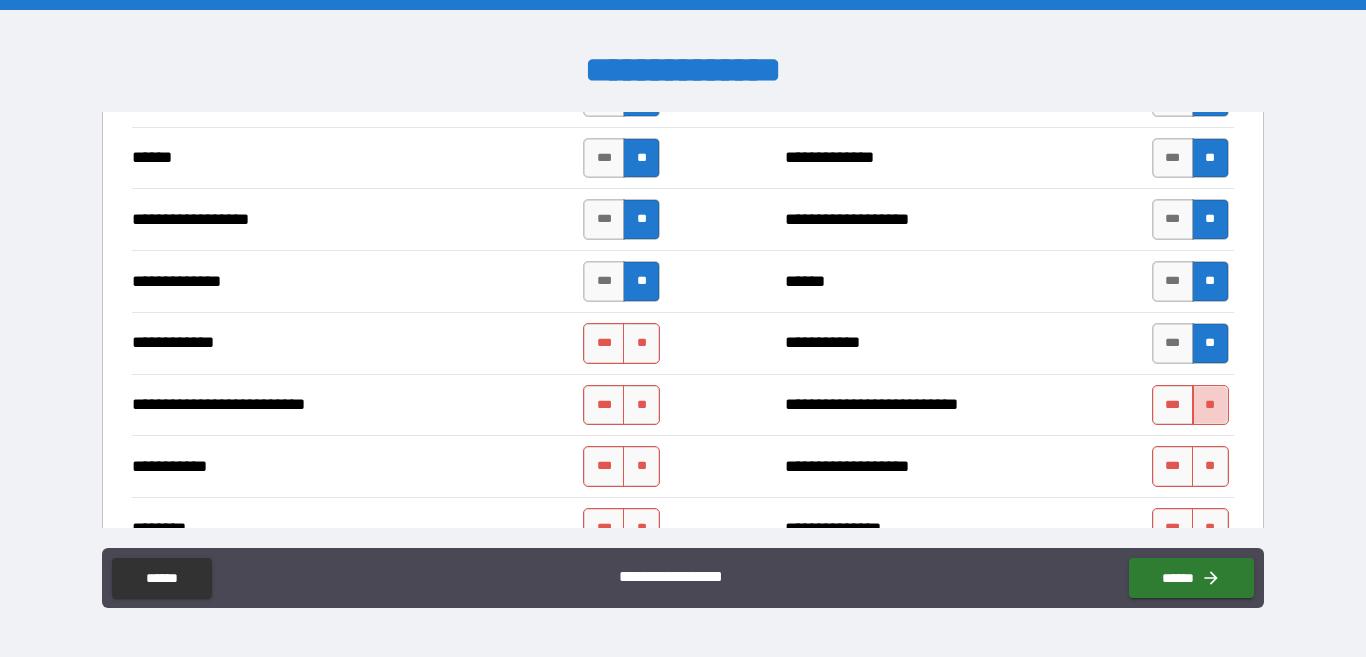 click on "**" at bounding box center [1210, 405] 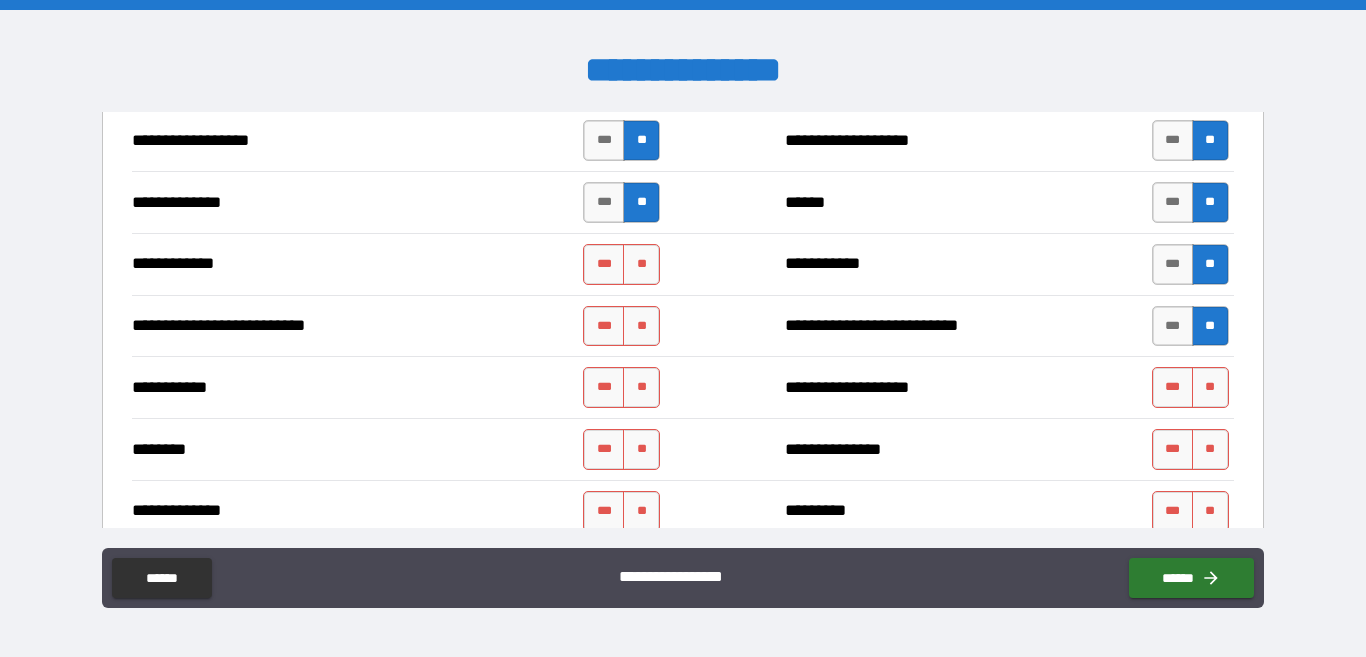 scroll, scrollTop: 1900, scrollLeft: 0, axis: vertical 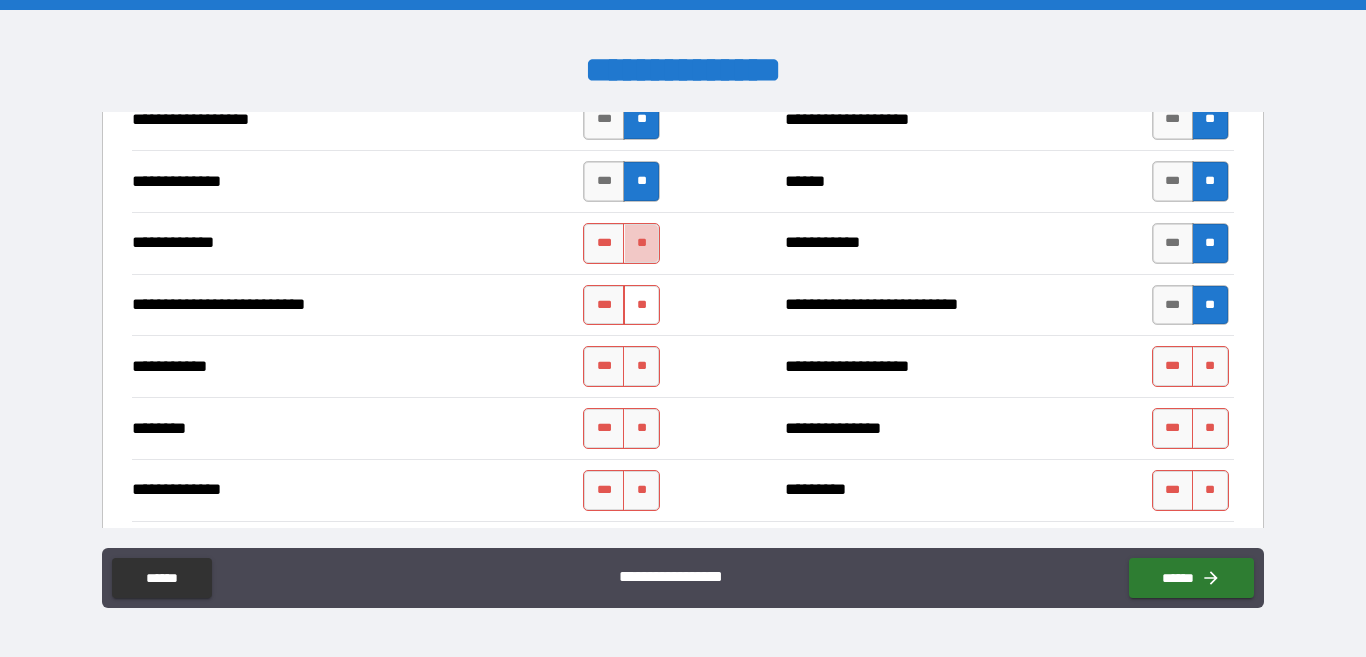 drag, startPoint x: 632, startPoint y: 240, endPoint x: 622, endPoint y: 302, distance: 62.801273 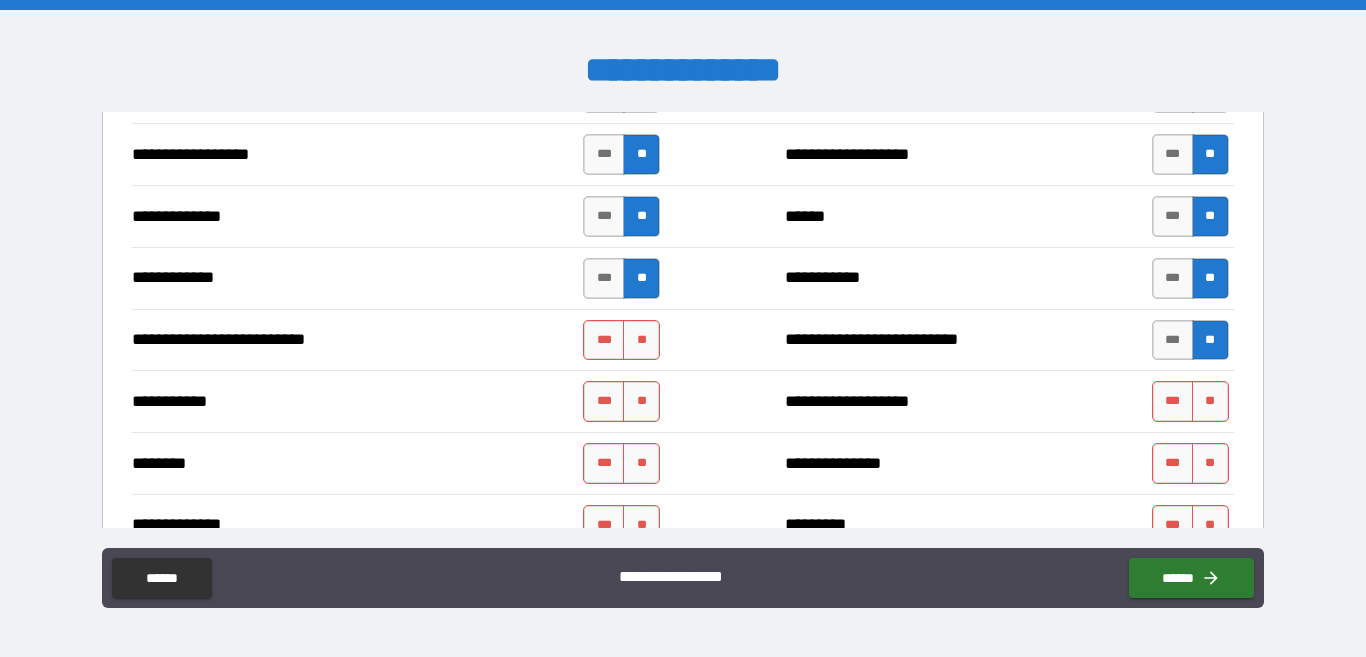 scroll, scrollTop: 1900, scrollLeft: 0, axis: vertical 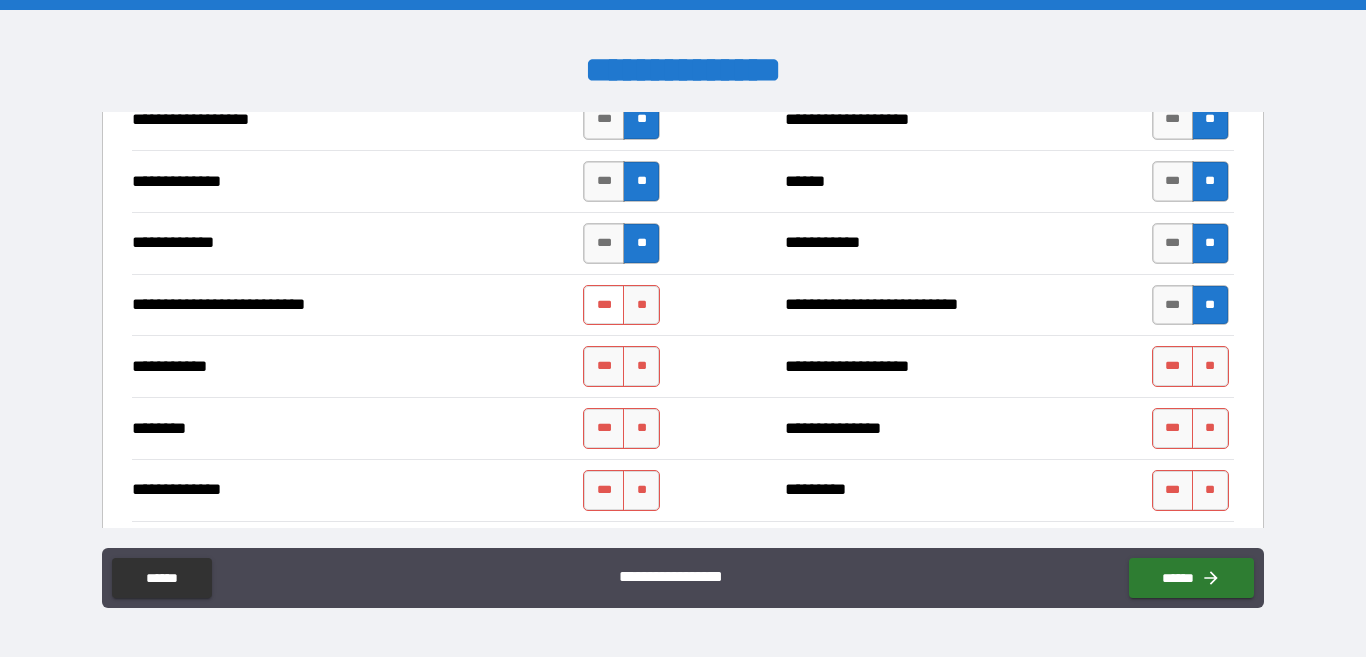 click on "***" at bounding box center [604, 305] 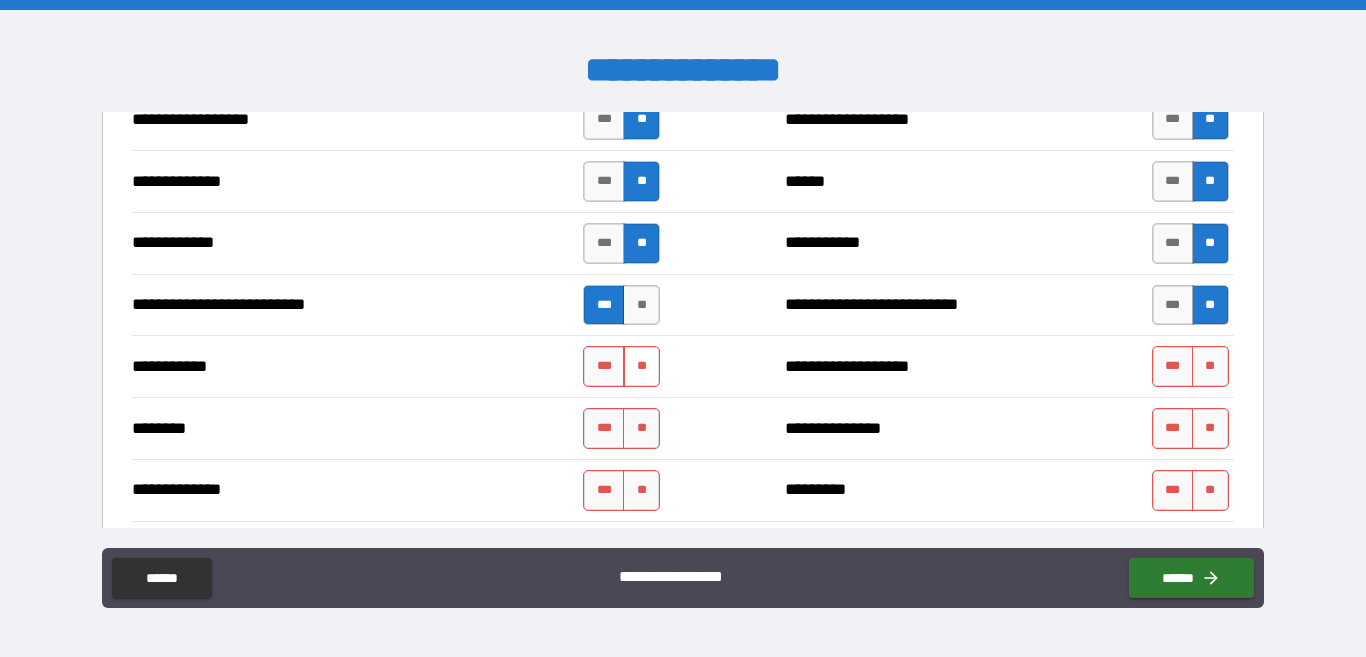click on "**" at bounding box center (641, 366) 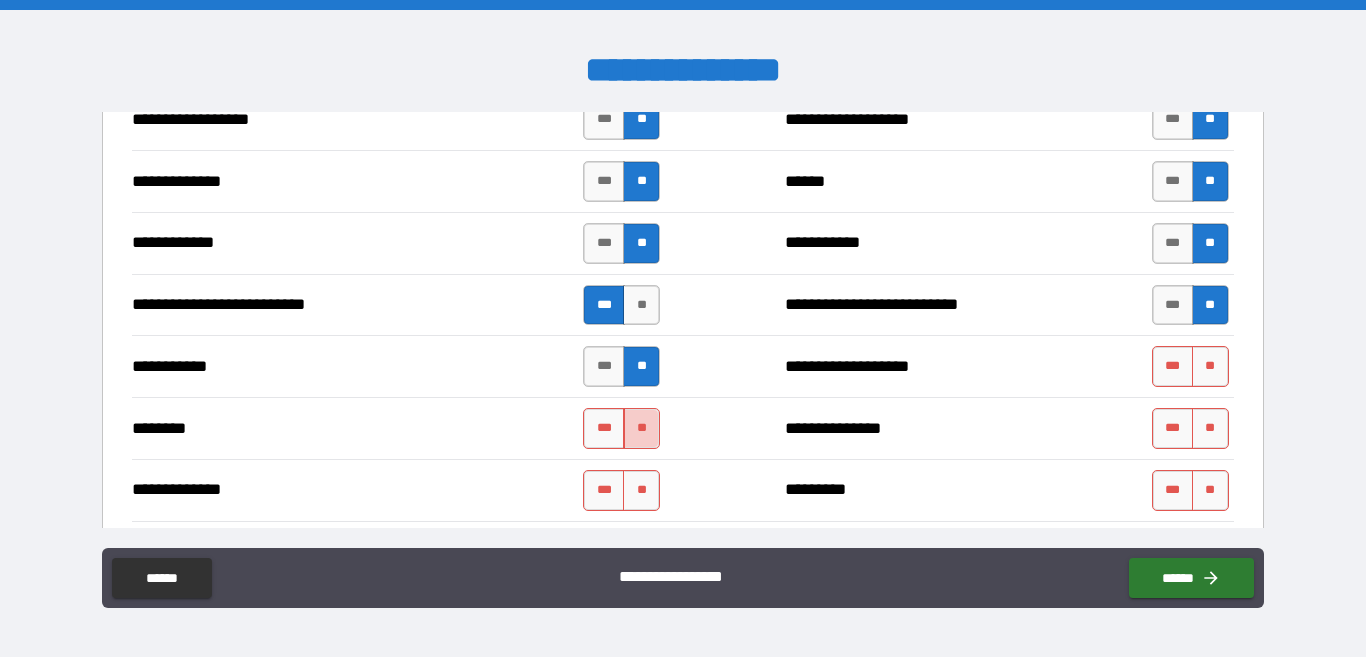 click on "**" at bounding box center [641, 428] 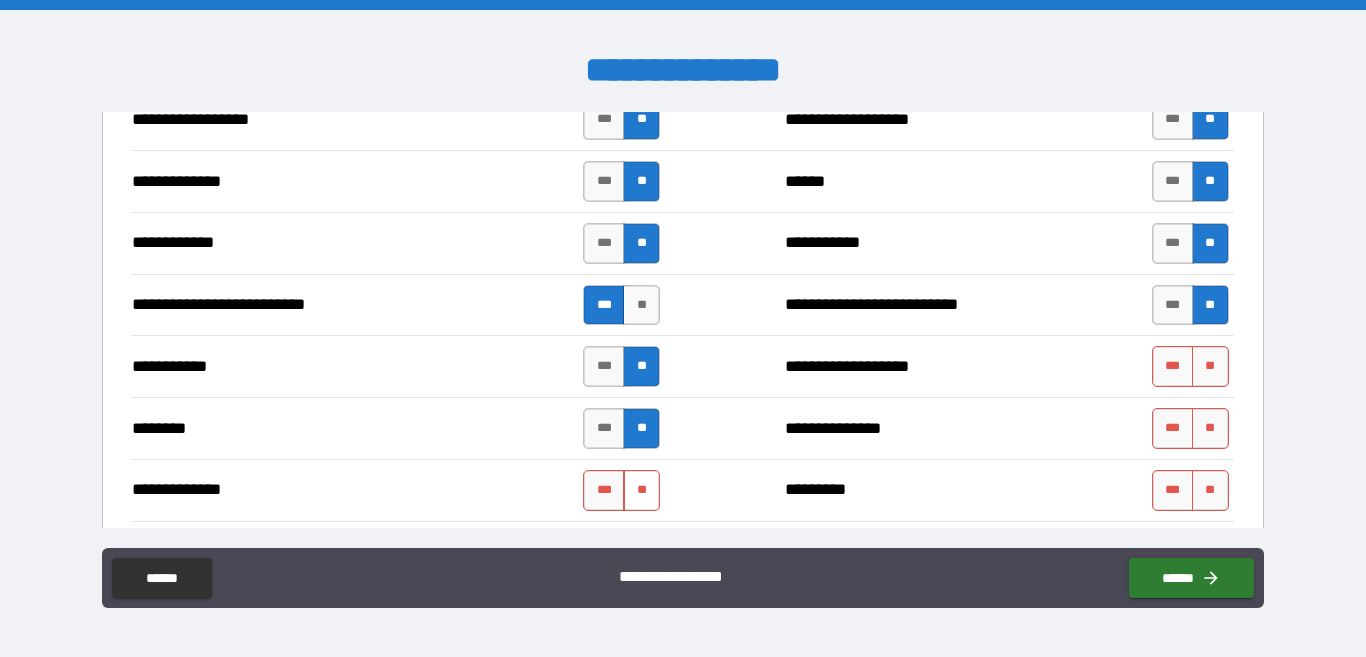 click on "**" at bounding box center (641, 490) 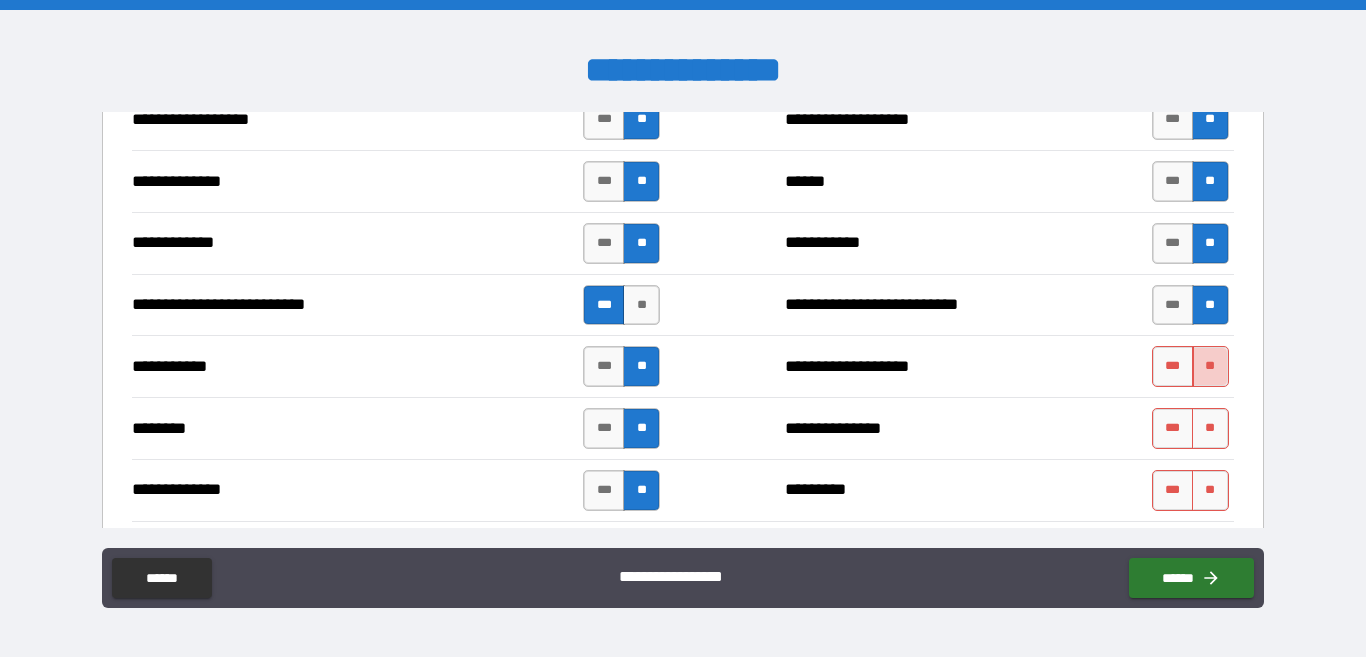 click on "**" at bounding box center (1210, 366) 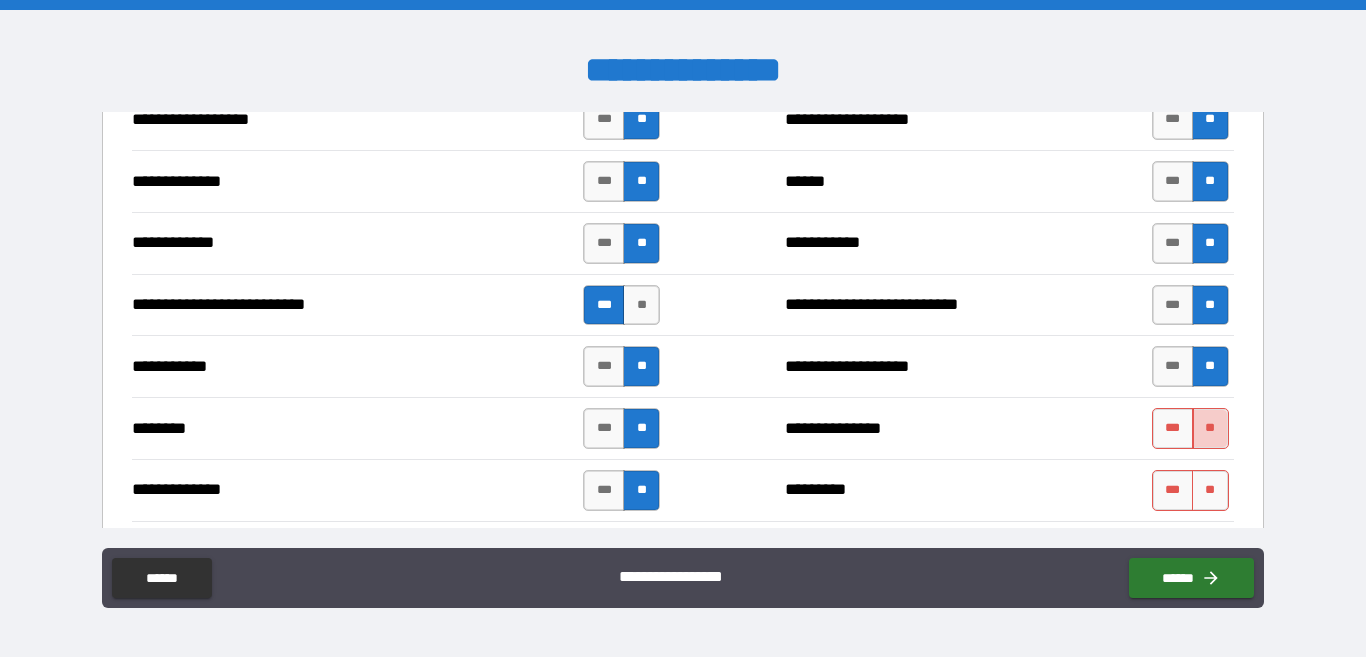 click on "**" at bounding box center (1210, 428) 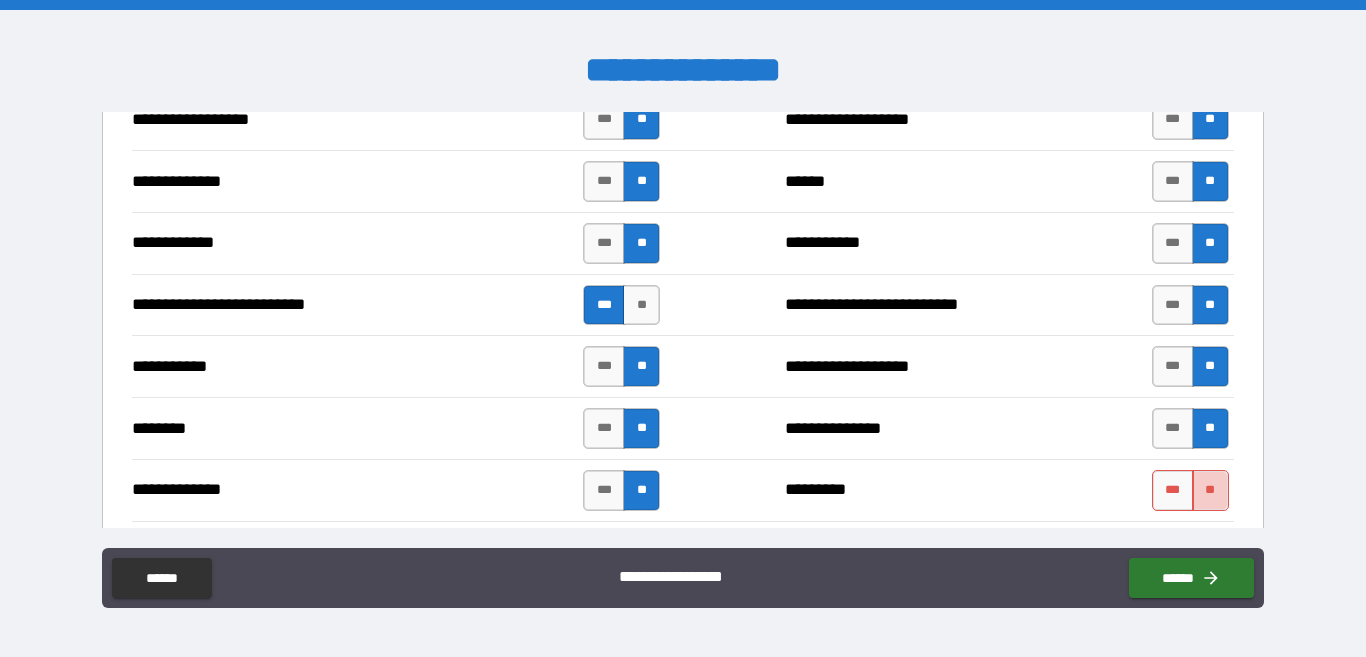 drag, startPoint x: 1200, startPoint y: 479, endPoint x: 1017, endPoint y: 390, distance: 203.49448 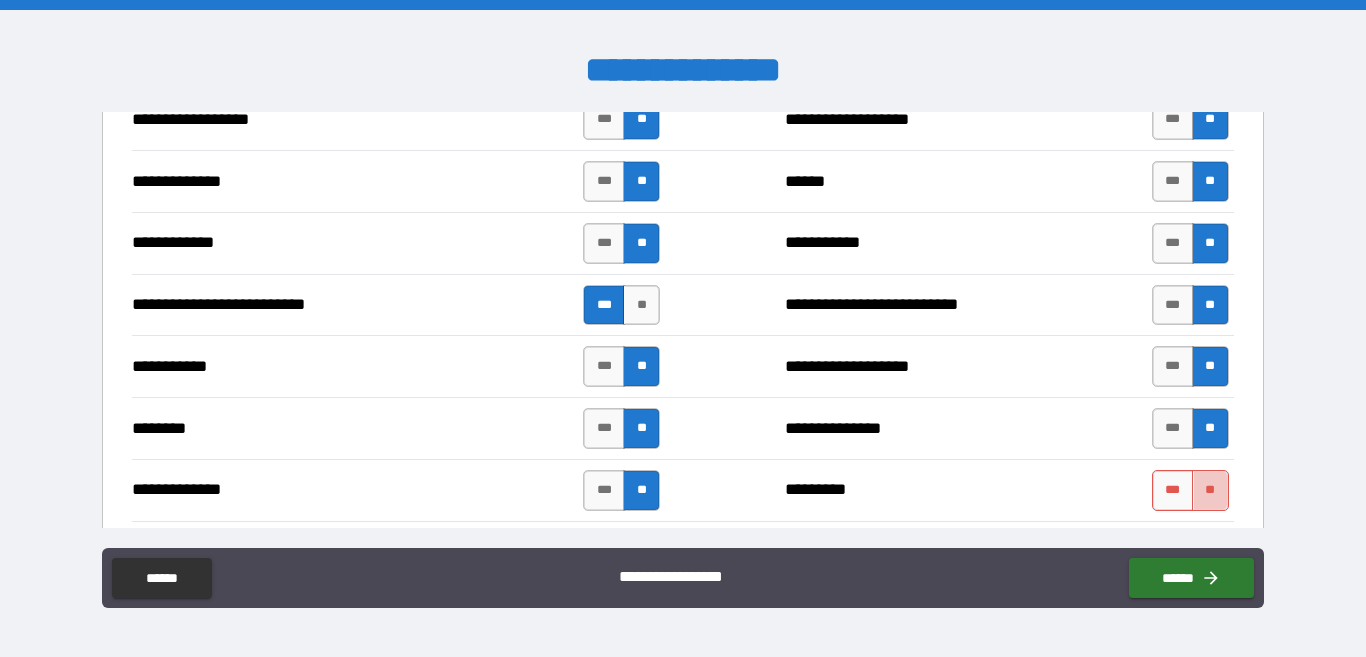 click on "**" at bounding box center (1210, 490) 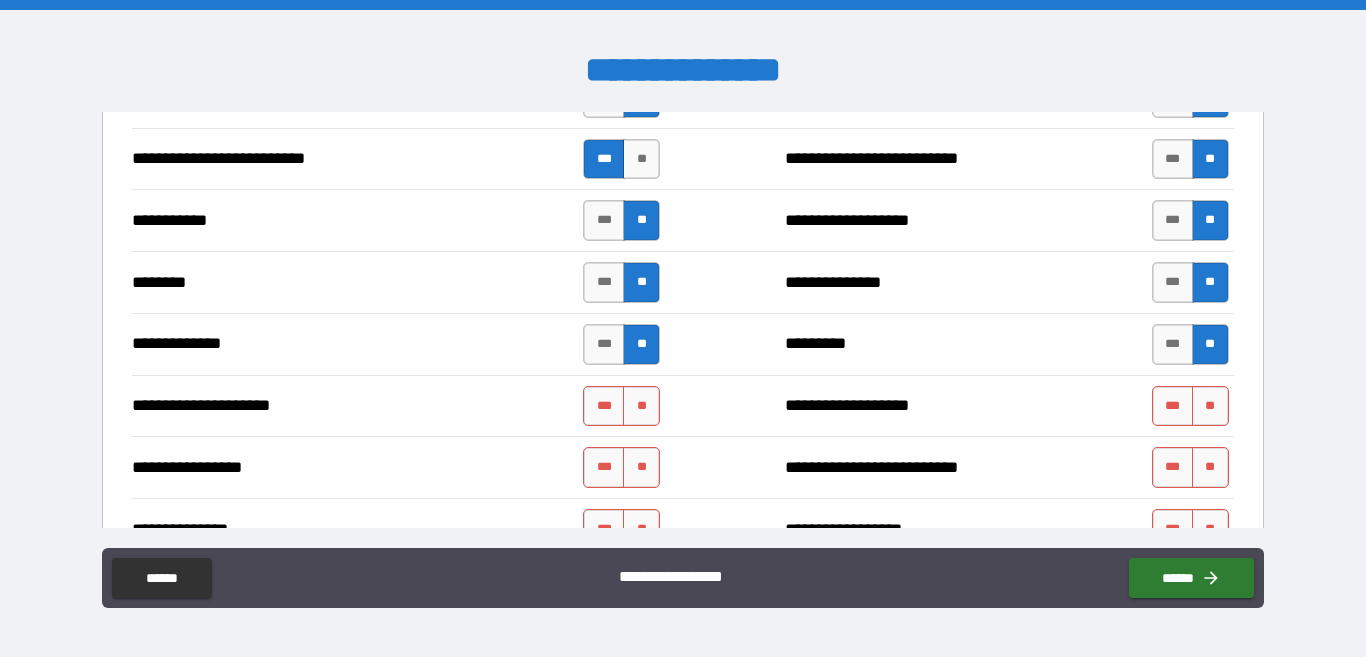 scroll, scrollTop: 2100, scrollLeft: 0, axis: vertical 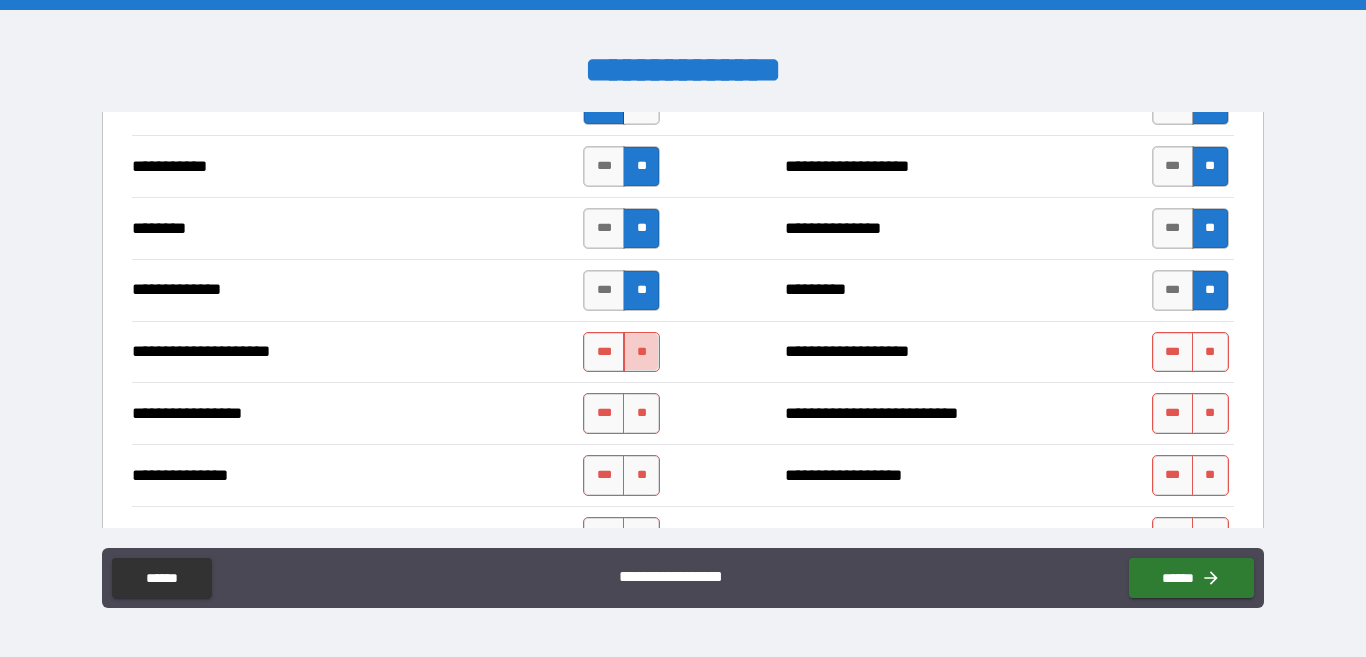 click on "**" at bounding box center (641, 352) 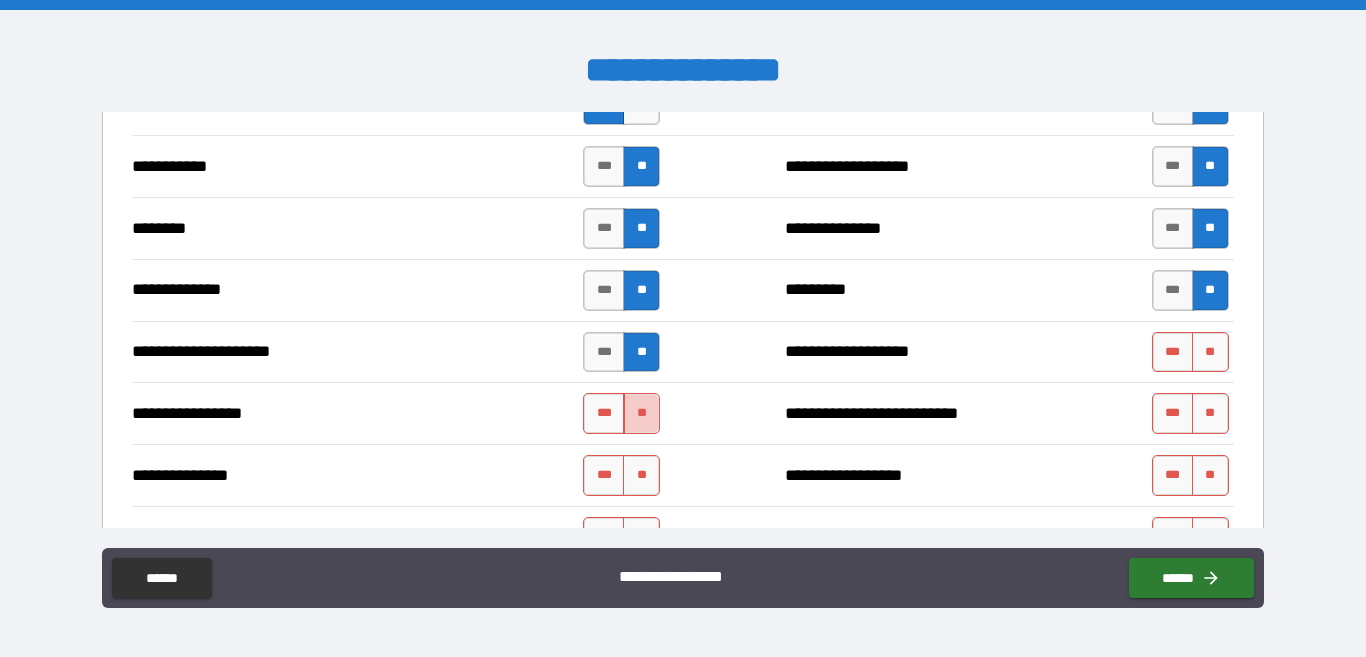 click on "**" at bounding box center (641, 413) 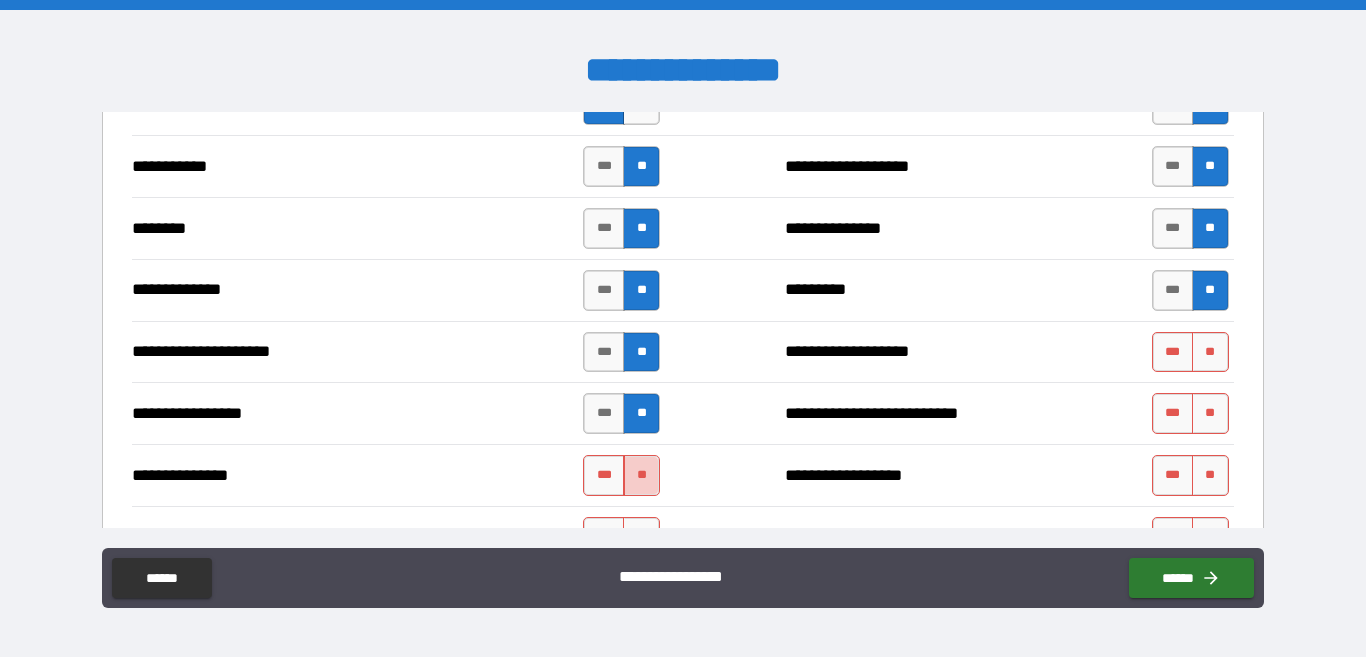 click on "**" at bounding box center (641, 475) 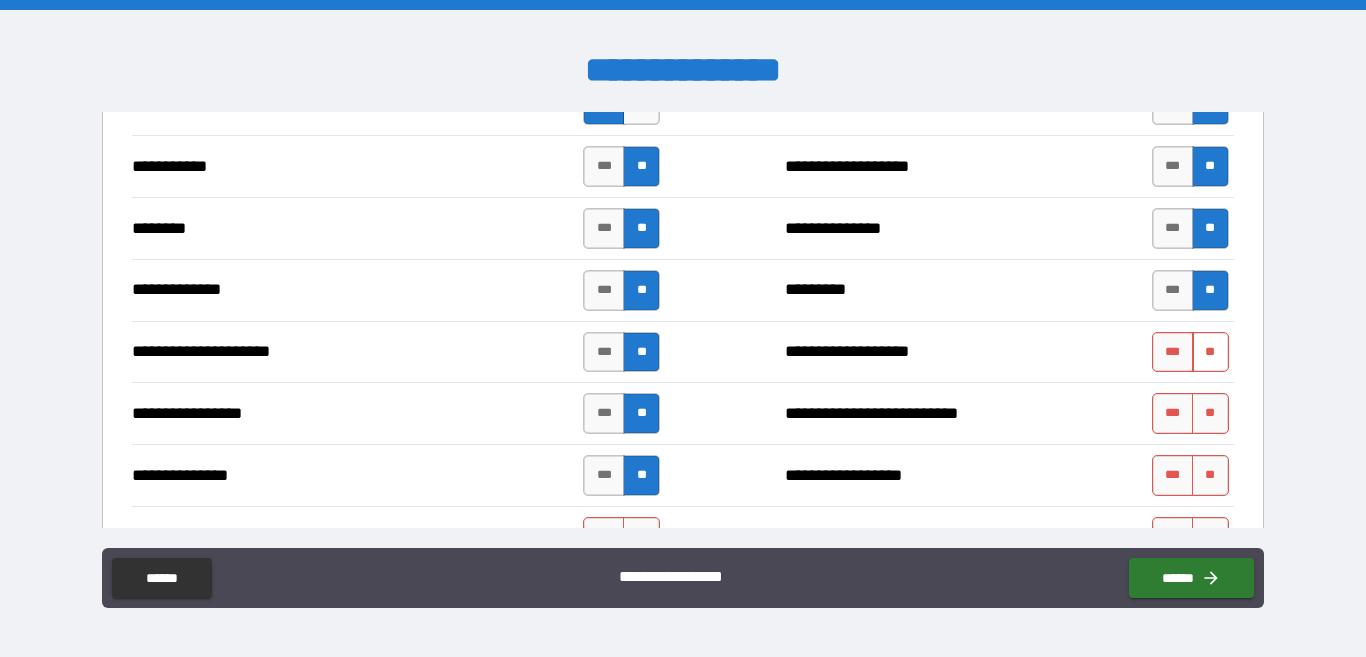 click on "**" at bounding box center (1210, 352) 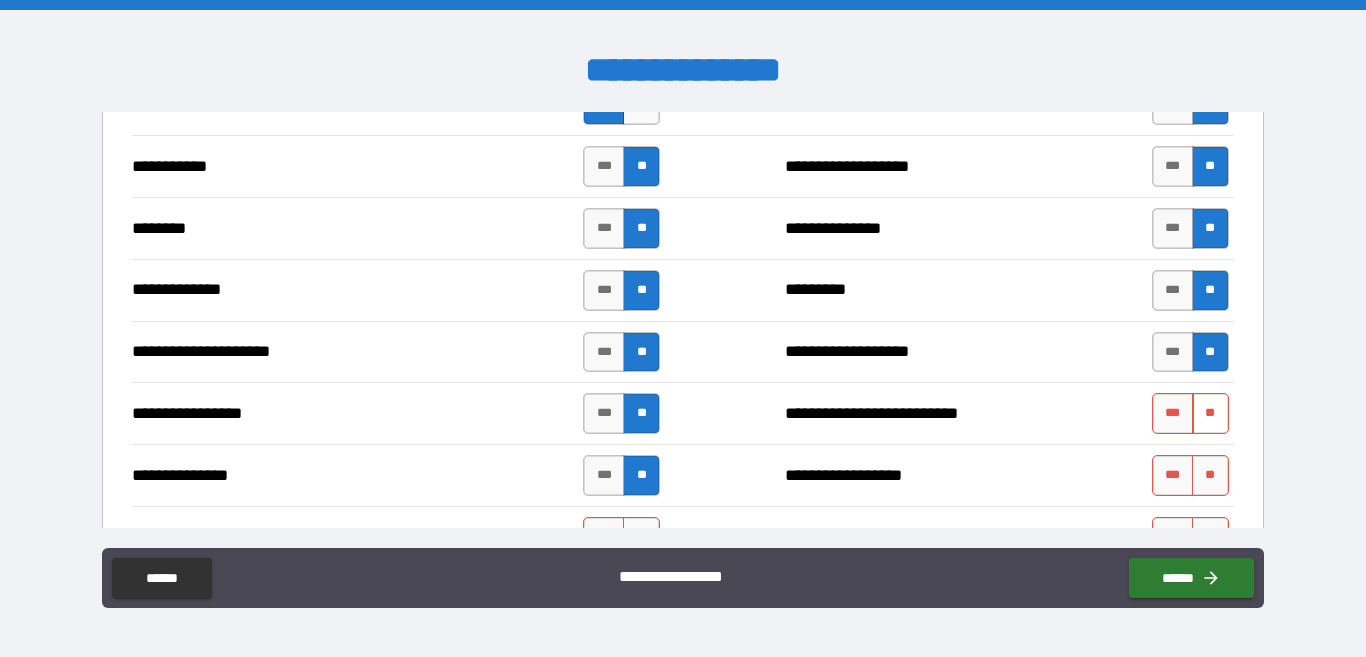 click on "**" at bounding box center (1210, 413) 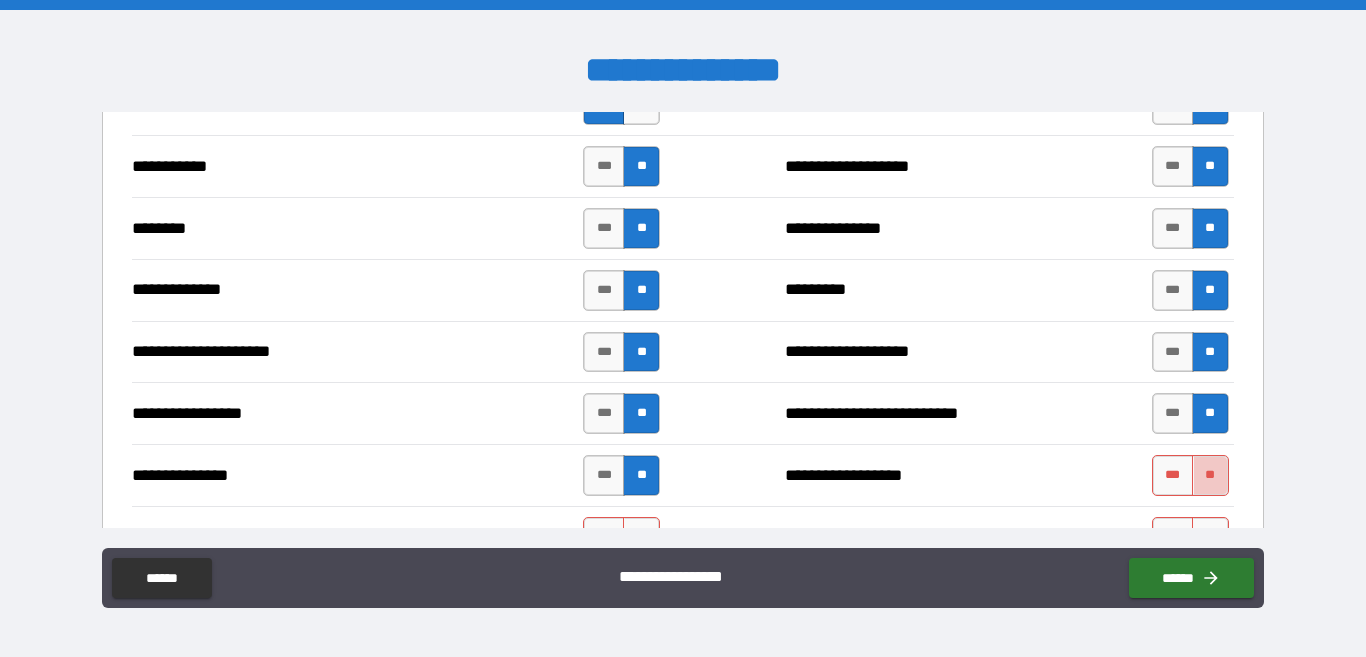 drag, startPoint x: 1191, startPoint y: 466, endPoint x: 1031, endPoint y: 413, distance: 168.5497 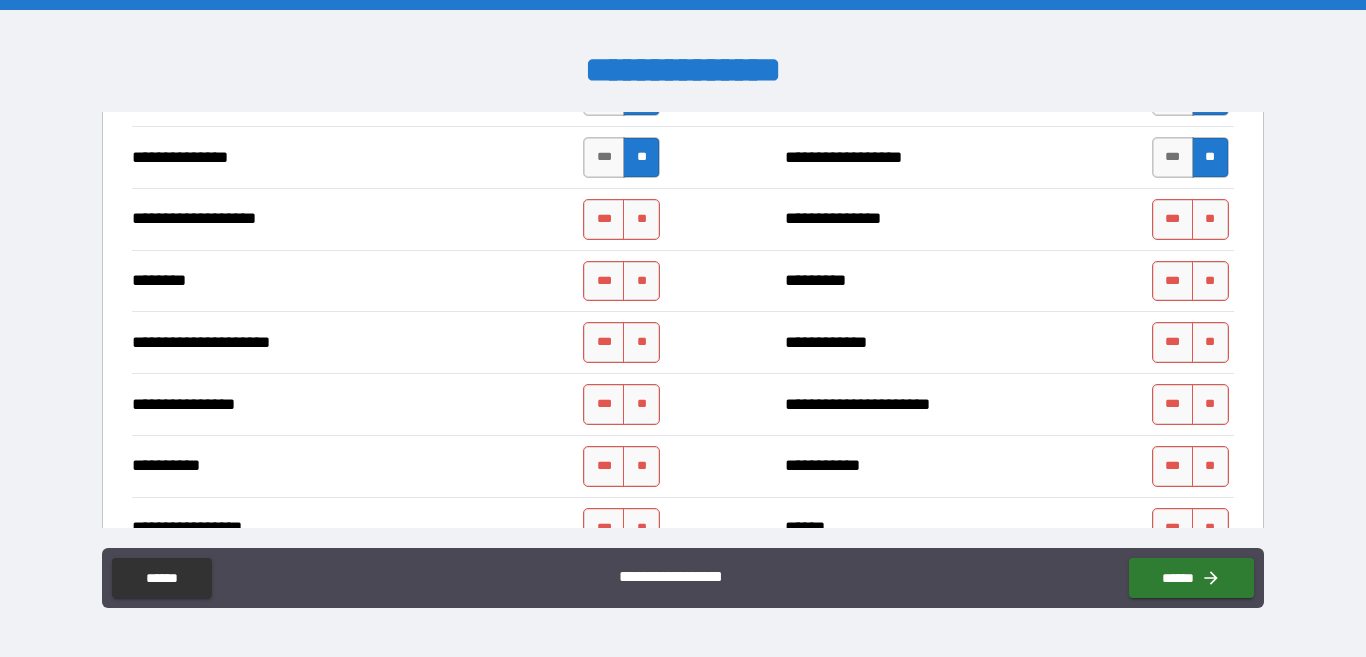 scroll, scrollTop: 2400, scrollLeft: 0, axis: vertical 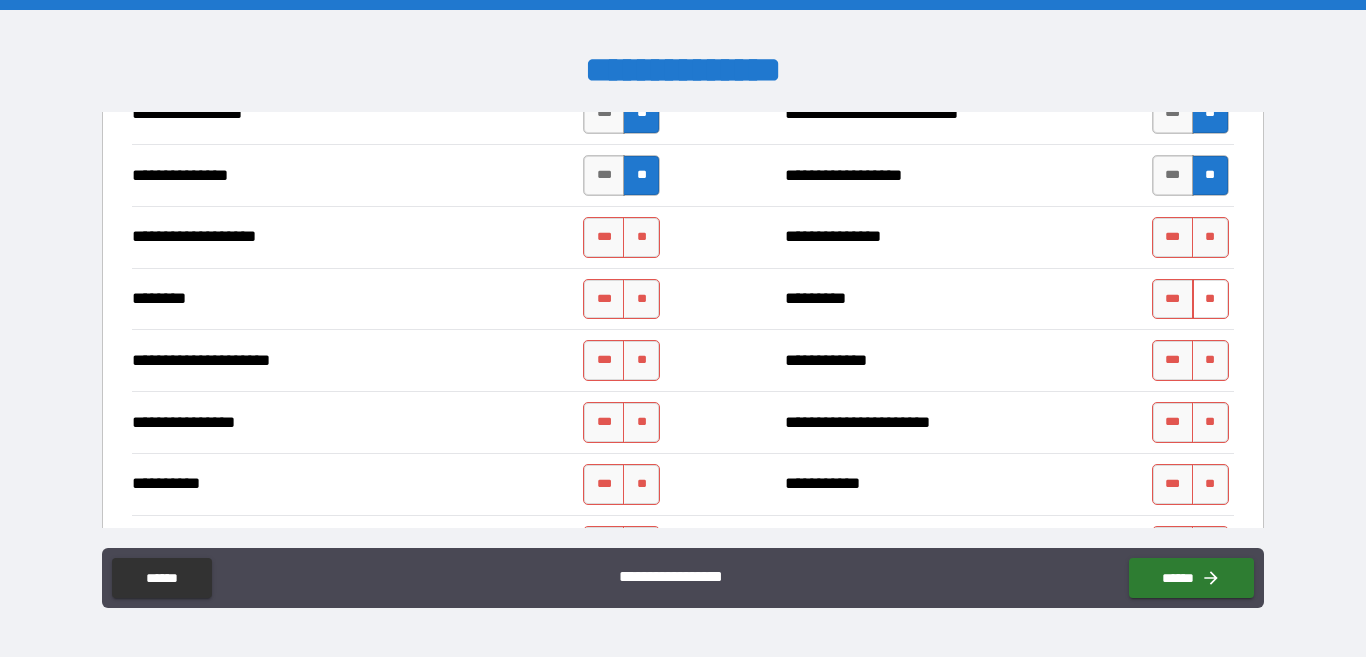 drag, startPoint x: 1192, startPoint y: 236, endPoint x: 1186, endPoint y: 279, distance: 43.416588 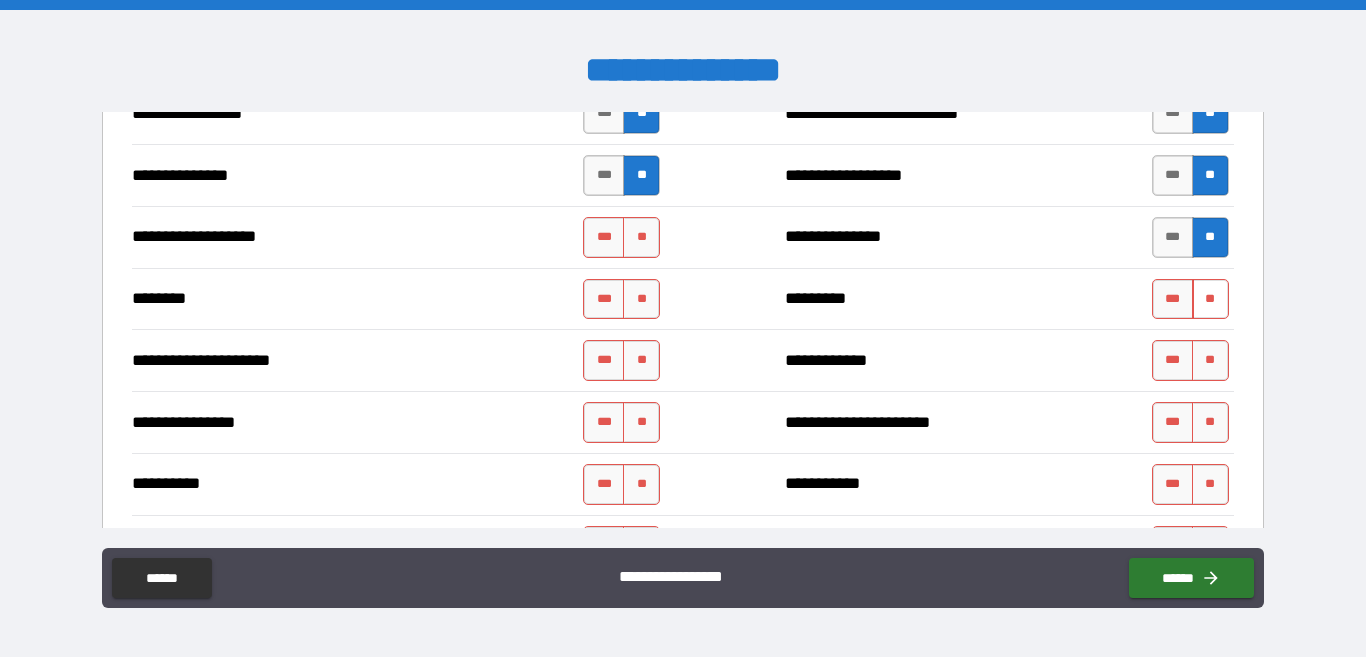 click on "**" at bounding box center [1210, 299] 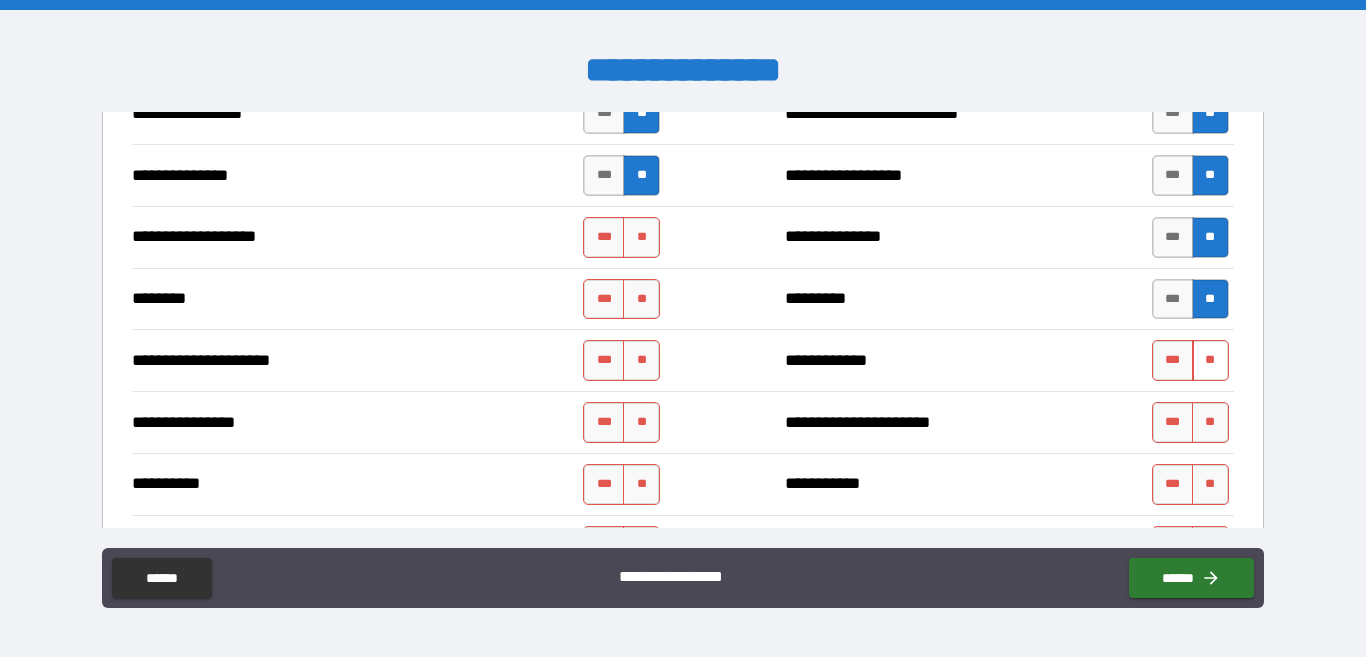 drag, startPoint x: 1201, startPoint y: 368, endPoint x: 1195, endPoint y: 377, distance: 10.816654 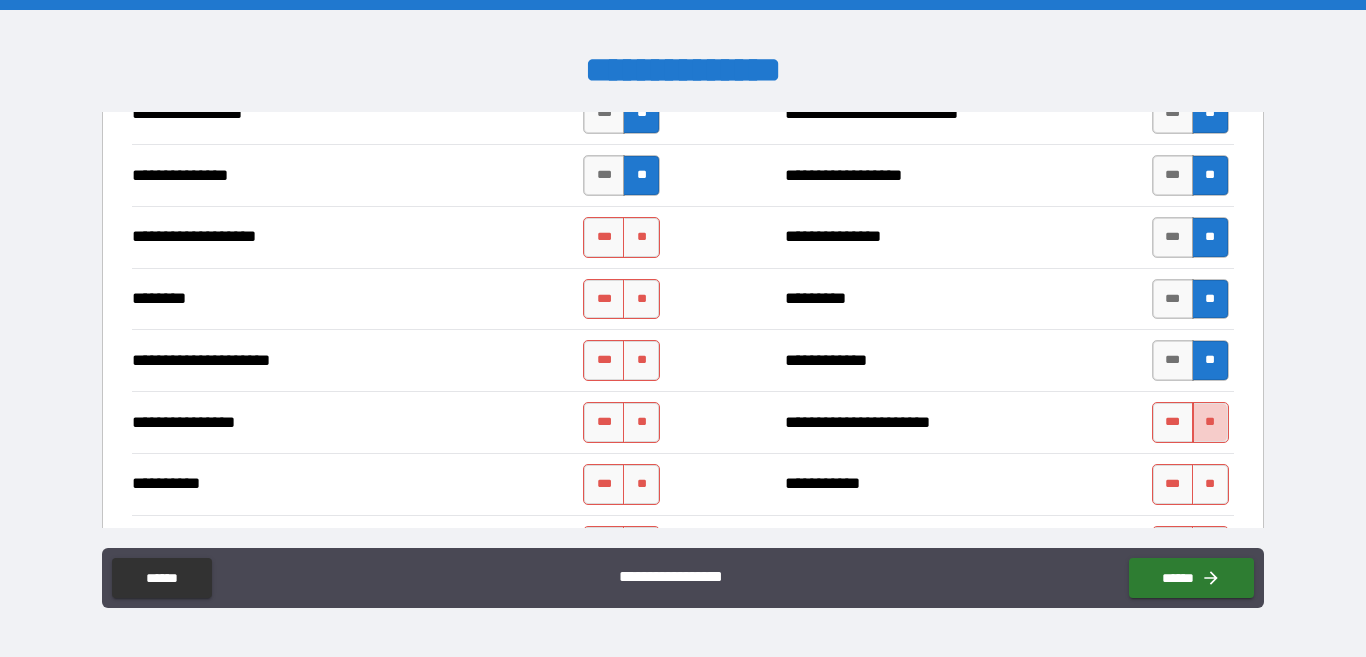 drag, startPoint x: 1194, startPoint y: 424, endPoint x: 1182, endPoint y: 431, distance: 13.892444 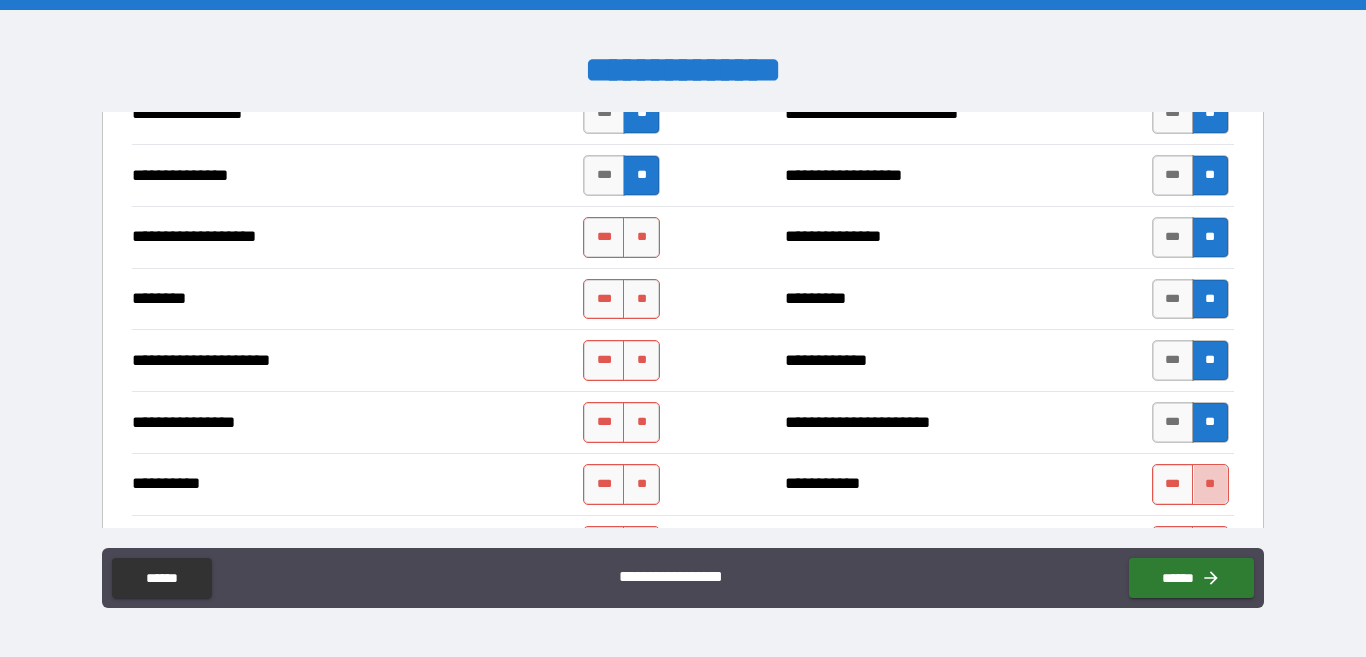 drag, startPoint x: 1198, startPoint y: 487, endPoint x: 1106, endPoint y: 422, distance: 112.64546 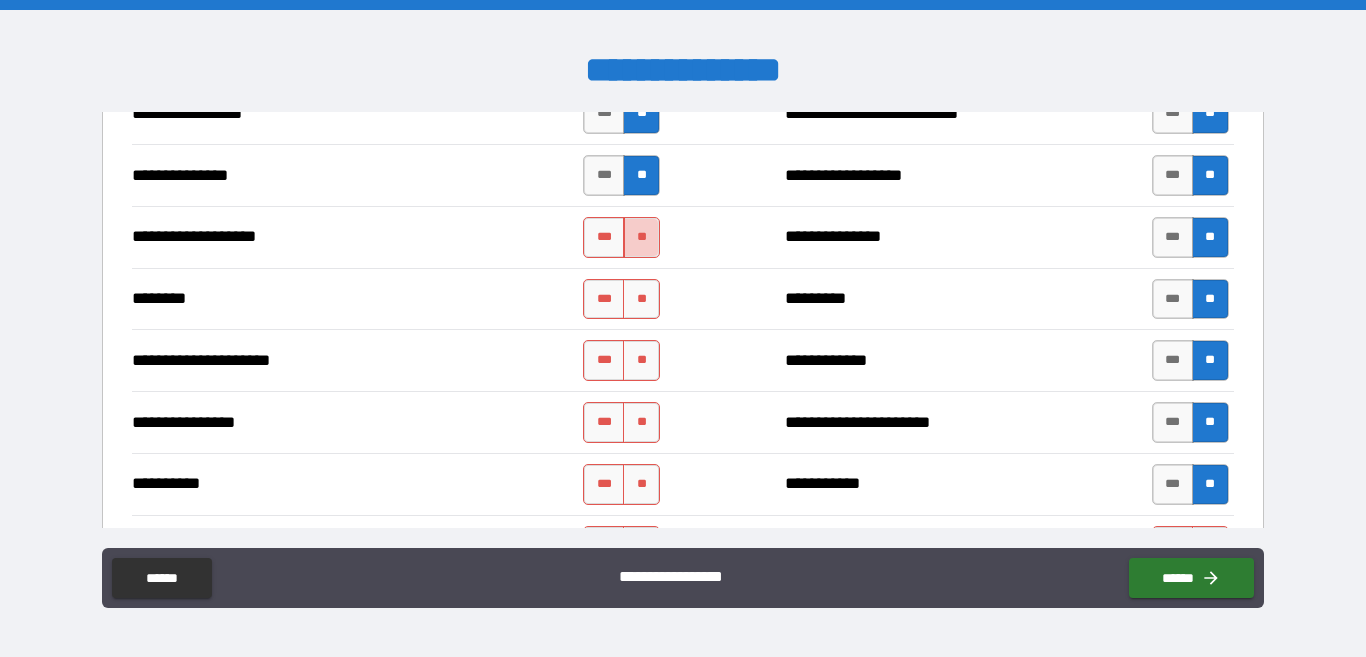 click on "**" at bounding box center (641, 237) 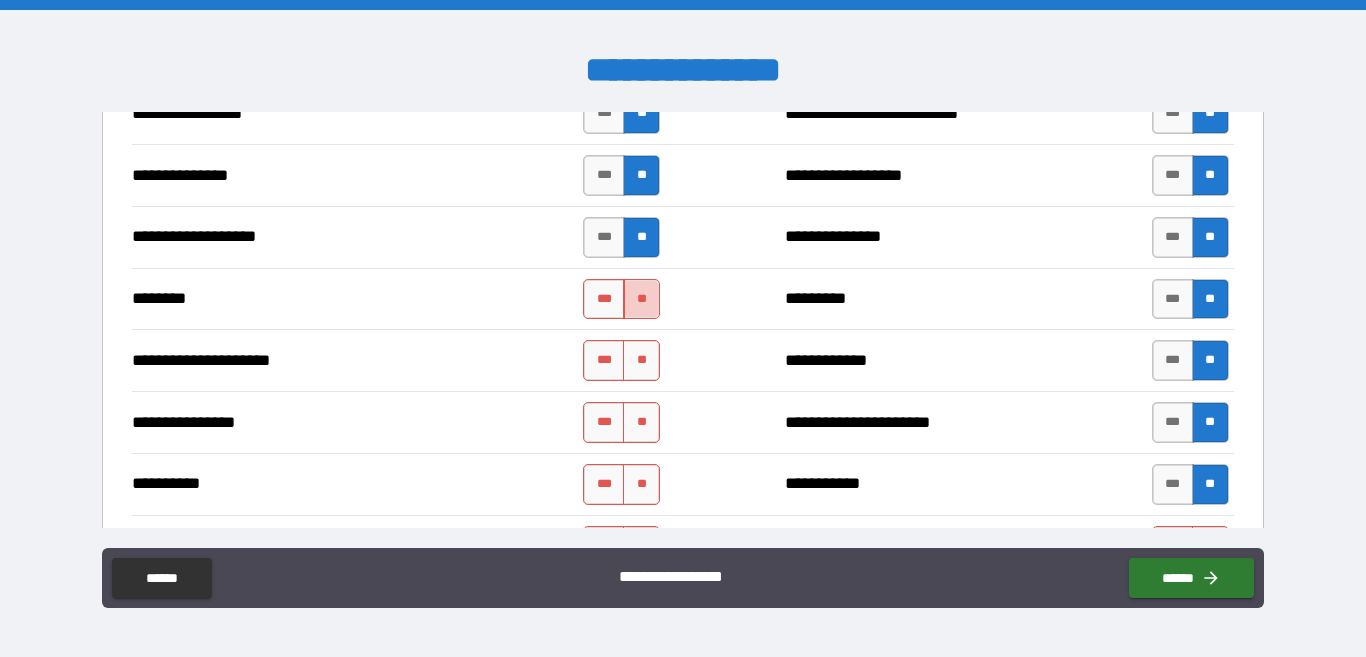 click on "**" at bounding box center (641, 299) 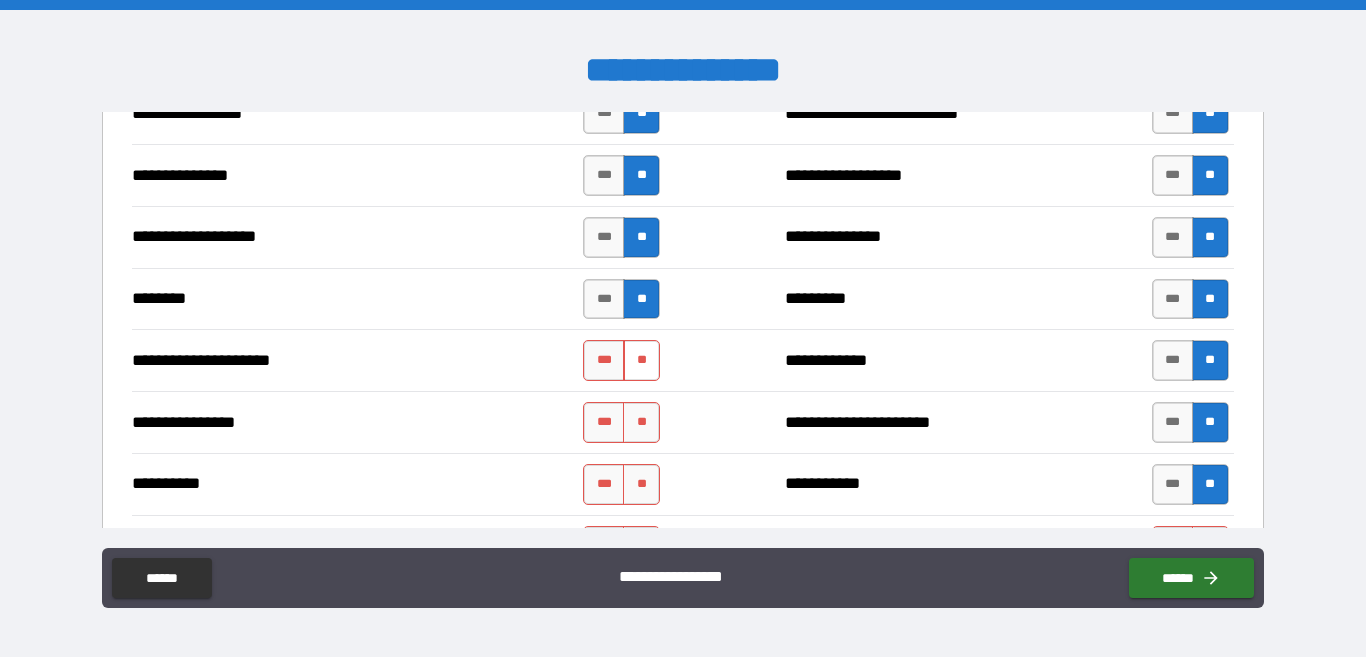 click on "**" at bounding box center (641, 360) 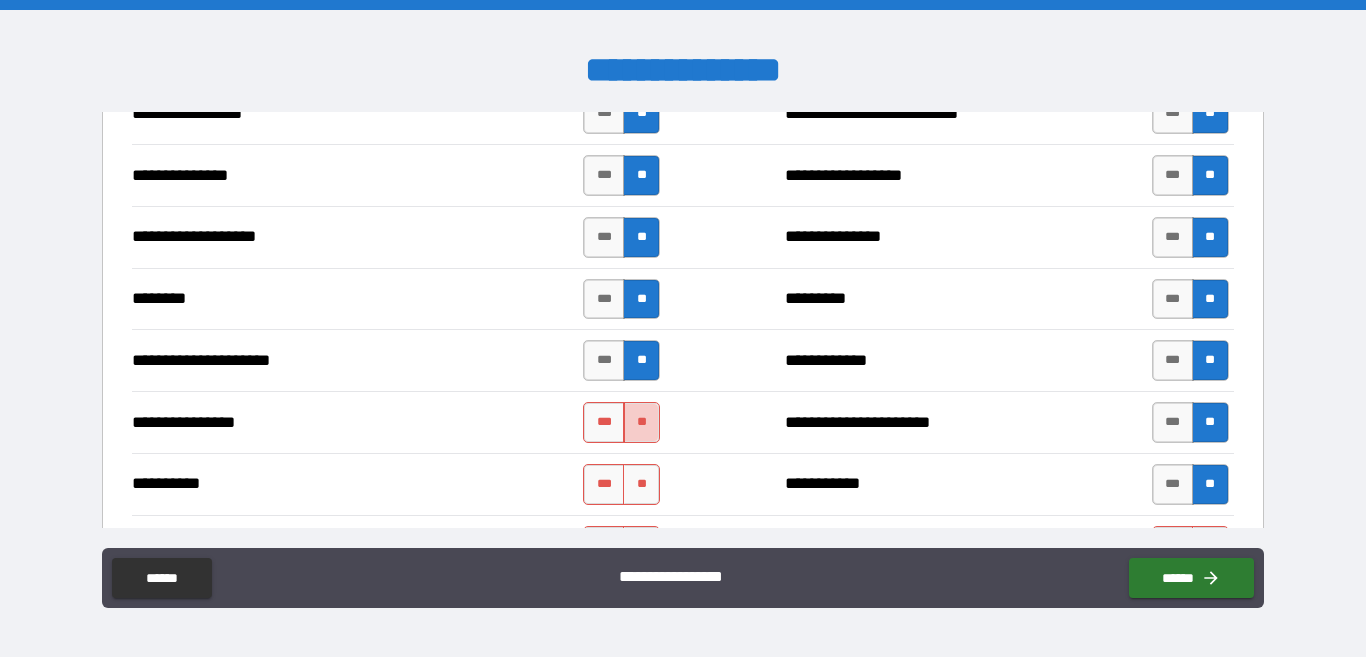 click on "**" at bounding box center (641, 422) 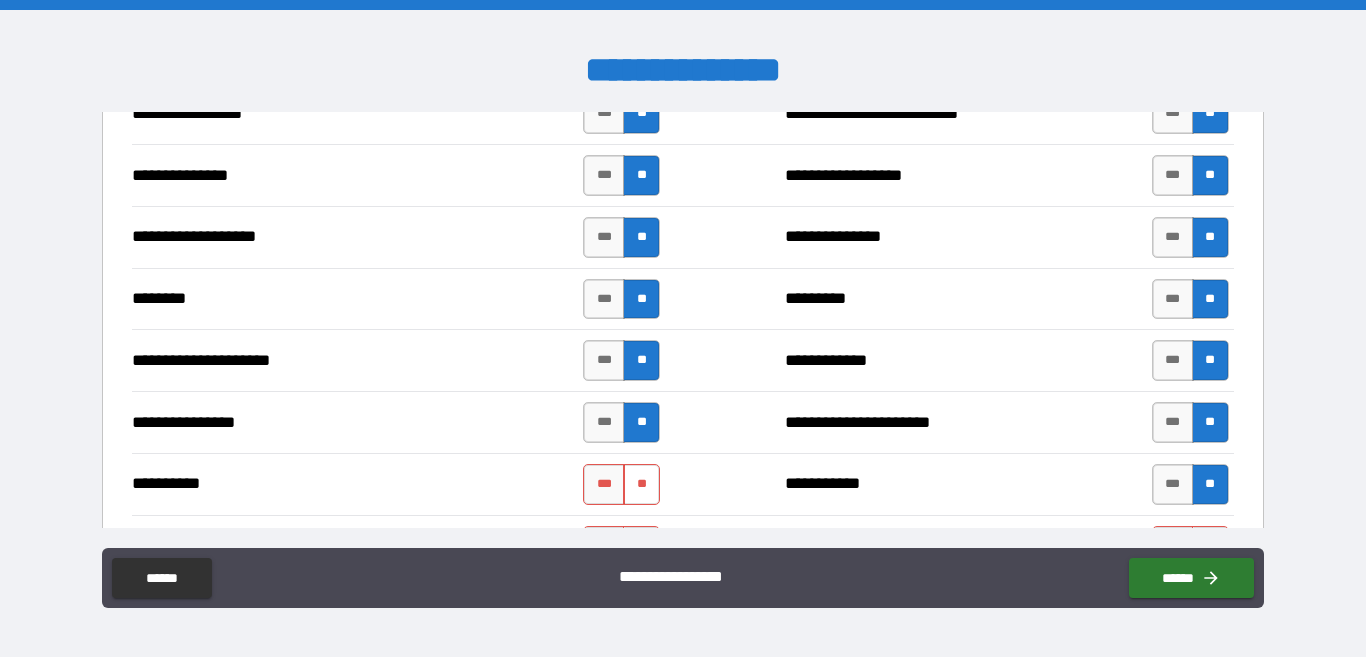click on "**" at bounding box center [641, 484] 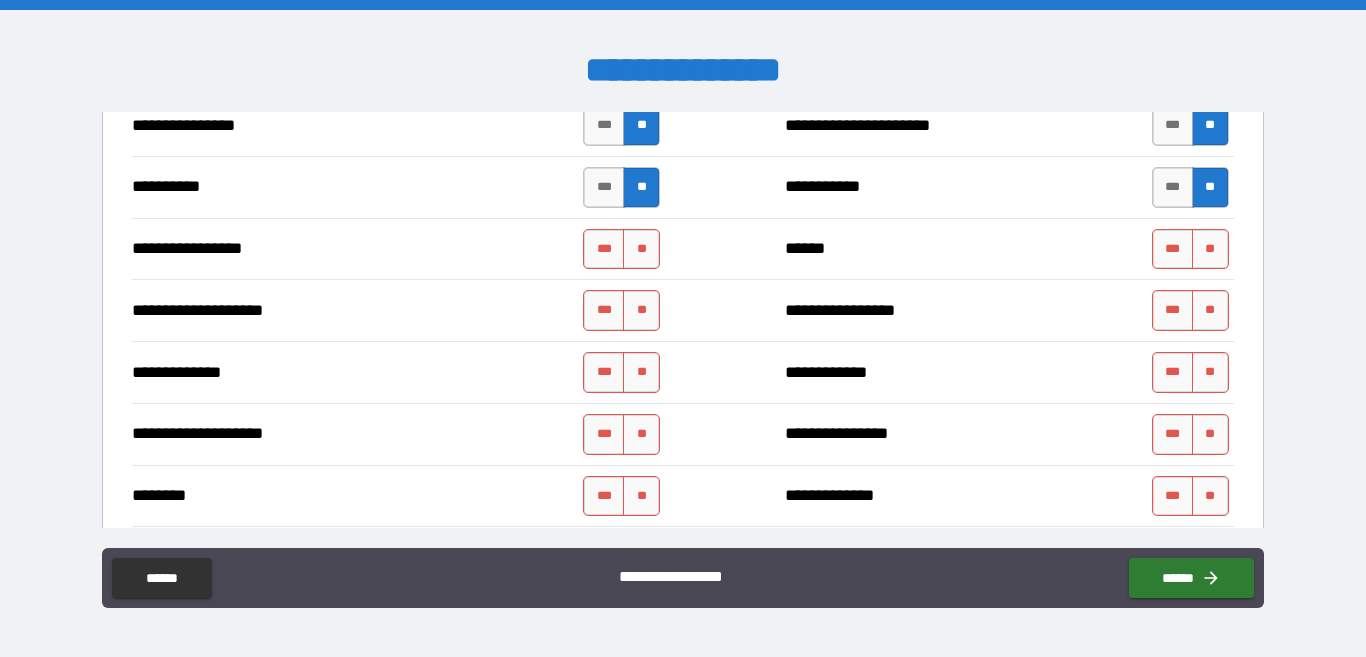scroll, scrollTop: 2700, scrollLeft: 0, axis: vertical 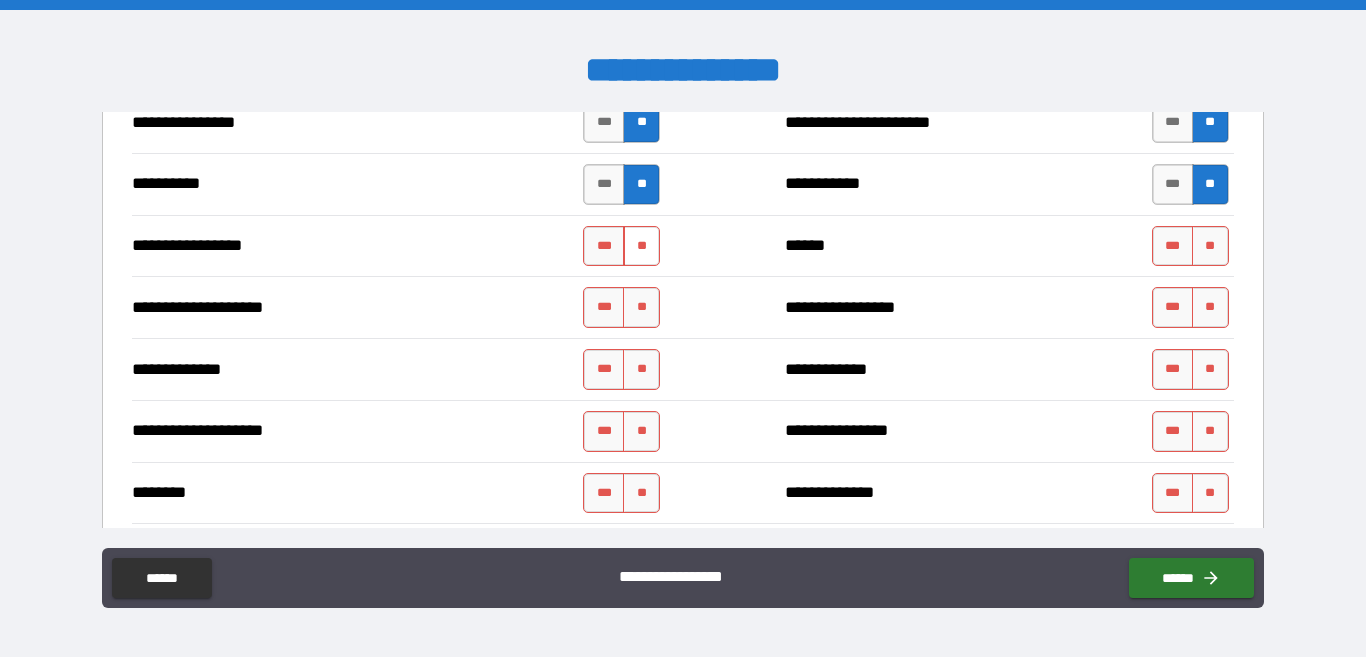click on "**" at bounding box center (641, 246) 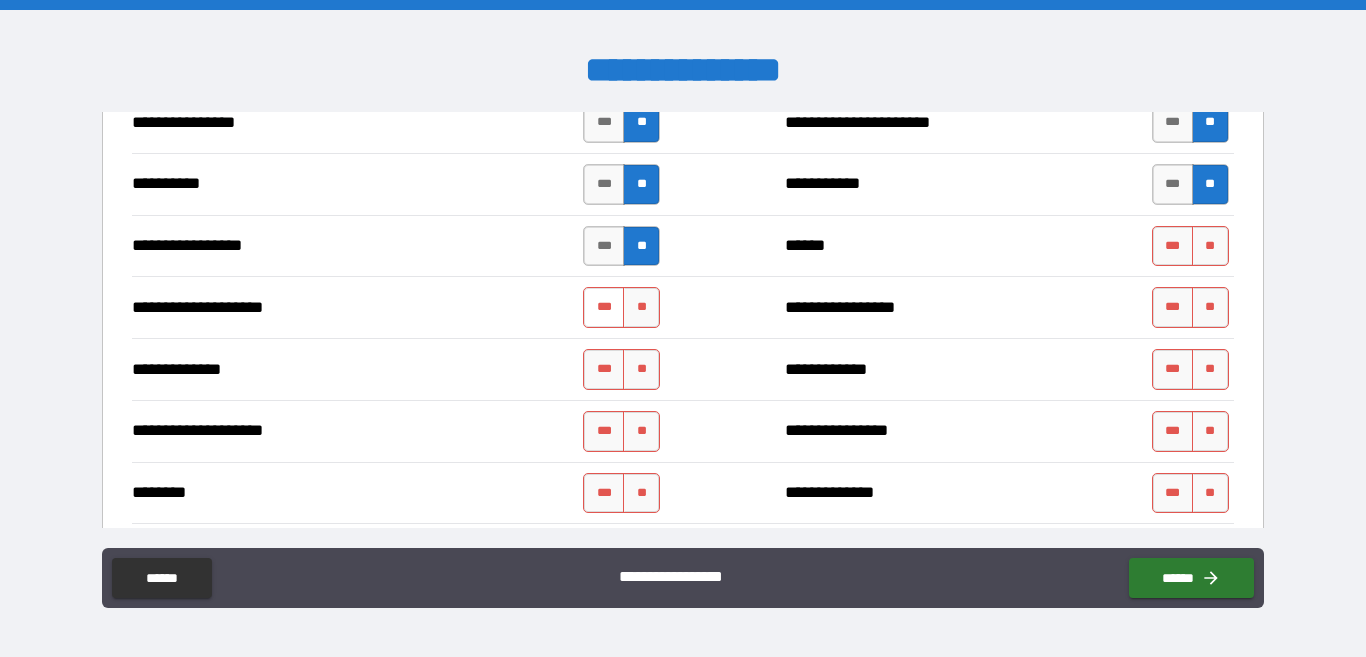 click on "***" at bounding box center (604, 307) 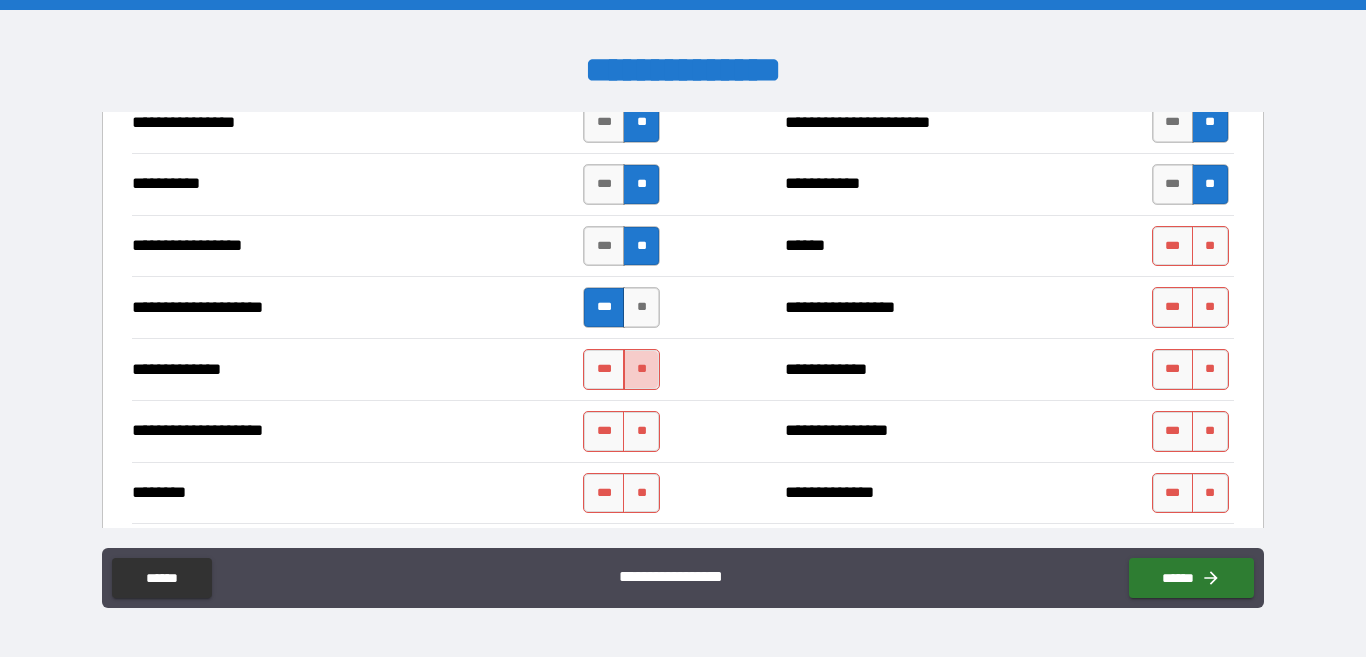 click on "**" at bounding box center (641, 369) 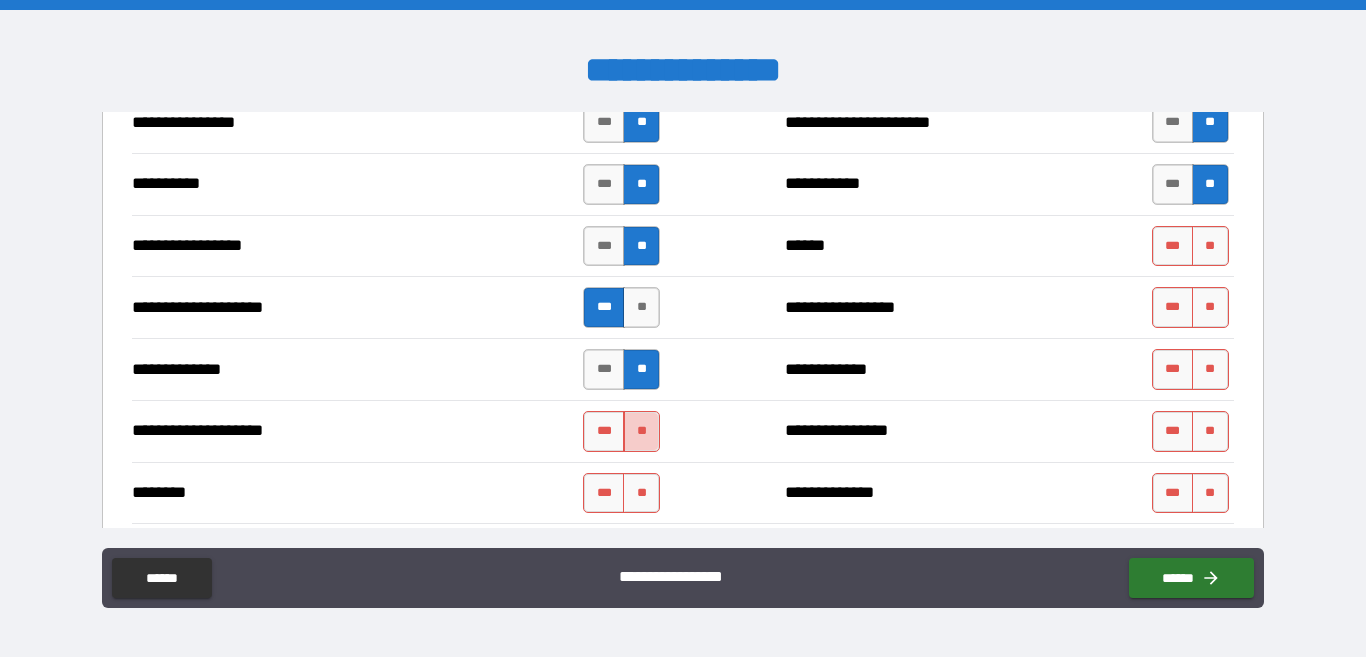 click on "**" at bounding box center (641, 431) 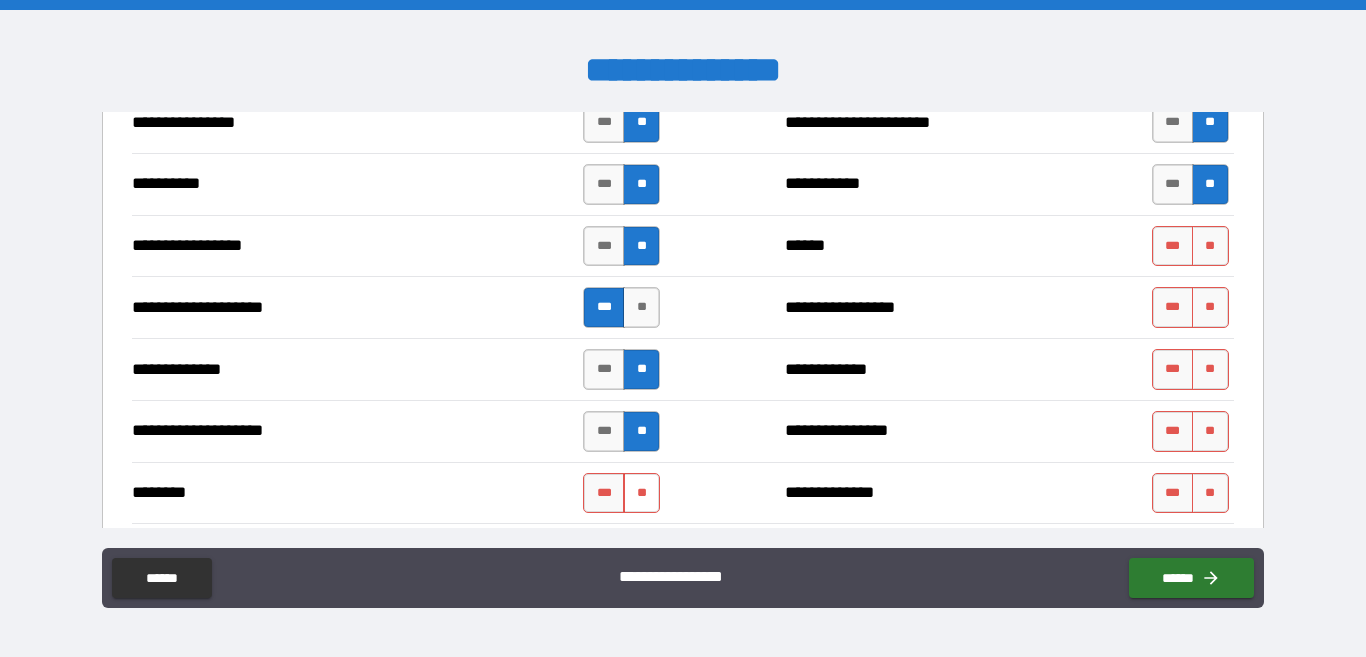 click on "**" at bounding box center [641, 493] 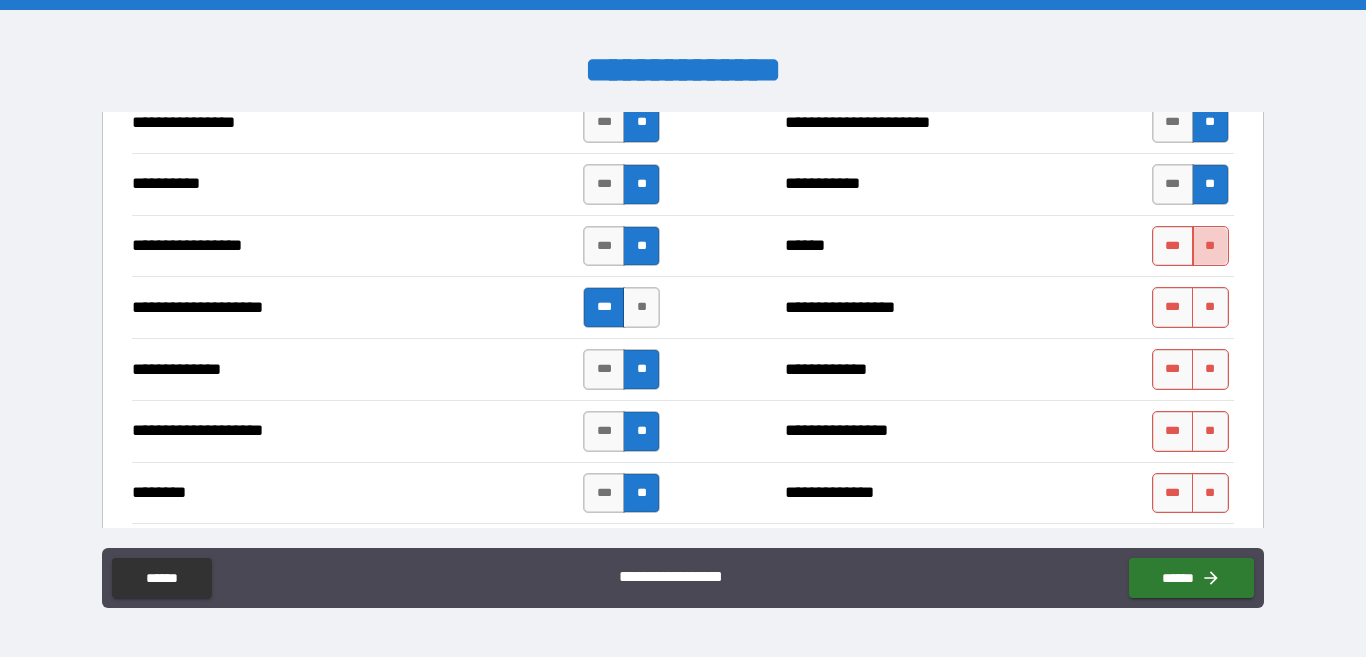 click on "**" at bounding box center [1210, 246] 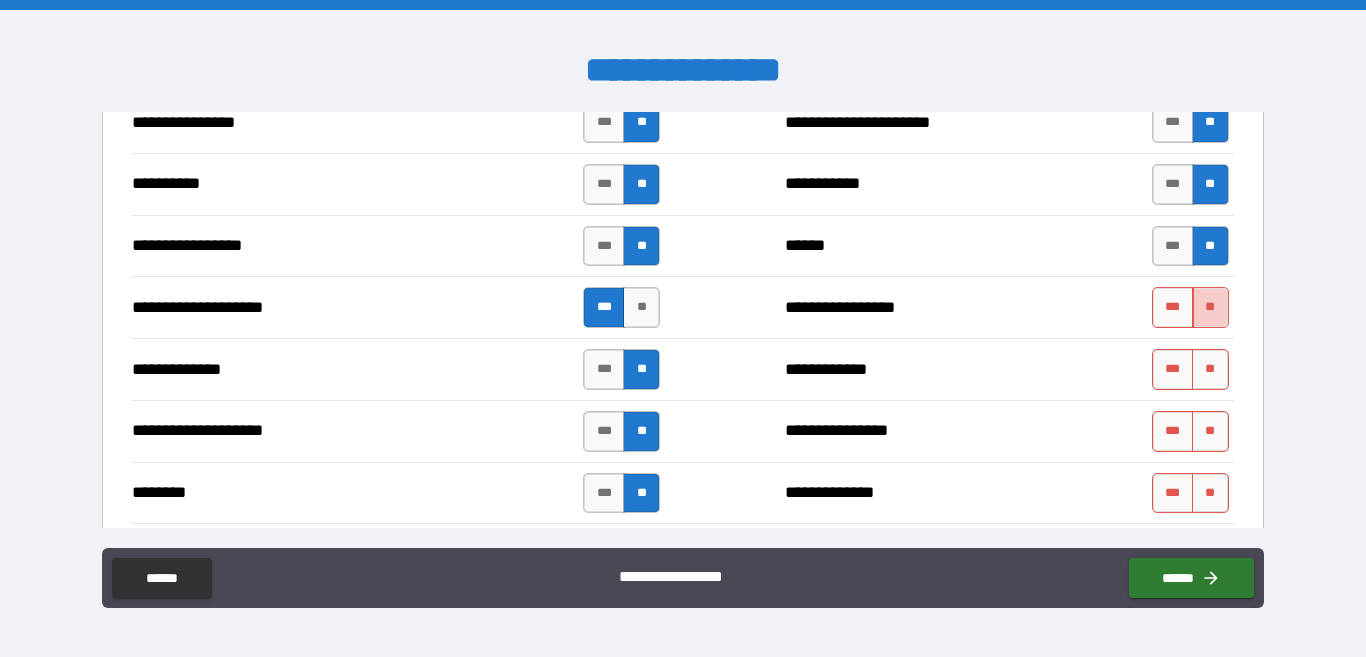 click on "**" at bounding box center (1210, 307) 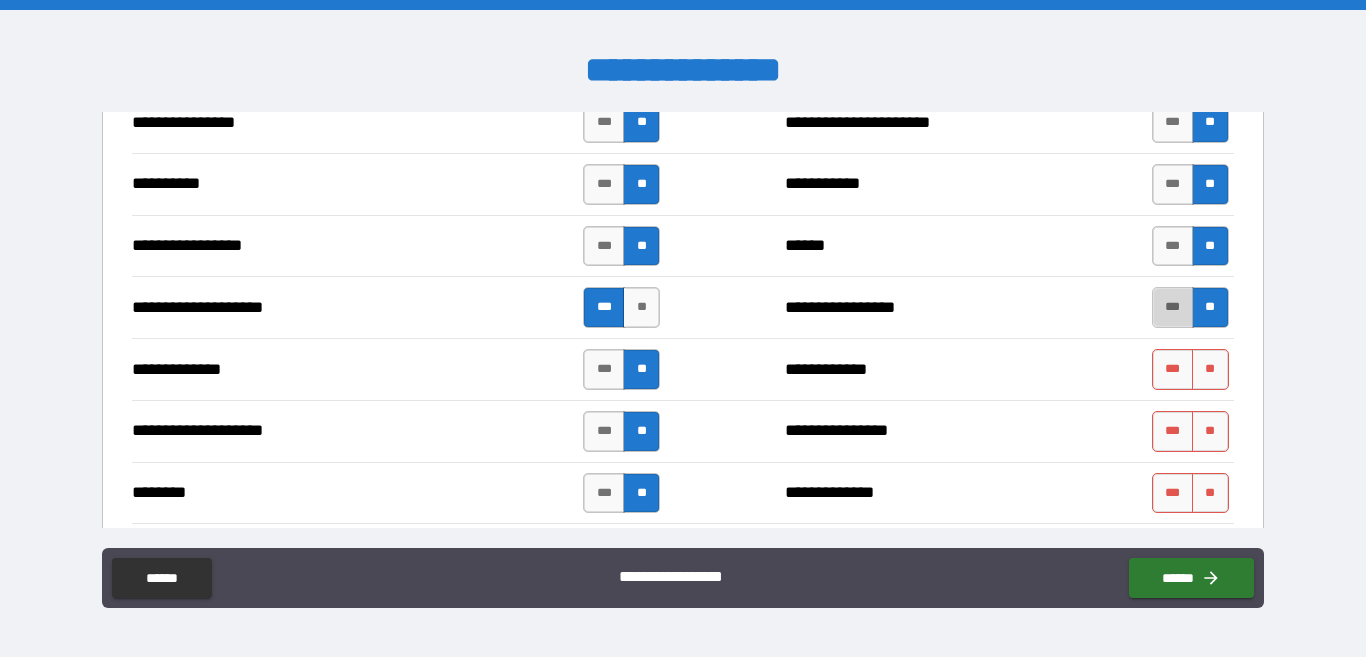 click on "***" at bounding box center (1173, 307) 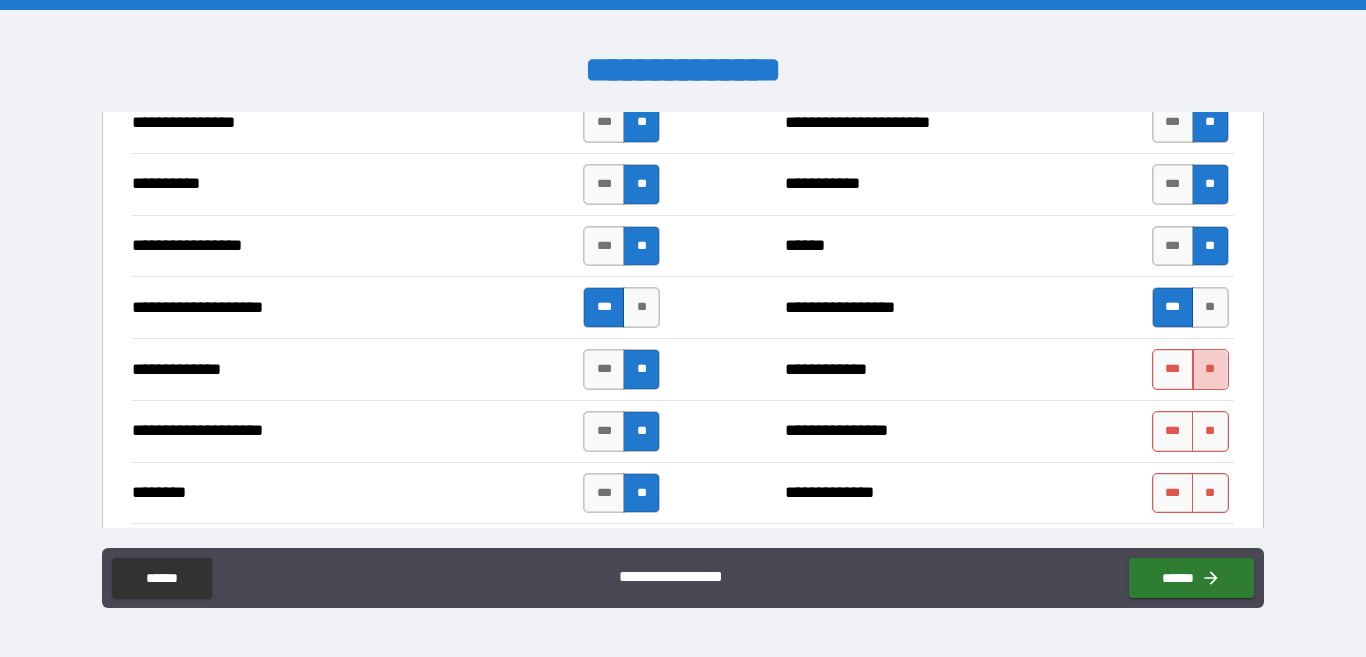 click on "**" at bounding box center (1210, 369) 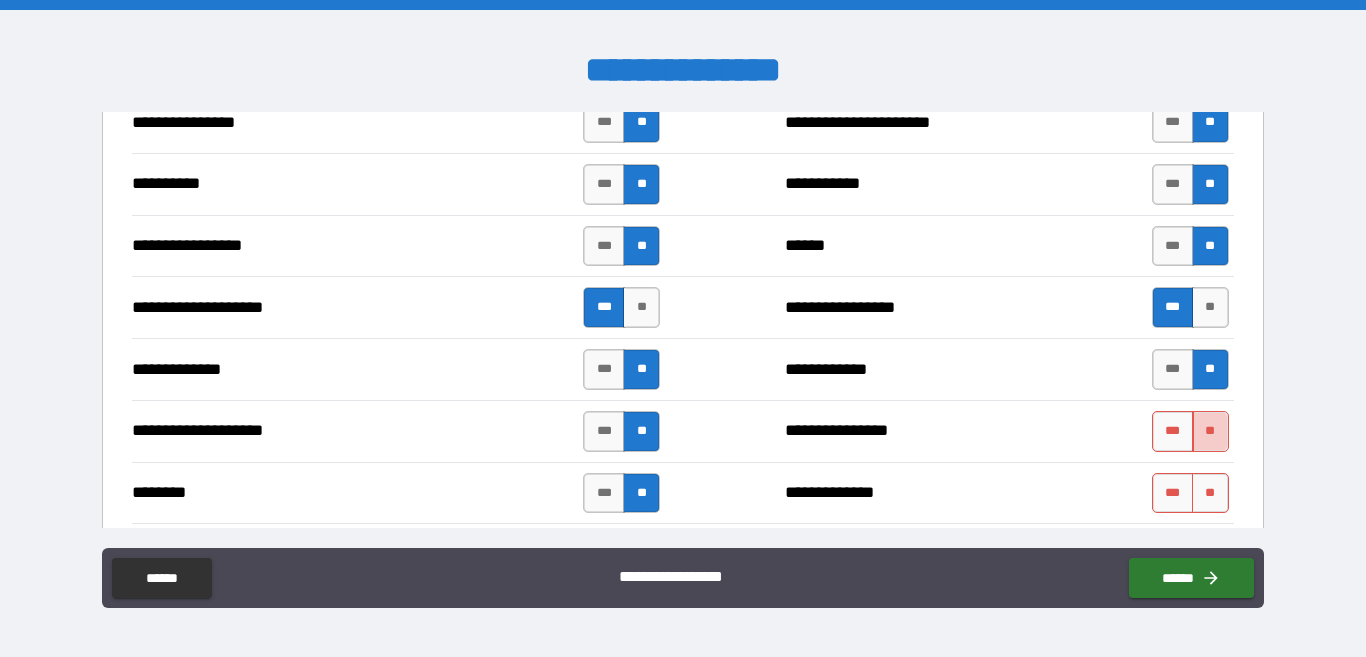 drag, startPoint x: 1191, startPoint y: 424, endPoint x: 1195, endPoint y: 471, distance: 47.169907 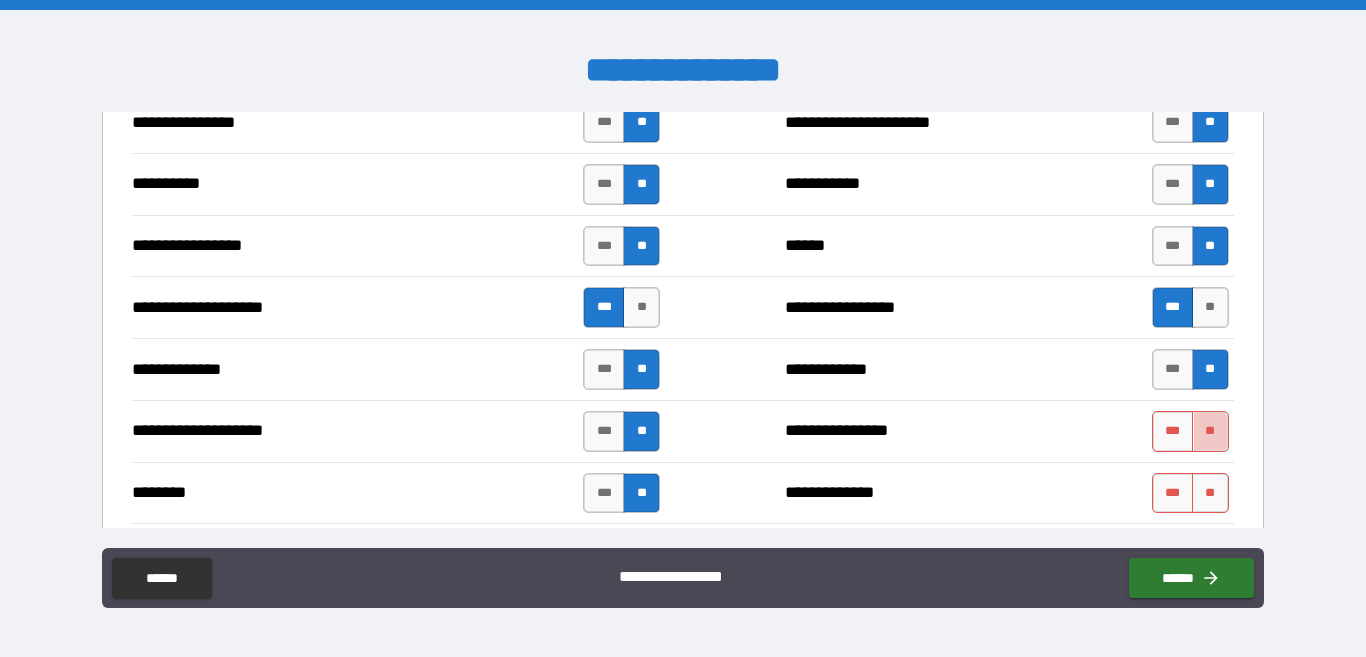 click on "**" at bounding box center (1210, 431) 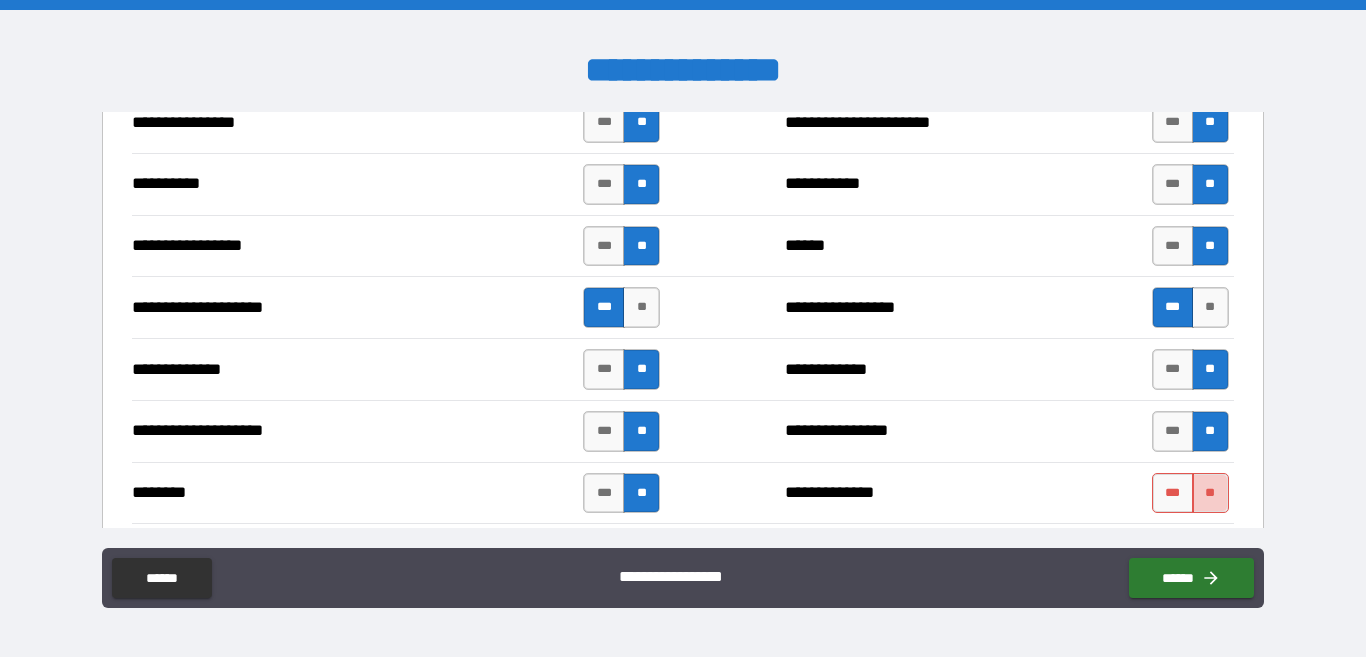 click on "**" at bounding box center (1210, 493) 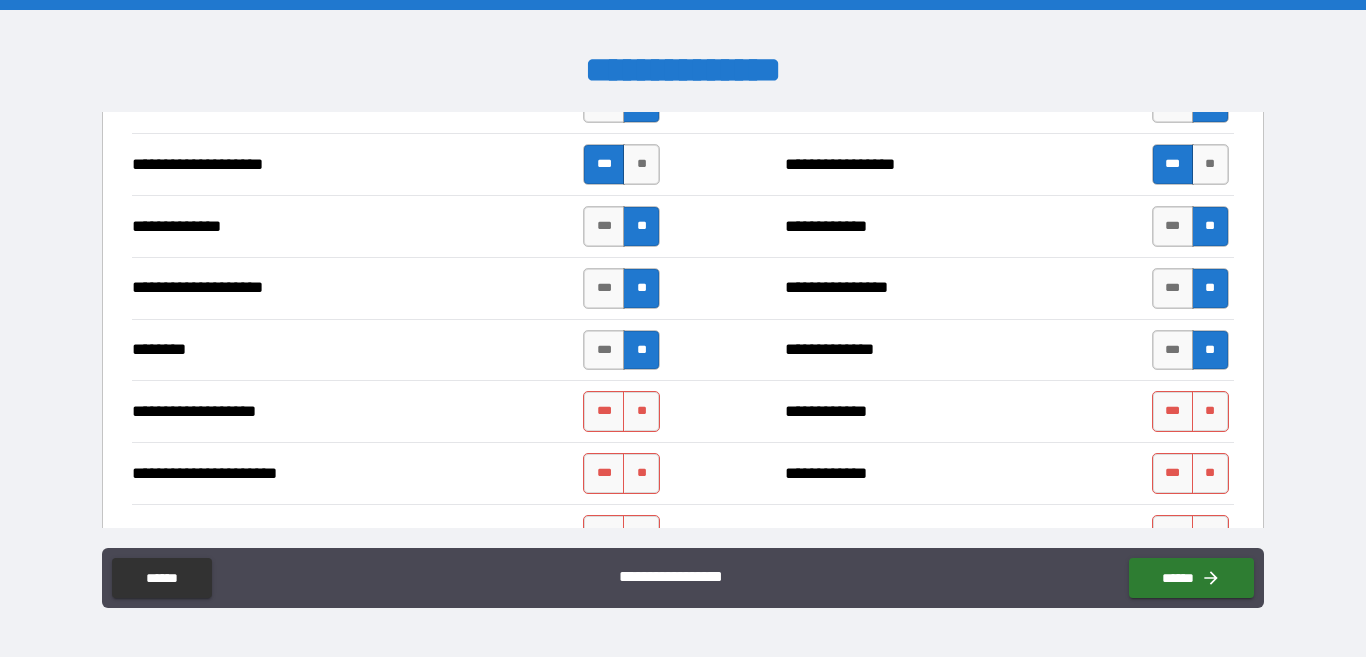 scroll, scrollTop: 3000, scrollLeft: 0, axis: vertical 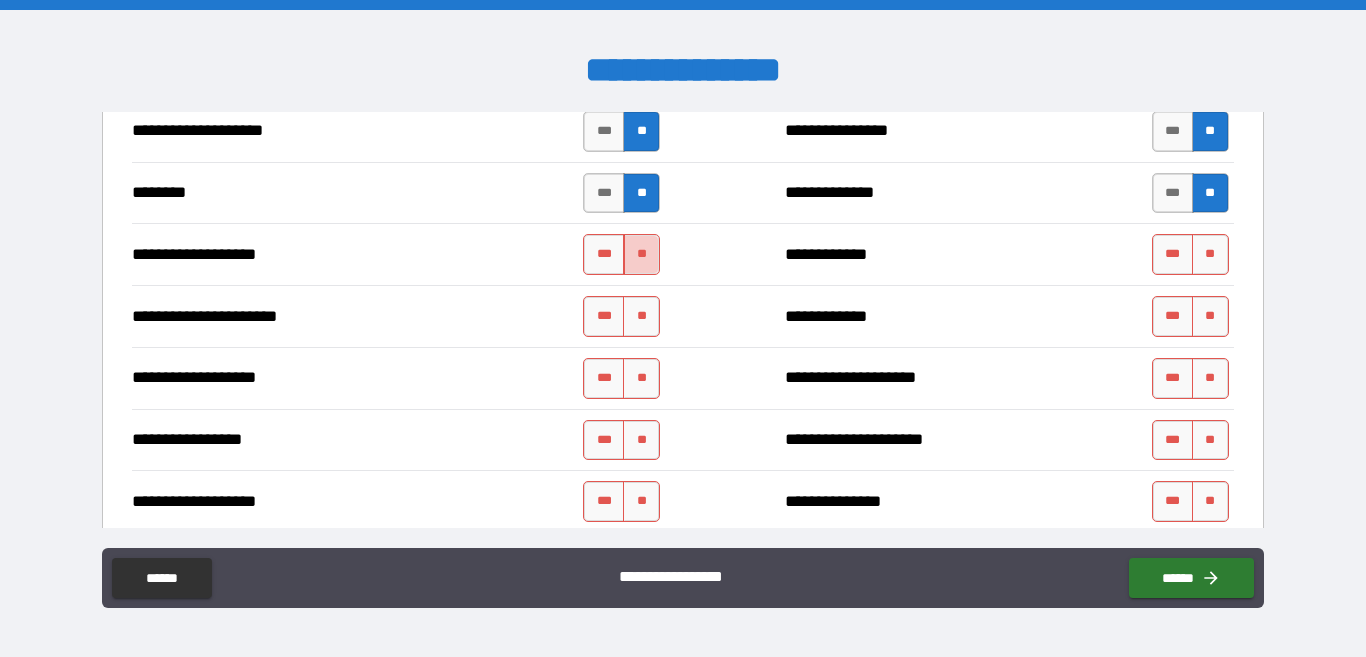 click on "**" at bounding box center [641, 254] 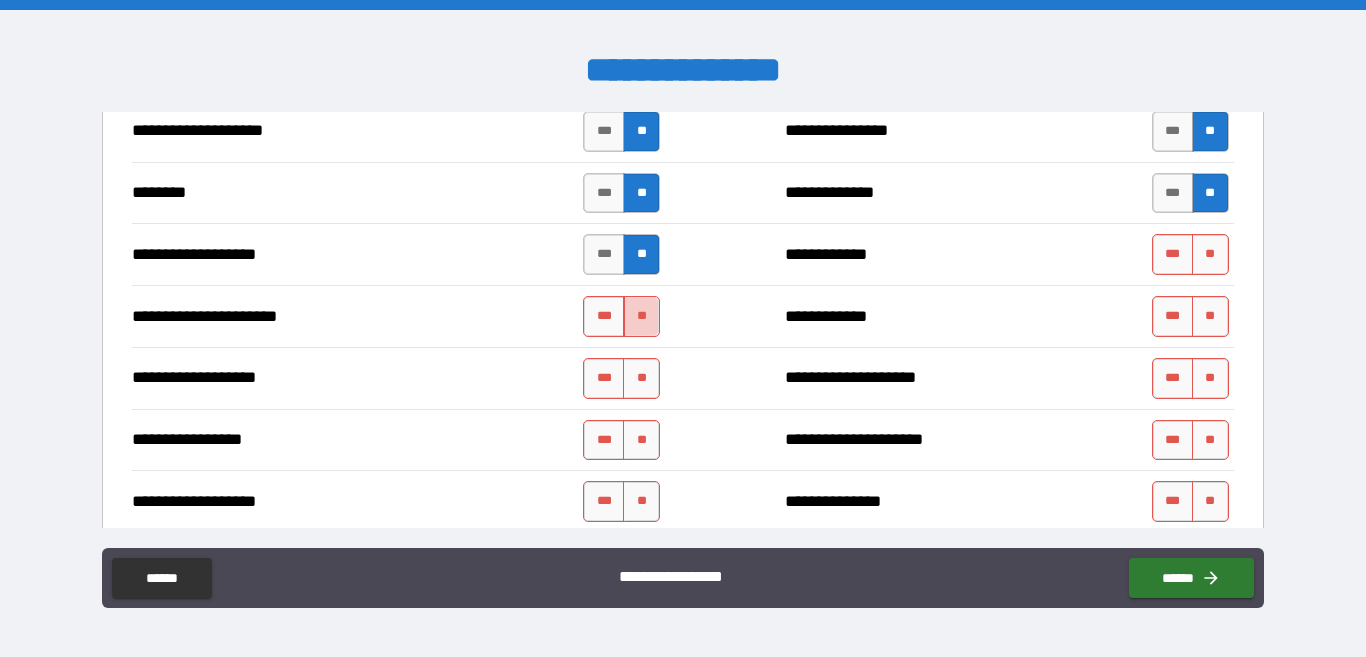click on "**" at bounding box center (641, 316) 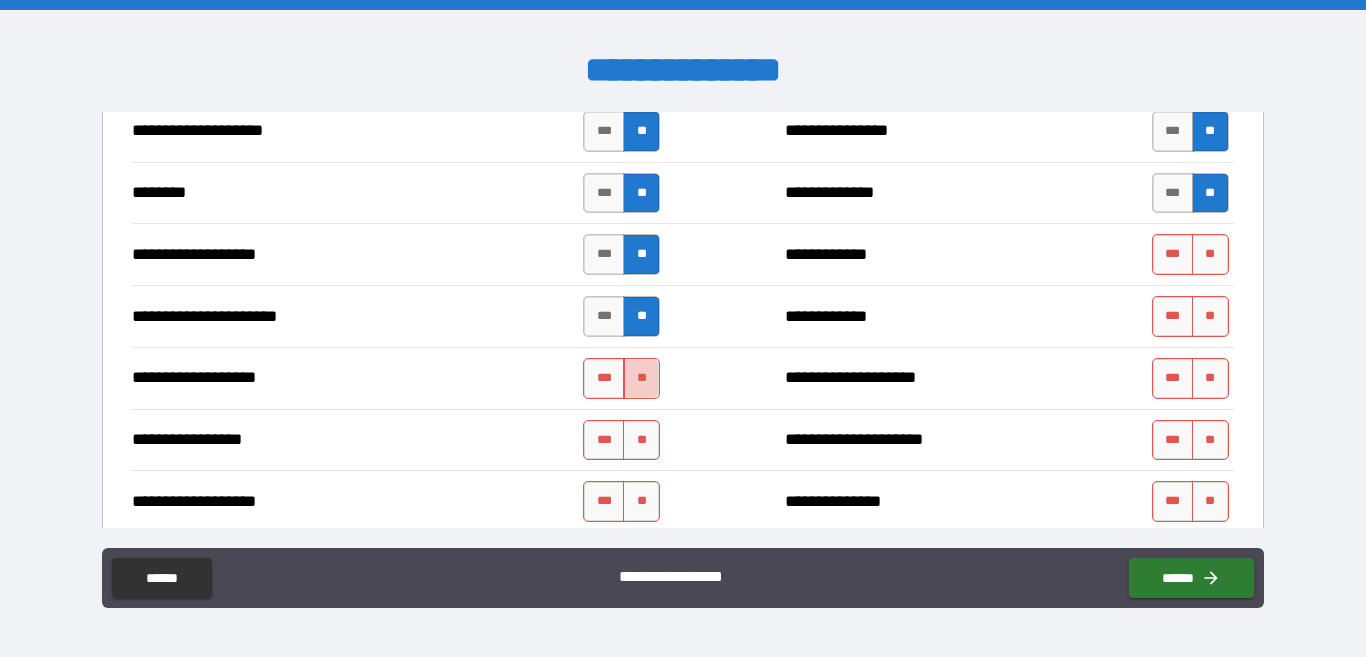 click on "**" at bounding box center [641, 378] 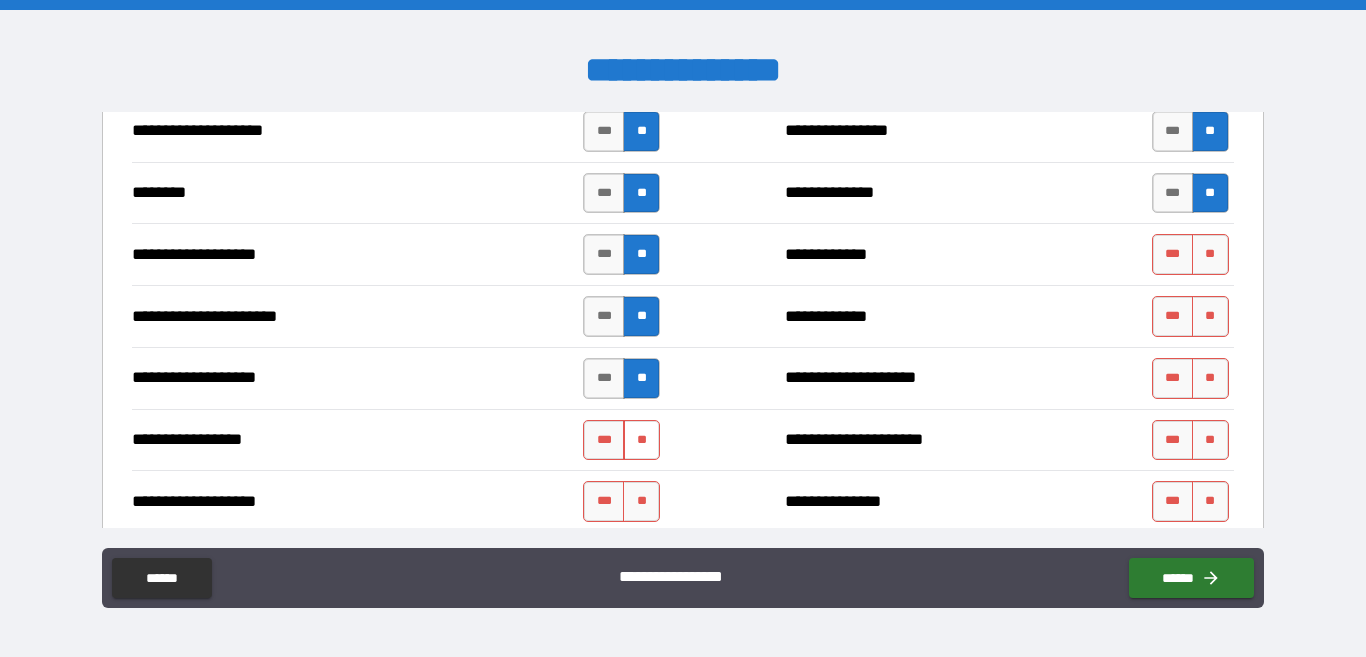click on "**" at bounding box center (641, 440) 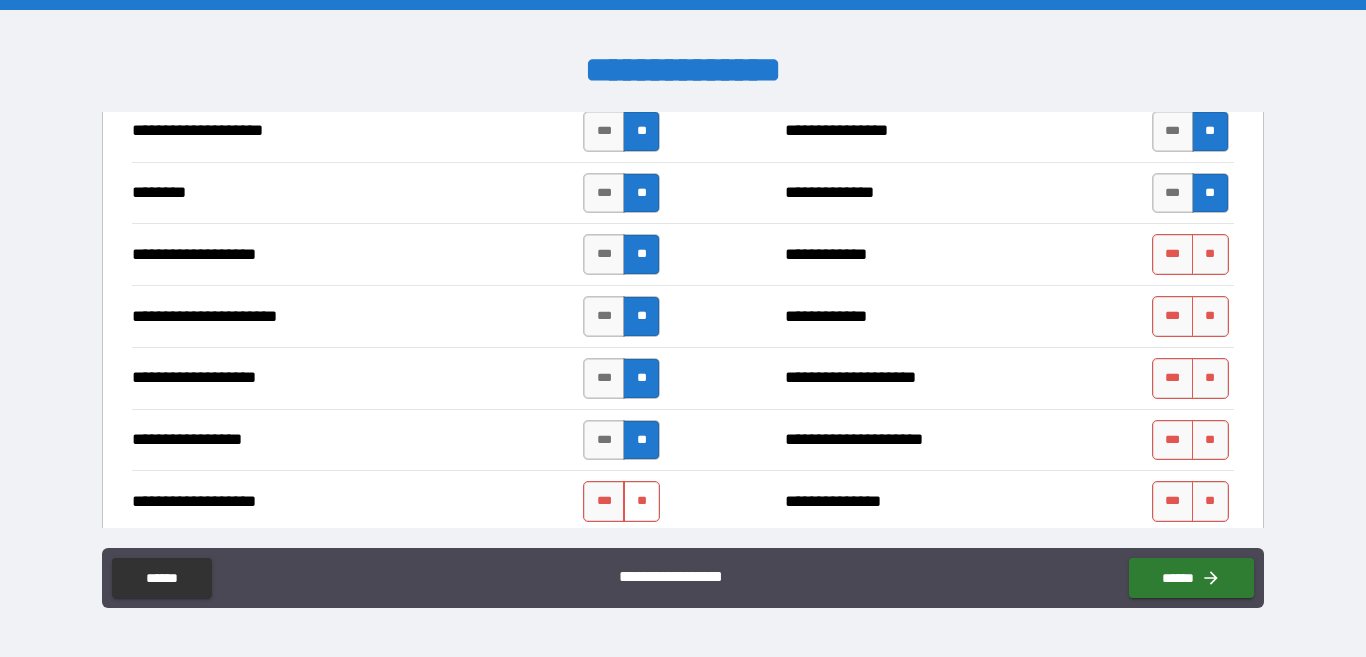 click on "**" at bounding box center [641, 501] 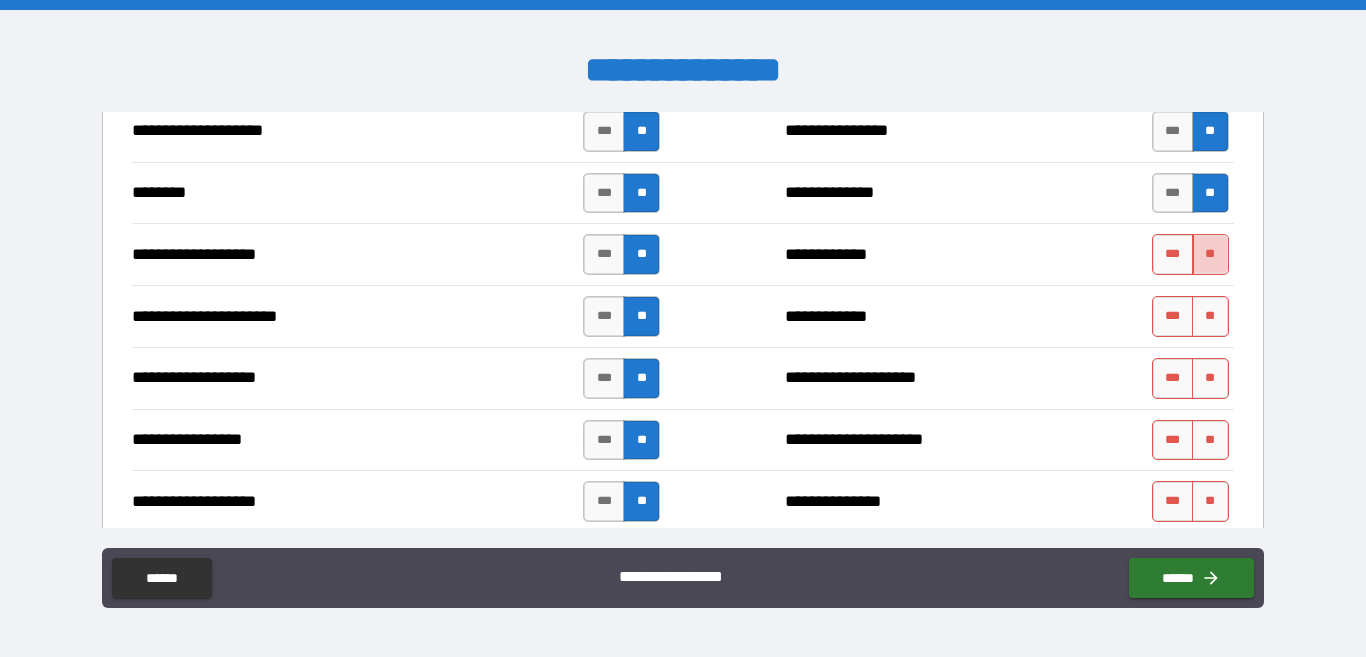 click on "**" at bounding box center (1210, 254) 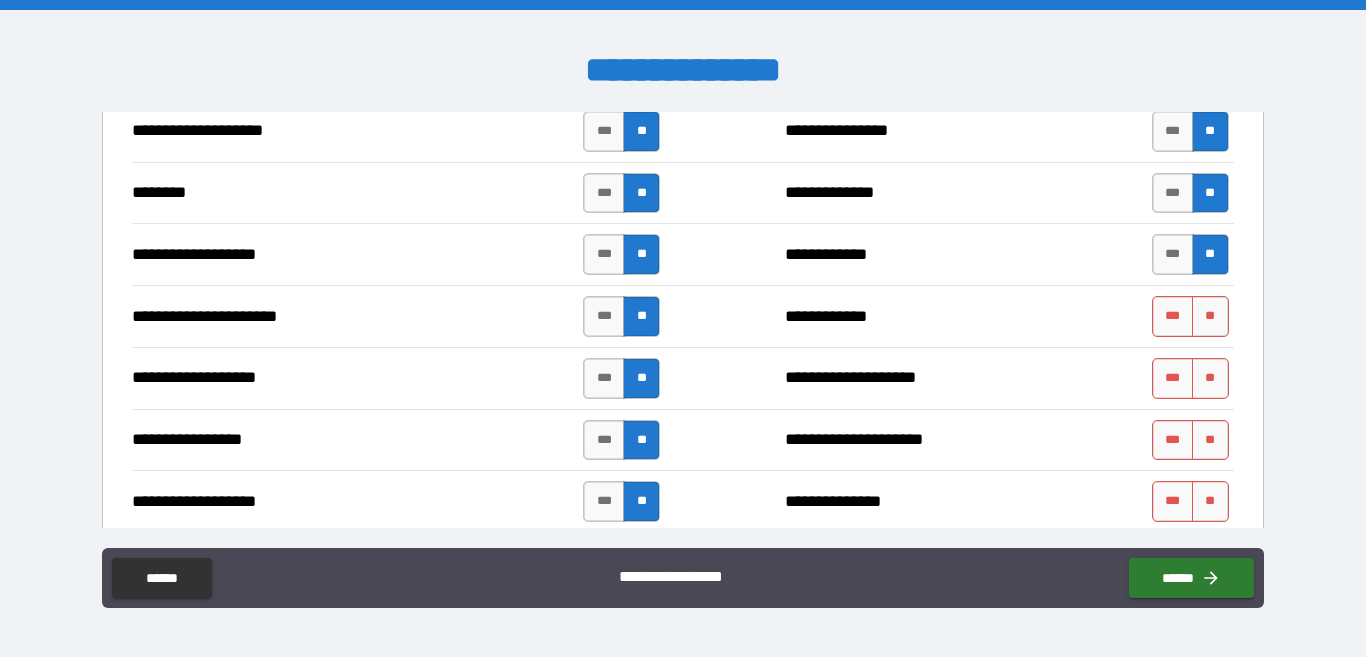 click on "**********" at bounding box center (682, 316) 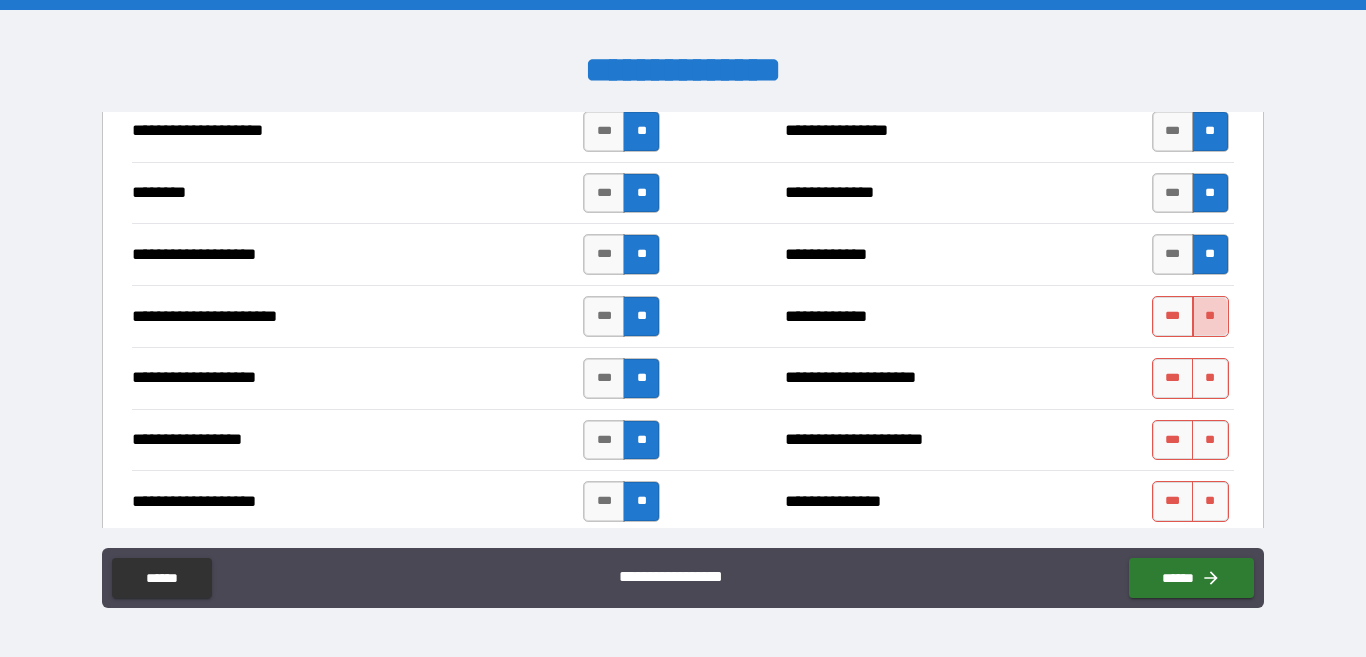 click on "**" at bounding box center [1210, 316] 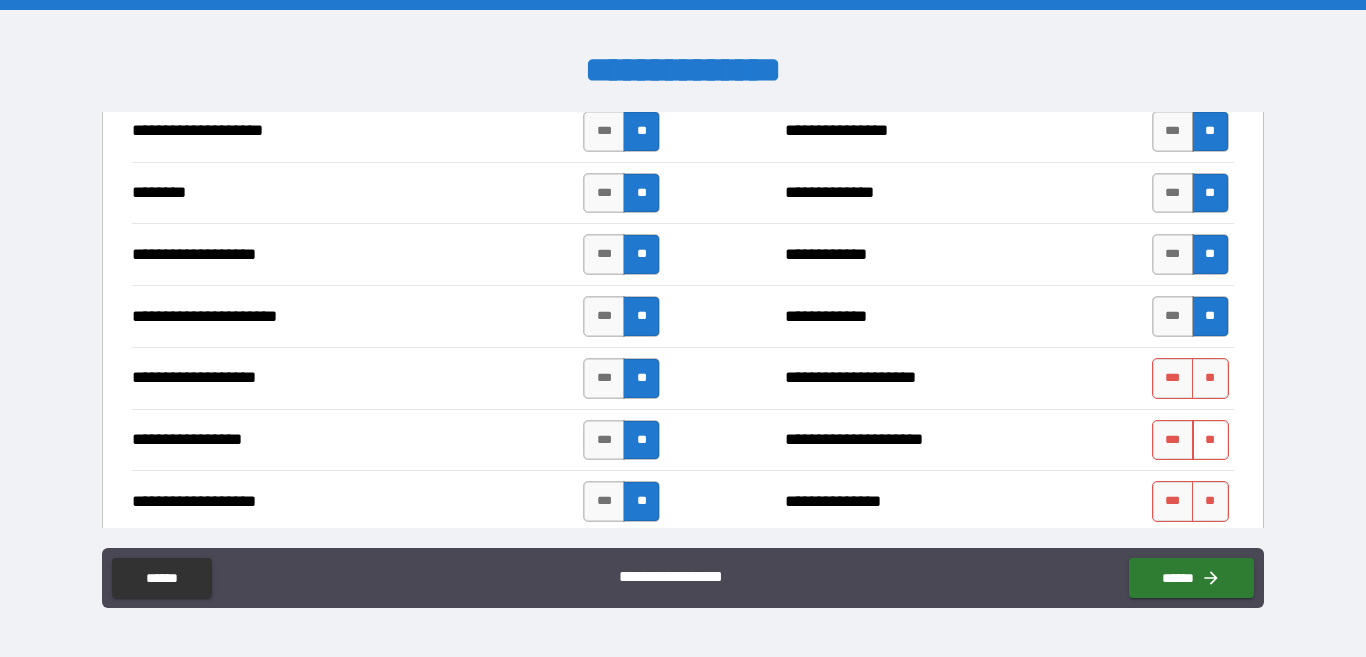 drag, startPoint x: 1197, startPoint y: 379, endPoint x: 1190, endPoint y: 423, distance: 44.553337 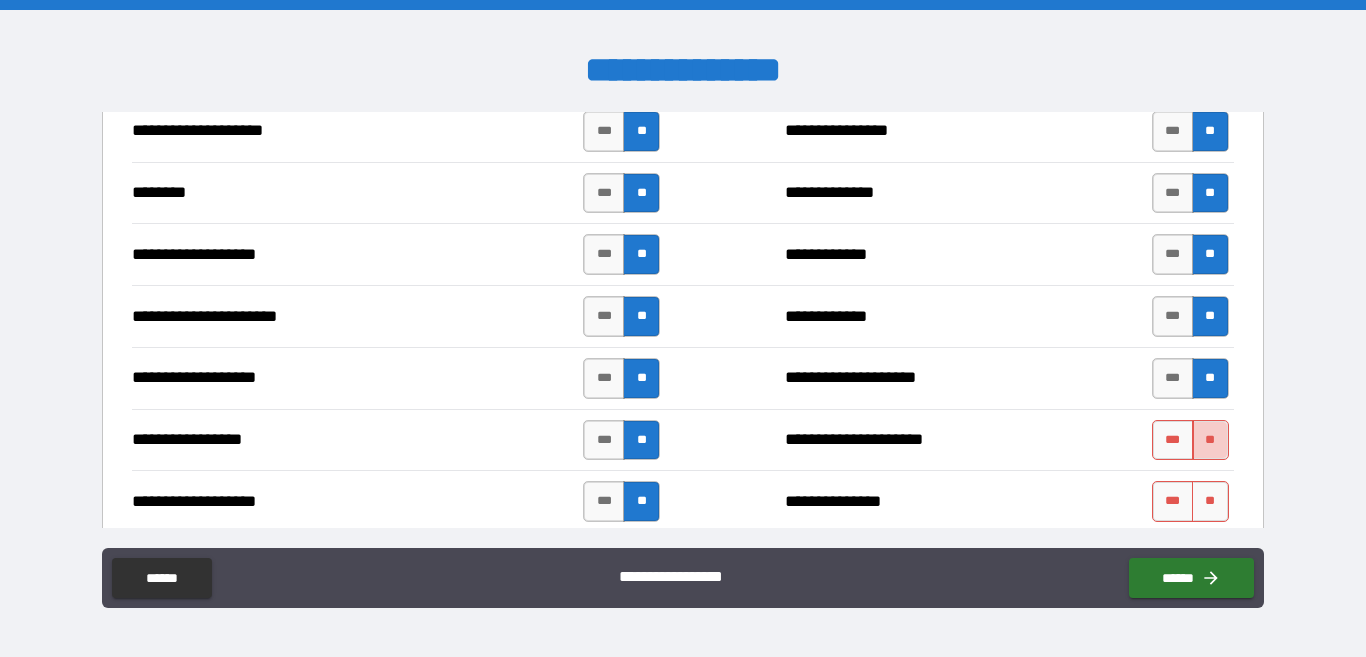 click on "**" at bounding box center (1210, 440) 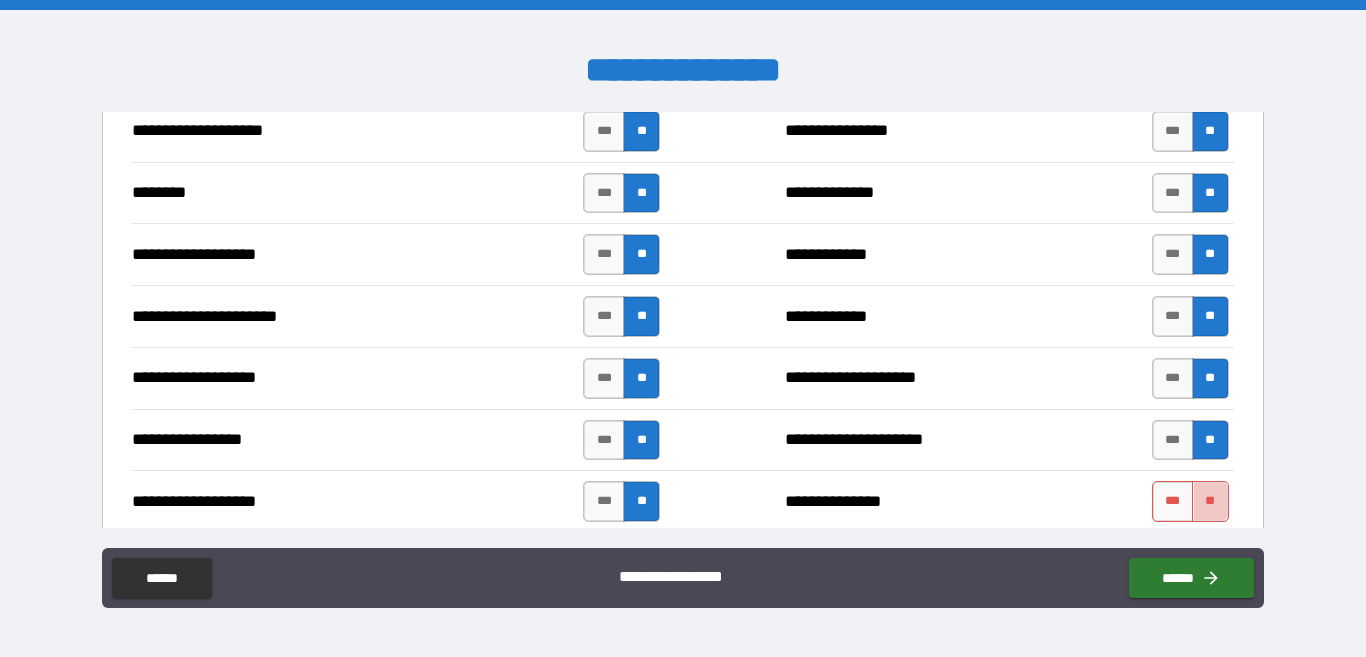 drag, startPoint x: 1193, startPoint y: 505, endPoint x: 787, endPoint y: 464, distance: 408.06494 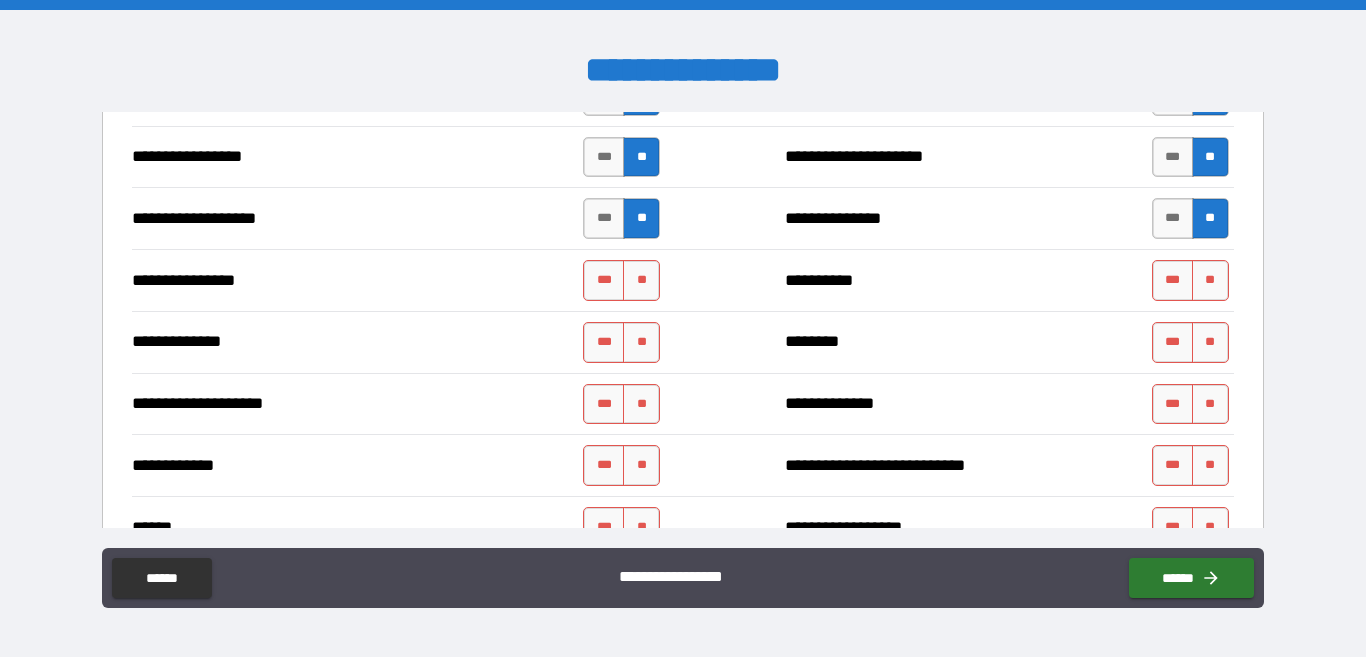 scroll, scrollTop: 3300, scrollLeft: 0, axis: vertical 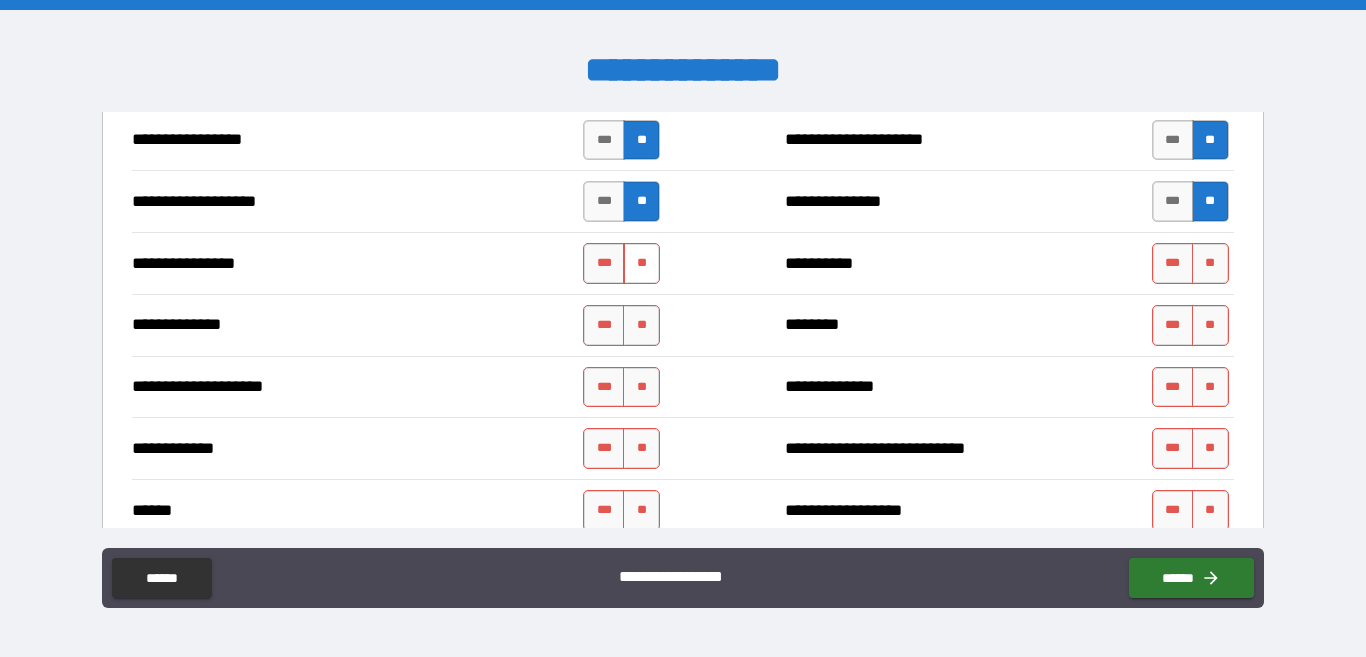 click on "**" at bounding box center (641, 263) 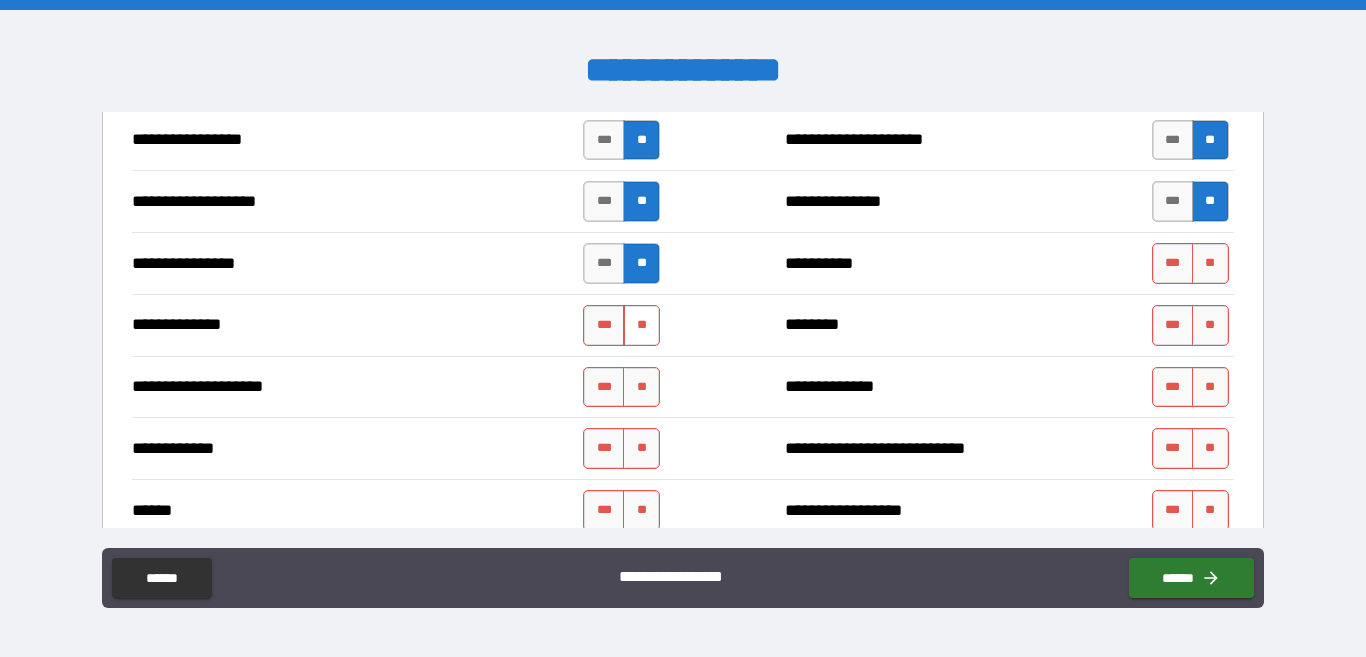click on "**" at bounding box center [641, 325] 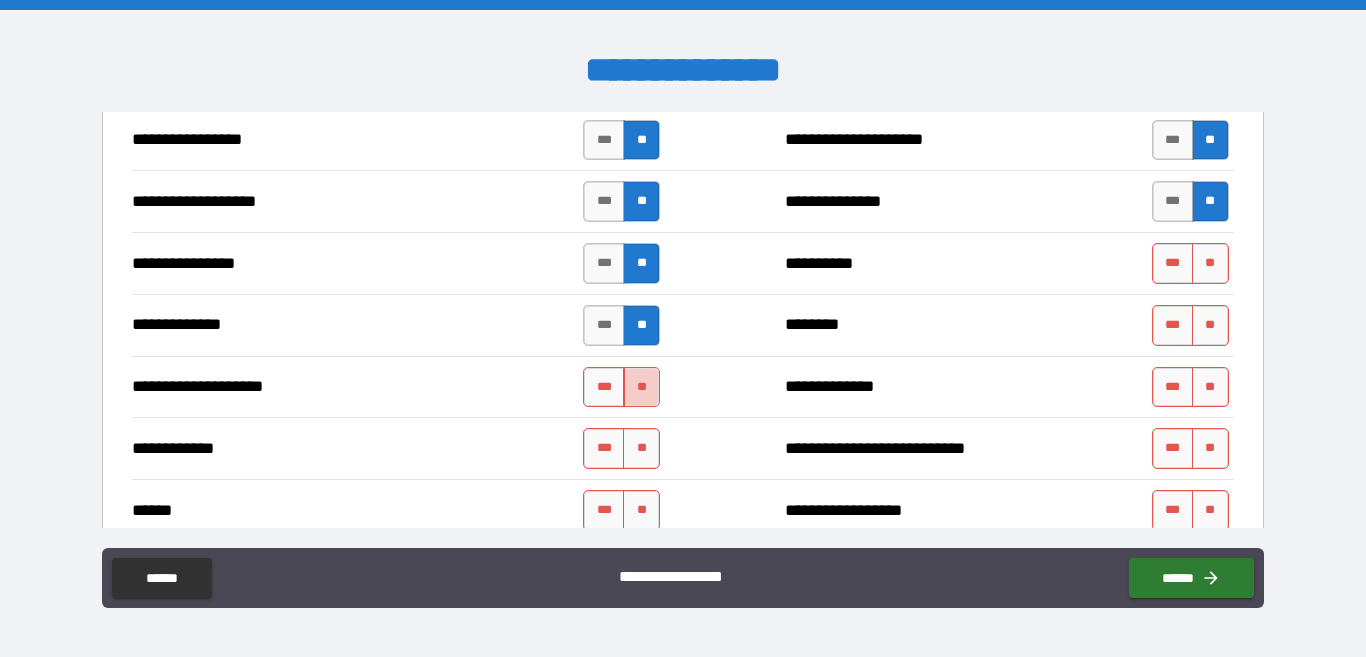 click on "**" at bounding box center (641, 387) 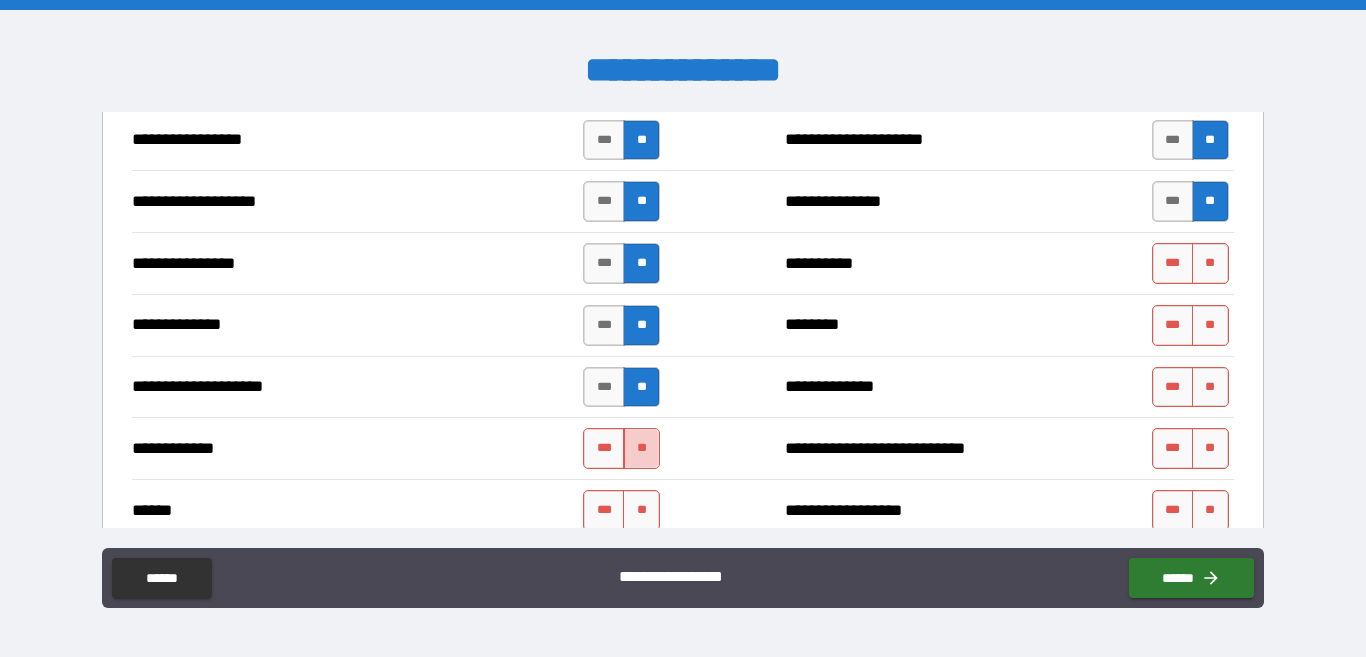 click on "**" at bounding box center [641, 448] 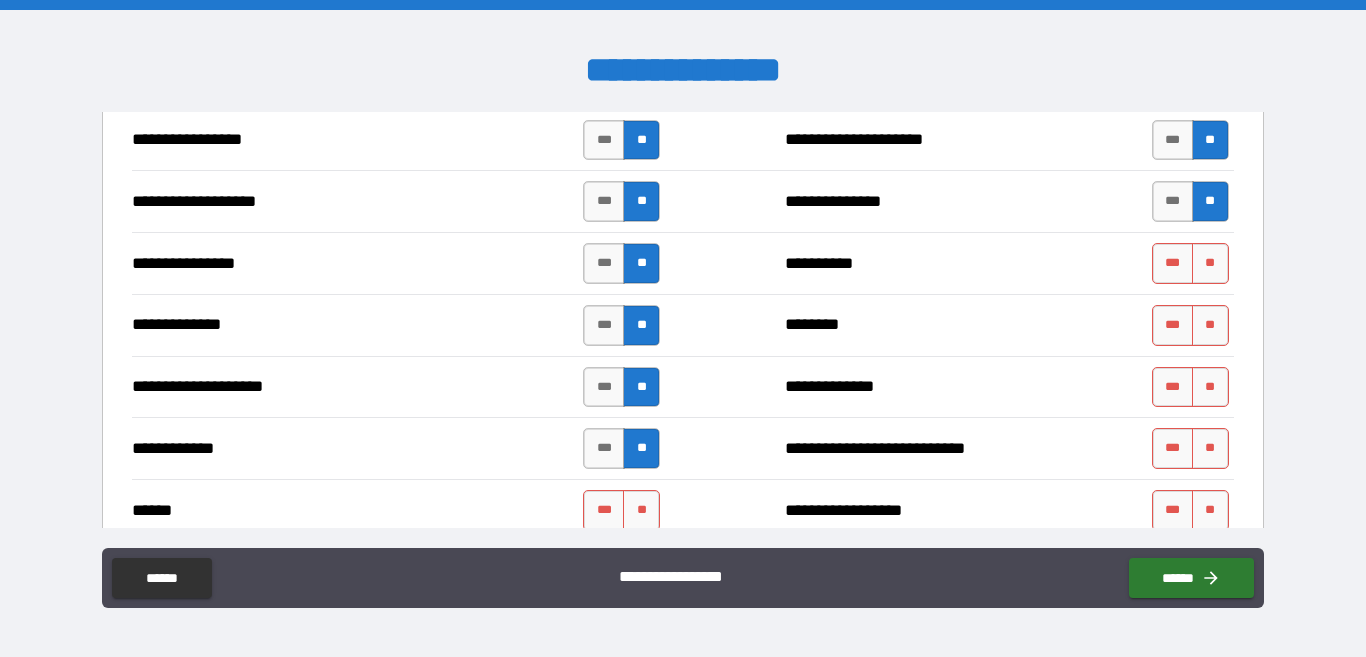 drag, startPoint x: 639, startPoint y: 511, endPoint x: 766, endPoint y: 379, distance: 183.17477 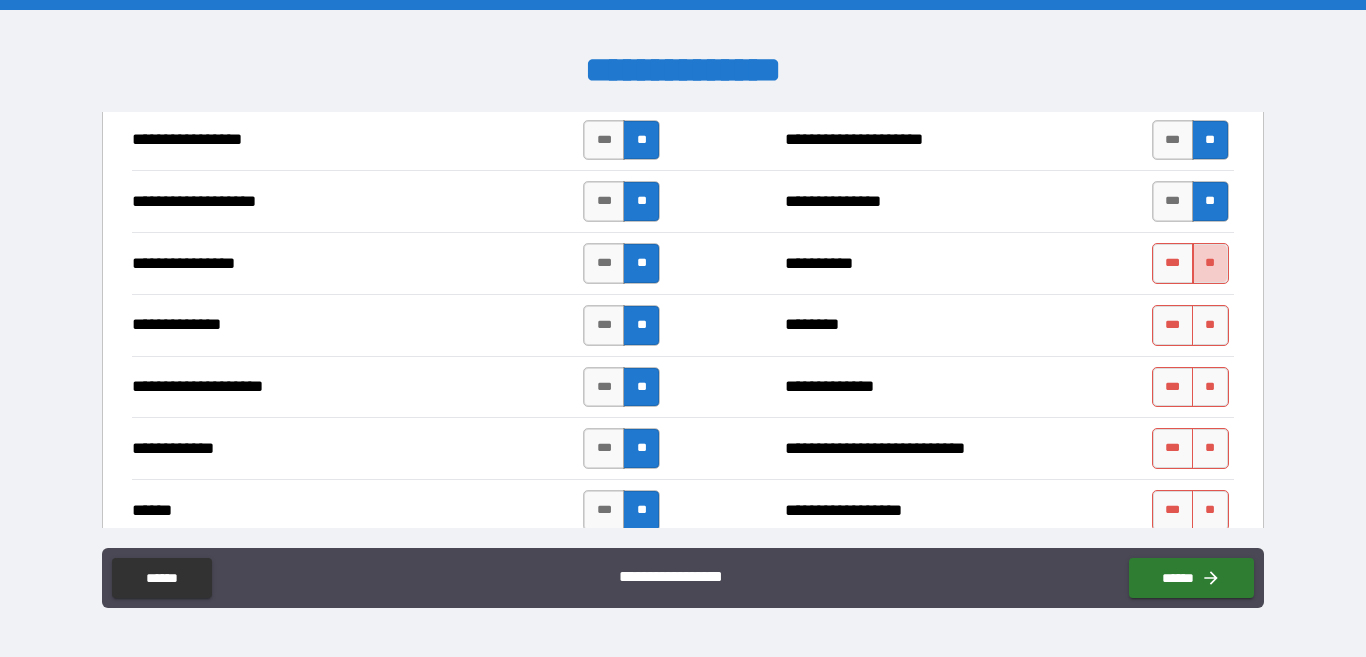click on "**" at bounding box center (1210, 263) 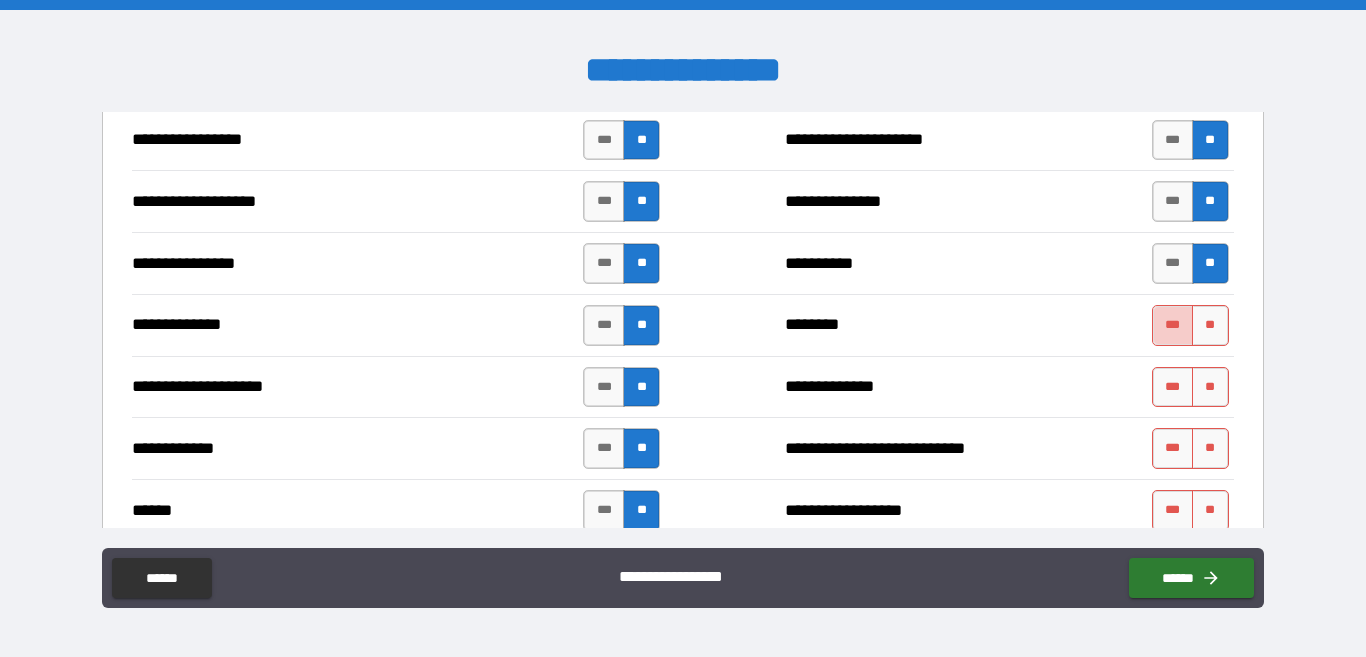 click on "***" at bounding box center [1173, 325] 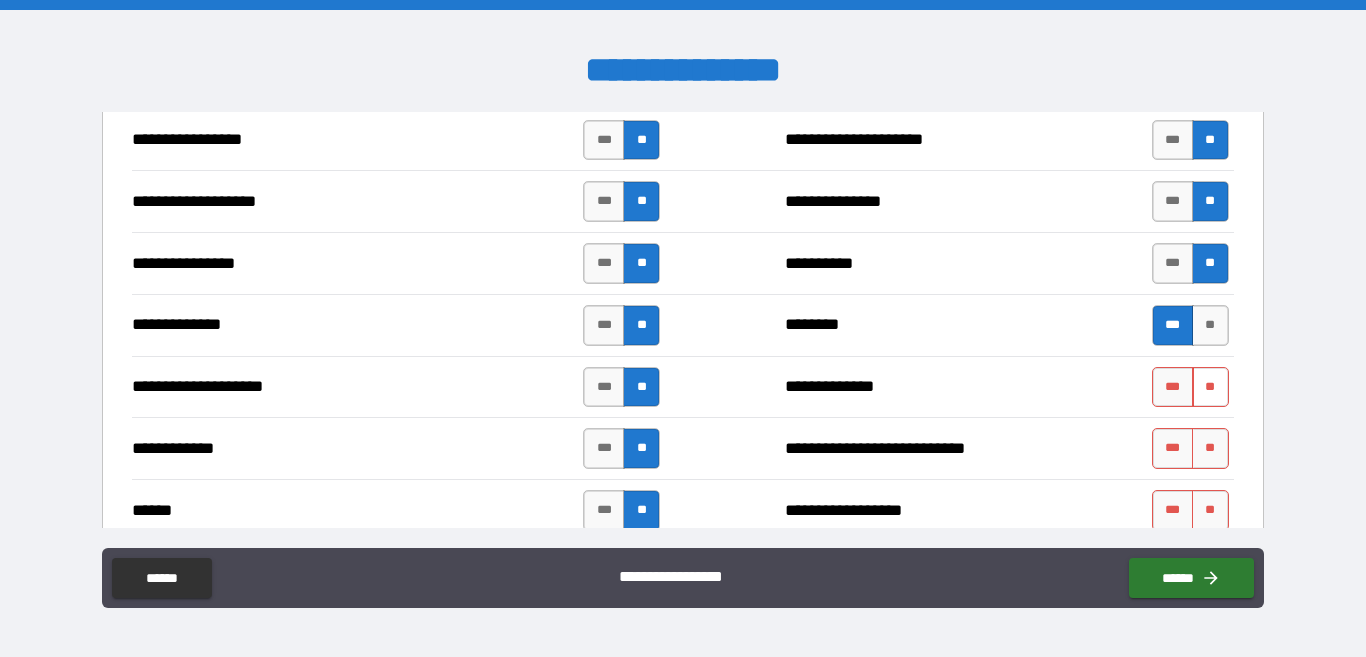 click on "**" at bounding box center (1210, 387) 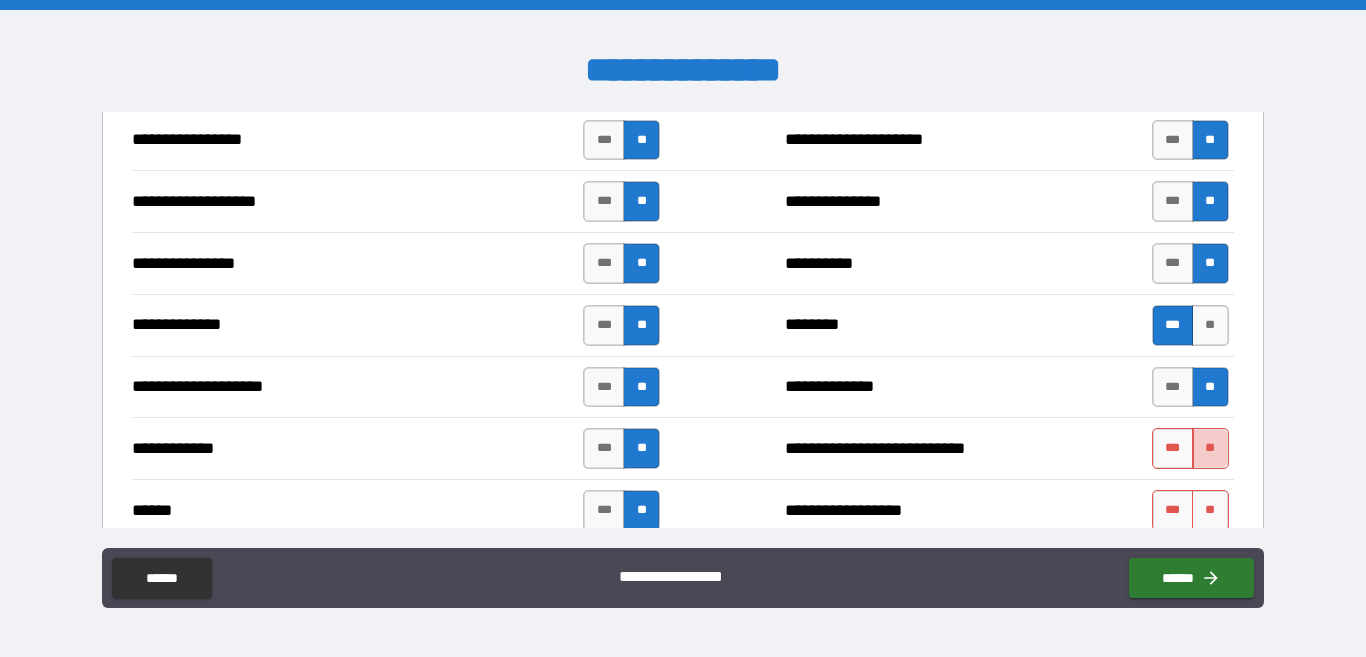 click on "**" at bounding box center (1210, 448) 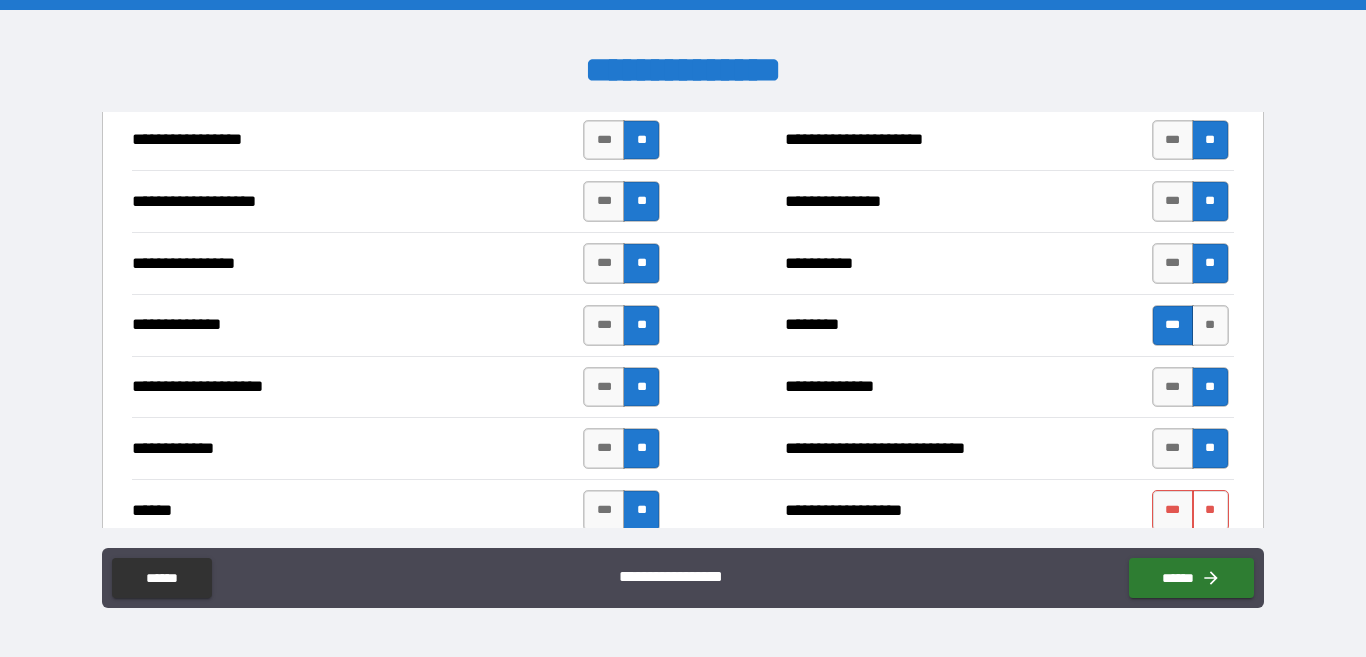 click on "**" at bounding box center [1210, 510] 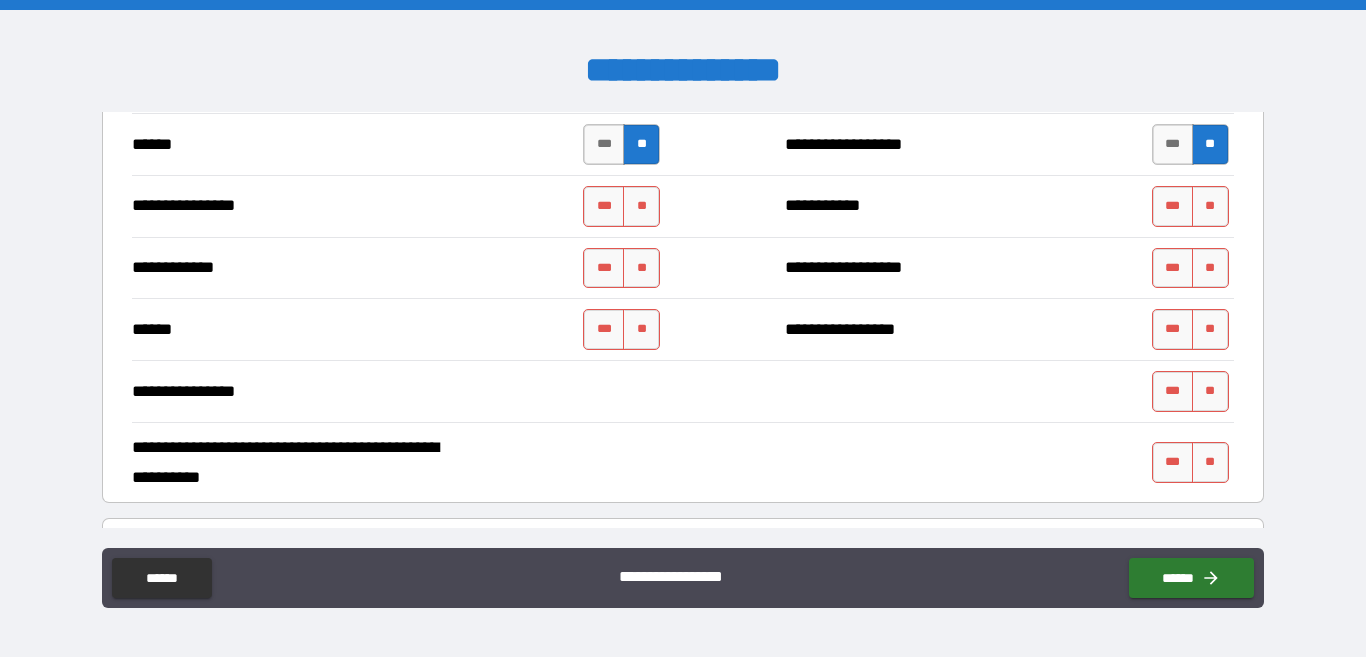 scroll, scrollTop: 3700, scrollLeft: 0, axis: vertical 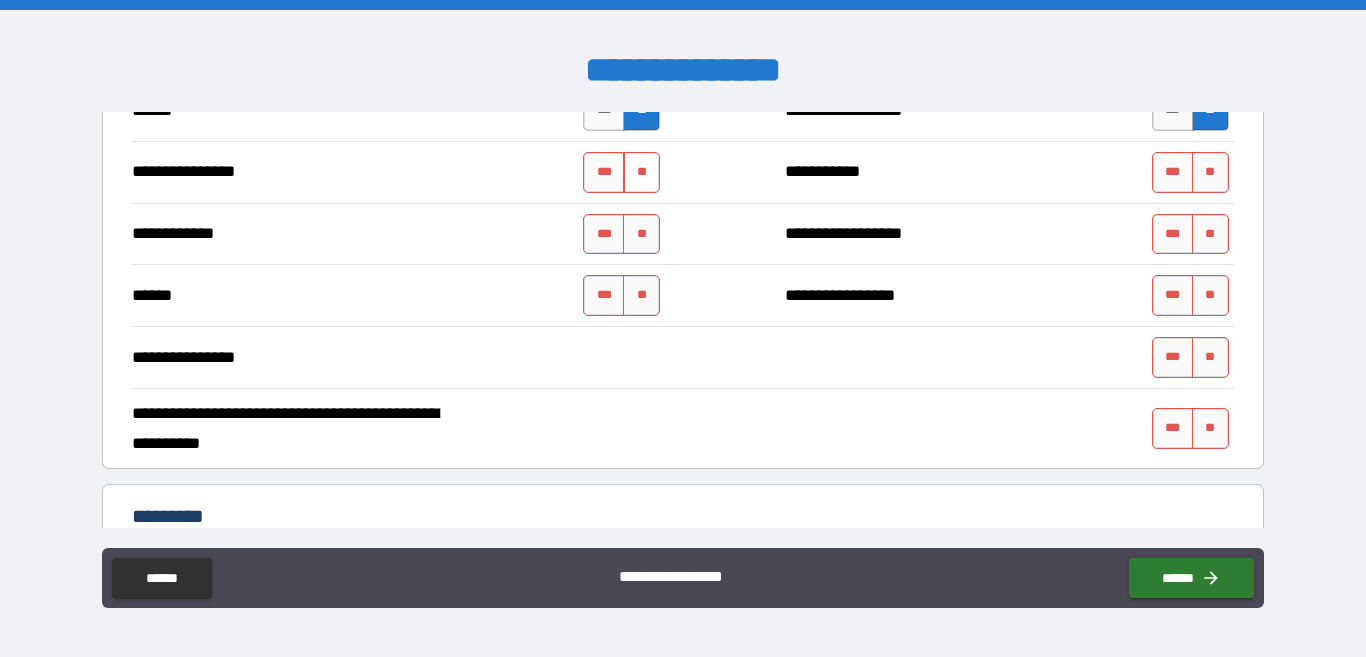 click on "**" at bounding box center [641, 172] 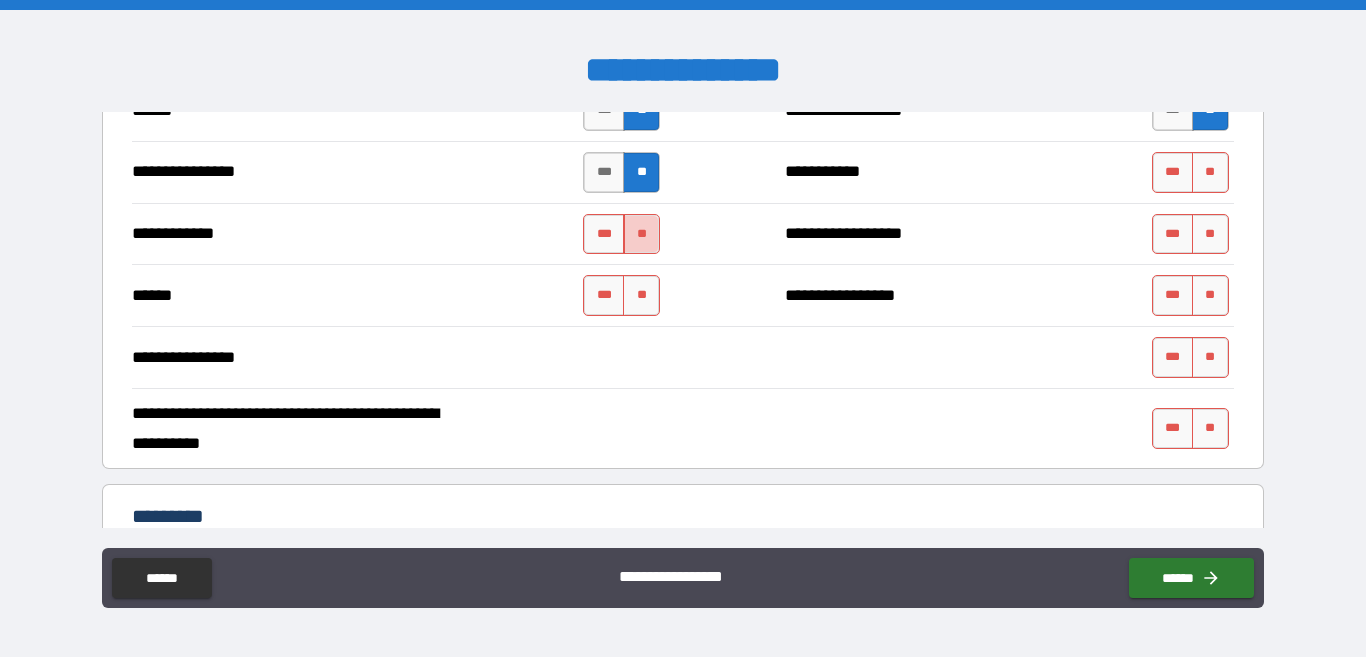click on "**" at bounding box center [641, 234] 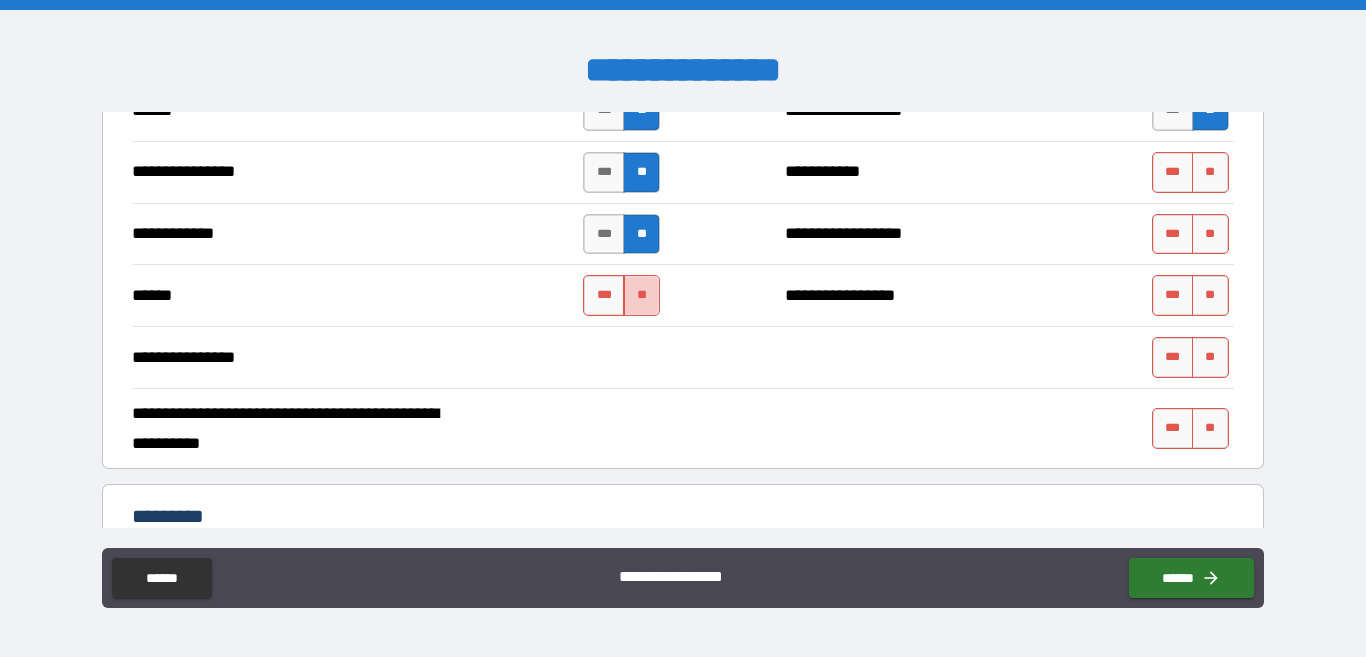 click on "**" at bounding box center [641, 295] 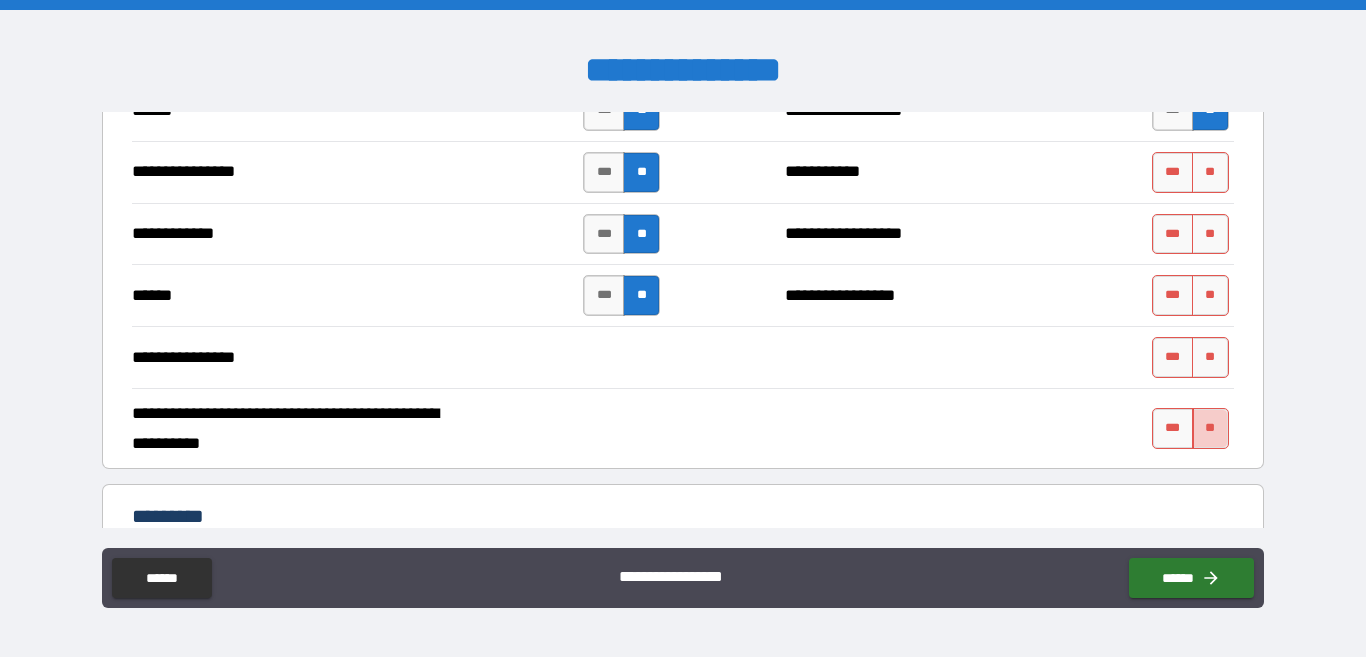 click on "**" at bounding box center (1210, 428) 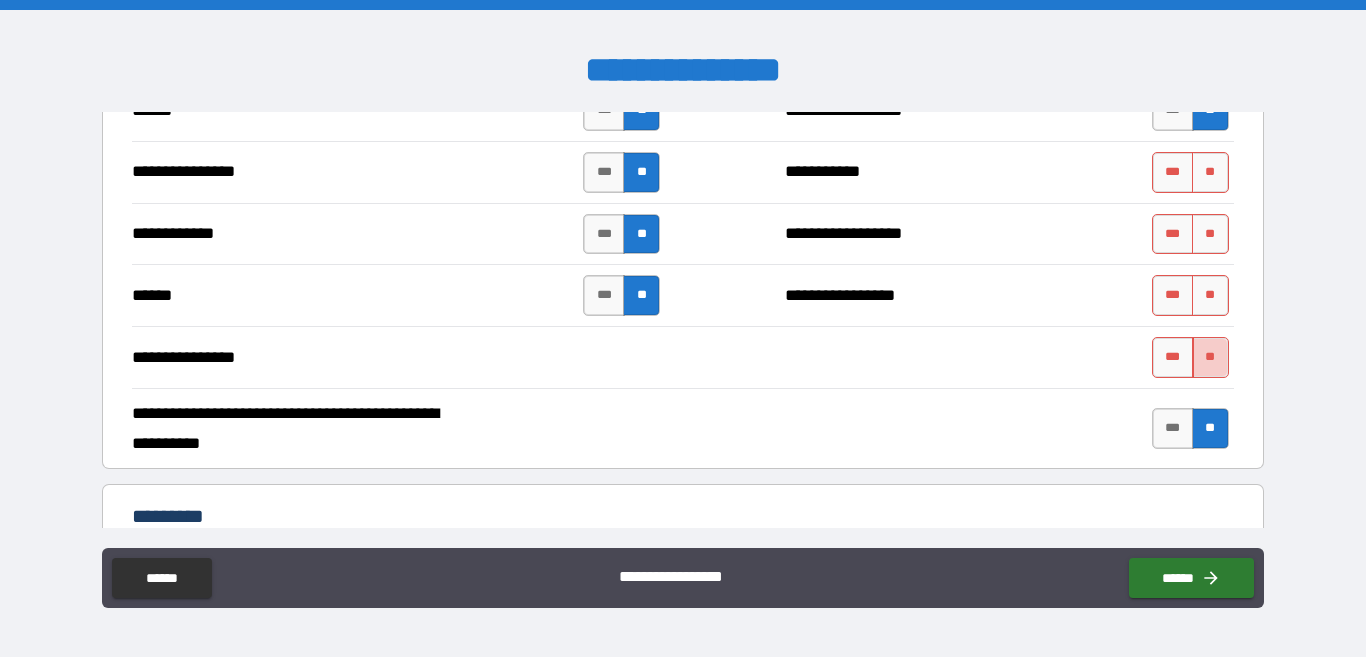 click on "**" at bounding box center [1210, 357] 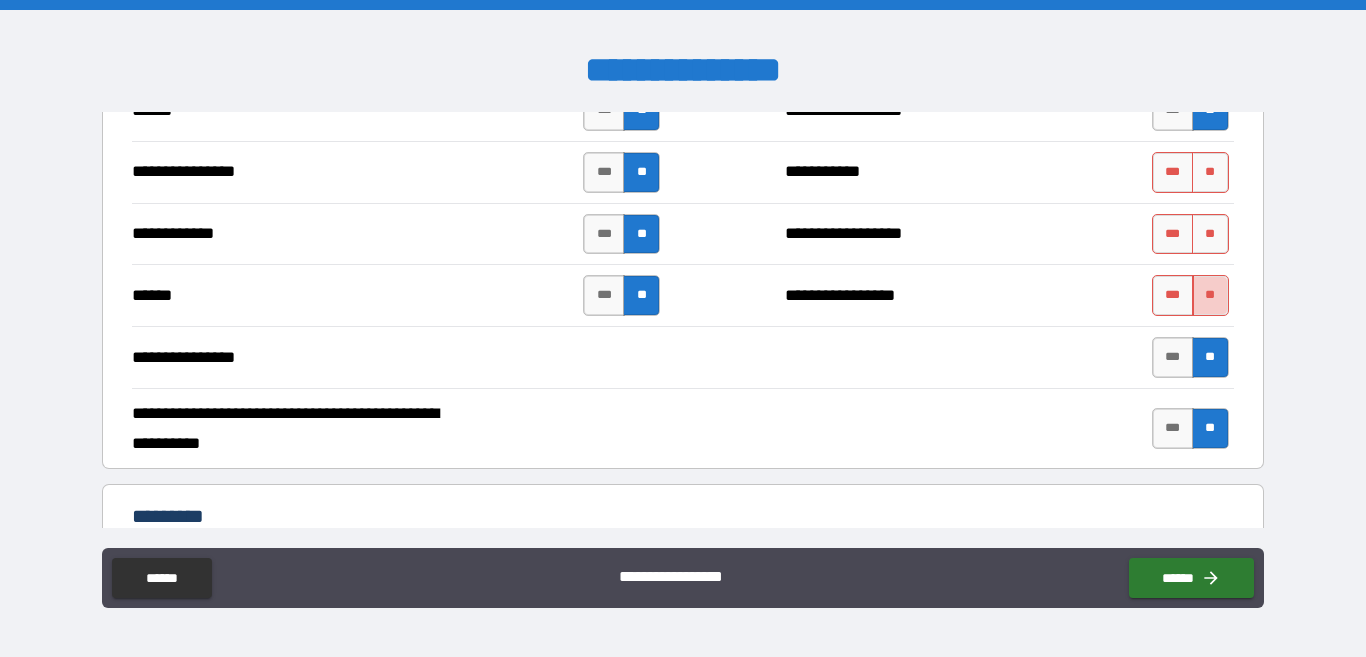 click on "**" at bounding box center [1210, 295] 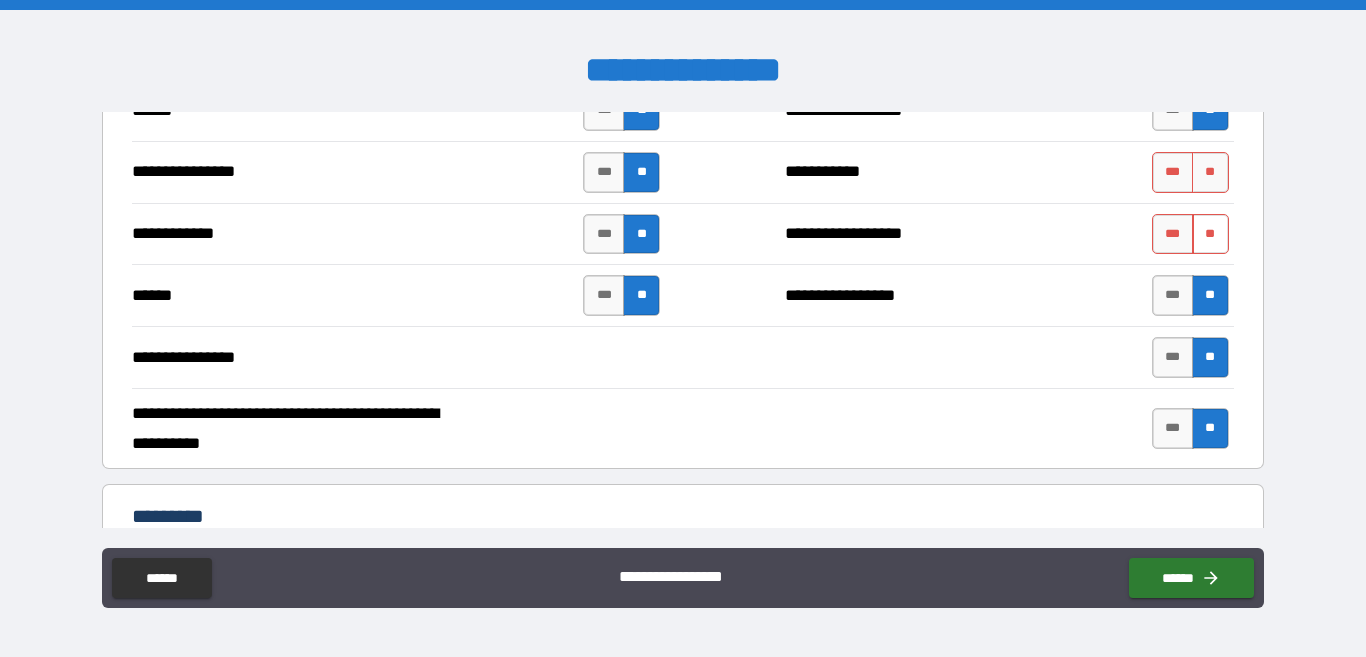 click on "**" at bounding box center (1210, 234) 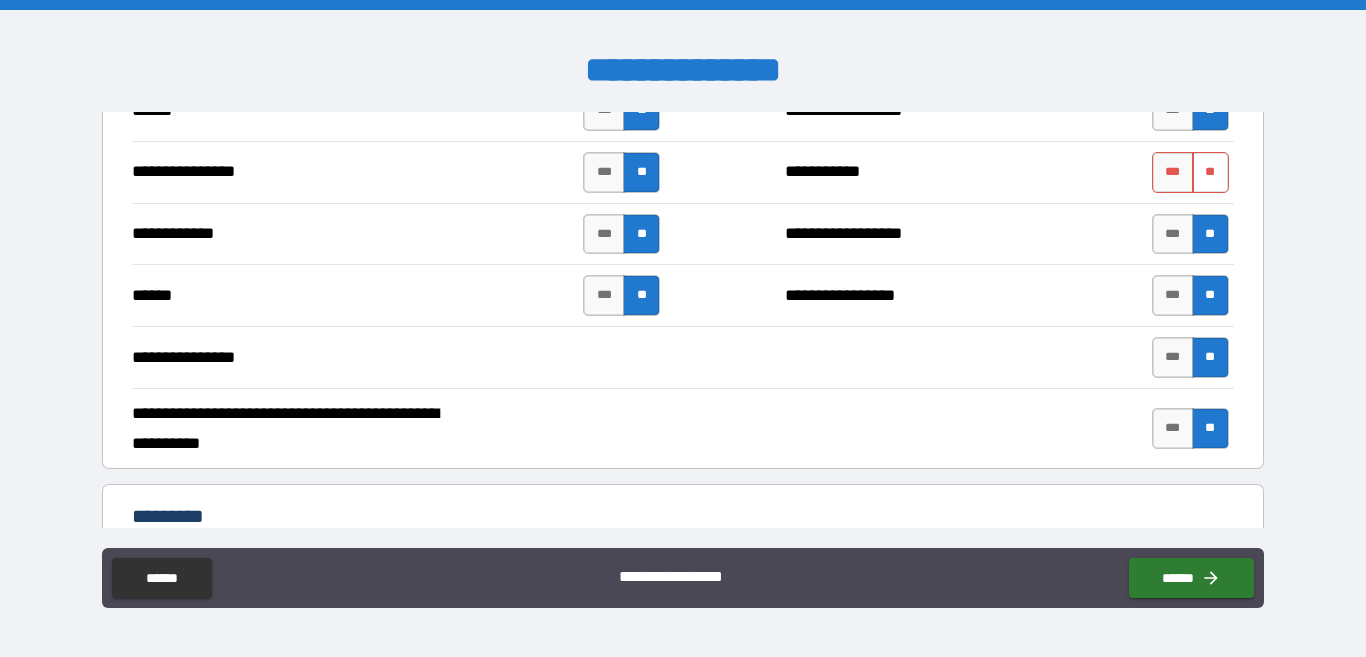 click on "**" at bounding box center [1210, 172] 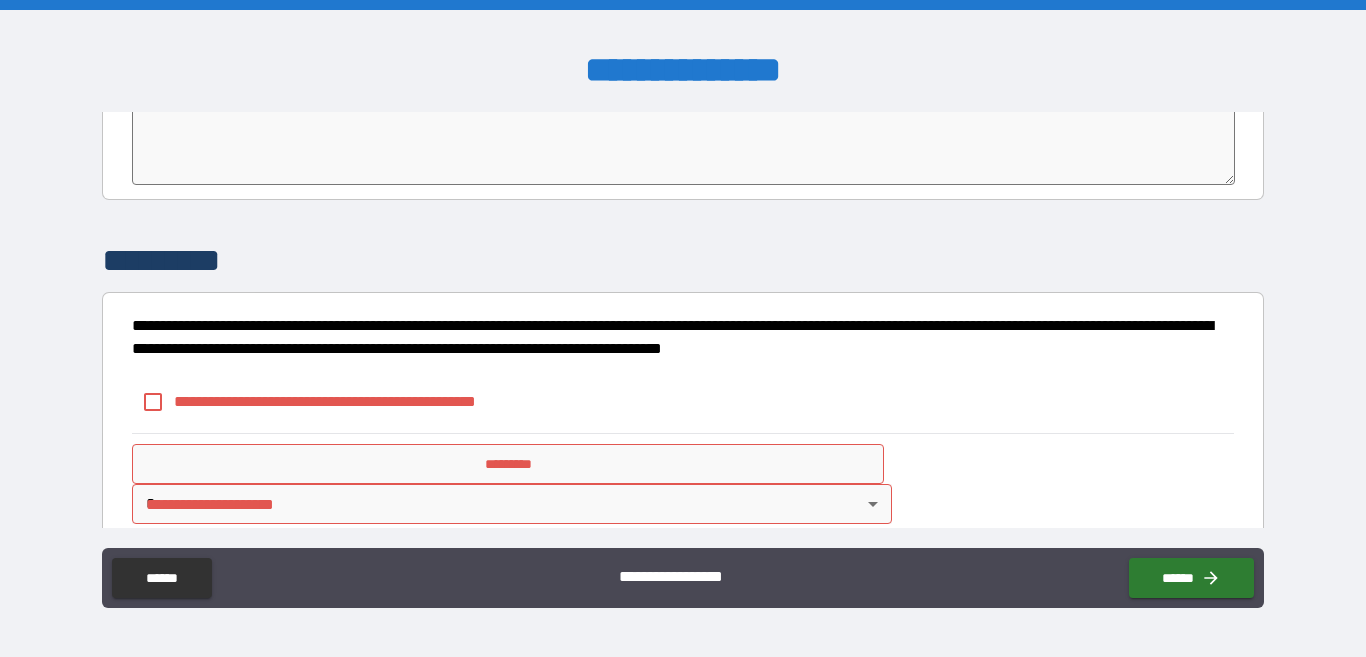 scroll, scrollTop: 4181, scrollLeft: 0, axis: vertical 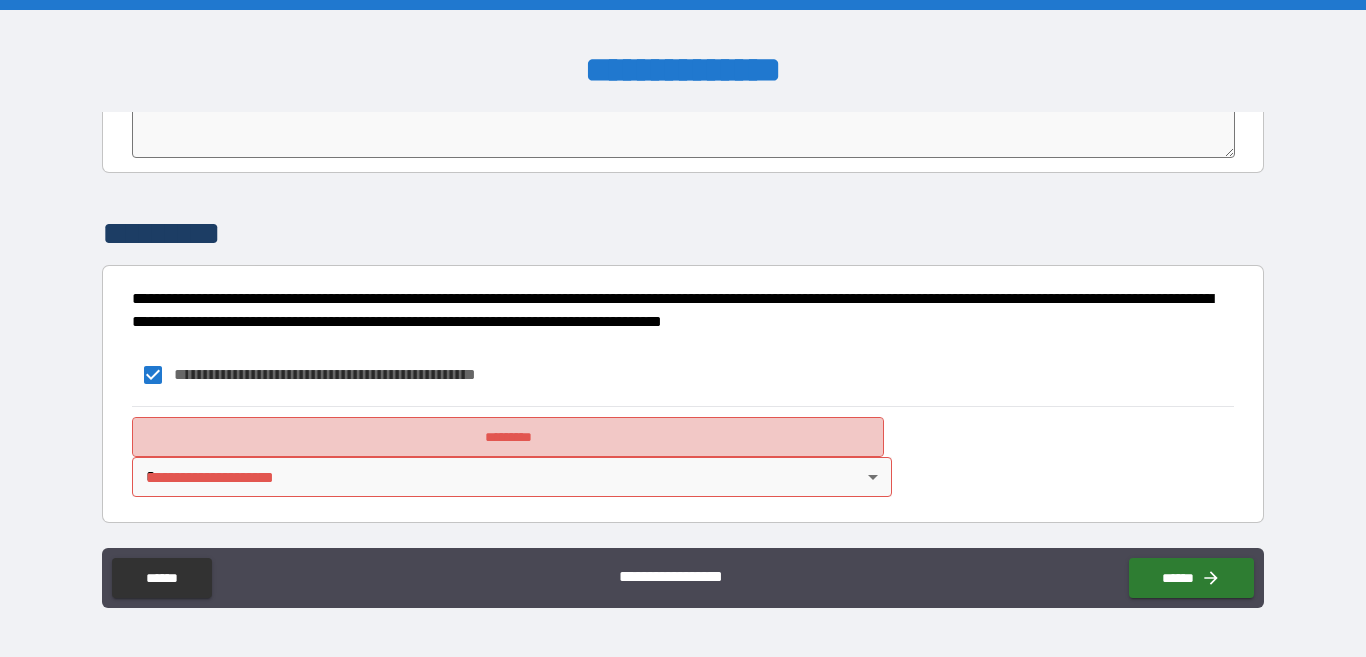 click on "*********" at bounding box center (508, 437) 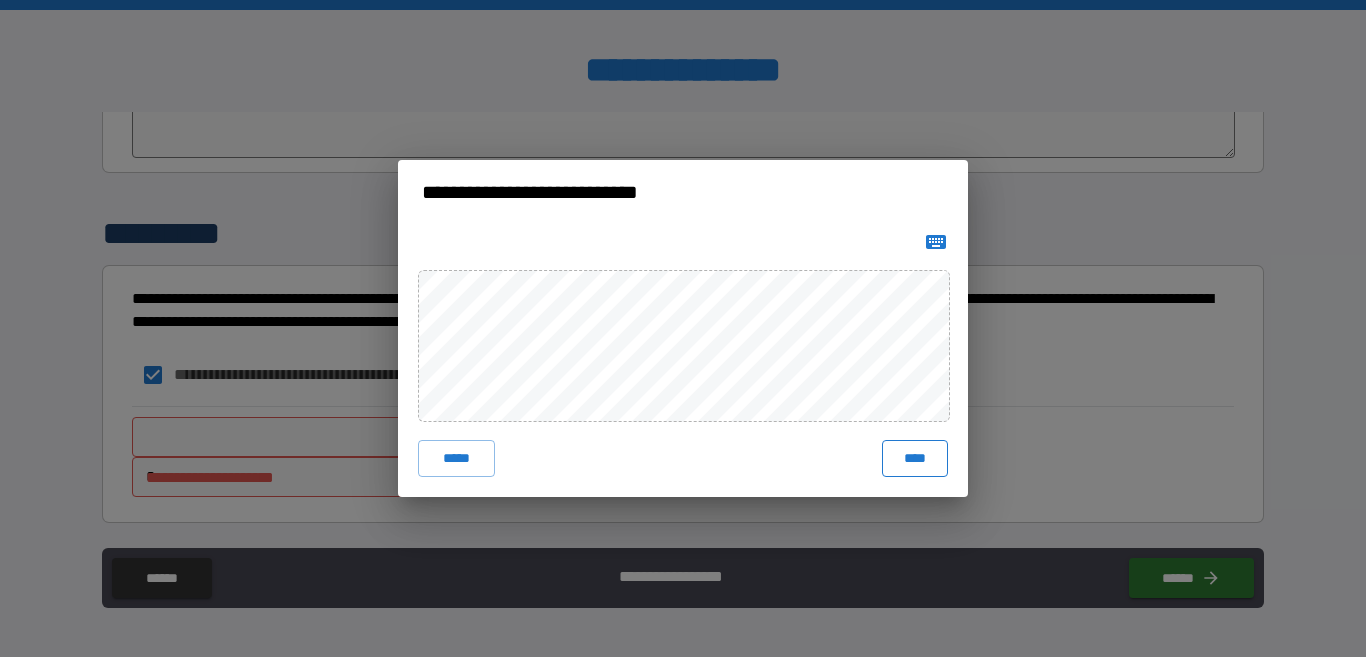 click on "****" at bounding box center (915, 458) 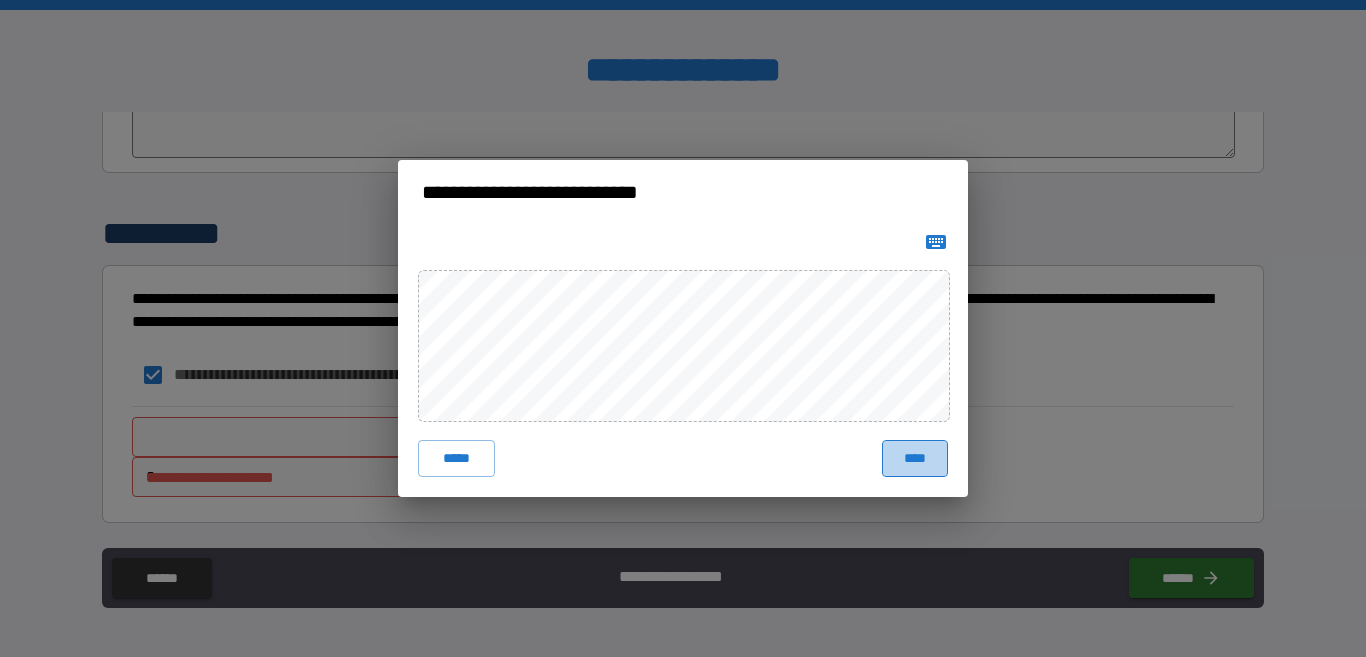 click on "****" at bounding box center [915, 458] 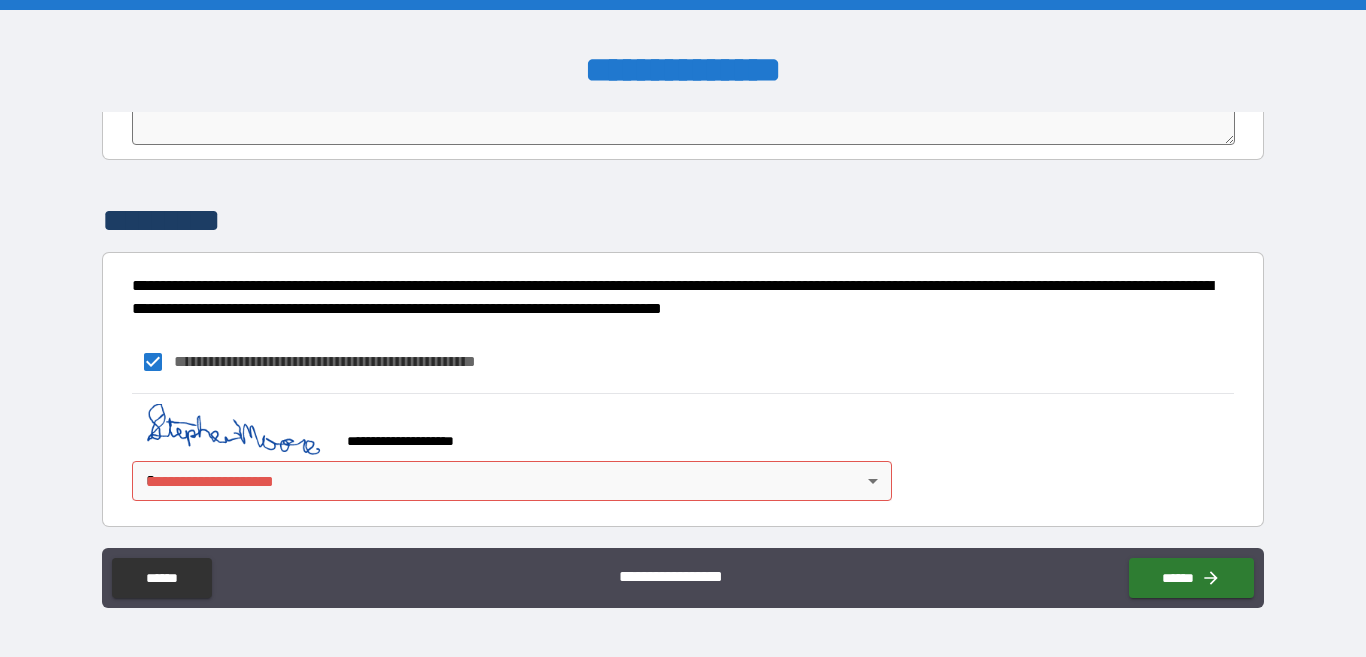 scroll, scrollTop: 4198, scrollLeft: 0, axis: vertical 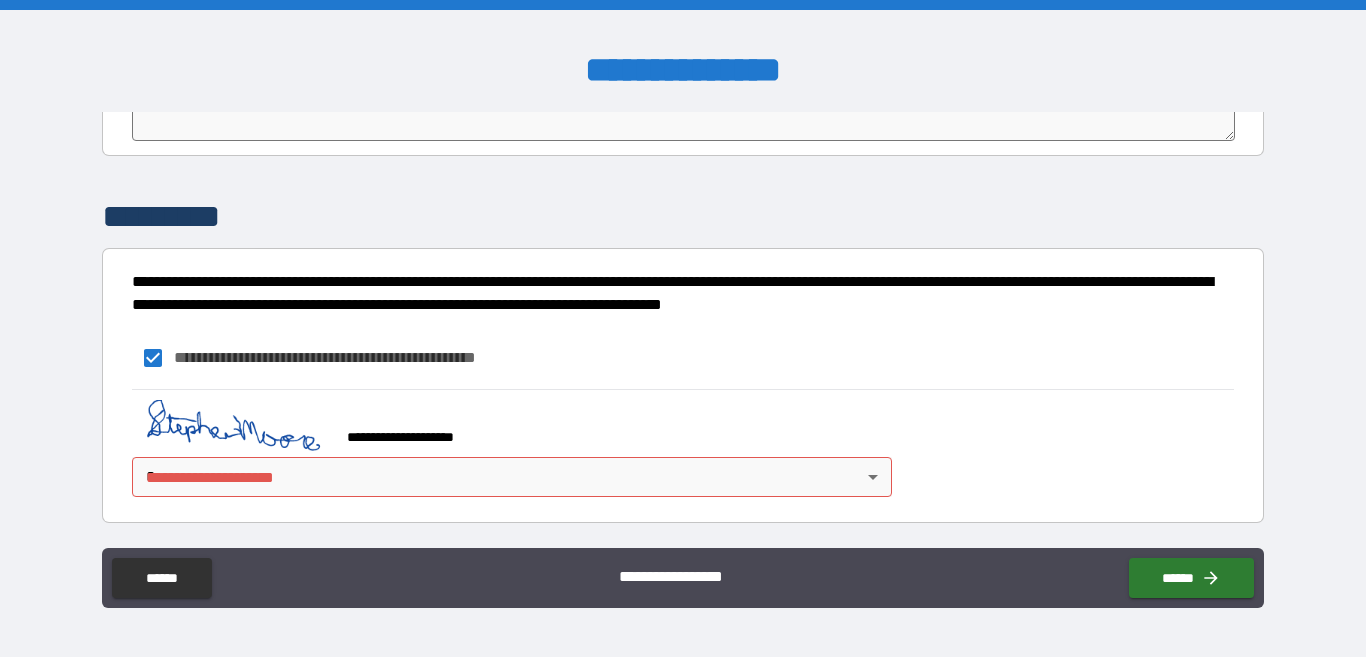 click on "**********" at bounding box center [683, 328] 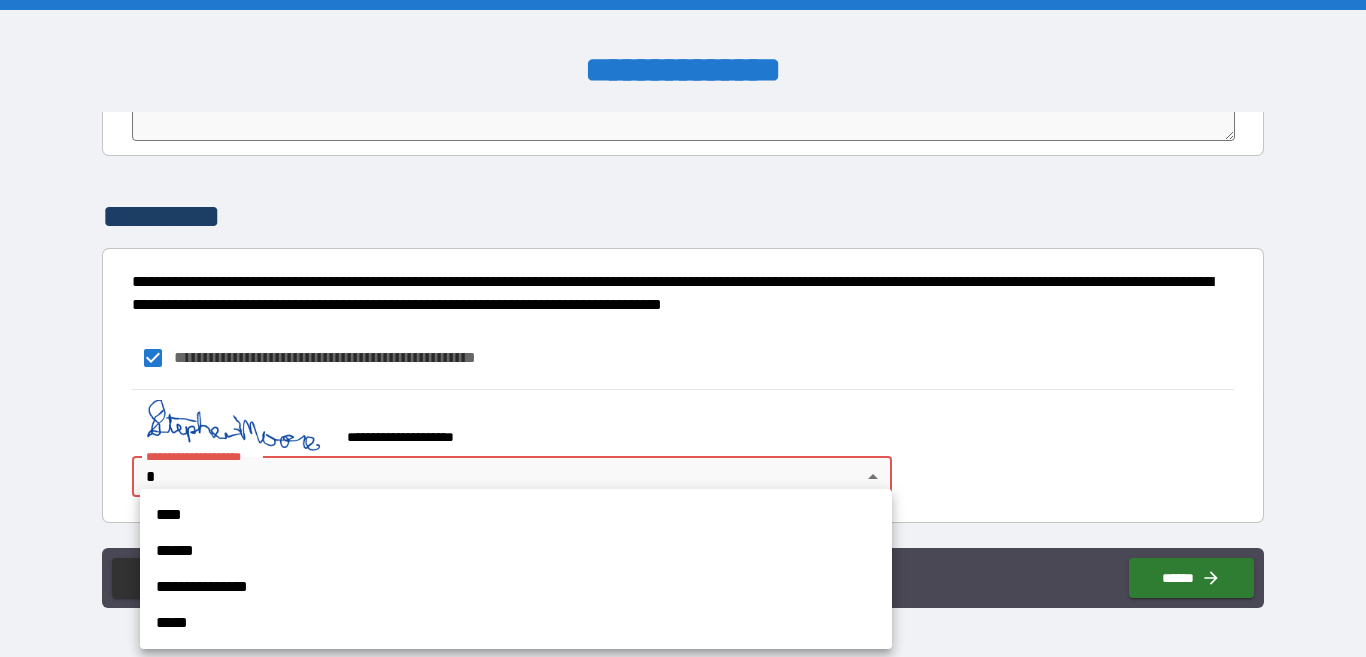 click on "****" at bounding box center (516, 515) 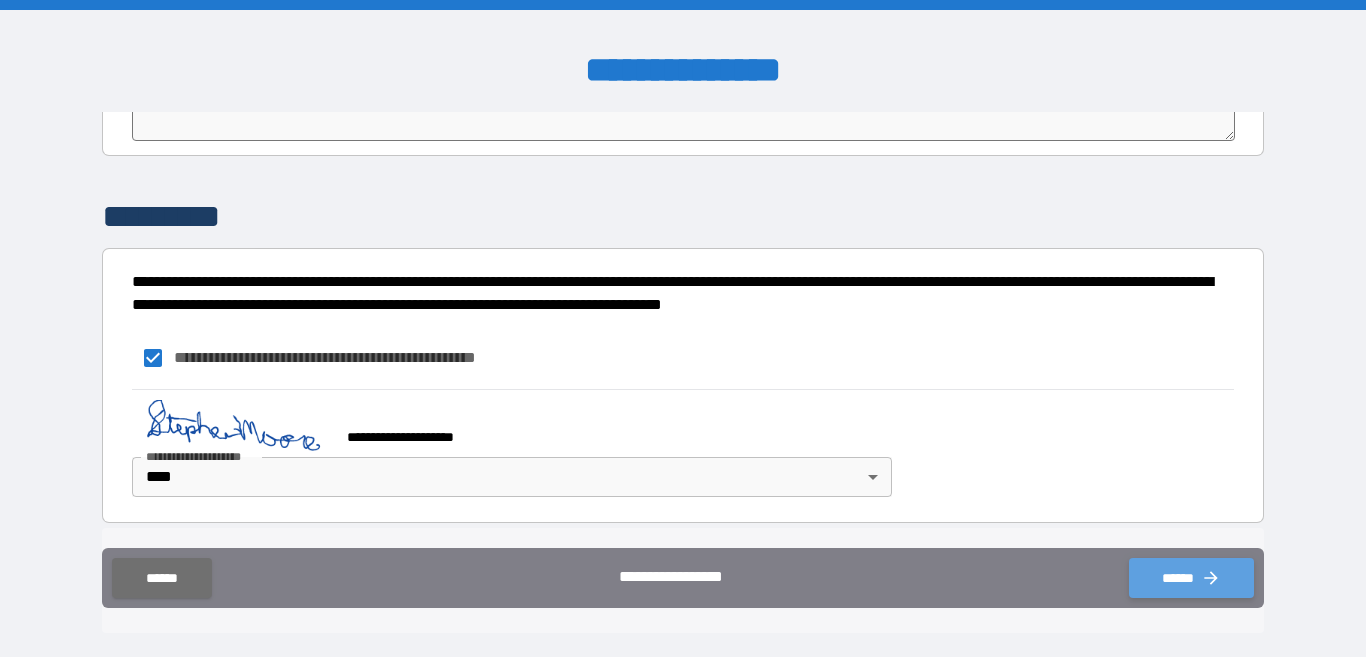 click on "******" at bounding box center (1191, 578) 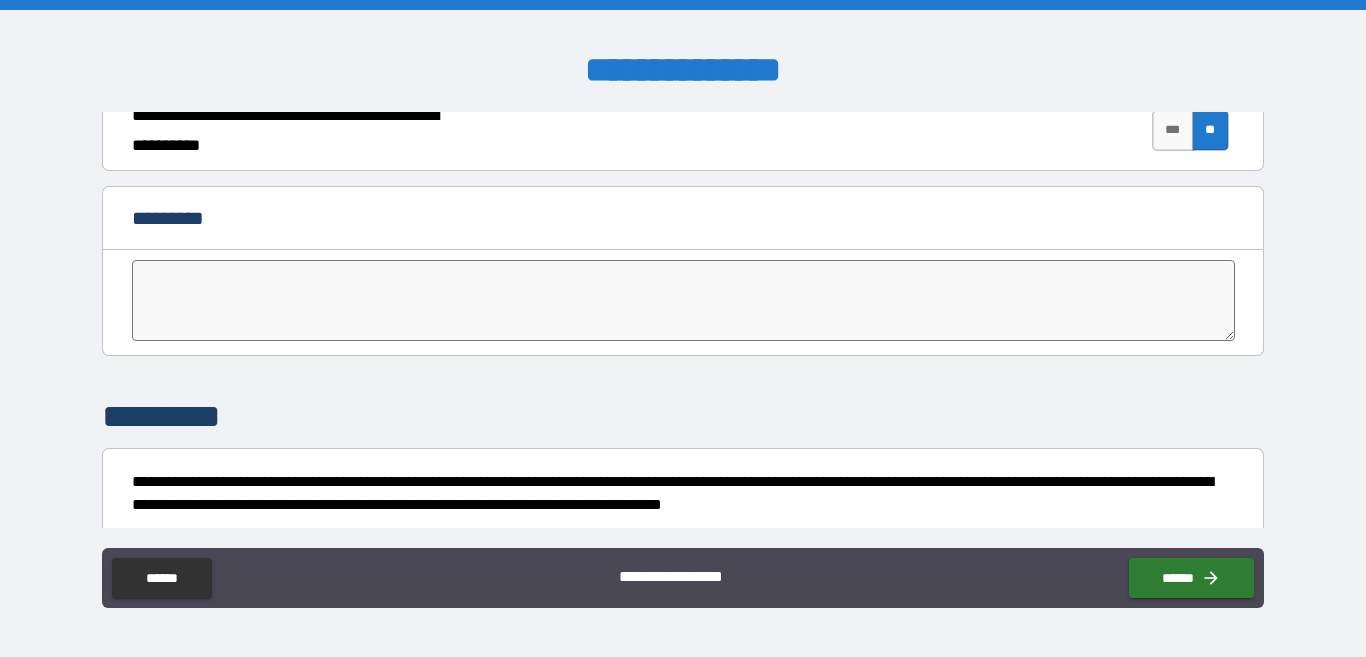 scroll, scrollTop: 4198, scrollLeft: 0, axis: vertical 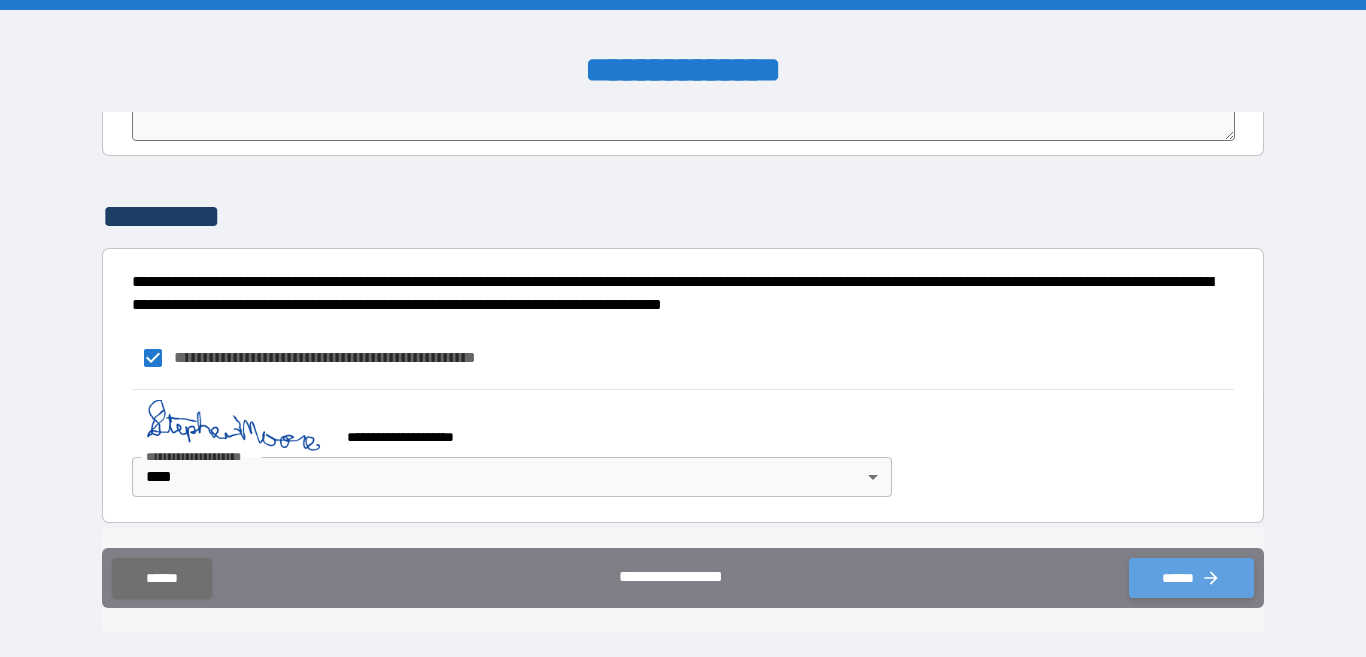 click 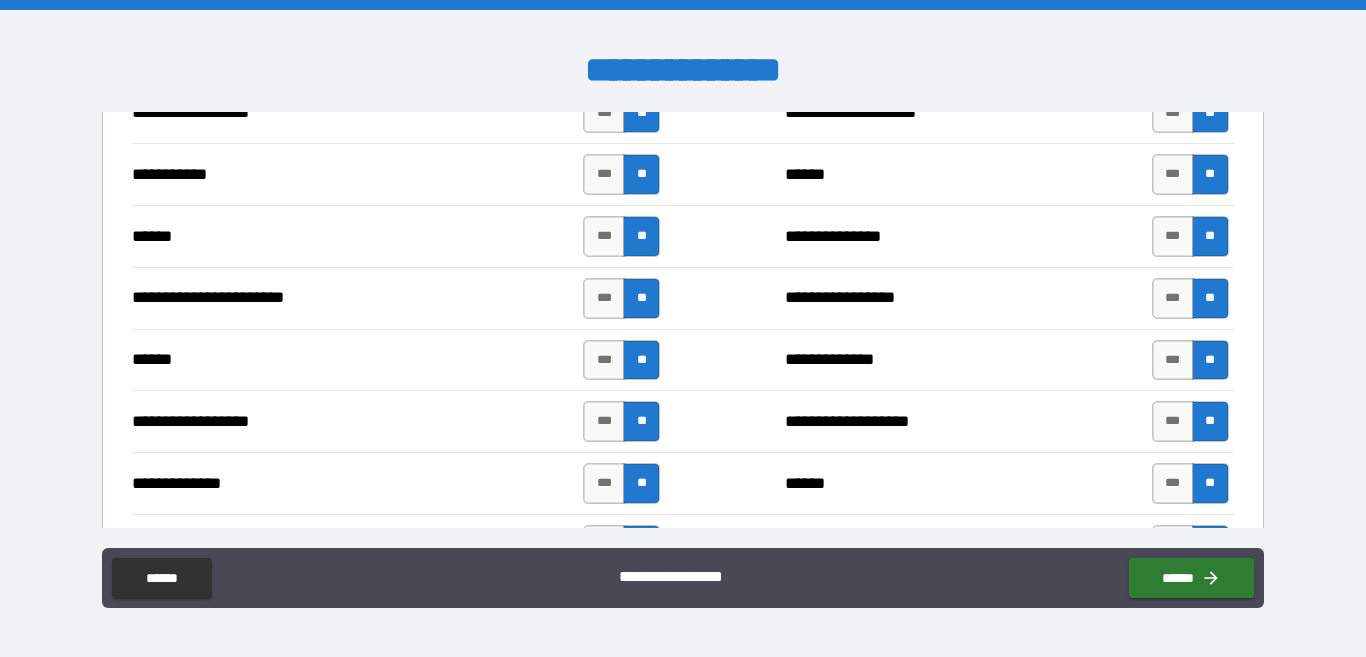 scroll, scrollTop: 1398, scrollLeft: 0, axis: vertical 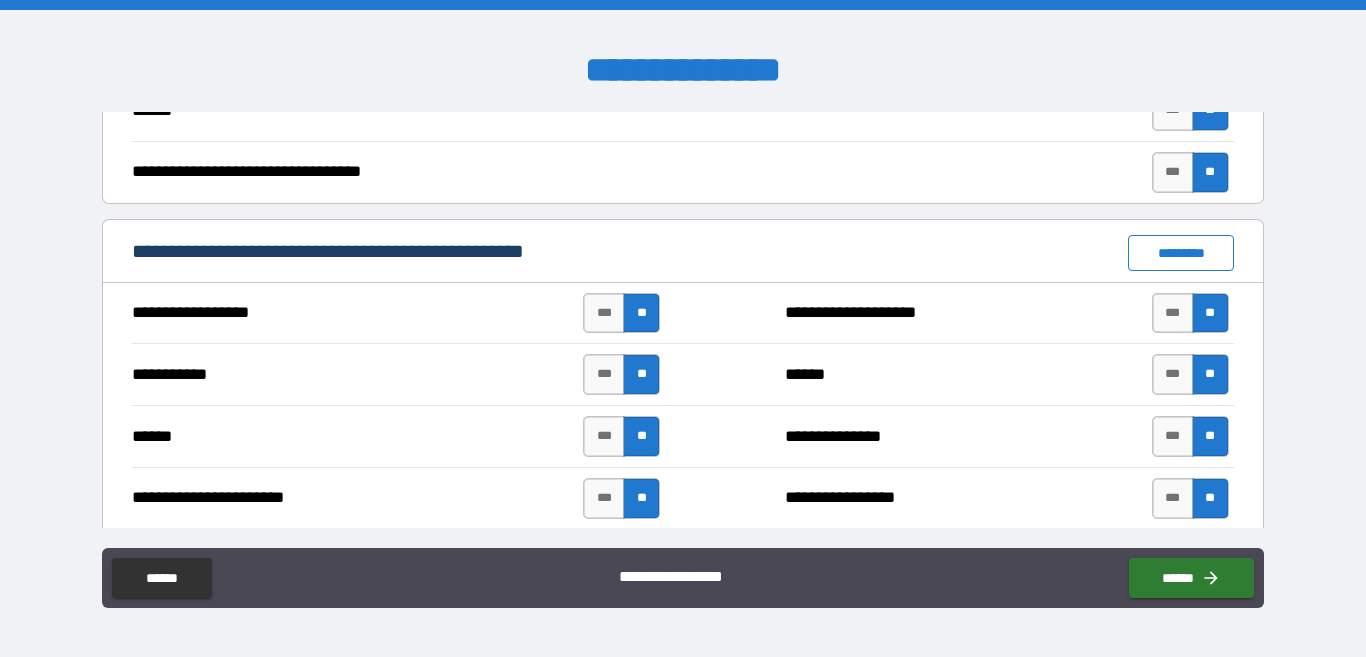 click on "*********" at bounding box center (1180, 253) 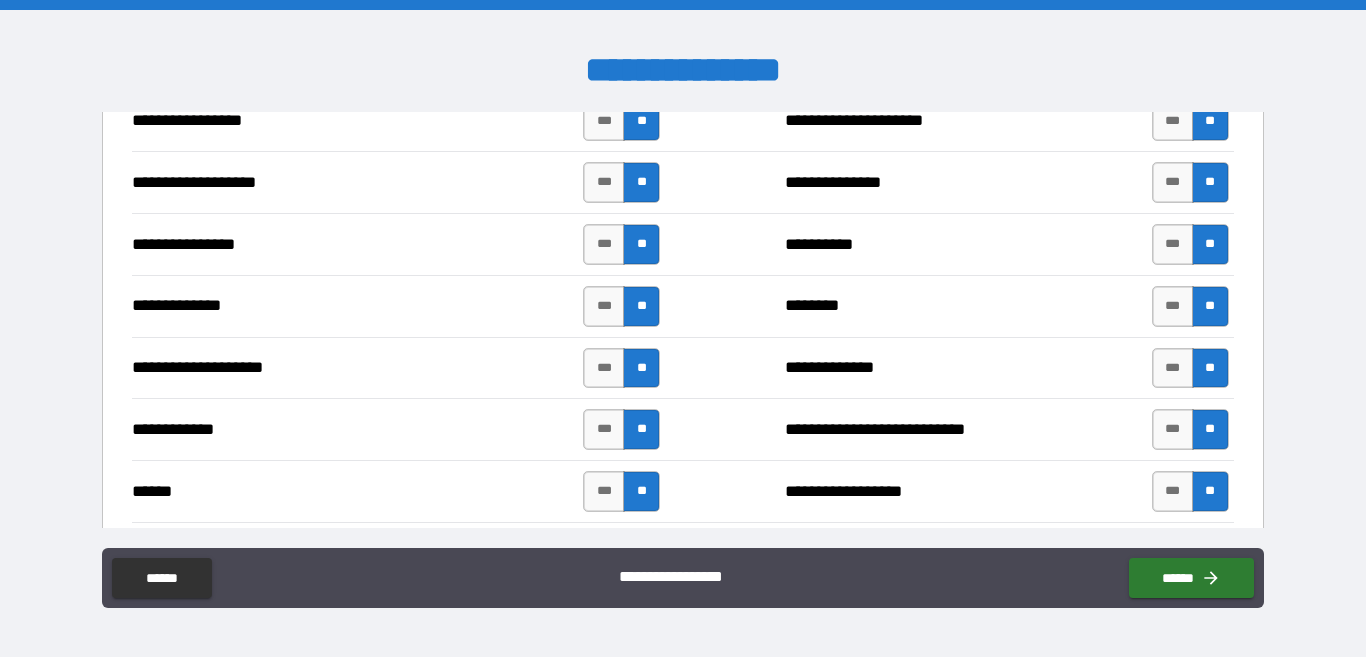 scroll, scrollTop: 3298, scrollLeft: 0, axis: vertical 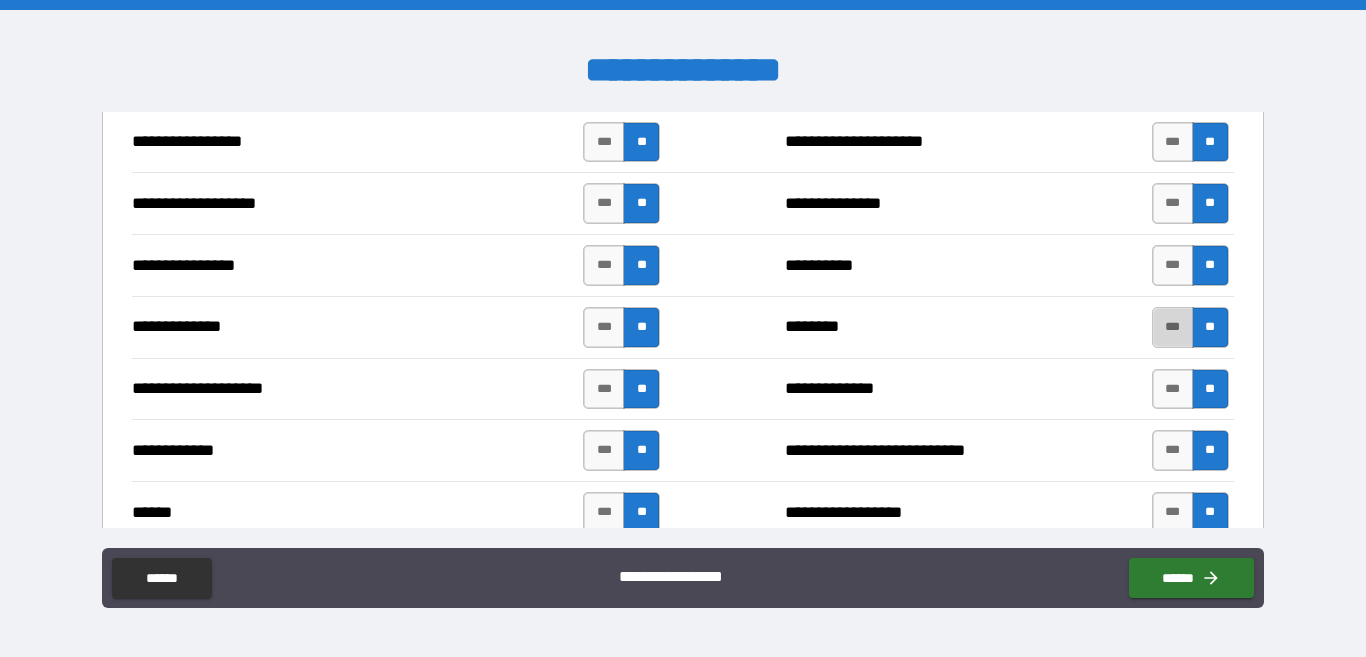 click on "***" at bounding box center [1173, 327] 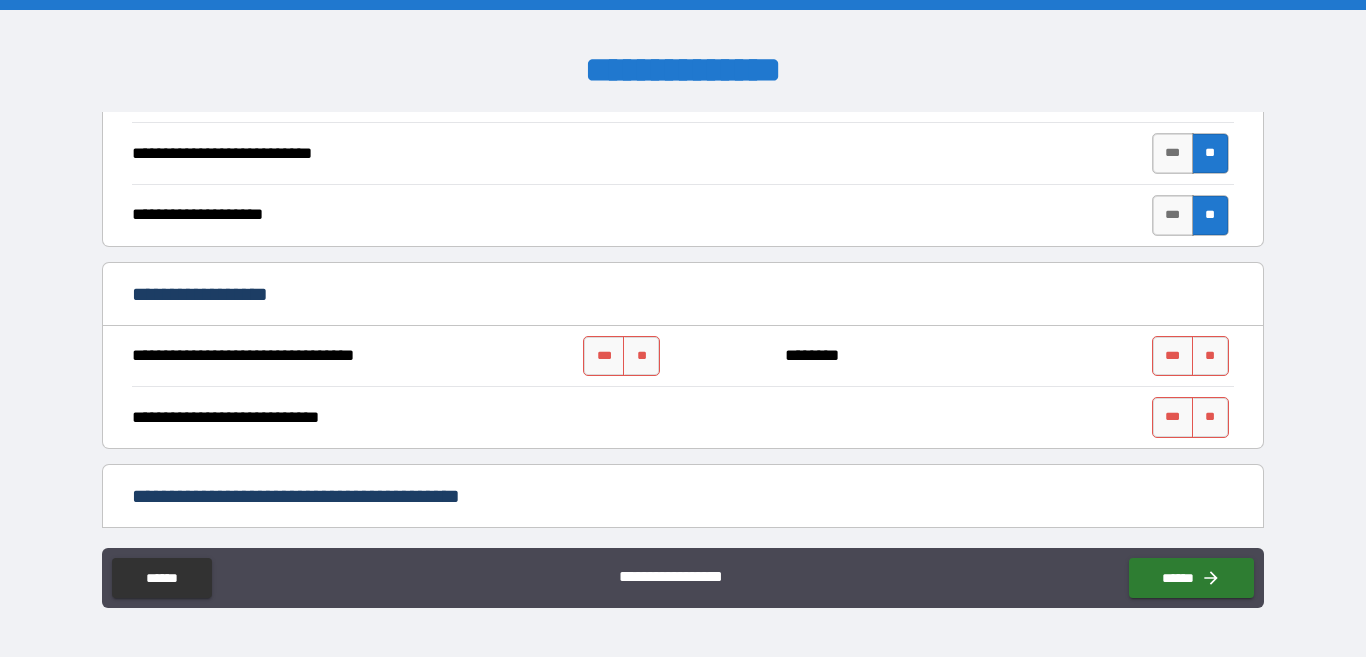 scroll, scrollTop: 800, scrollLeft: 0, axis: vertical 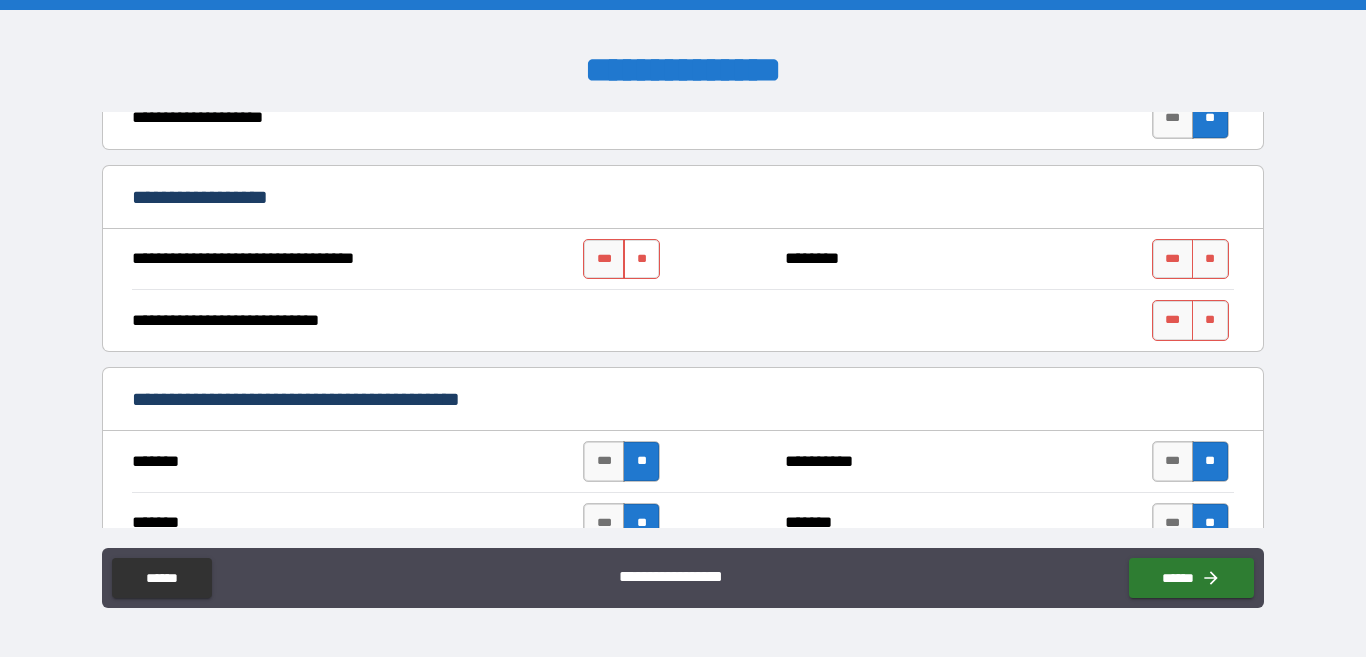 click on "**" at bounding box center (641, 259) 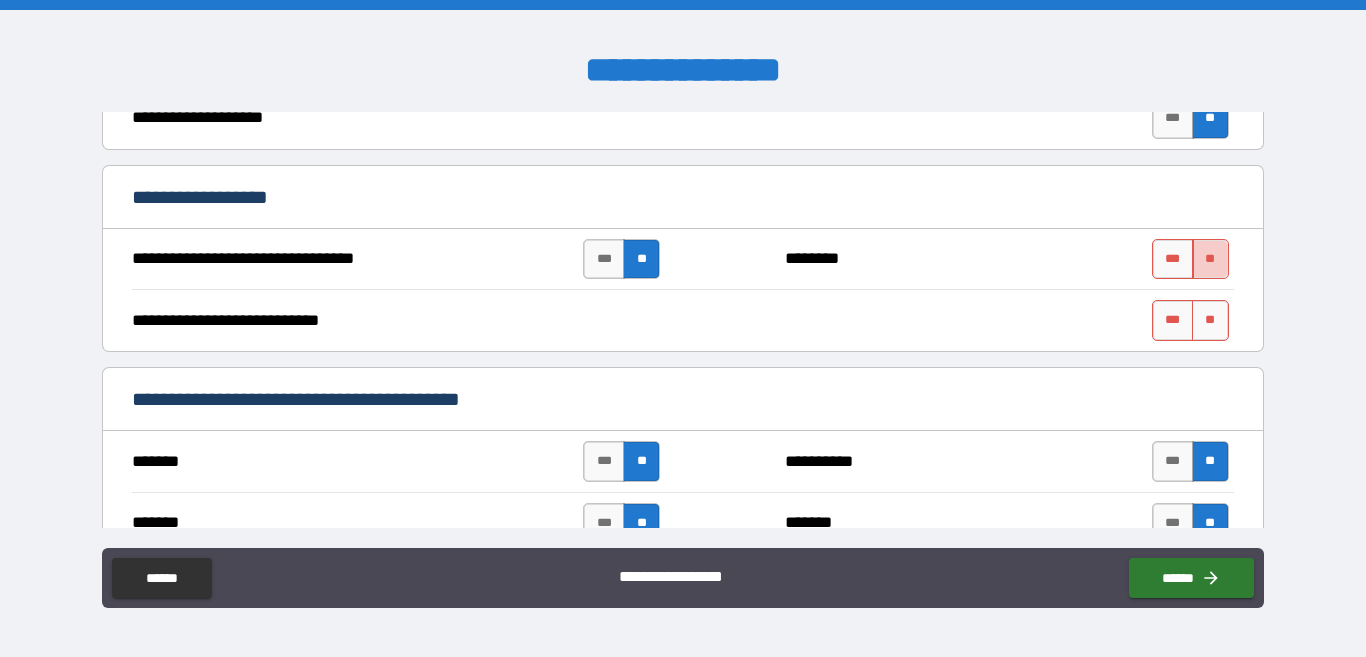 click on "**" at bounding box center (1210, 259) 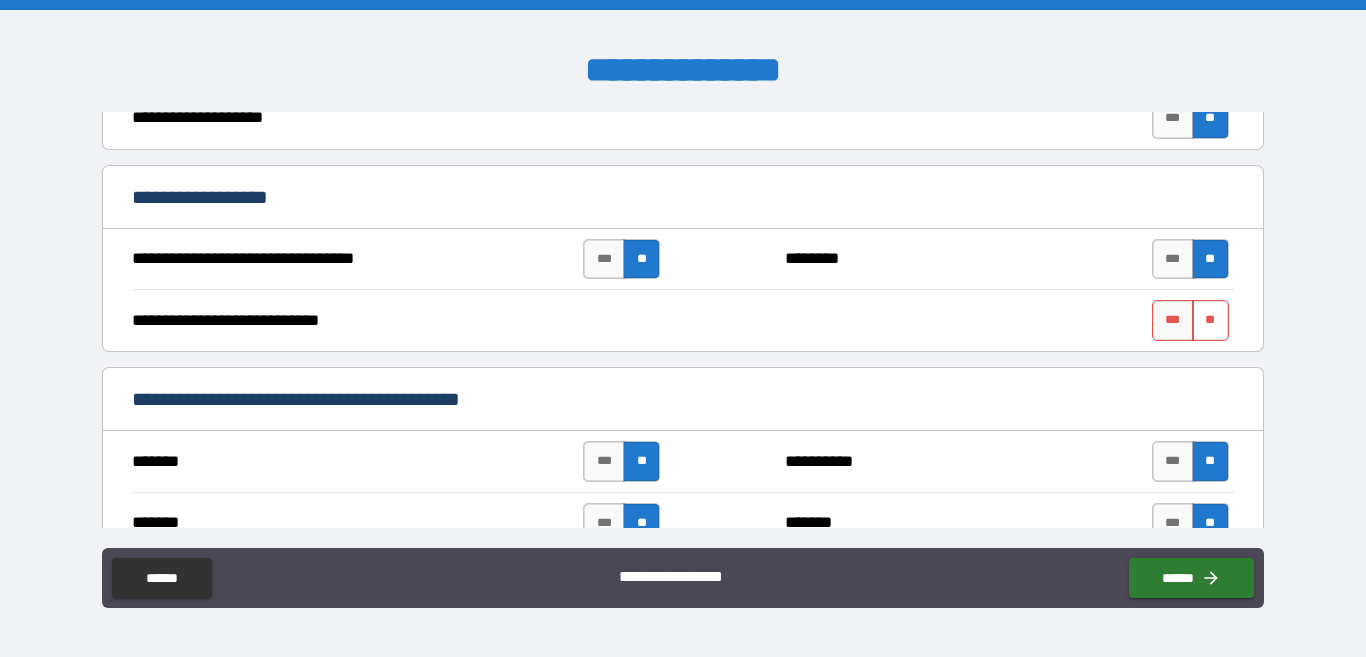 click on "**" at bounding box center [1210, 320] 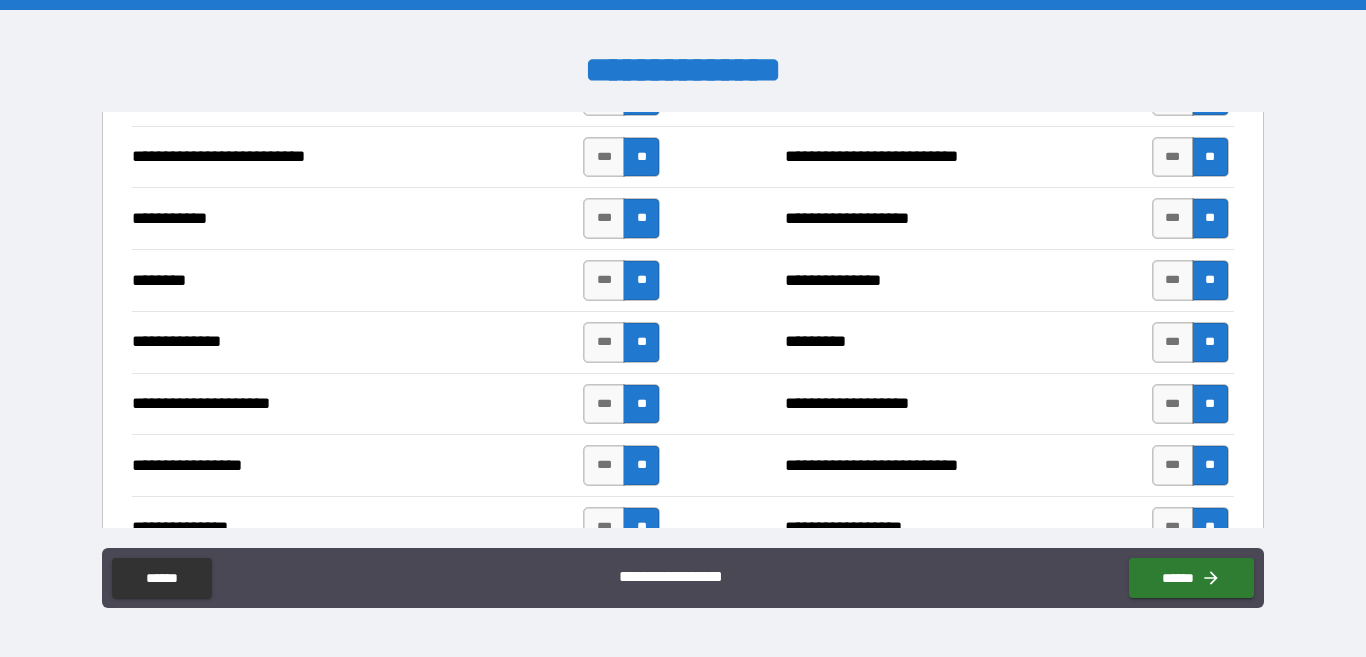 scroll, scrollTop: 2000, scrollLeft: 0, axis: vertical 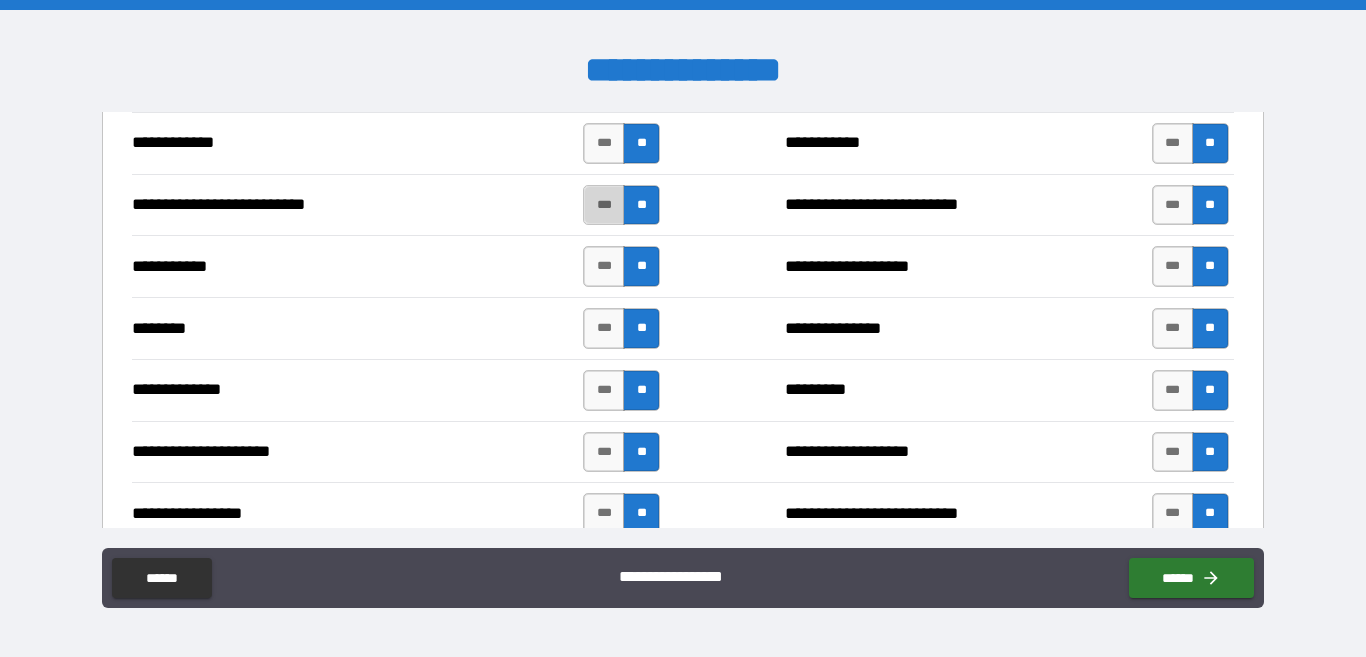 click on "***" at bounding box center [604, 205] 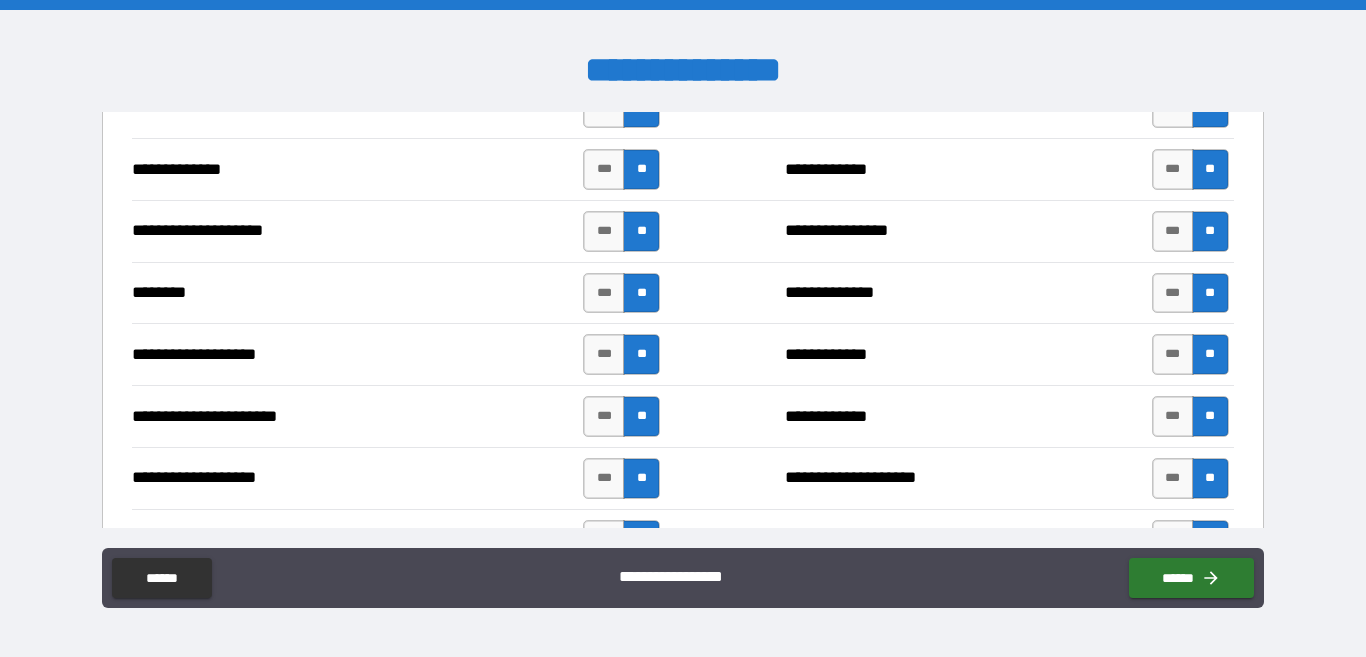 scroll, scrollTop: 2800, scrollLeft: 0, axis: vertical 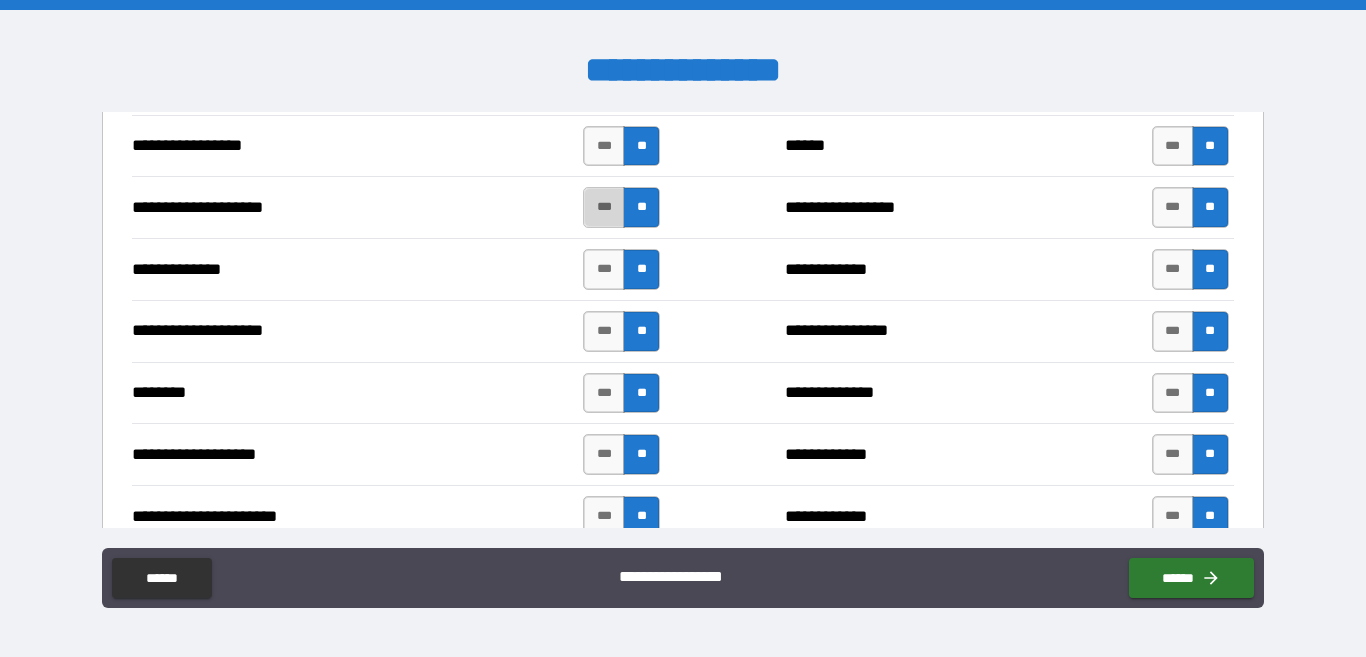 click on "***" at bounding box center [604, 207] 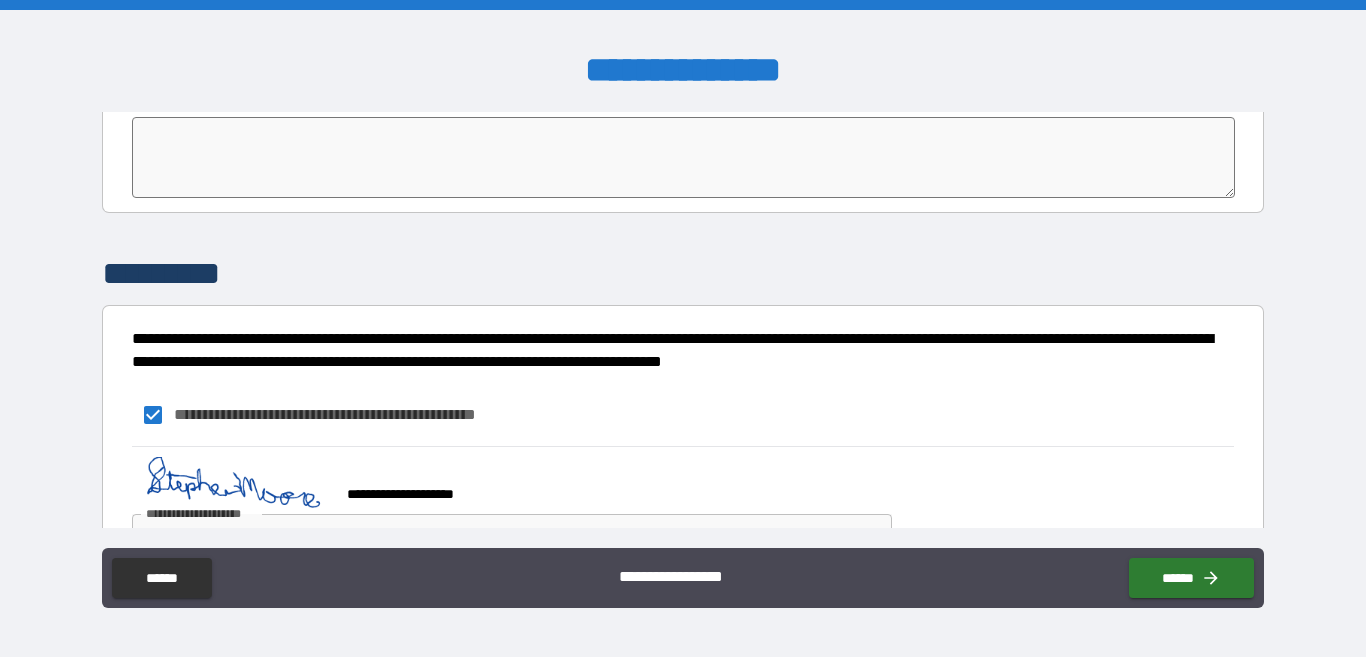 scroll, scrollTop: 4198, scrollLeft: 0, axis: vertical 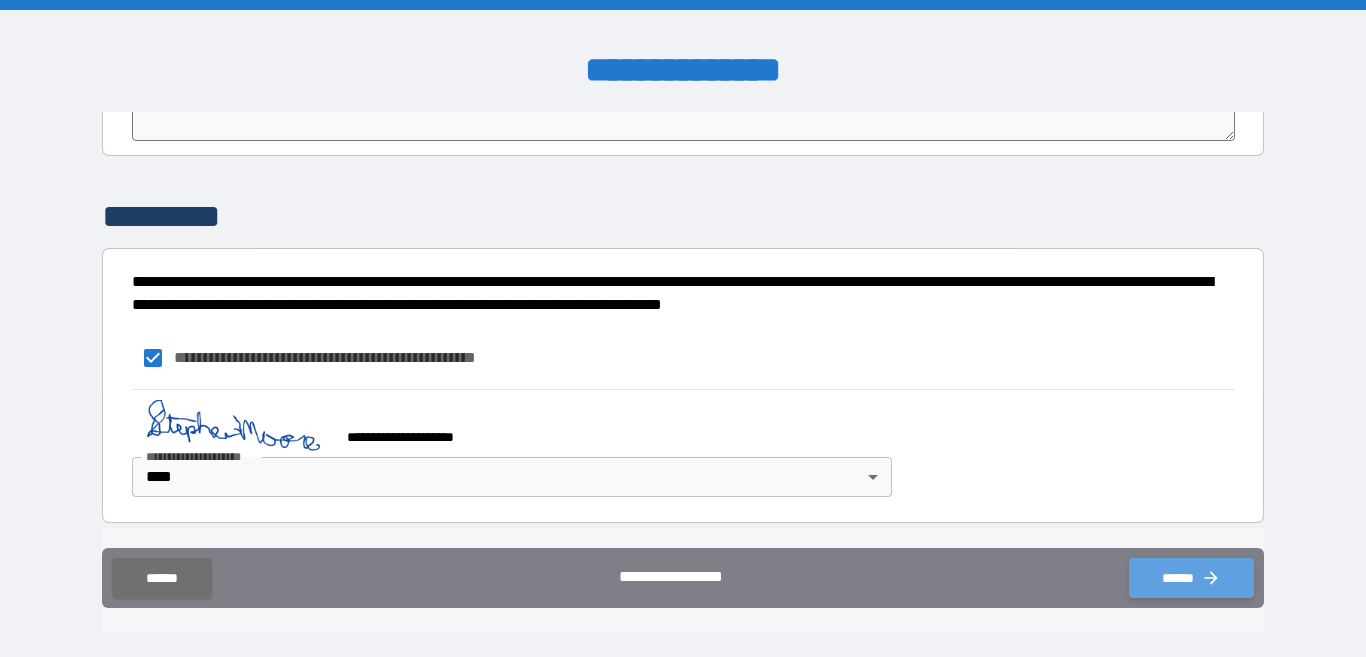 click 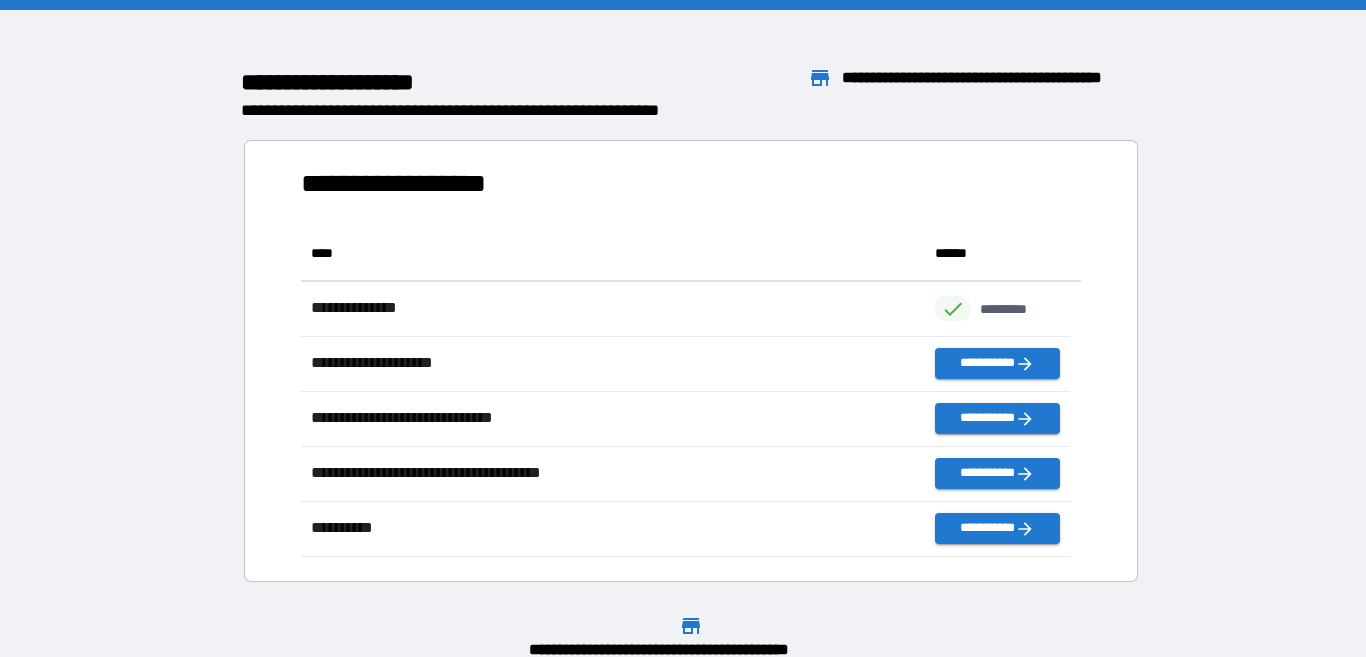 scroll, scrollTop: 314, scrollLeft: 753, axis: both 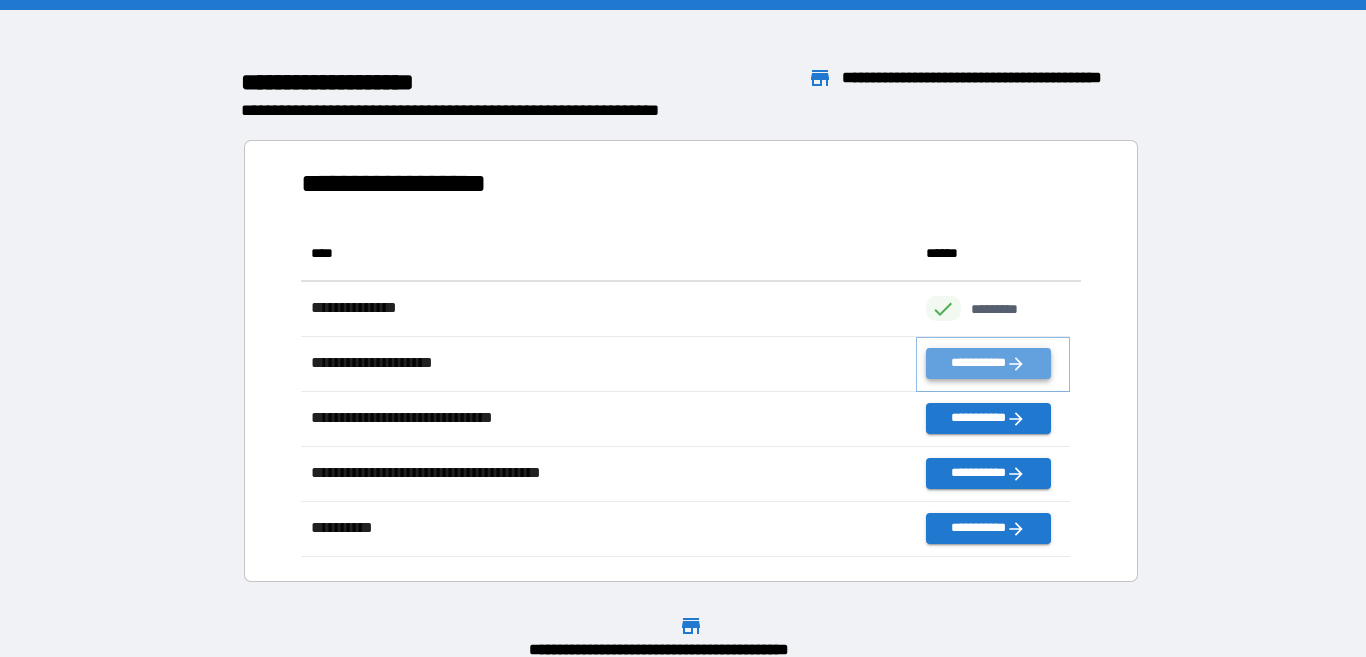 click on "**********" at bounding box center [988, 363] 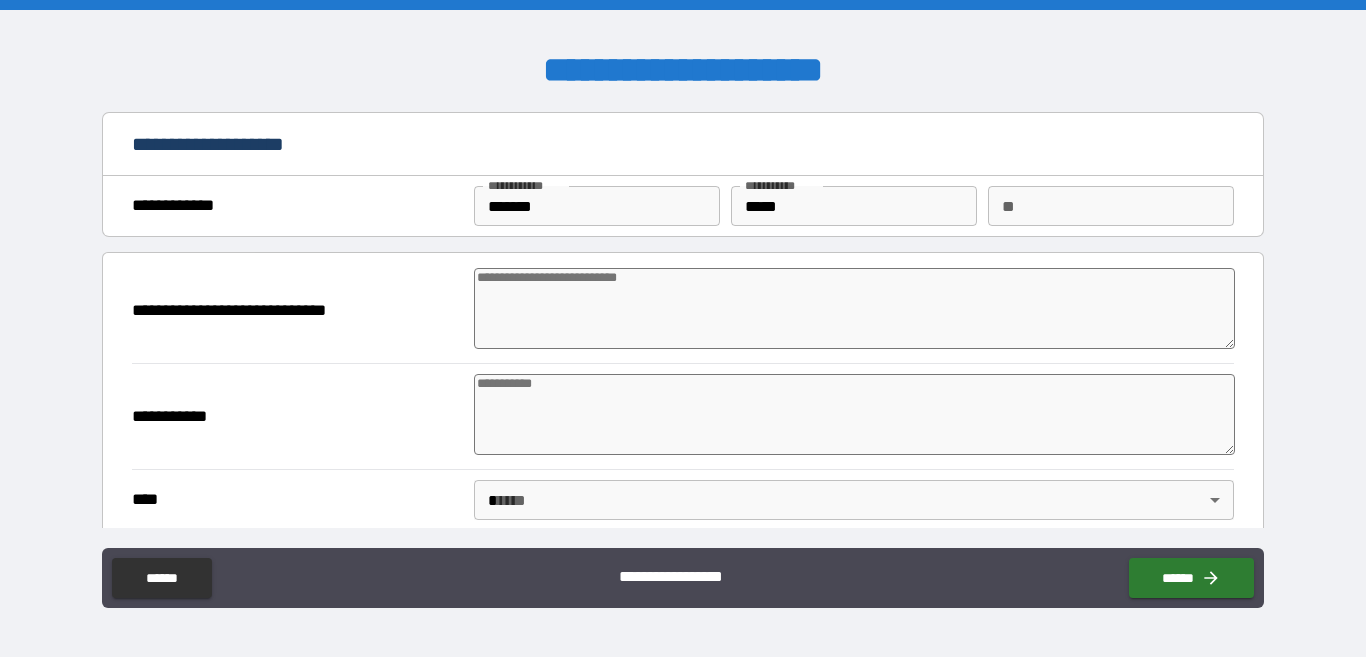 type on "*" 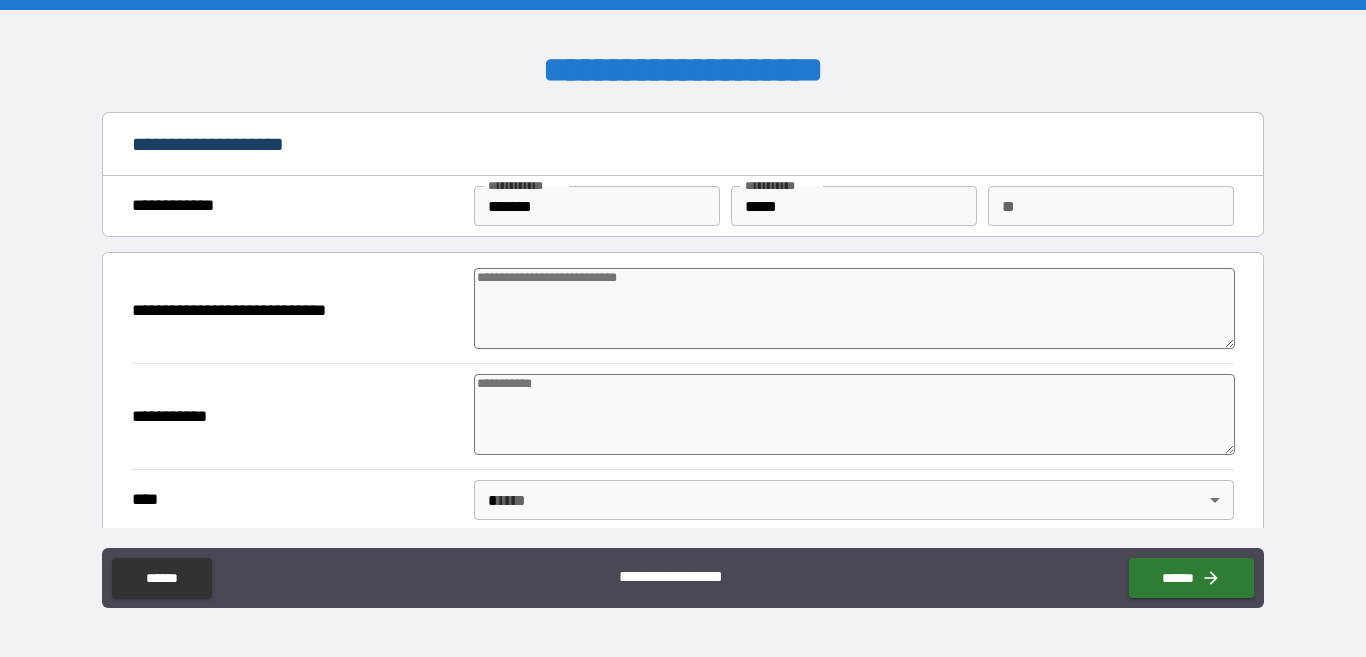 type on "*" 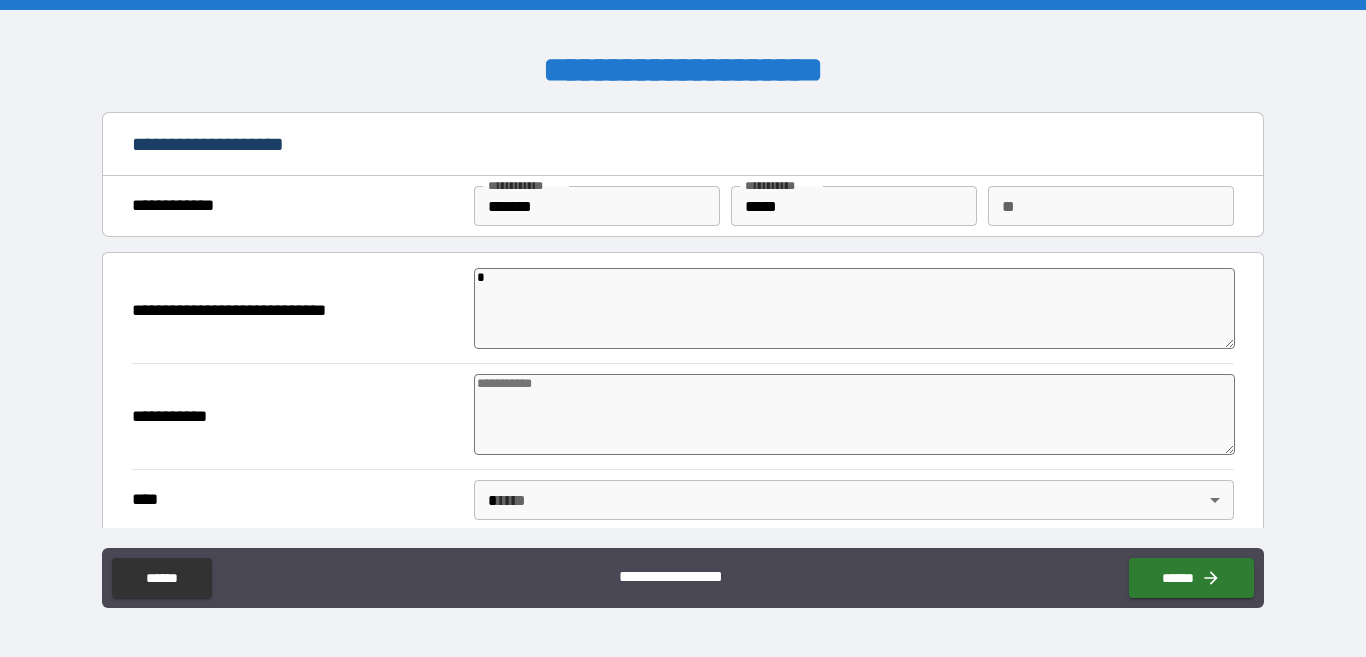 type on "**" 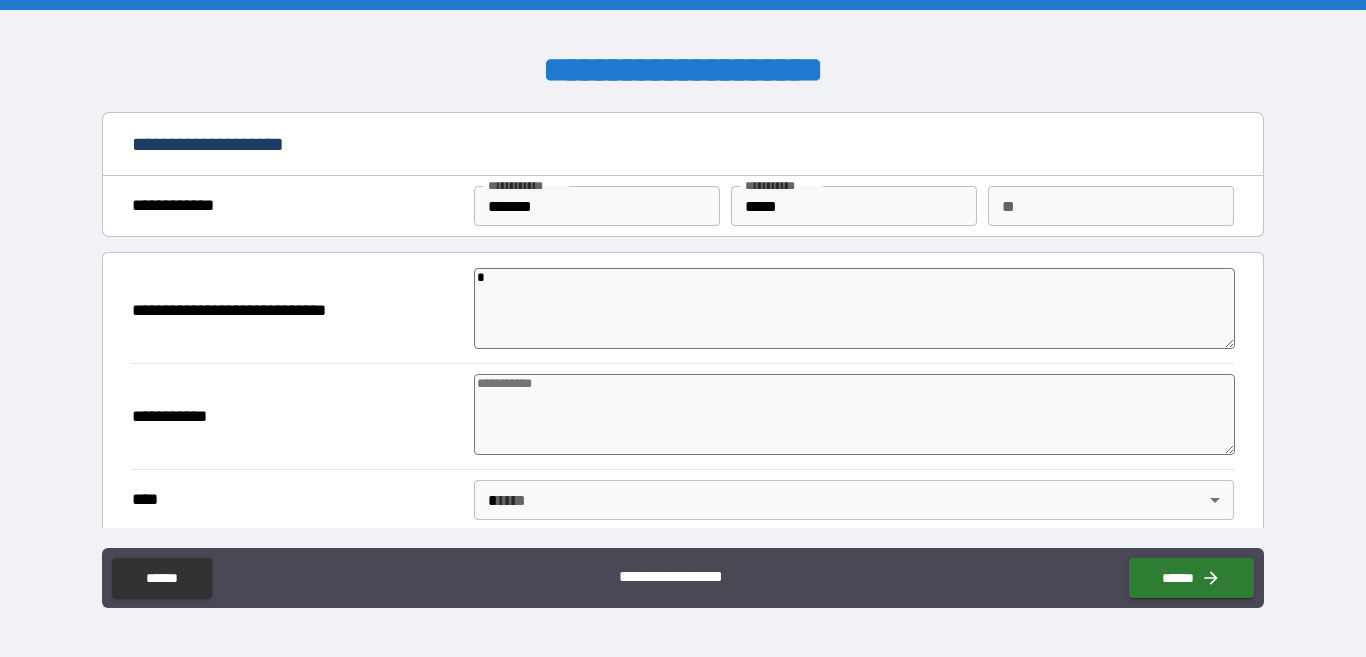 type on "*" 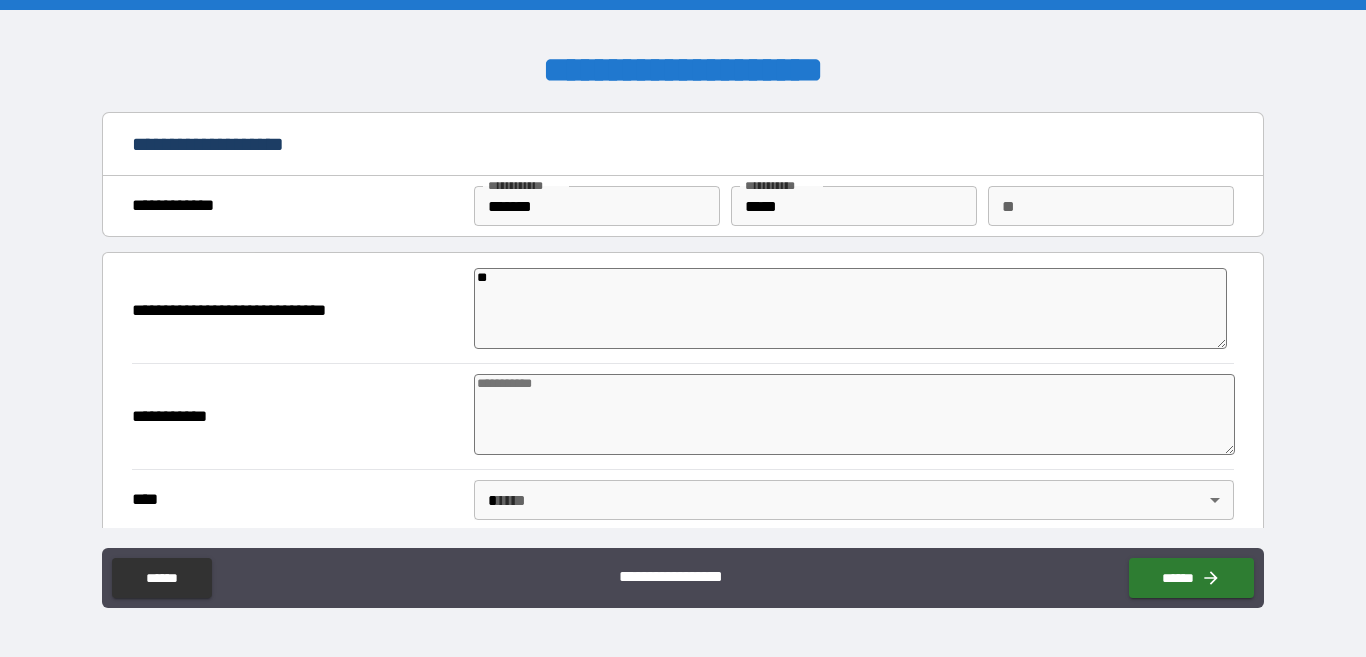 type on "*" 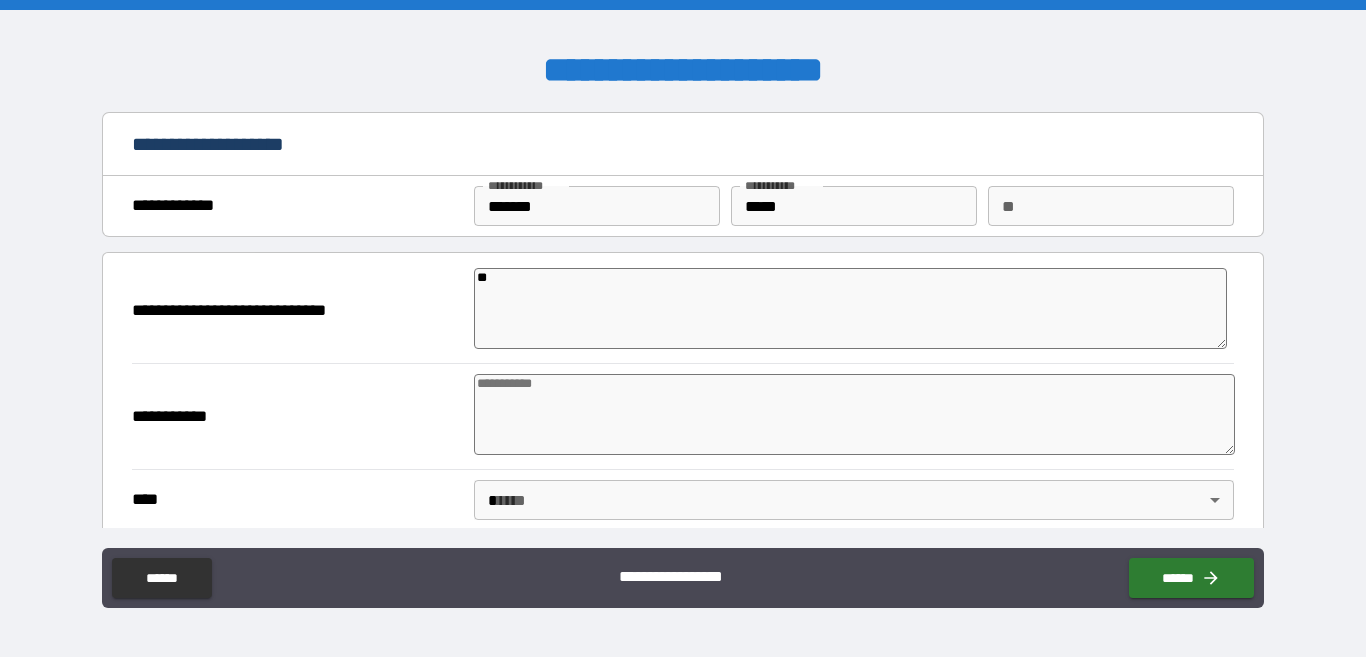 type on "*" 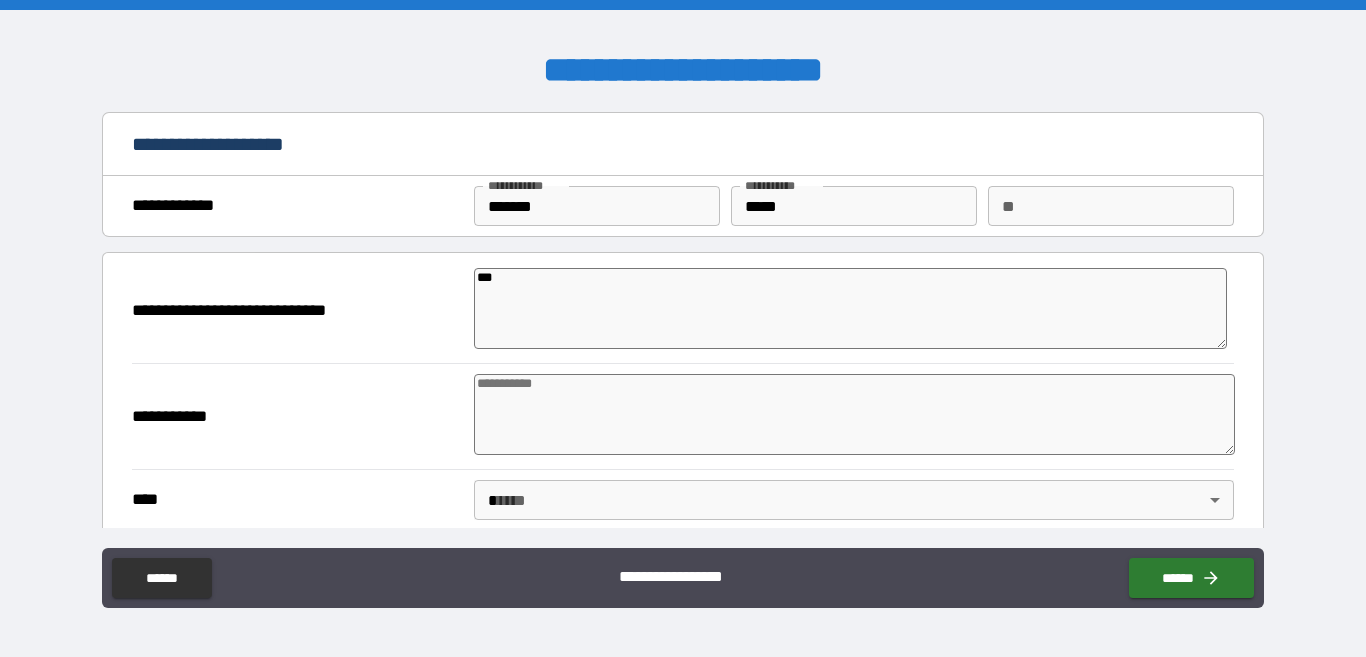type on "*" 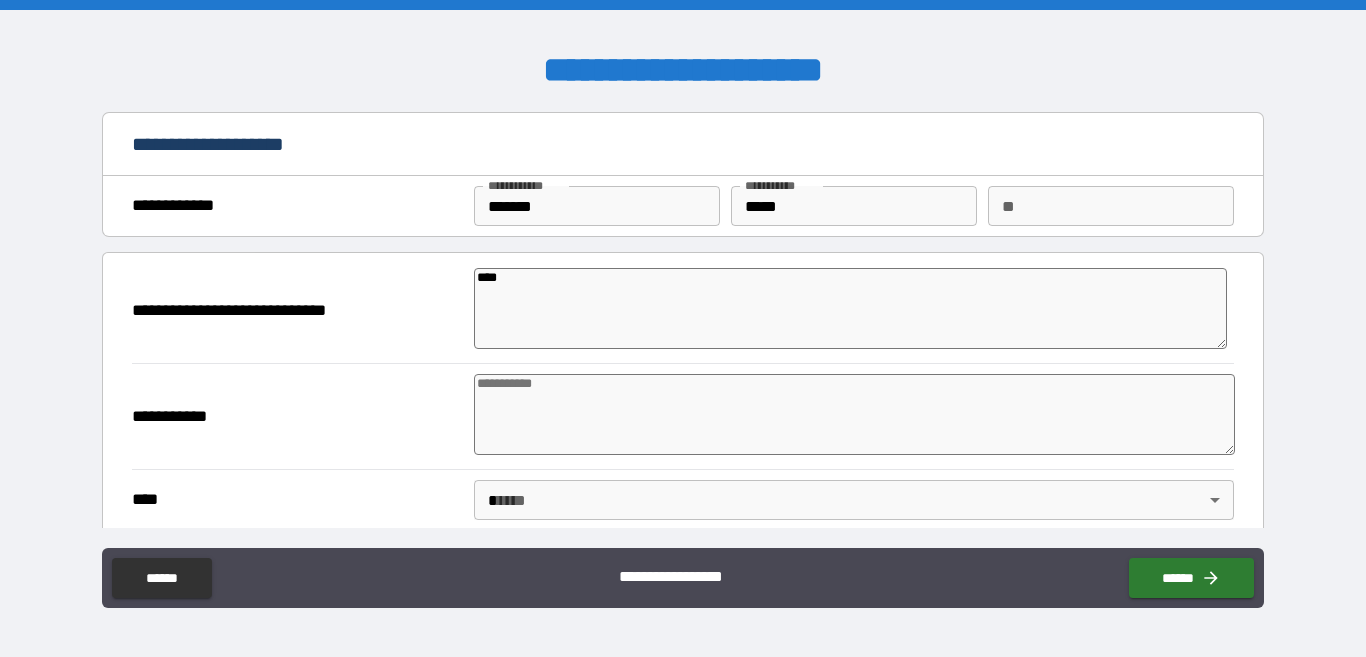 type on "*" 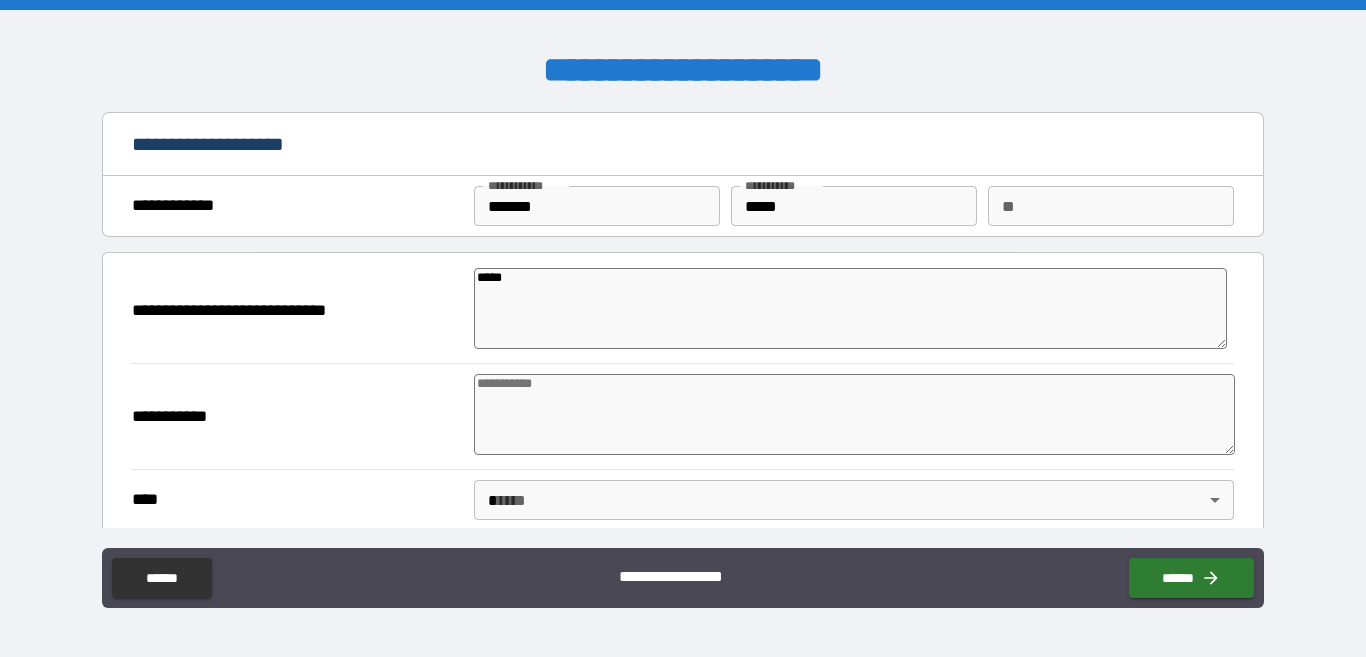 type on "*" 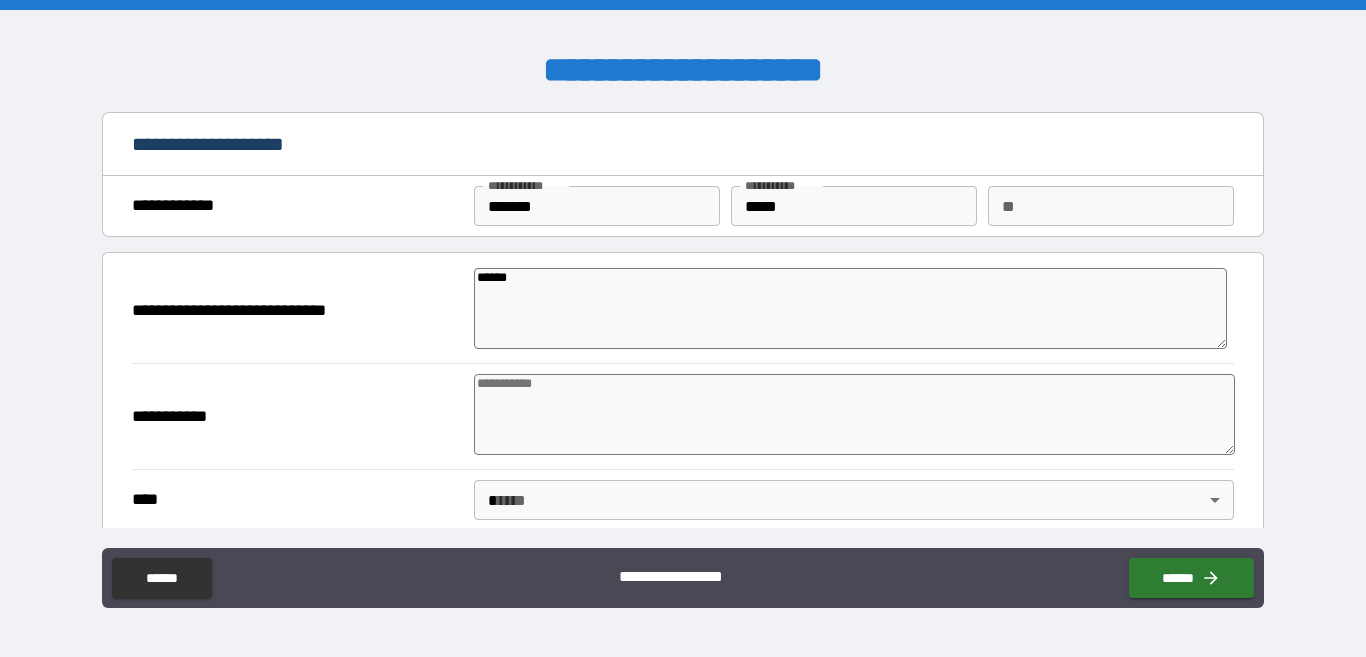 type on "*" 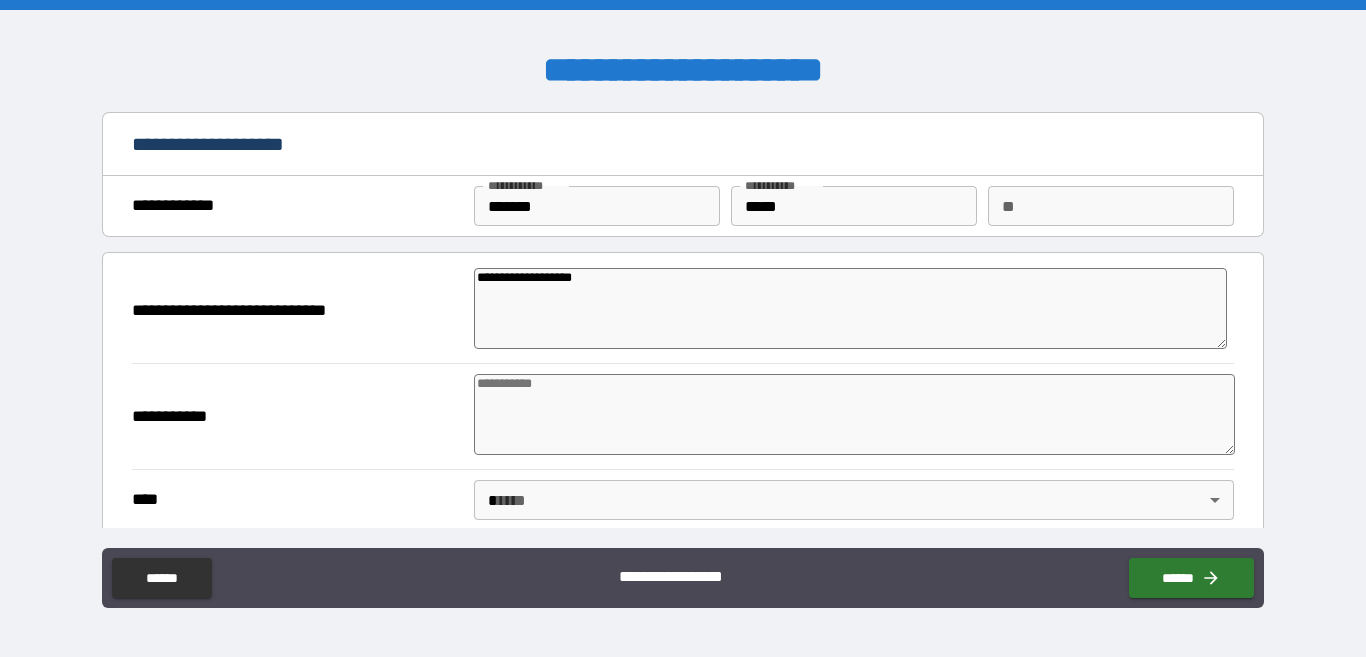 click at bounding box center [854, 414] 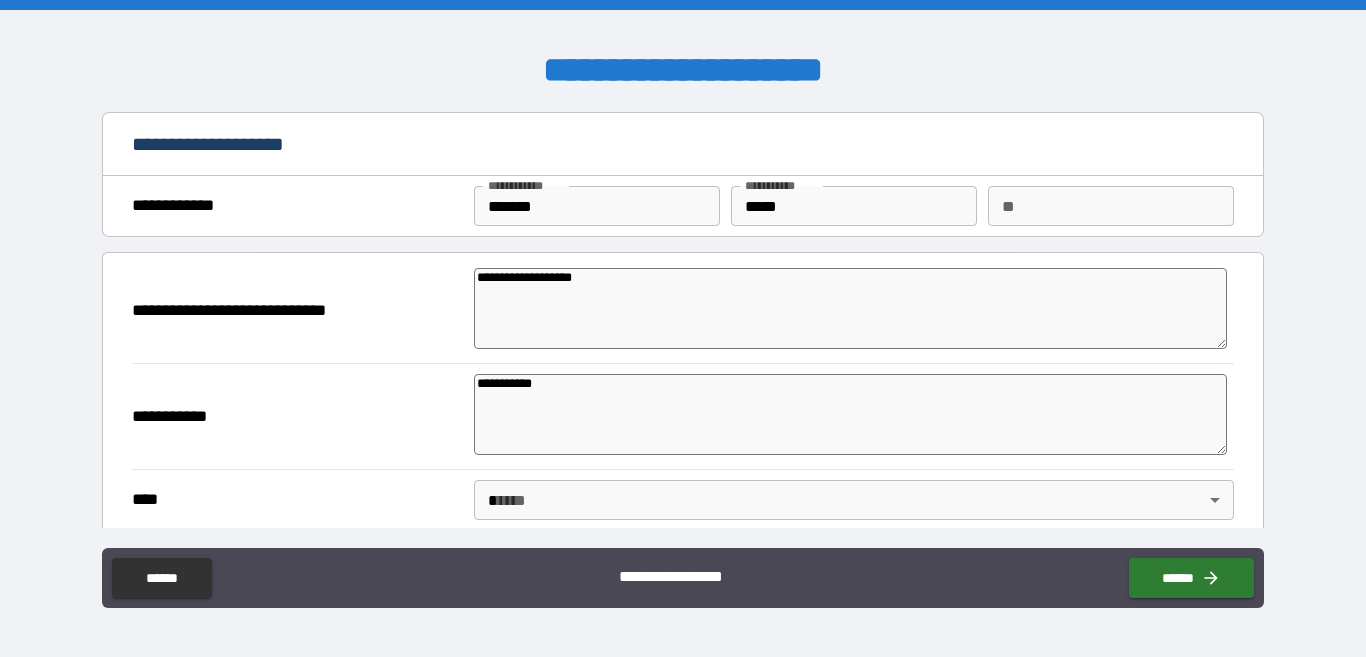 click on "**********" at bounding box center [683, 328] 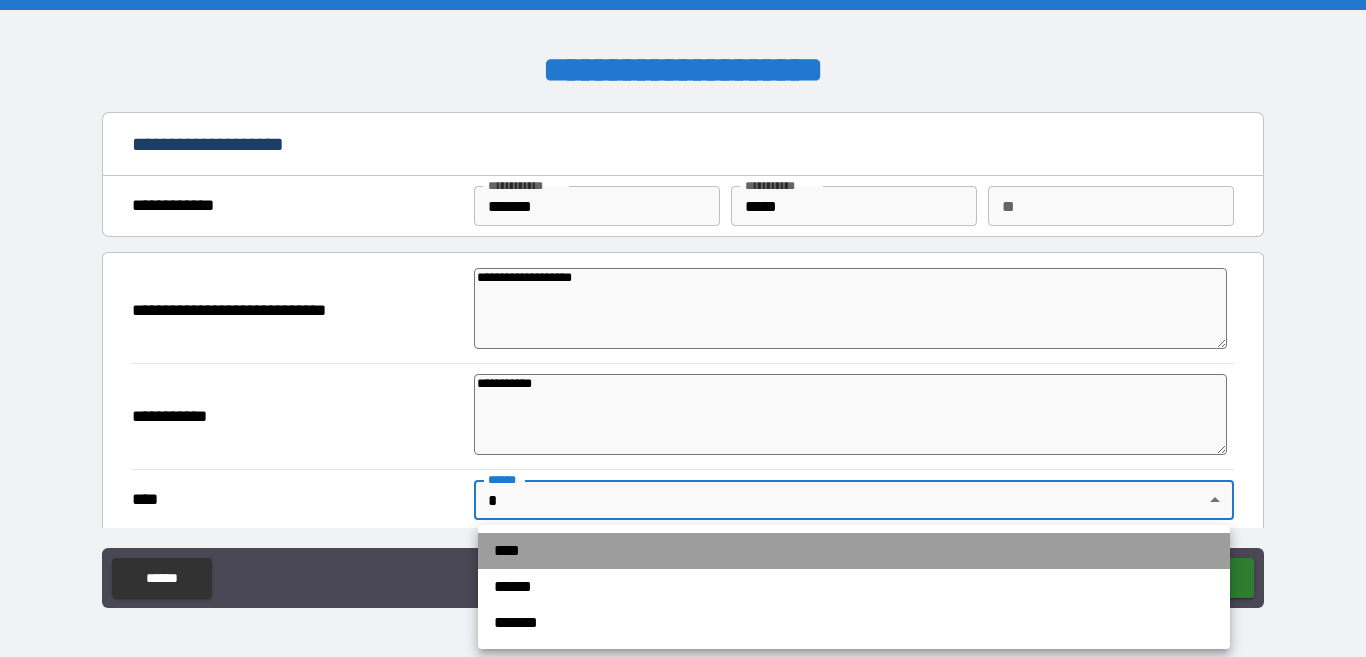 click on "****" at bounding box center [854, 551] 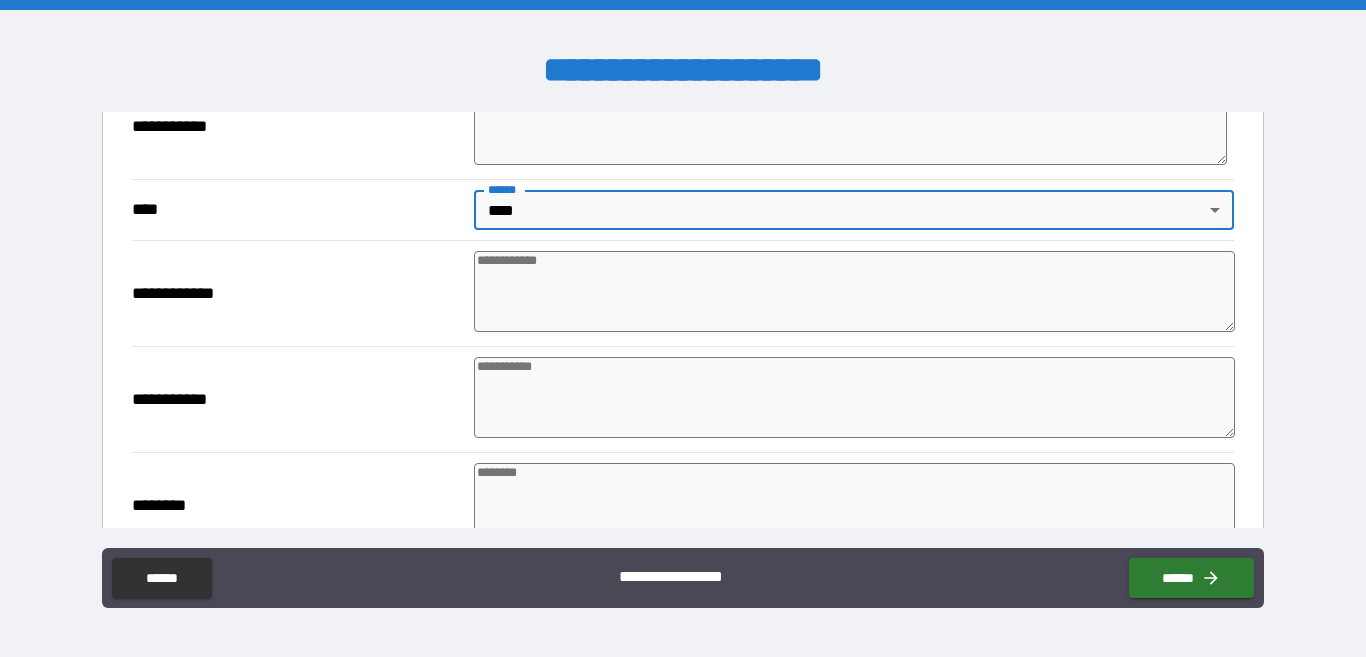 scroll, scrollTop: 300, scrollLeft: 0, axis: vertical 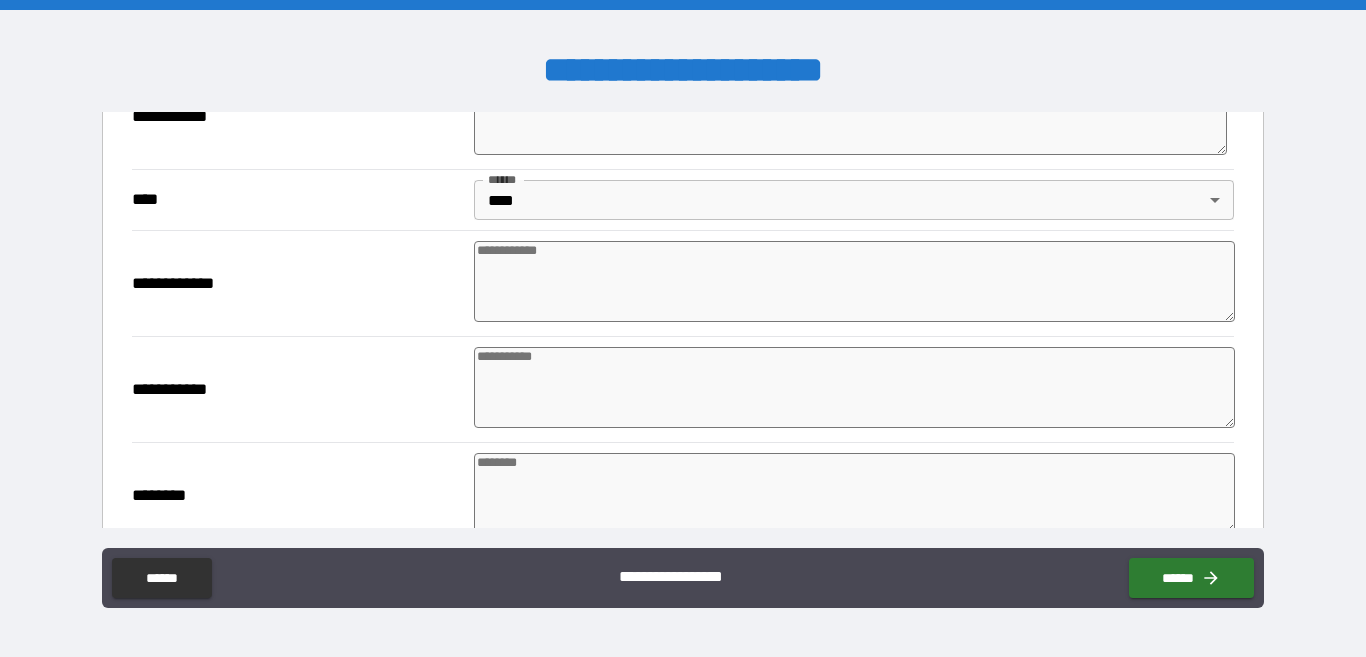 click at bounding box center (854, 281) 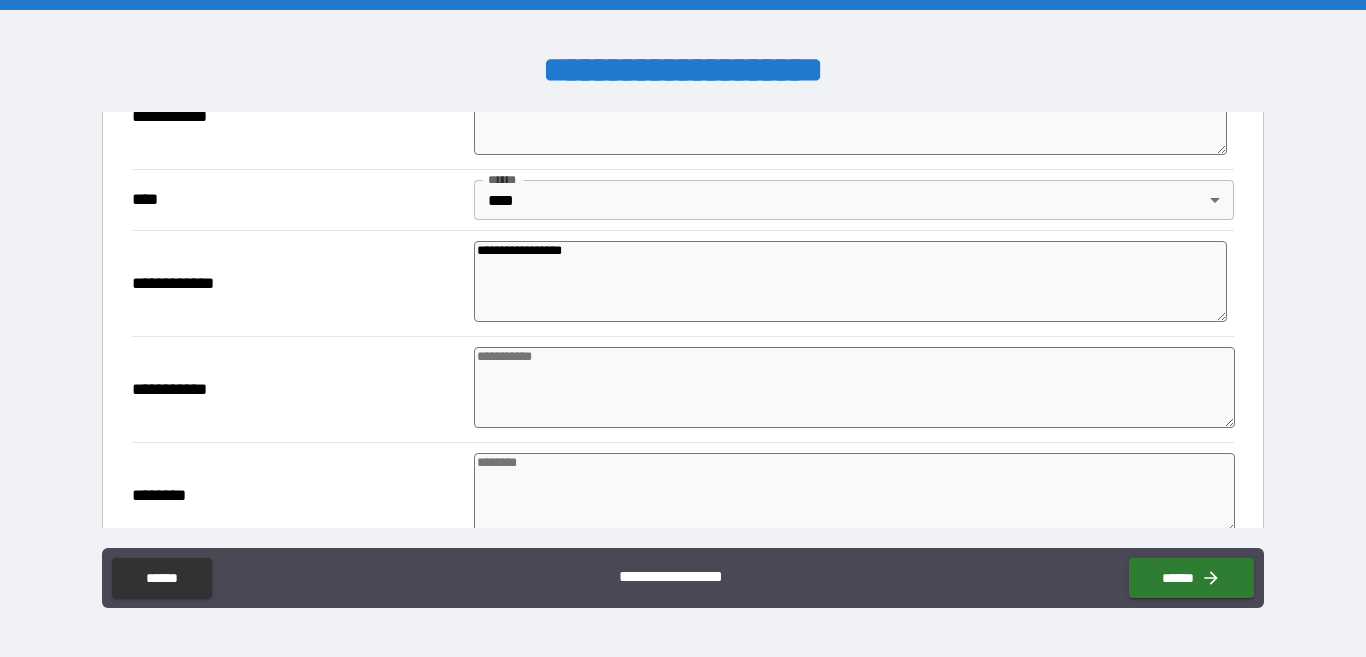 click at bounding box center [854, 387] 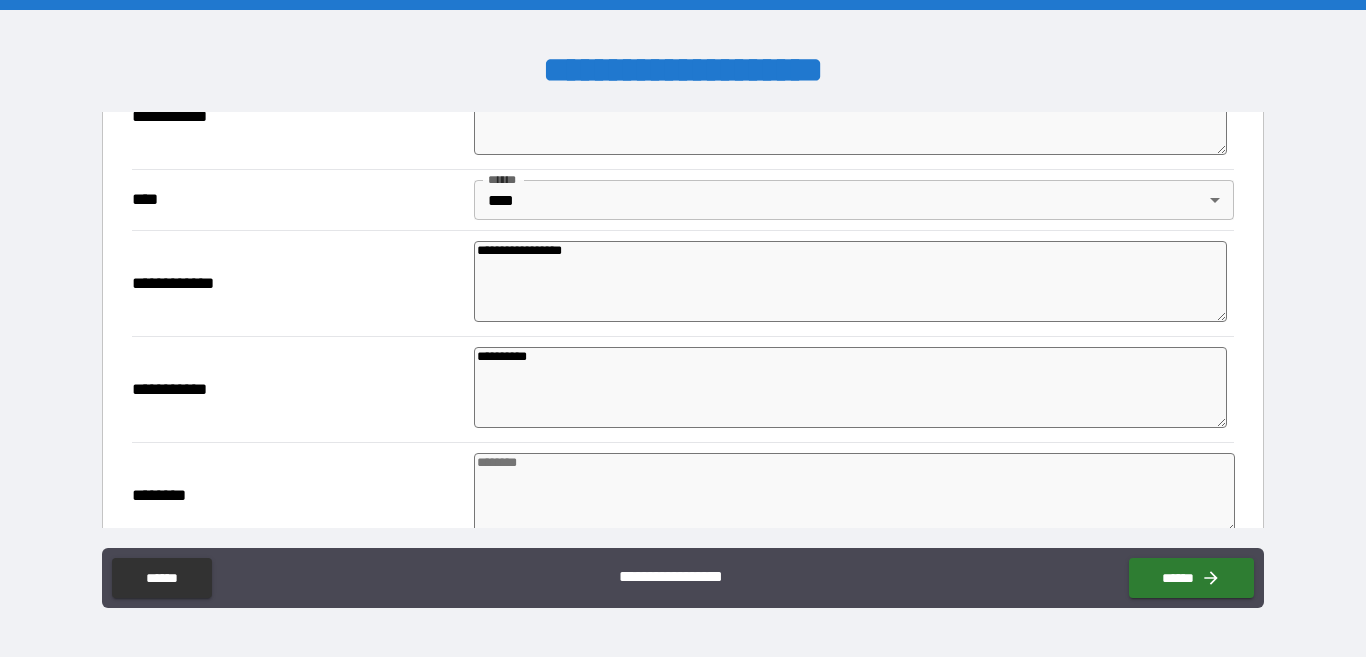 click at bounding box center [854, 493] 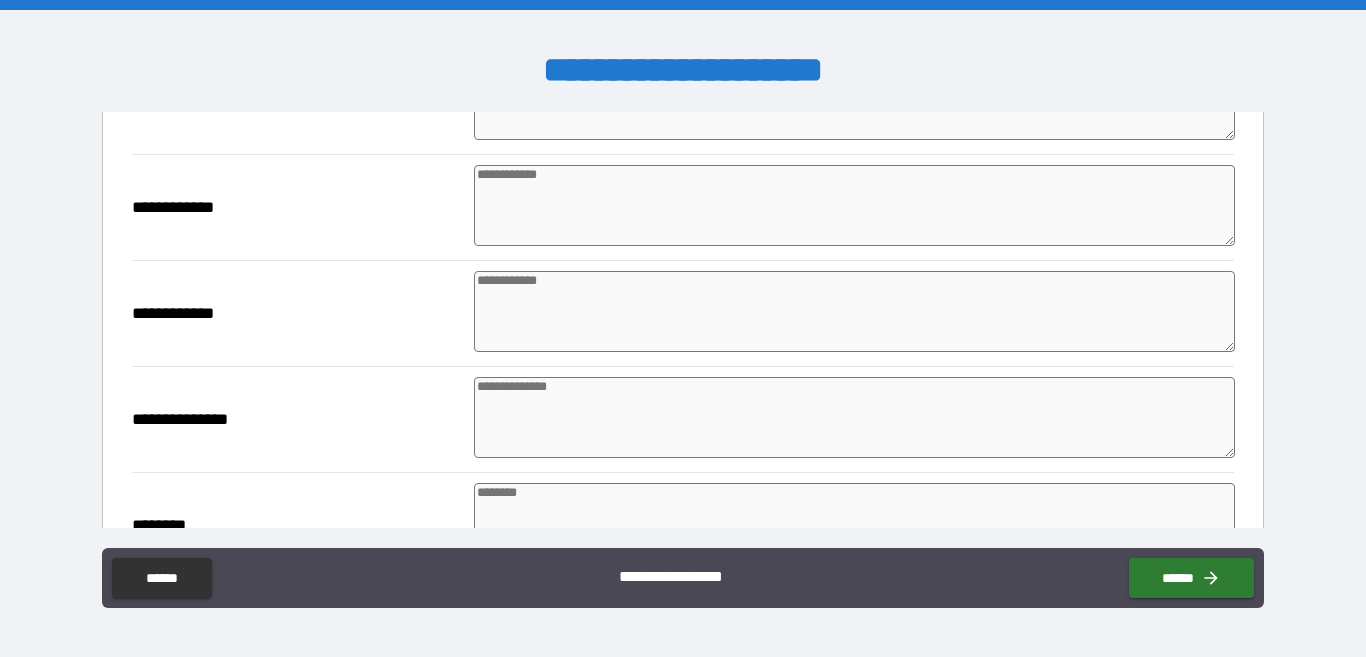 scroll, scrollTop: 600, scrollLeft: 0, axis: vertical 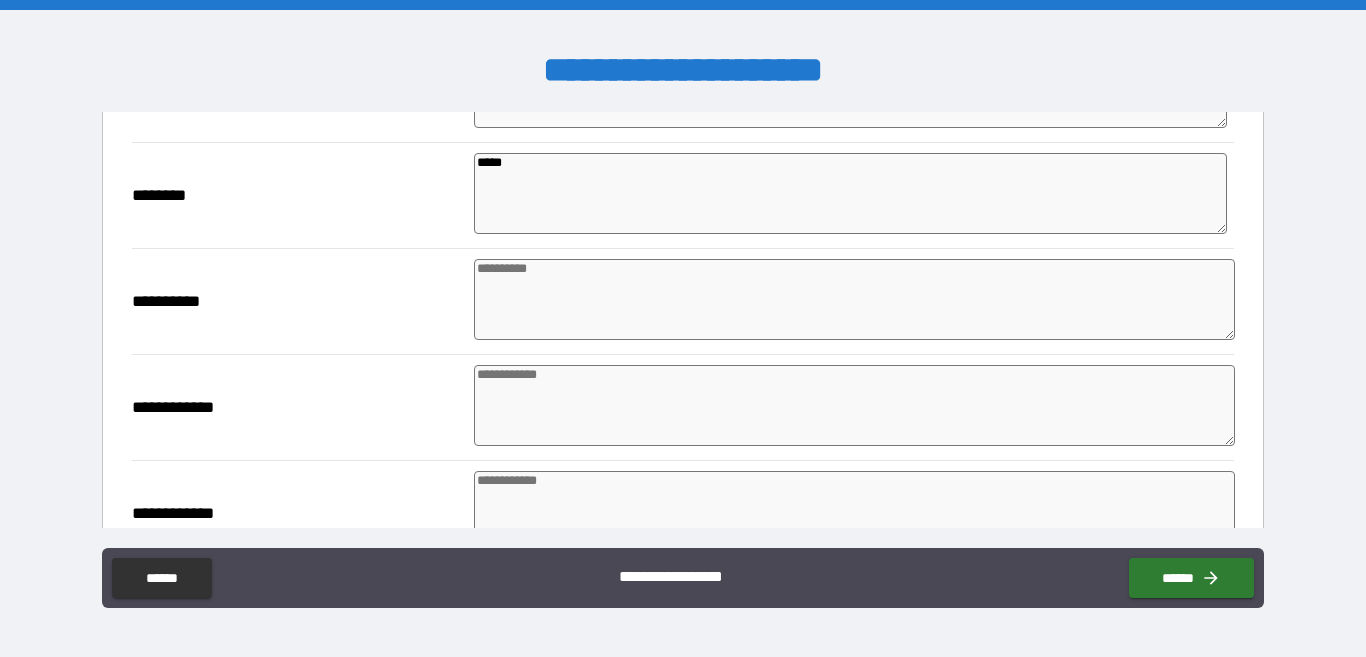 click at bounding box center (854, 299) 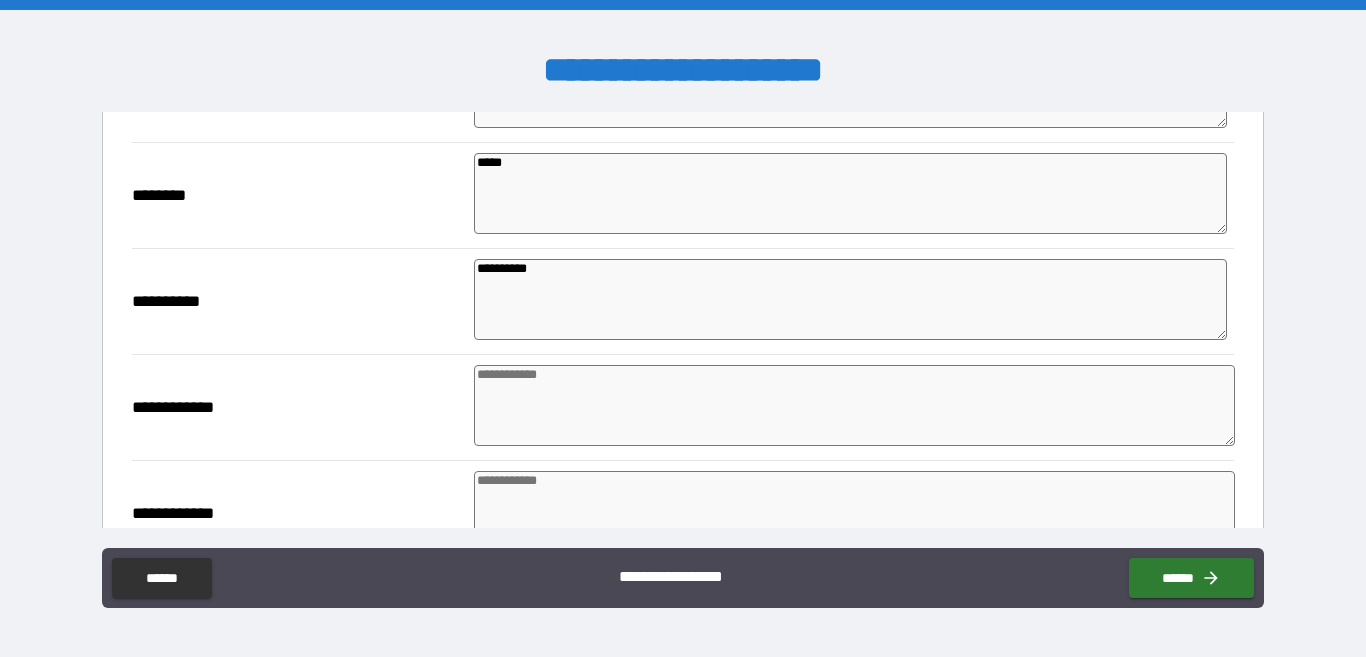 click at bounding box center (854, 405) 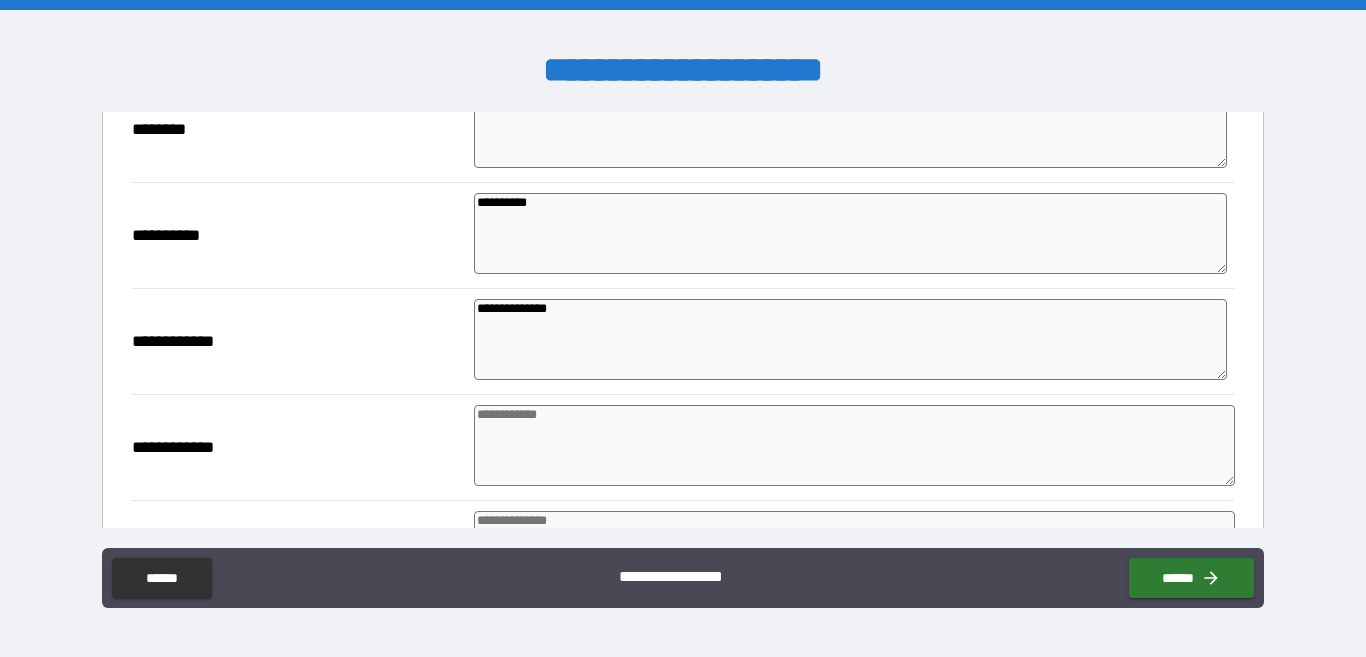 scroll, scrollTop: 700, scrollLeft: 0, axis: vertical 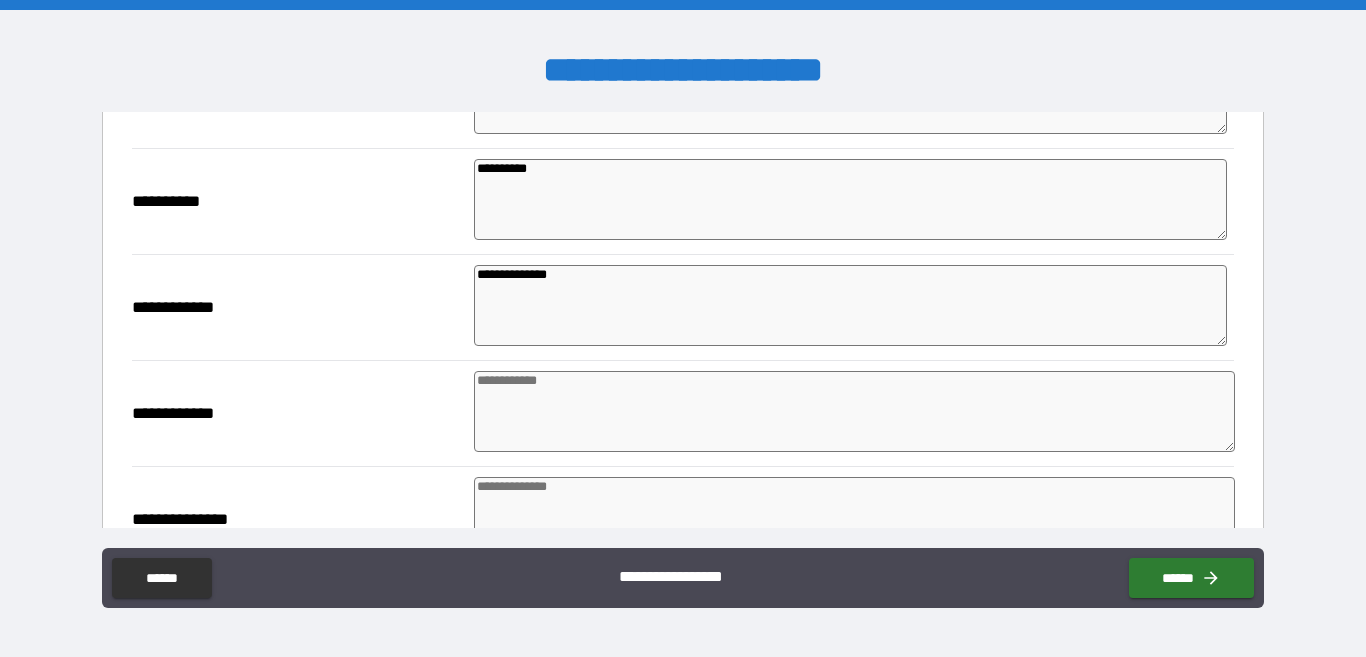 click at bounding box center [854, 411] 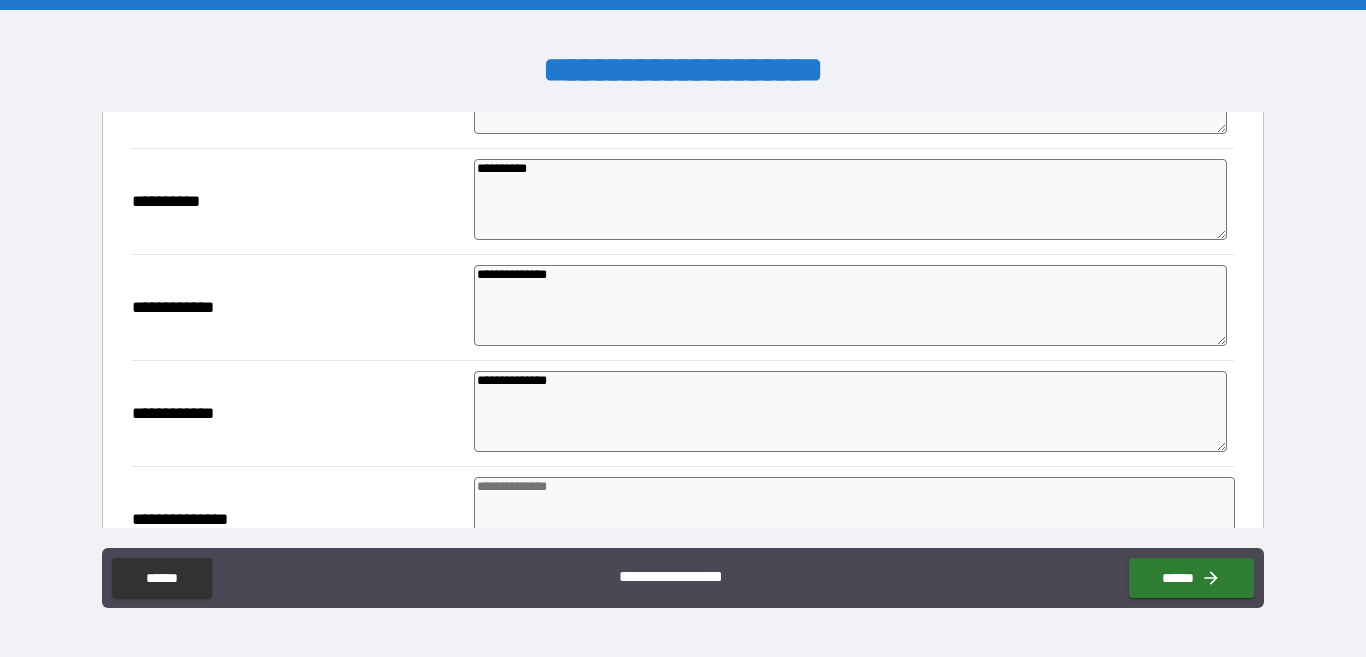 click at bounding box center (854, 517) 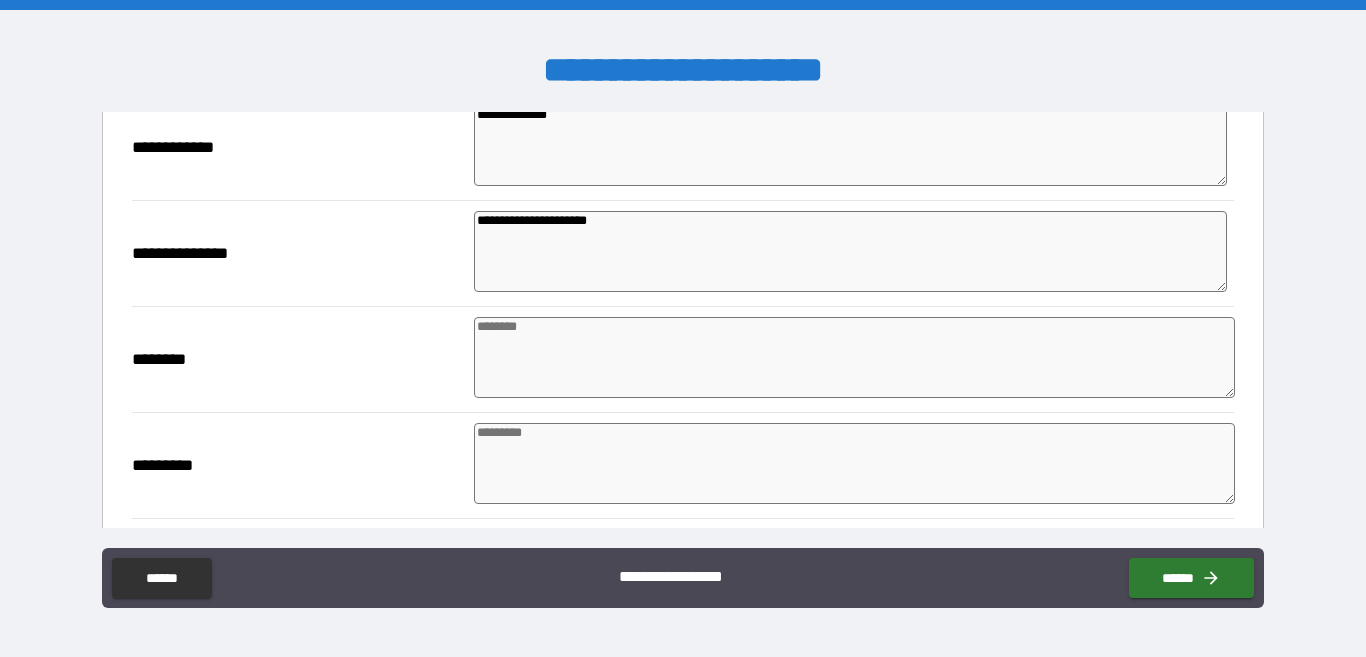 scroll, scrollTop: 1000, scrollLeft: 0, axis: vertical 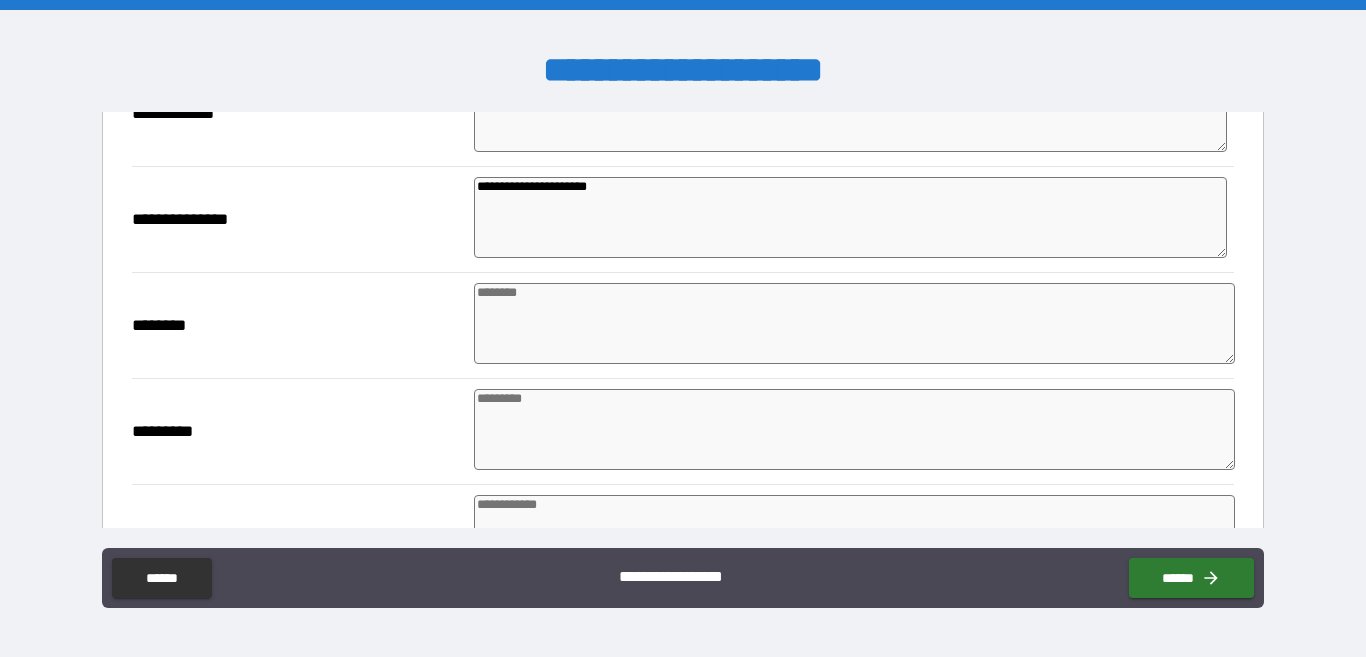 click at bounding box center [854, 323] 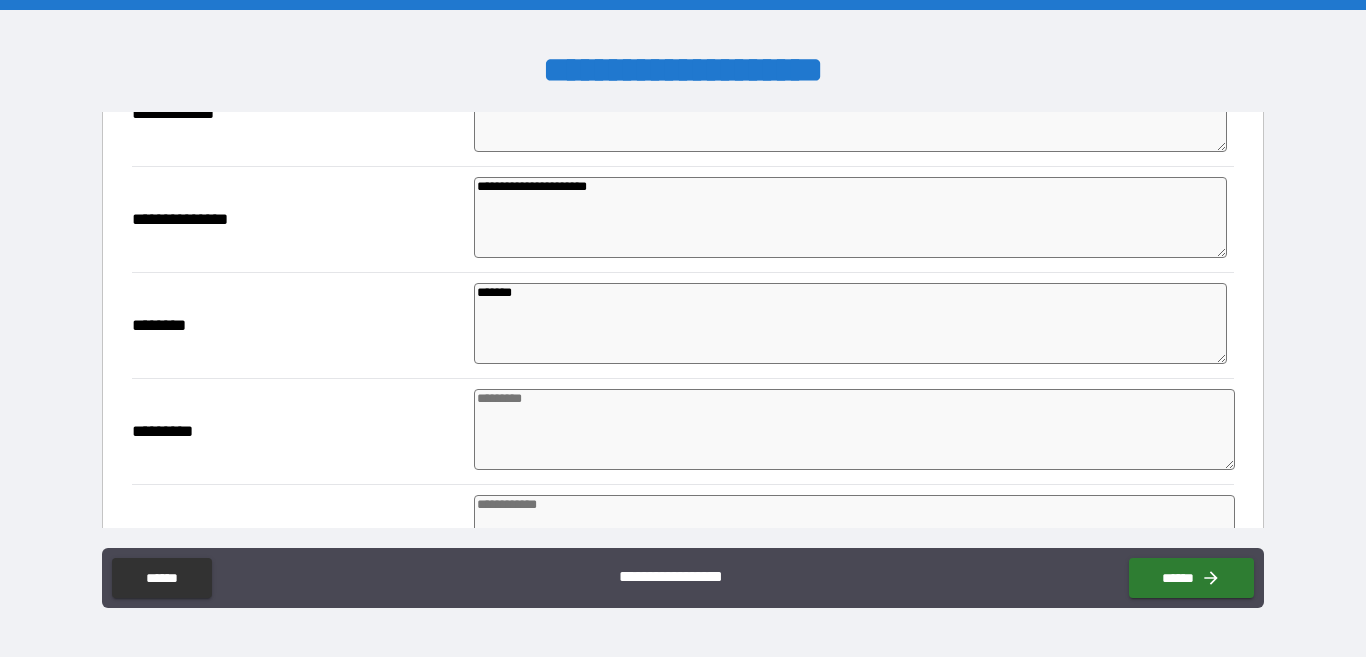 click at bounding box center [854, 429] 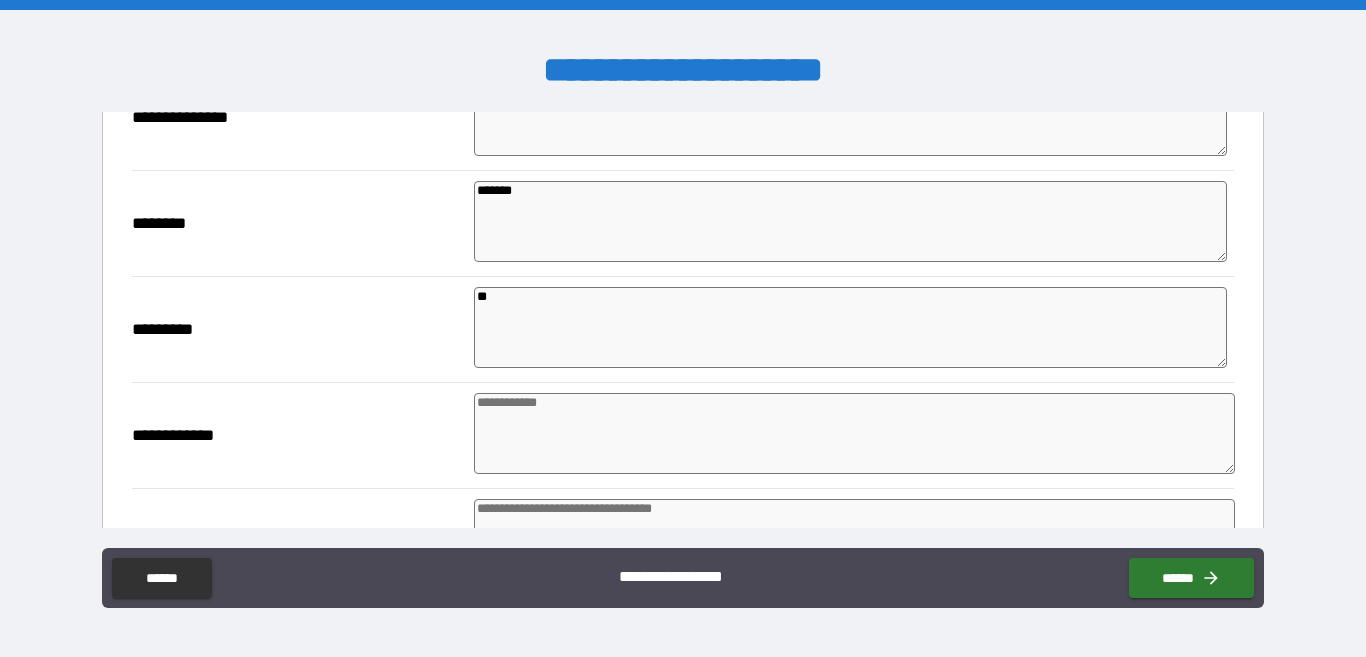 scroll, scrollTop: 1100, scrollLeft: 0, axis: vertical 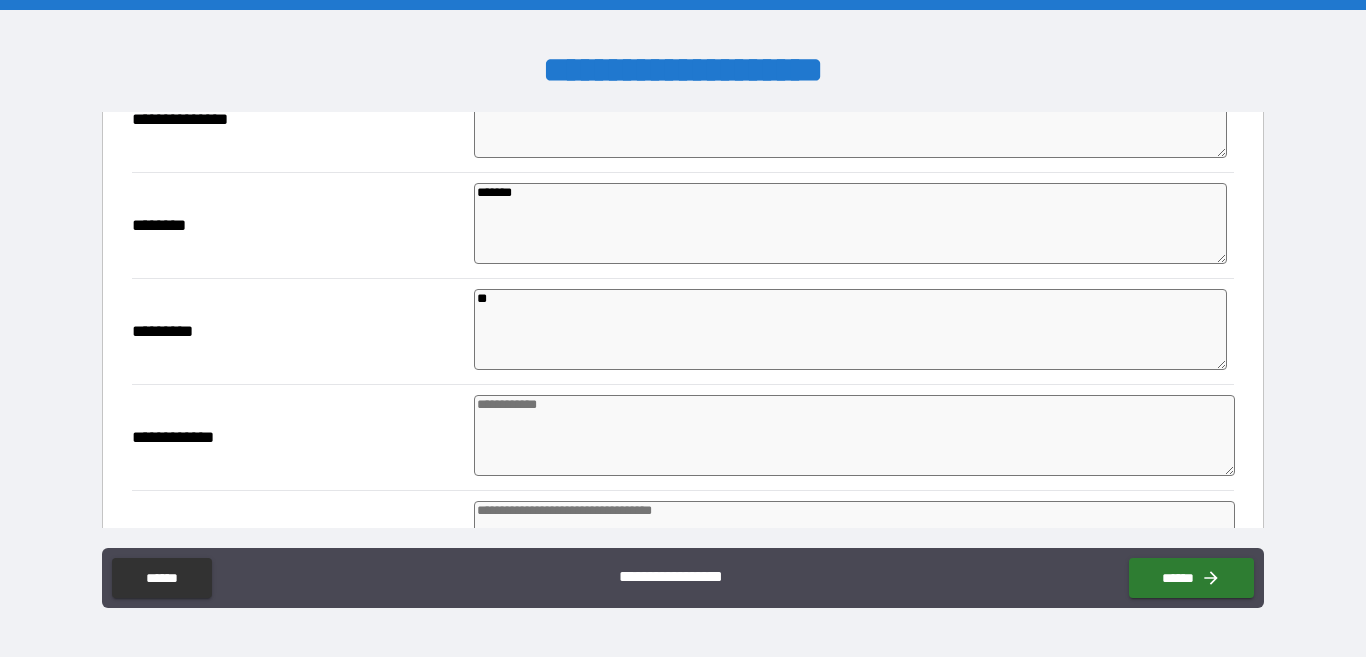 click at bounding box center (854, 435) 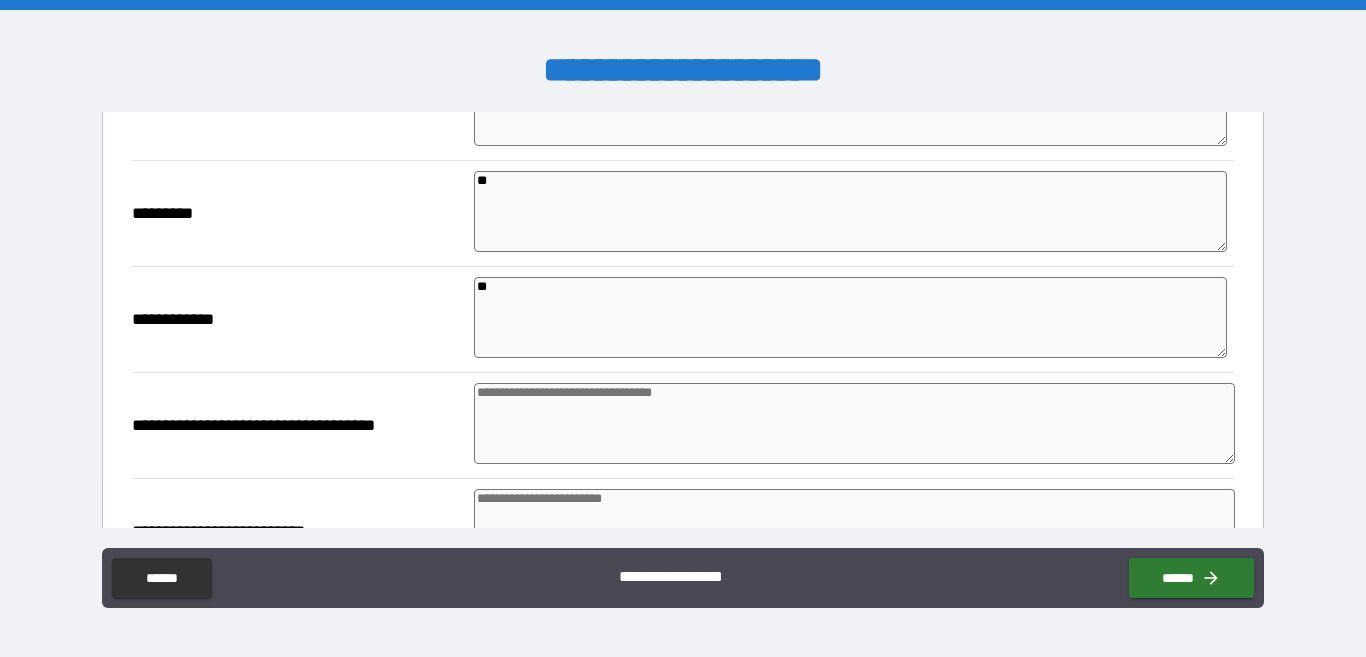 scroll, scrollTop: 1400, scrollLeft: 0, axis: vertical 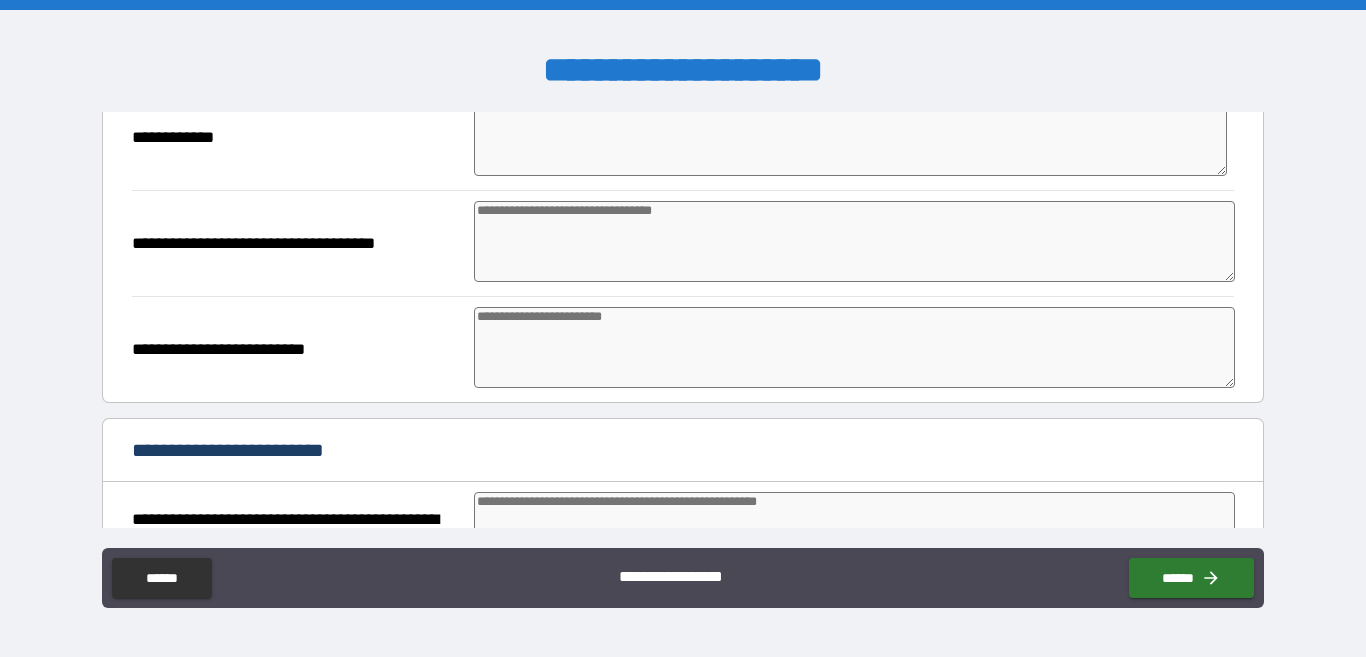 click at bounding box center [854, 241] 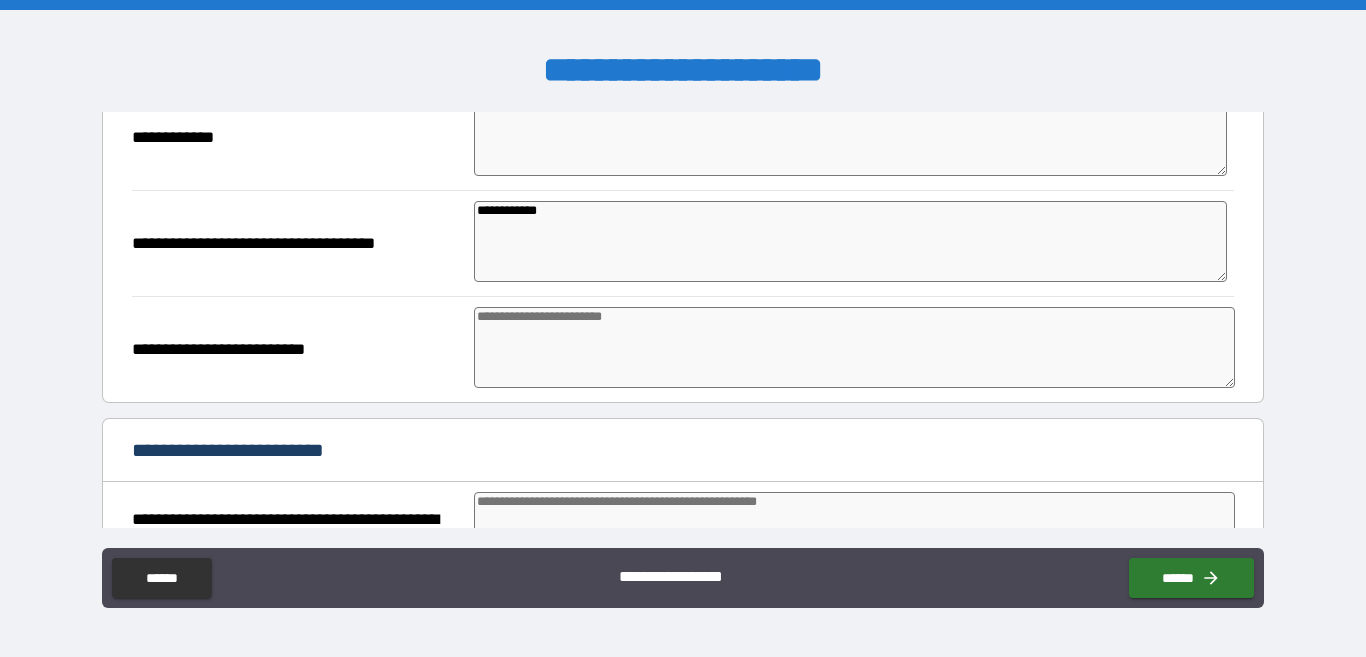 click at bounding box center (854, 347) 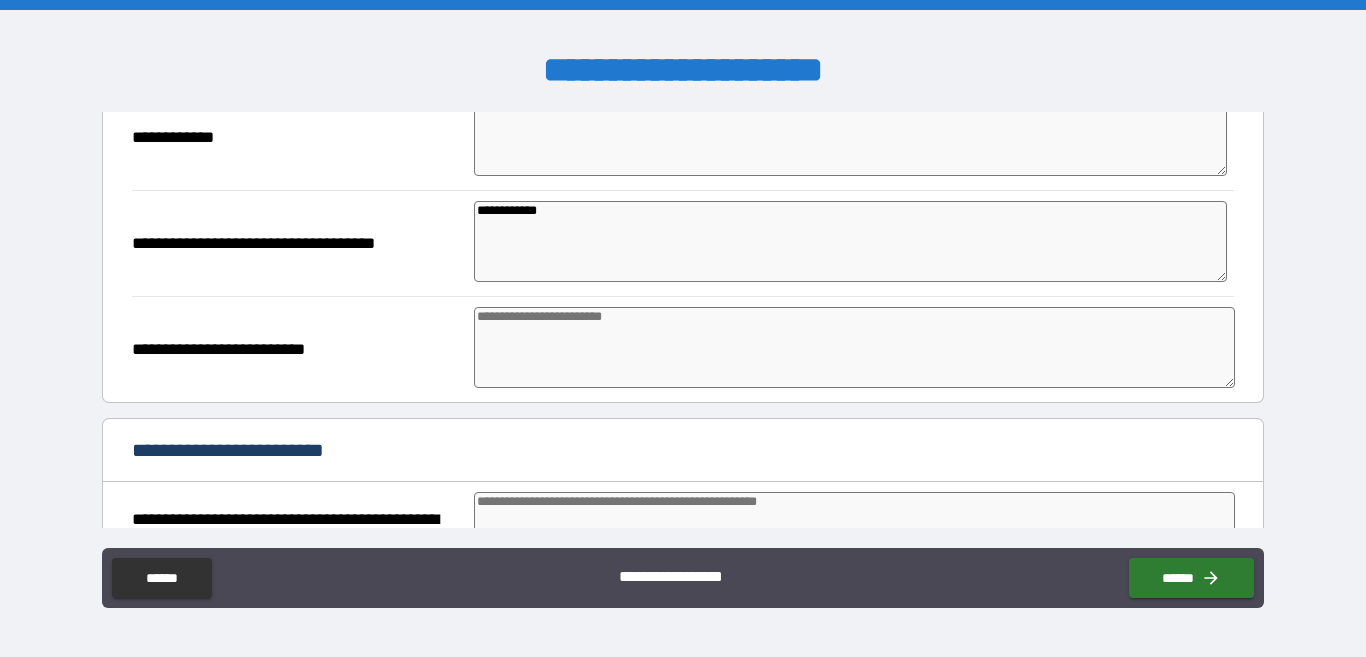 scroll, scrollTop: 1300, scrollLeft: 0, axis: vertical 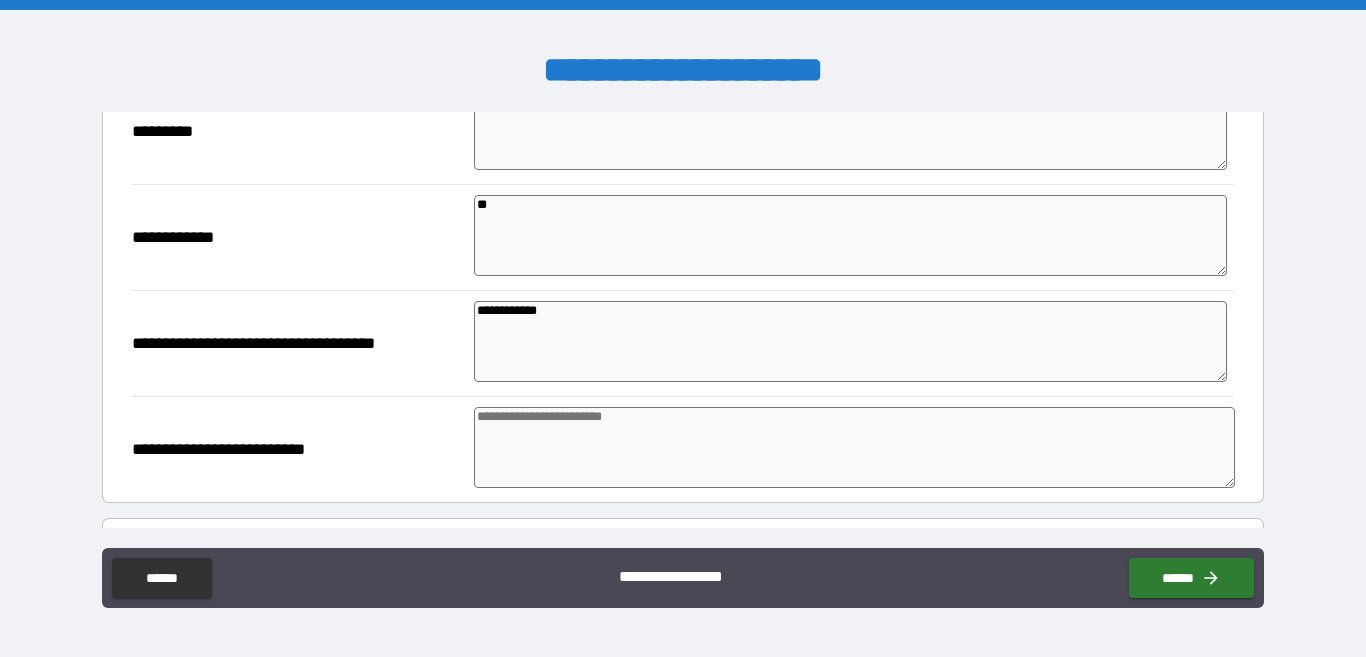 click at bounding box center [854, 447] 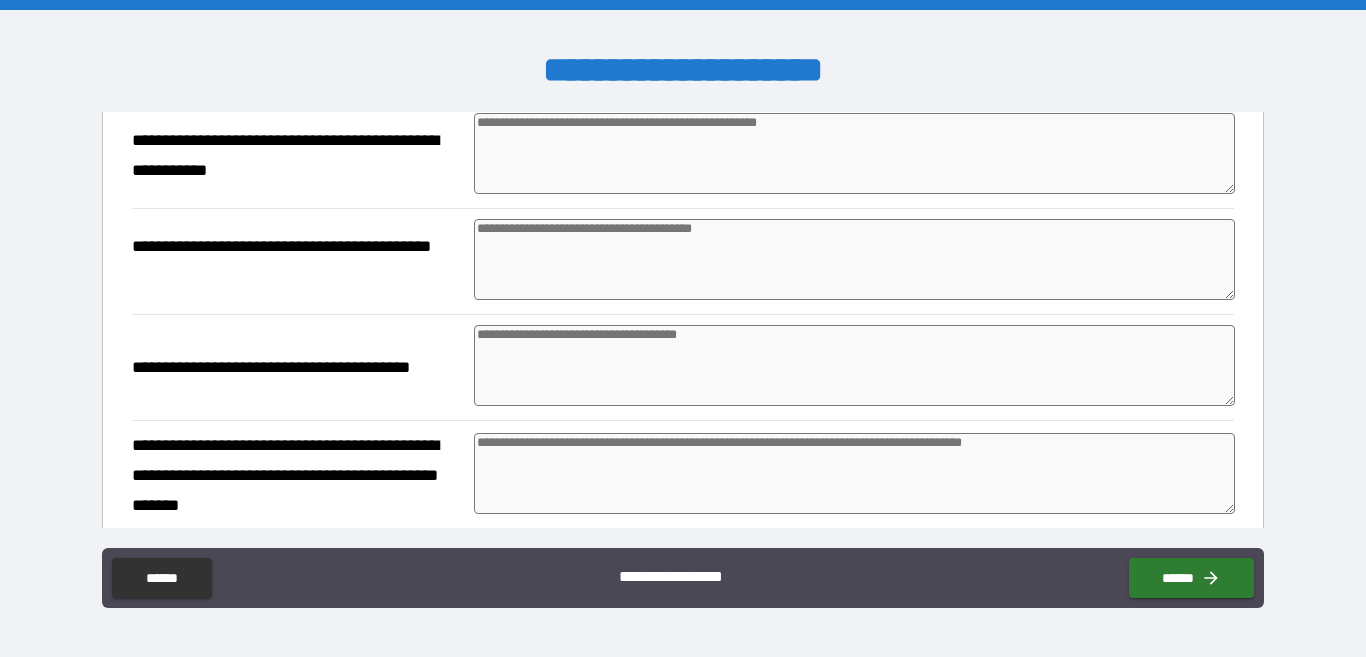scroll, scrollTop: 1800, scrollLeft: 0, axis: vertical 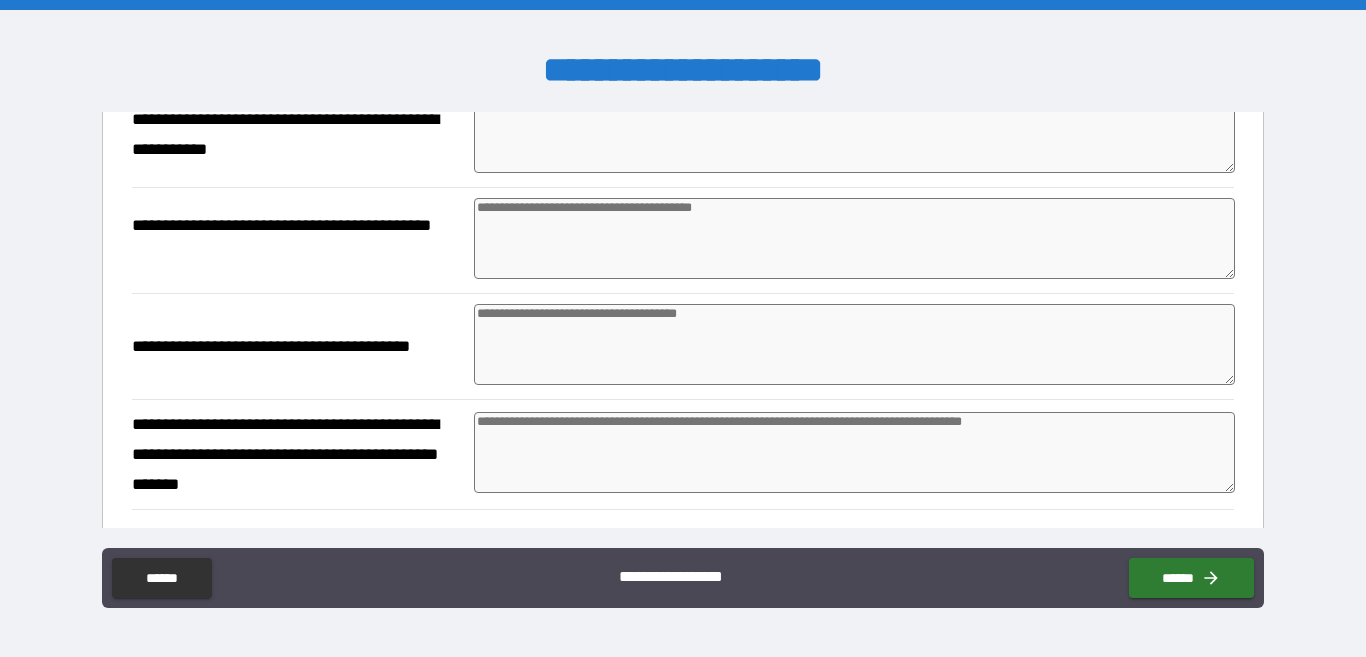 click at bounding box center [854, 344] 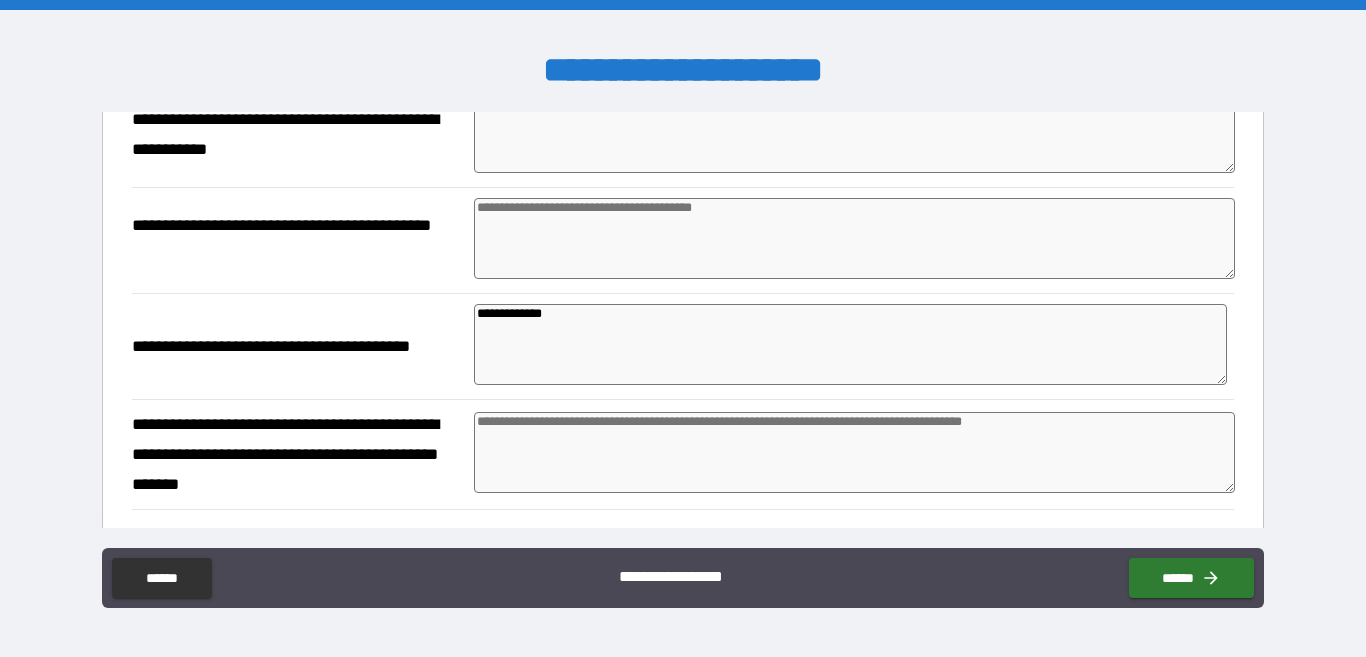 click at bounding box center [854, 452] 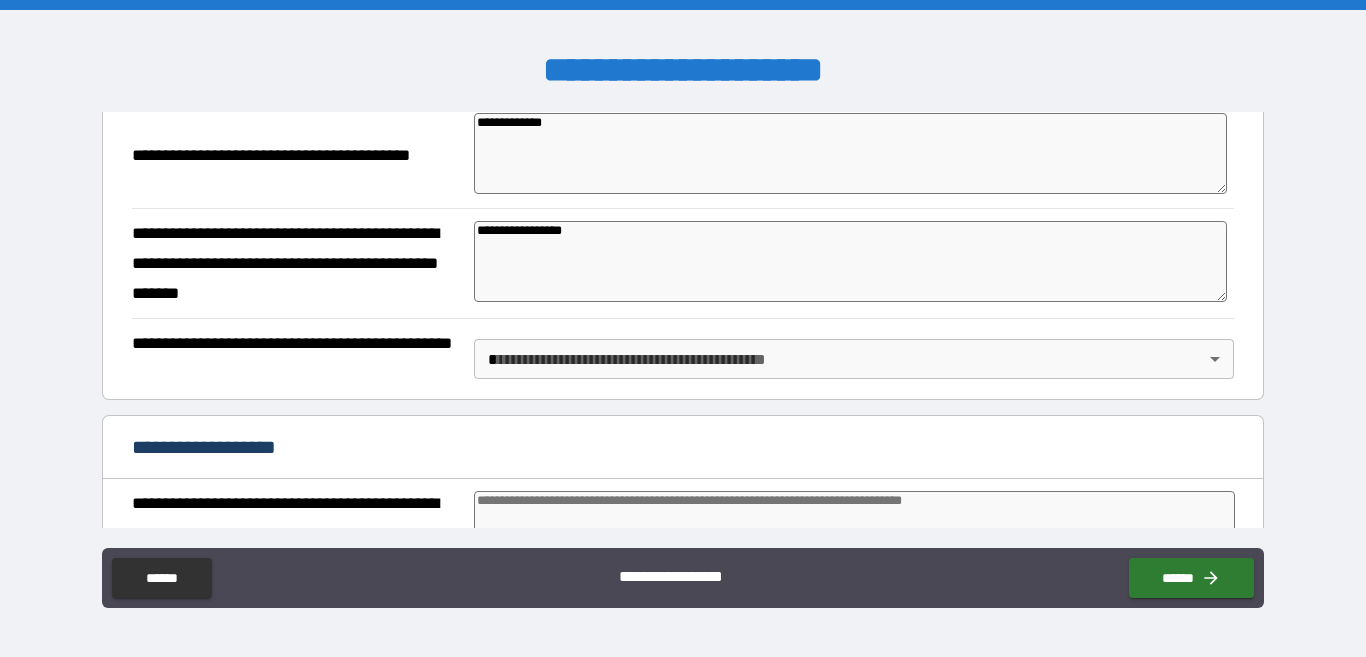 scroll, scrollTop: 2000, scrollLeft: 0, axis: vertical 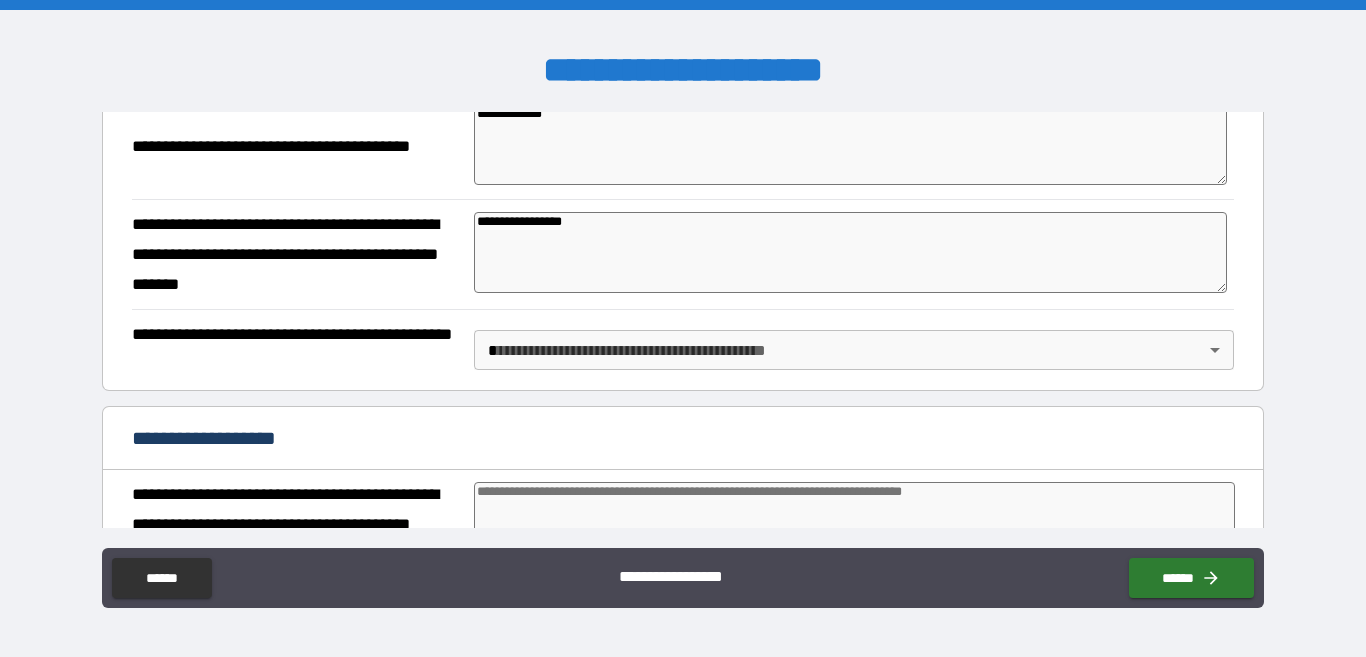 click on "**********" at bounding box center (850, 252) 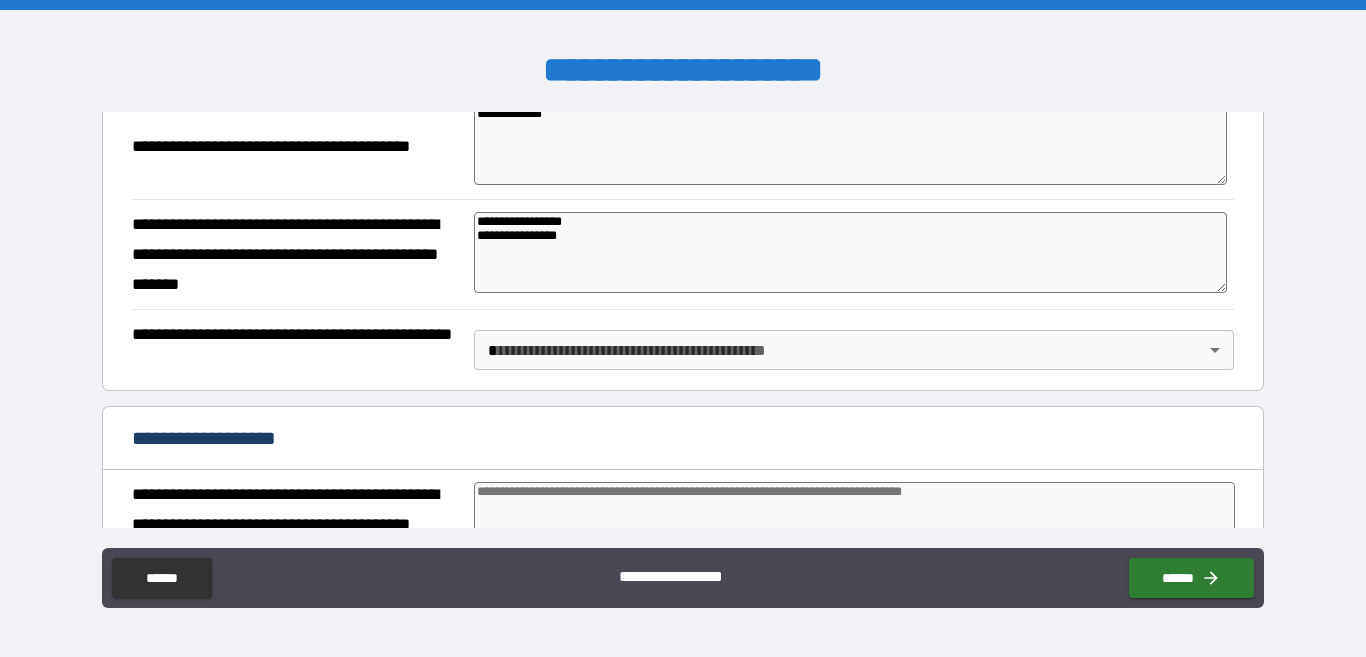 click on "**********" at bounding box center [682, 349] 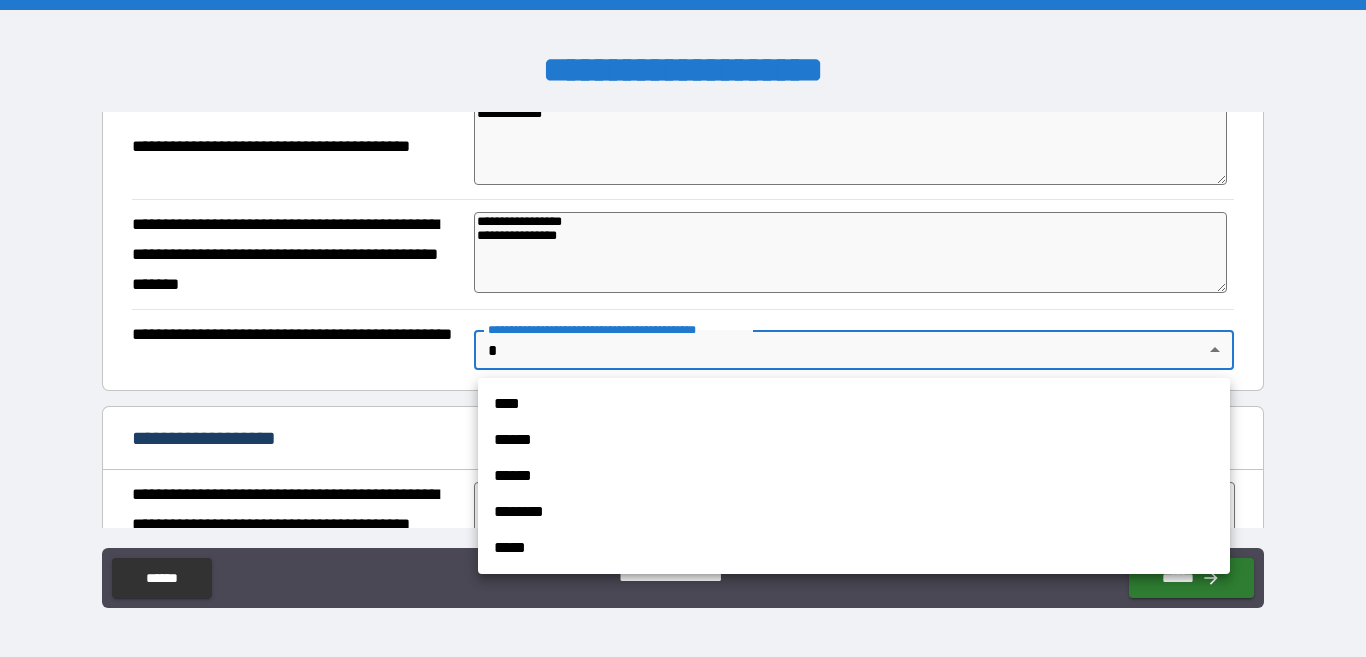 click on "**********" at bounding box center (683, 328) 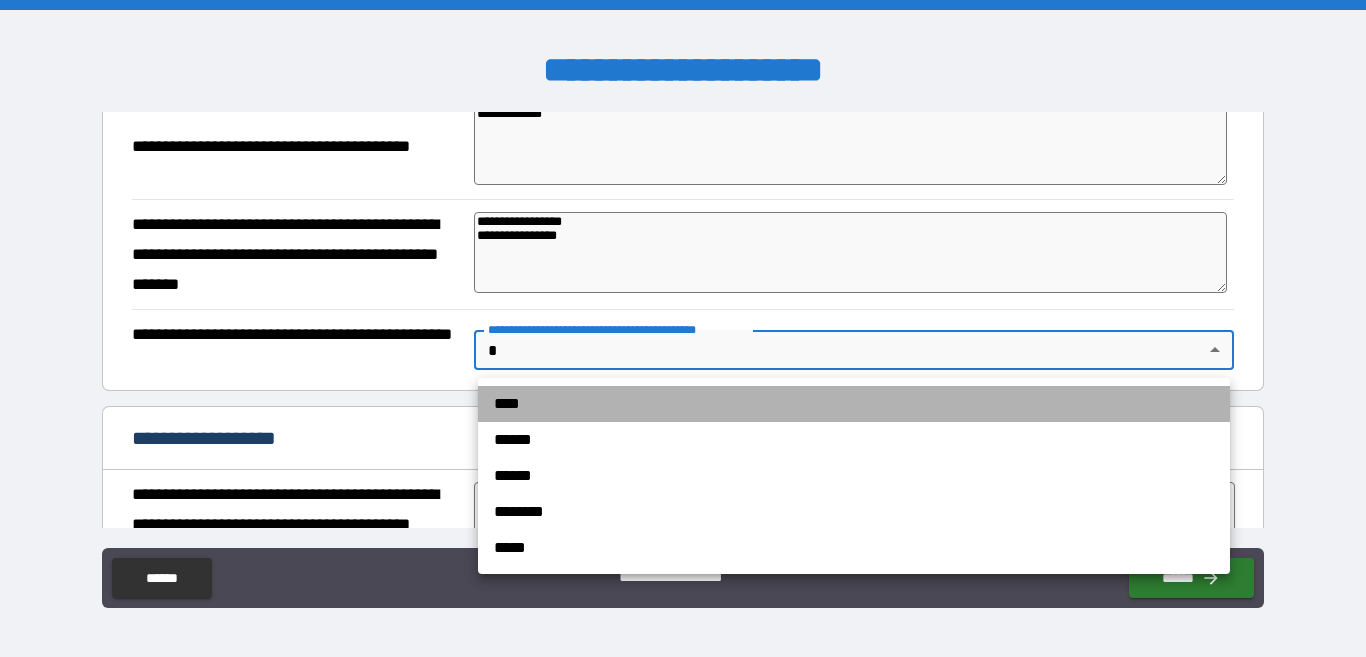 click on "****" at bounding box center [854, 404] 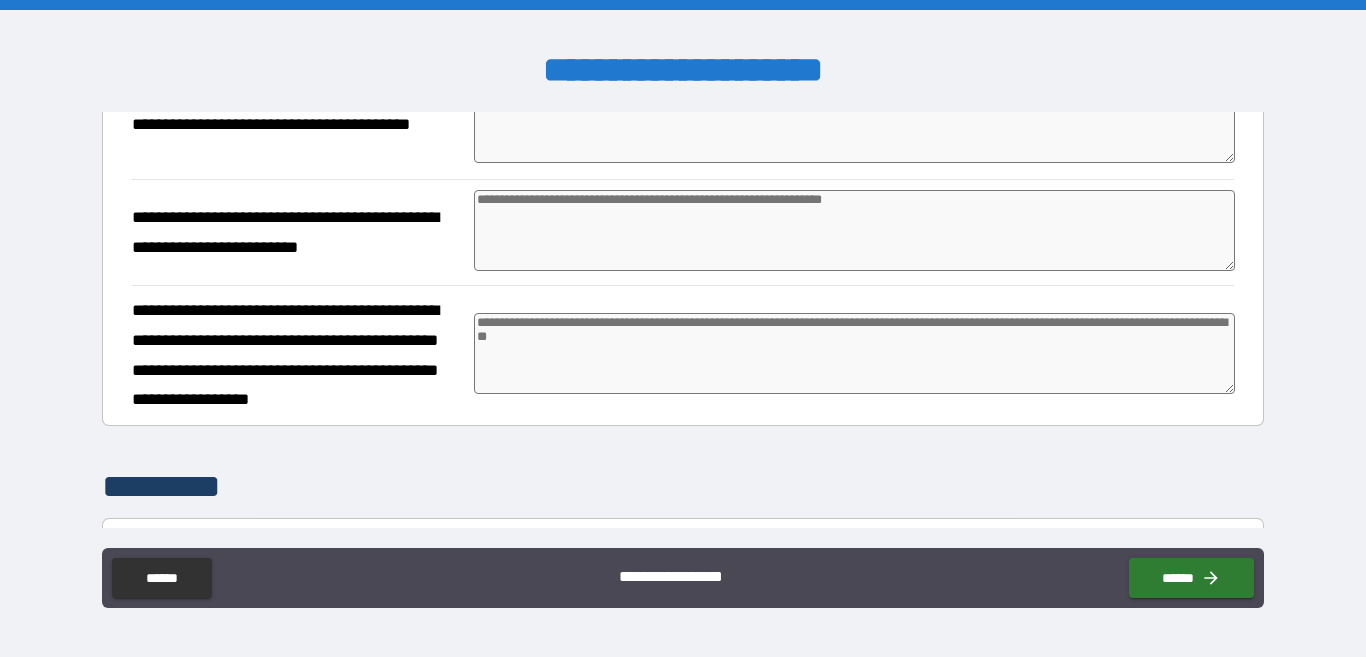 scroll, scrollTop: 2300, scrollLeft: 0, axis: vertical 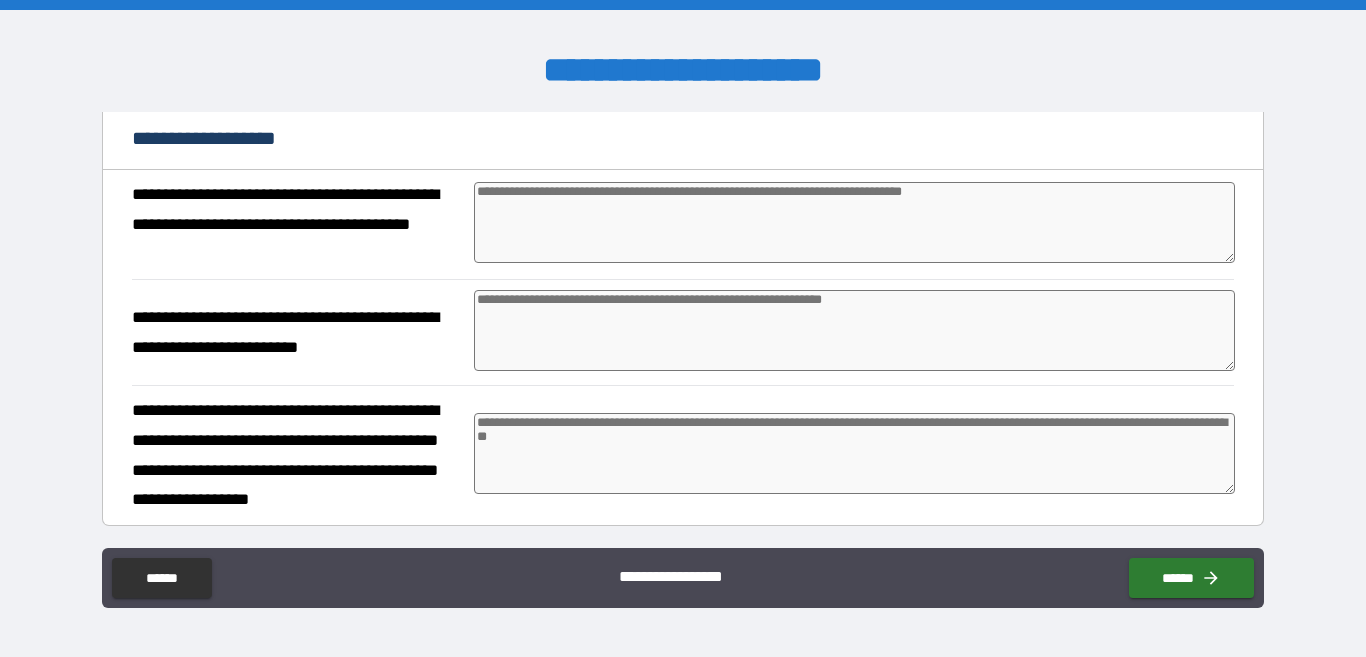 click at bounding box center (854, 222) 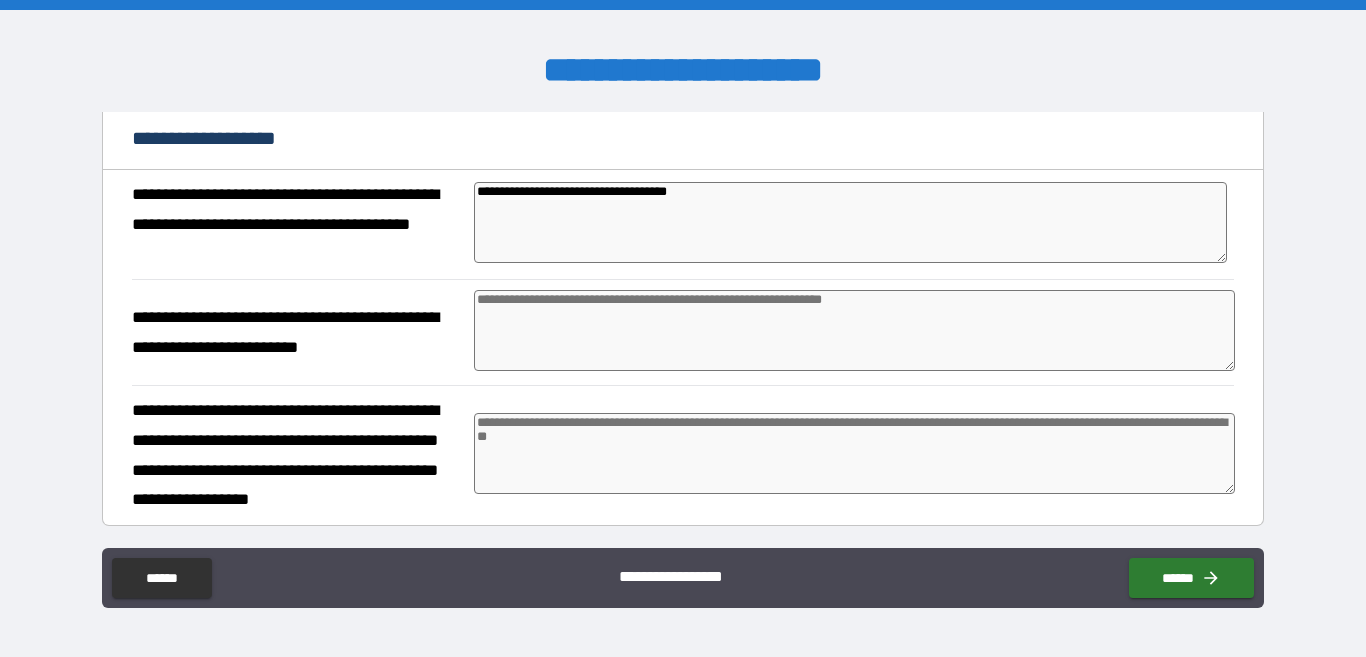 click at bounding box center (854, 330) 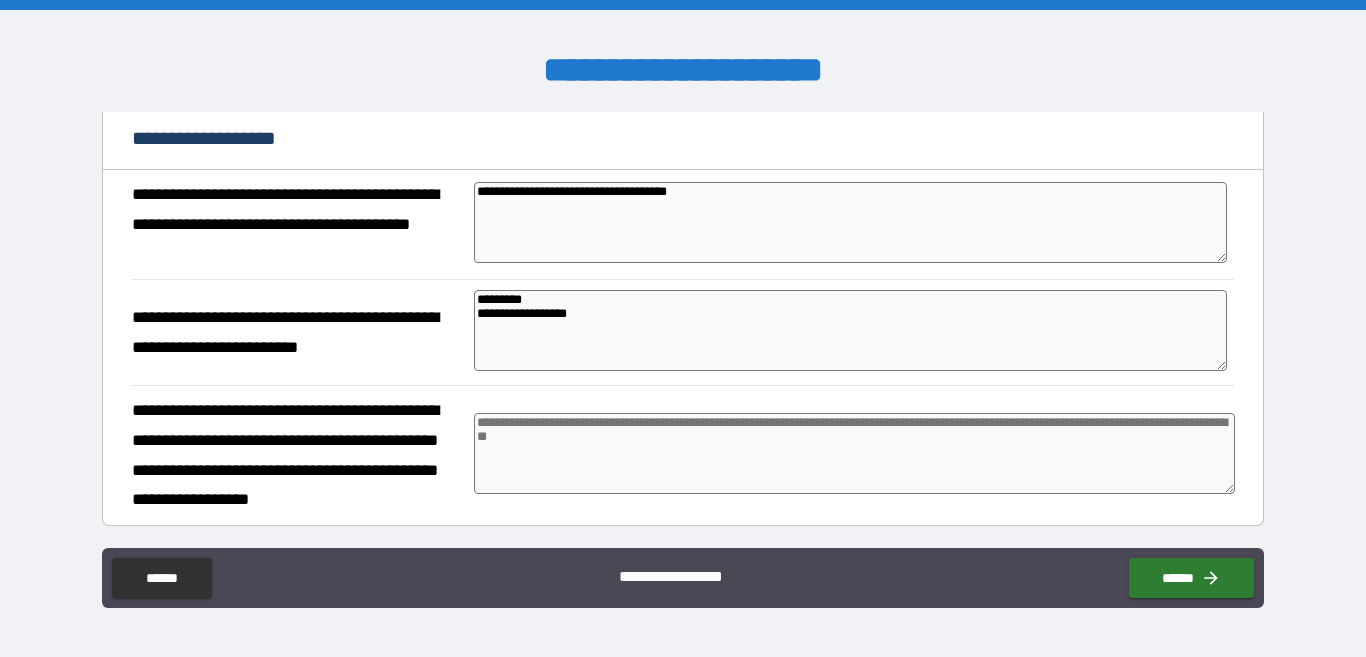 click on "**********" at bounding box center (850, 330) 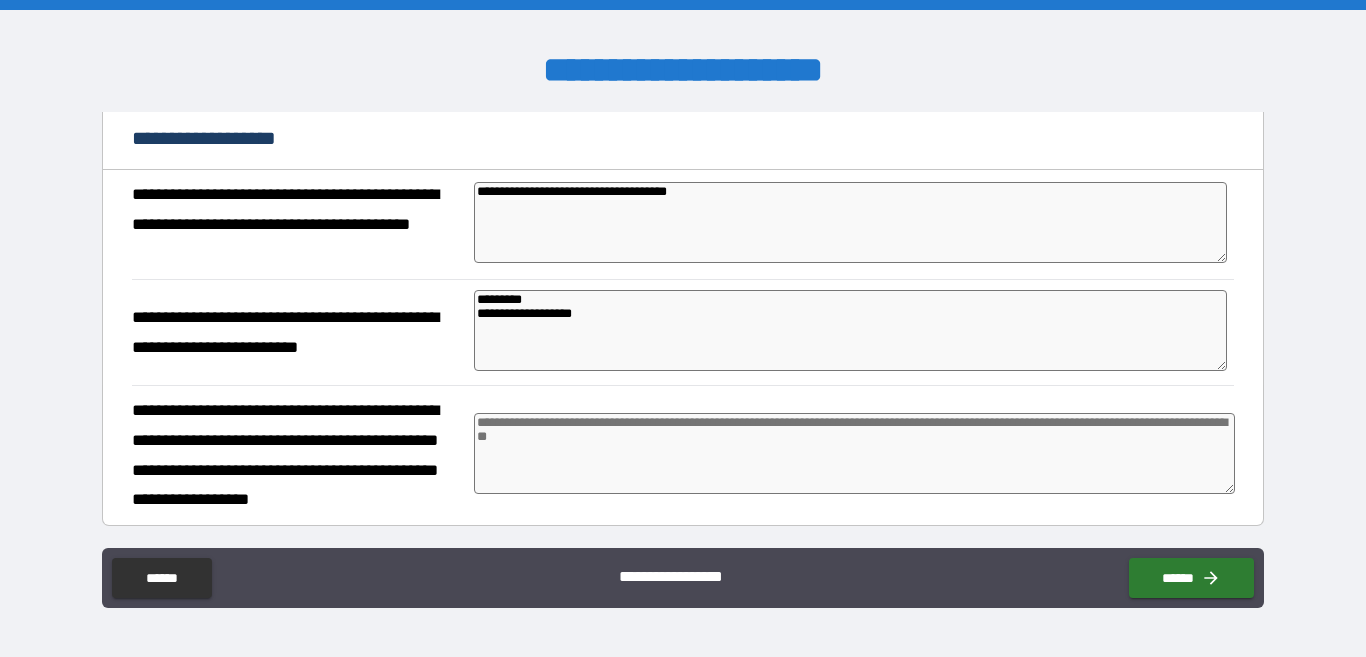 drag, startPoint x: 0, startPoint y: 479, endPoint x: 405, endPoint y: 264, distance: 458.53027 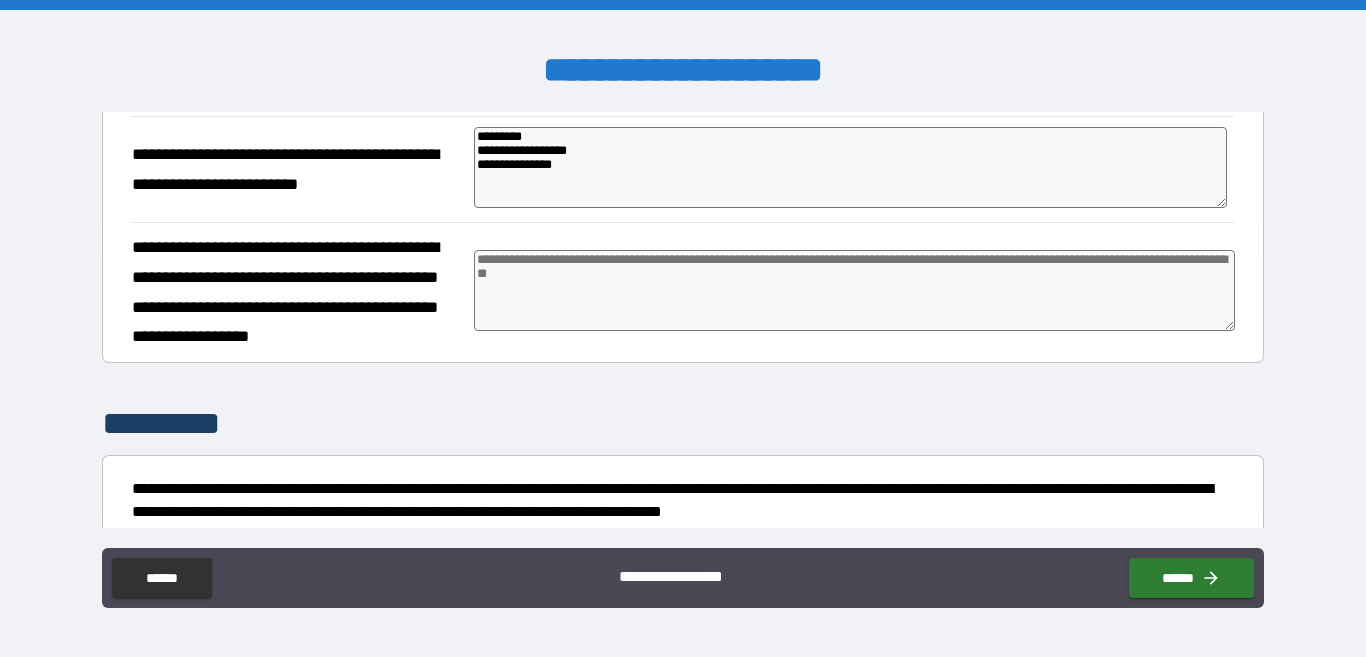 scroll, scrollTop: 2500, scrollLeft: 0, axis: vertical 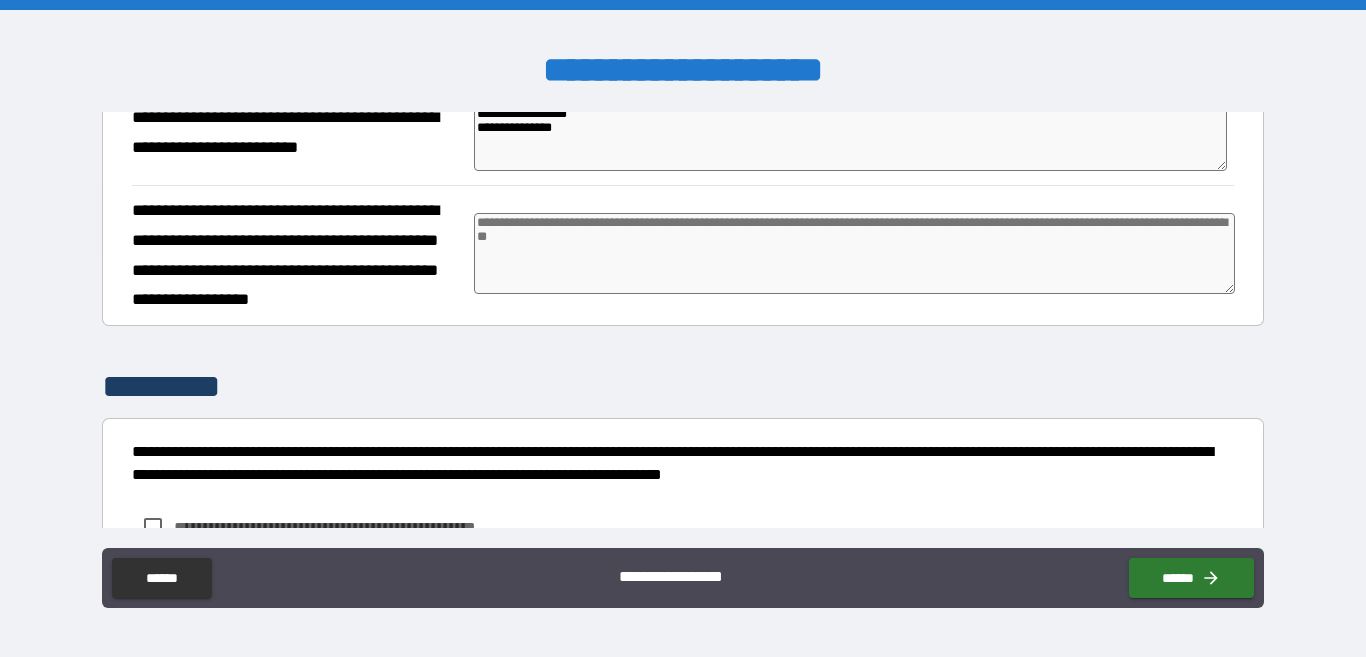 click at bounding box center [854, 253] 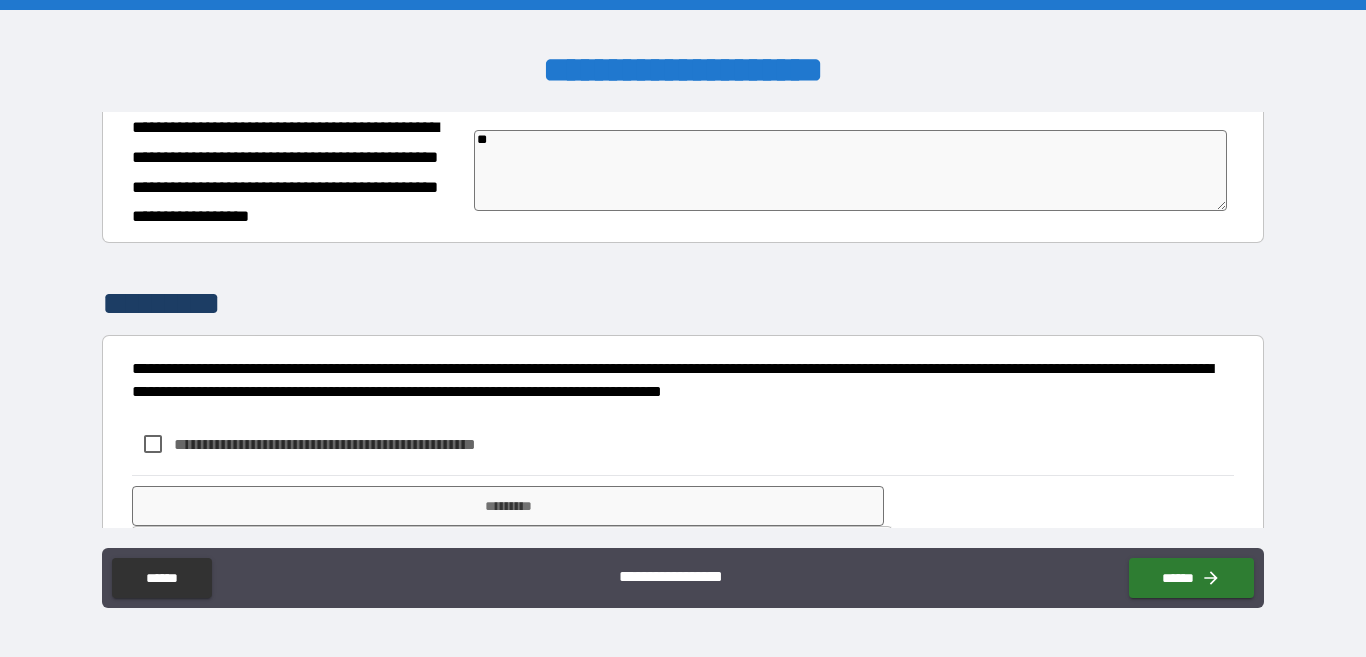 scroll, scrollTop: 2652, scrollLeft: 0, axis: vertical 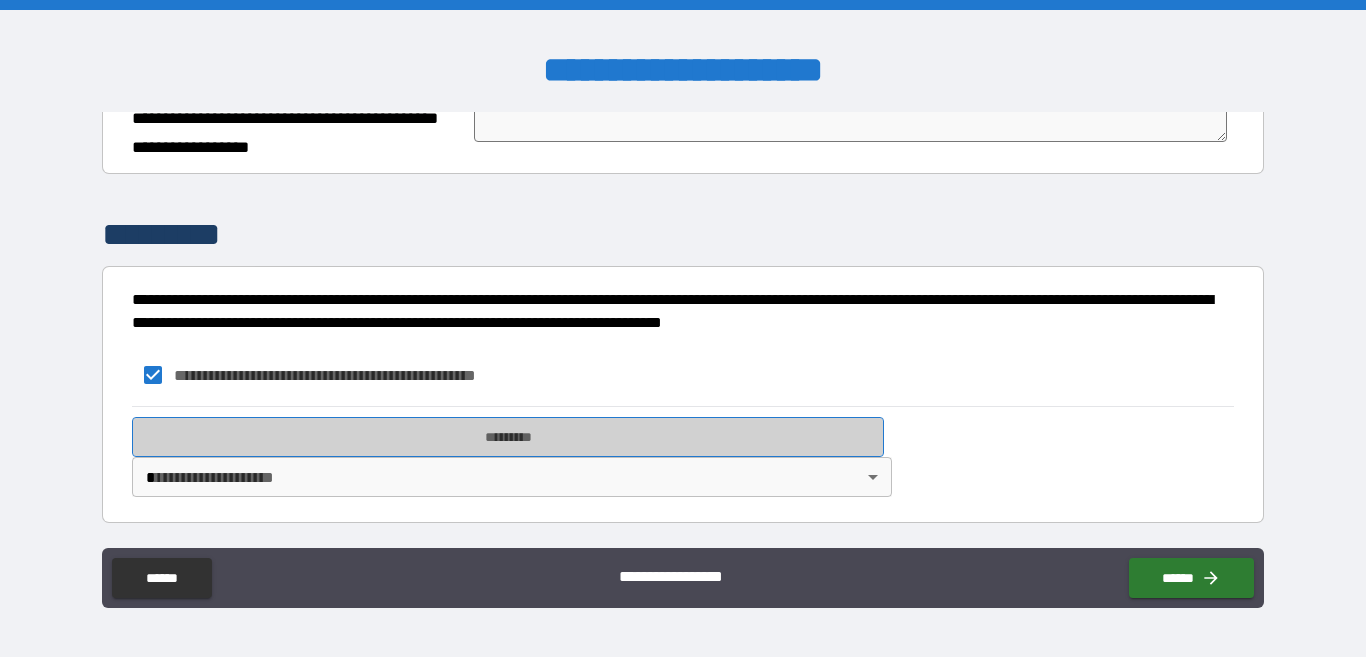 click on "*********" at bounding box center [508, 437] 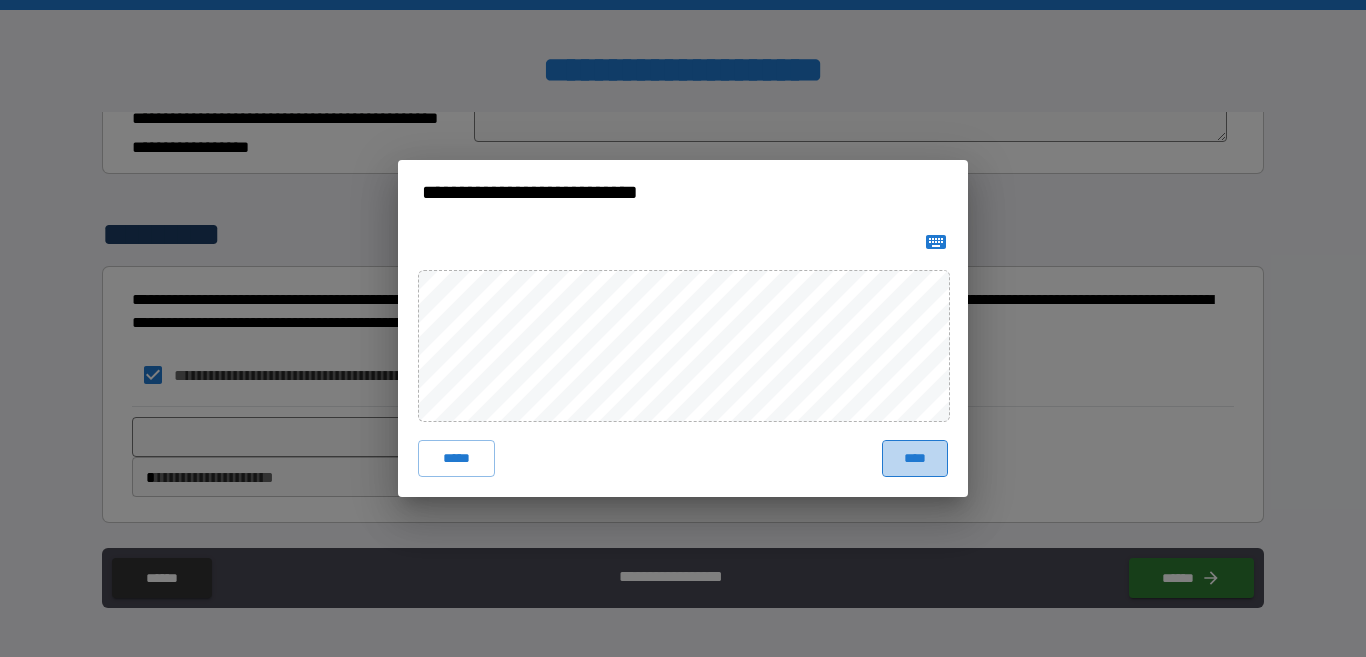 click on "****" at bounding box center (915, 458) 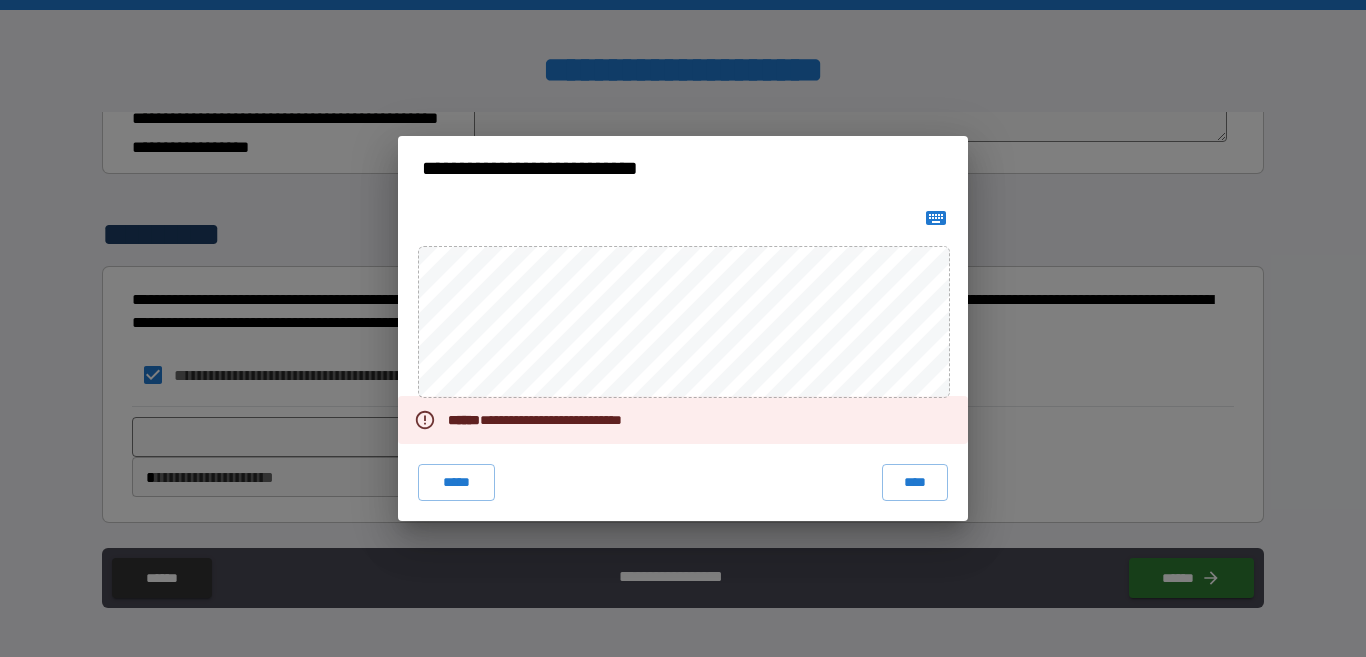 click on "**********" at bounding box center (683, 328) 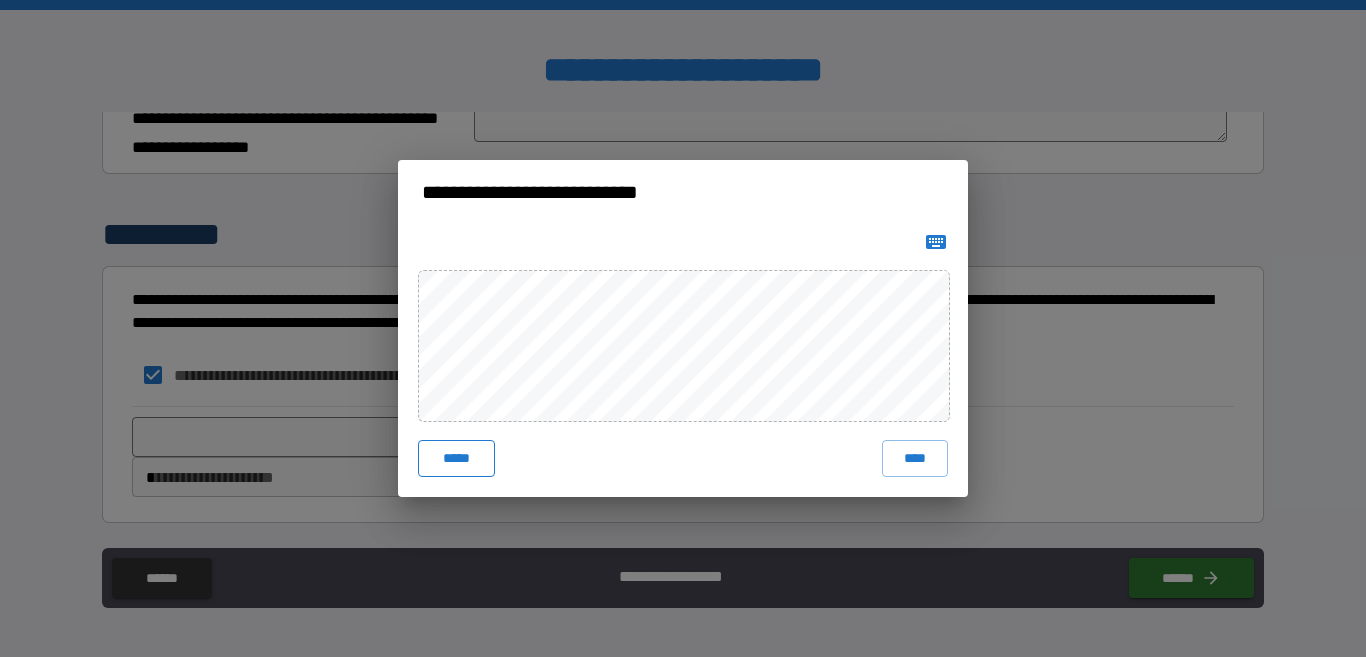 click on "*****" at bounding box center [456, 458] 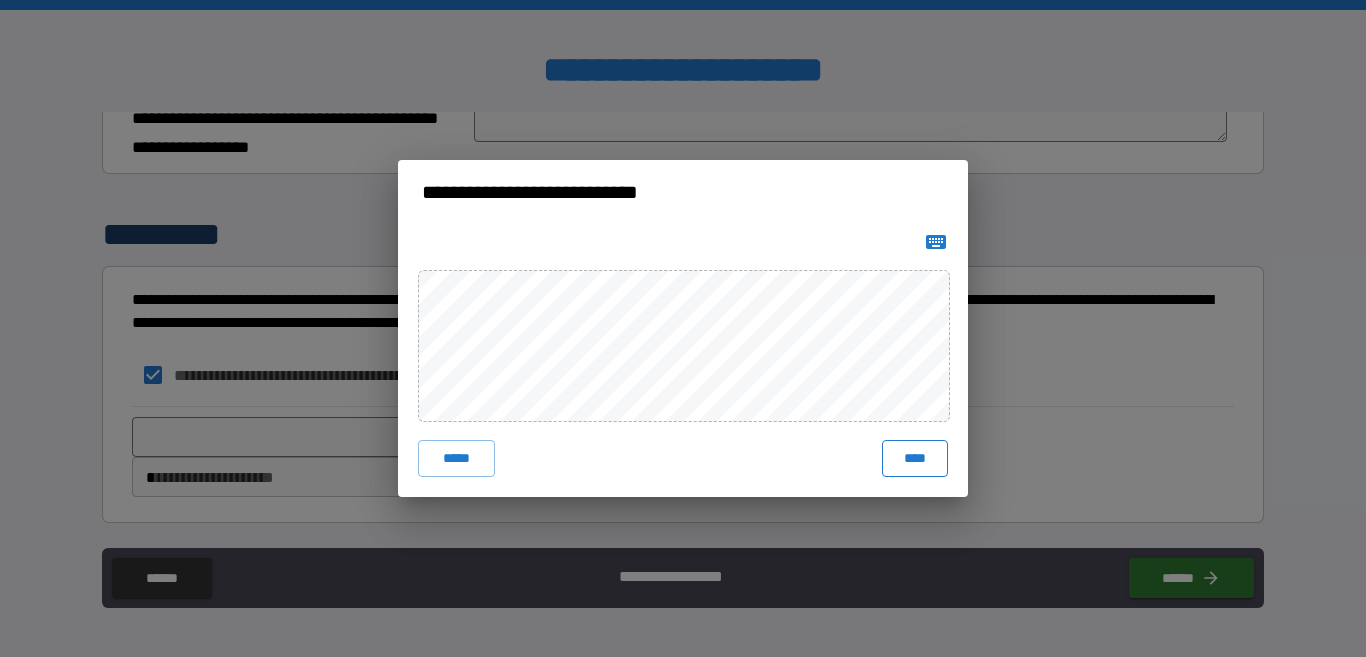click on "****" at bounding box center (915, 458) 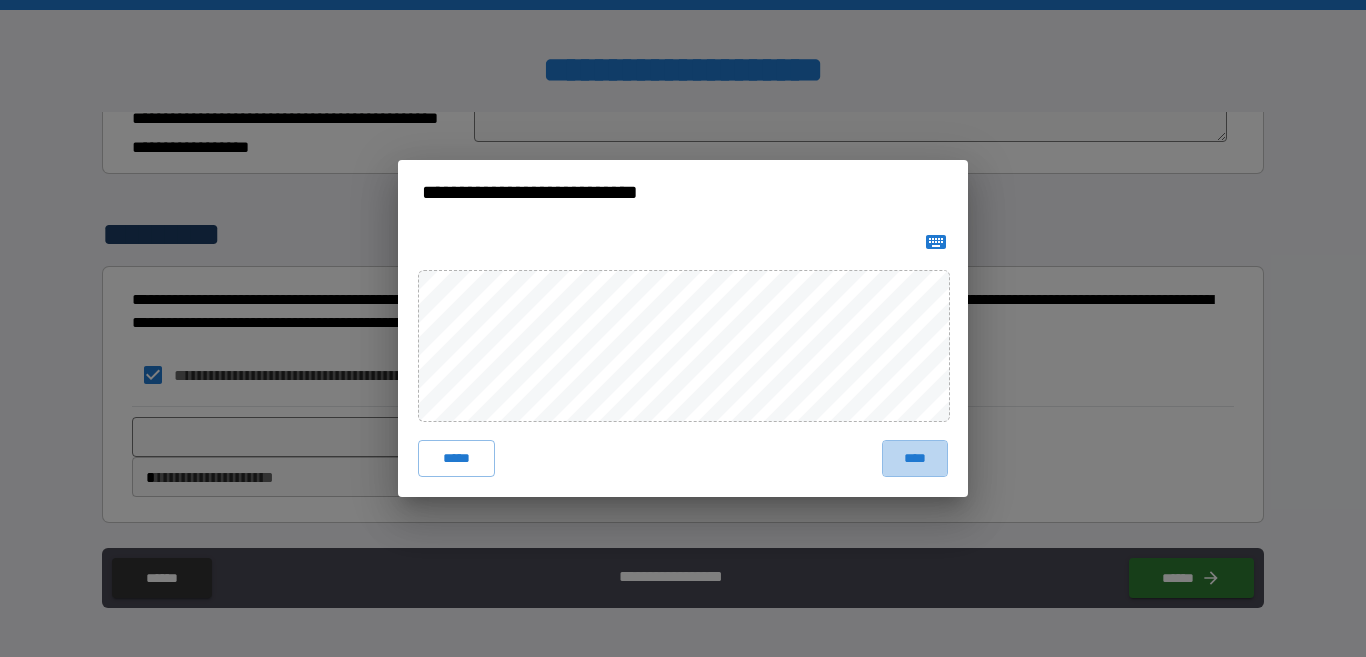 click on "****" at bounding box center (915, 458) 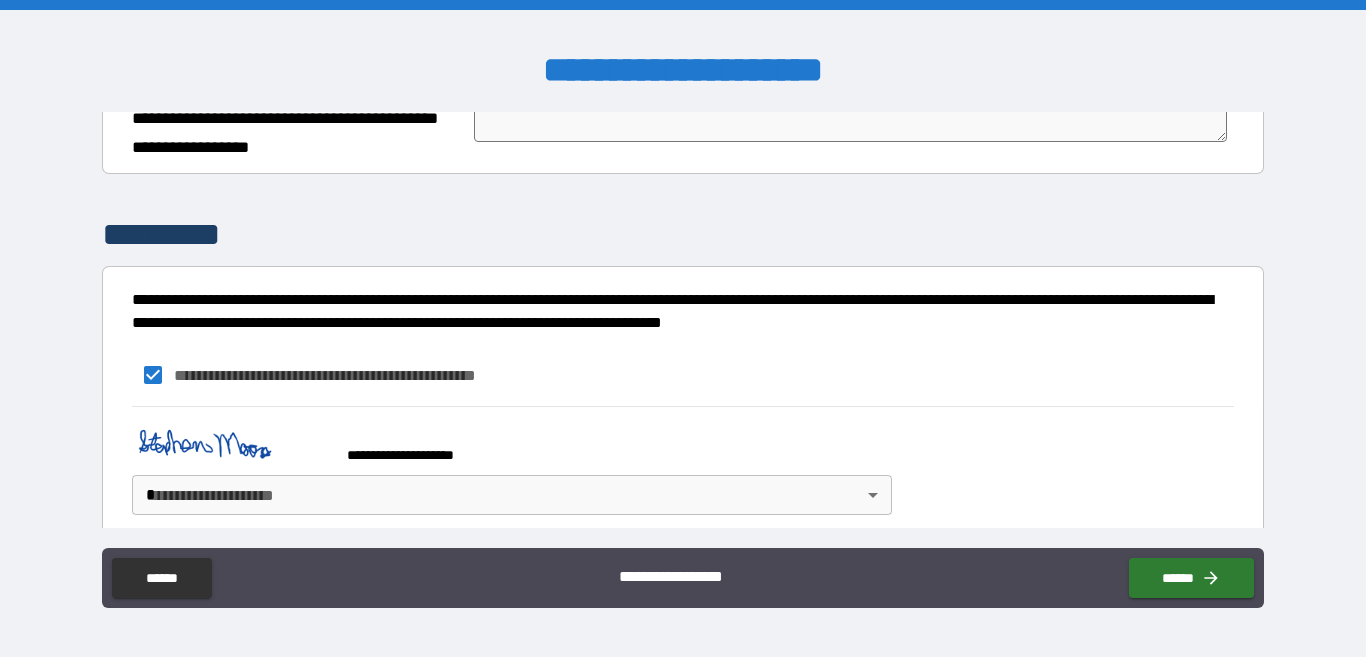 click on "**********" at bounding box center [683, 328] 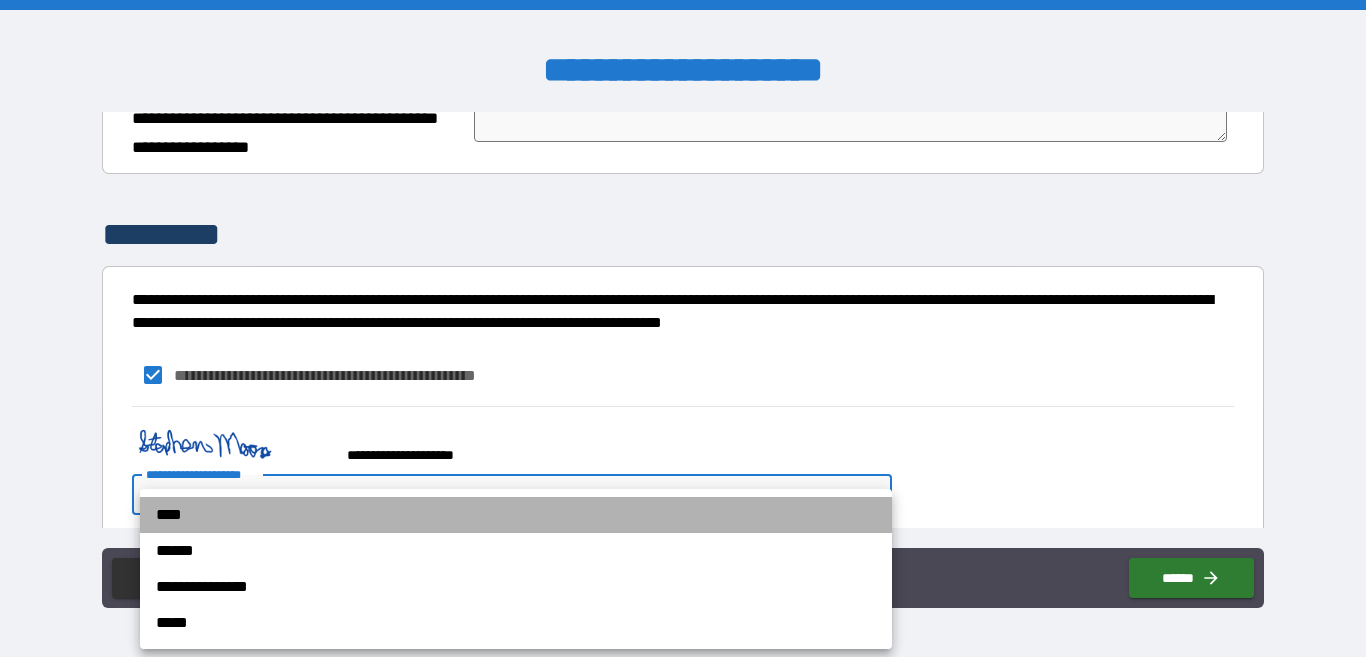 click on "****" at bounding box center [516, 515] 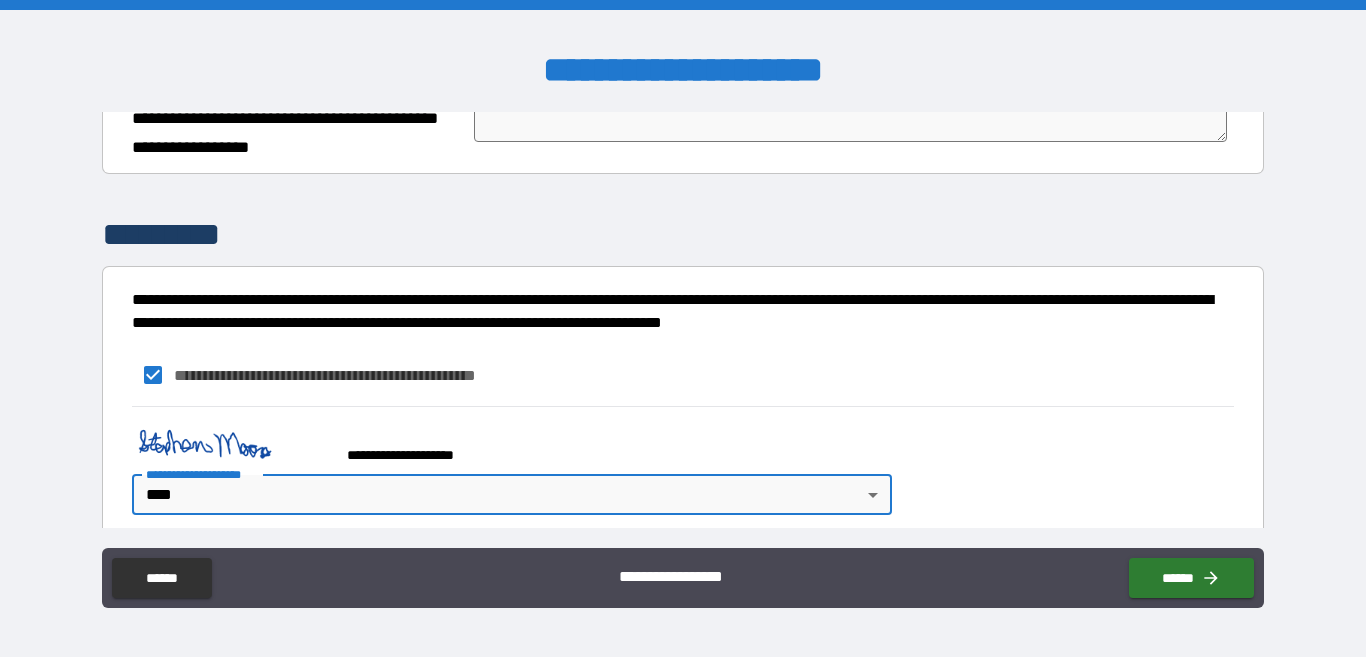 scroll, scrollTop: 2670, scrollLeft: 0, axis: vertical 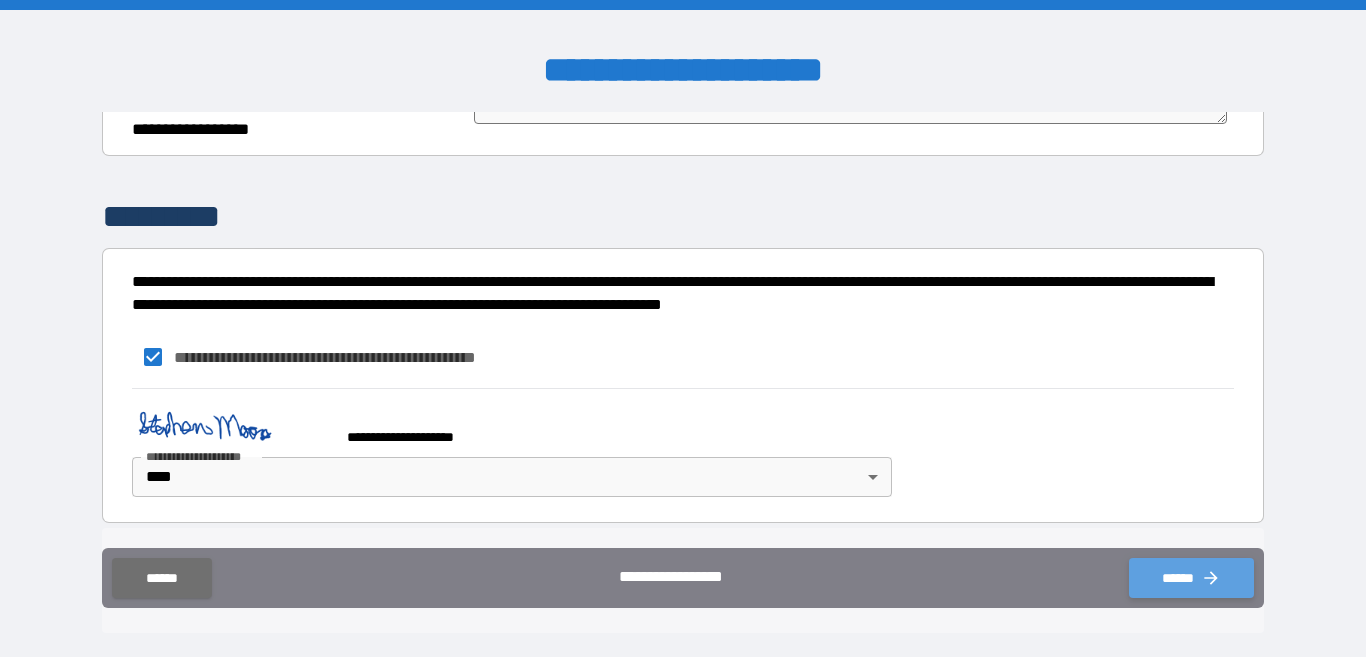 click 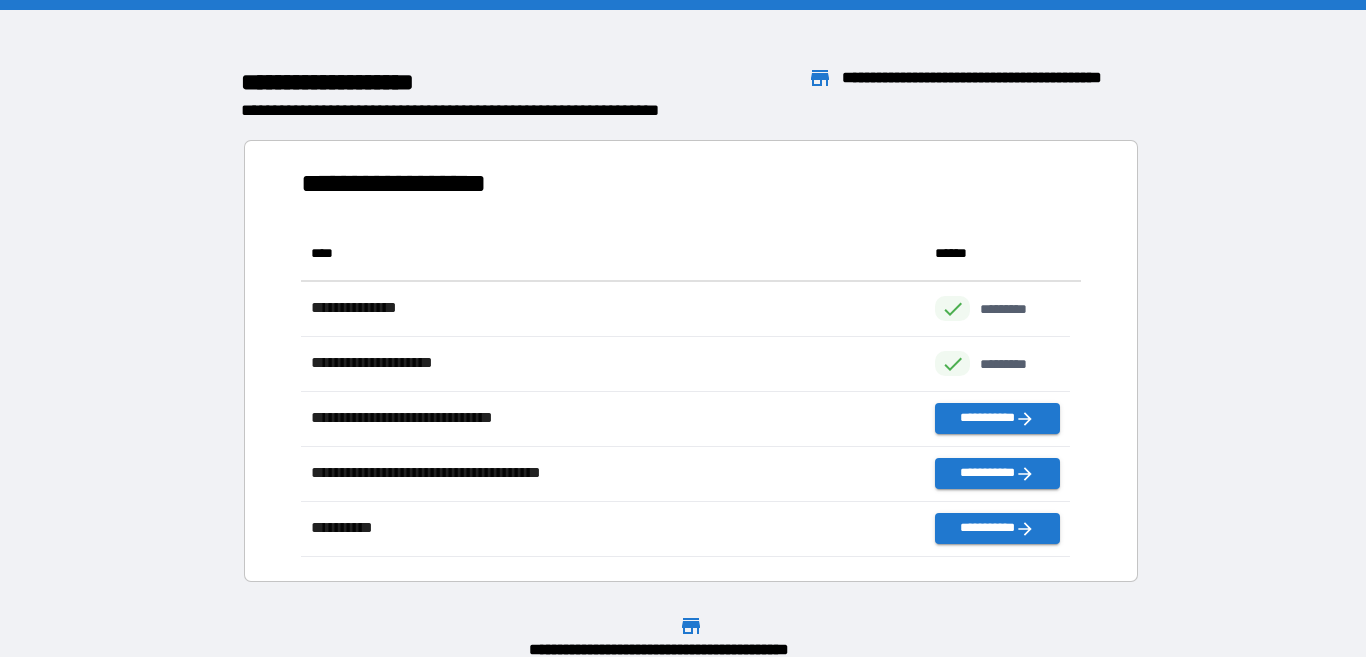 scroll, scrollTop: 314, scrollLeft: 753, axis: both 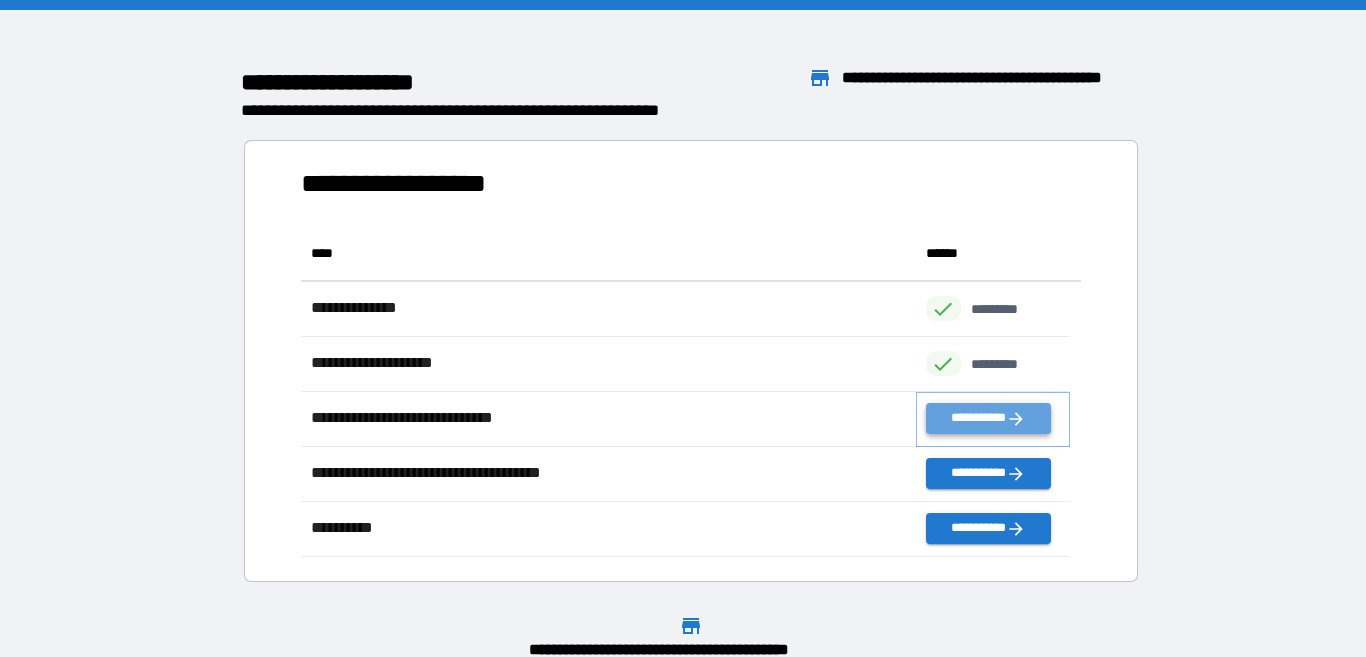 click on "**********" at bounding box center (988, 418) 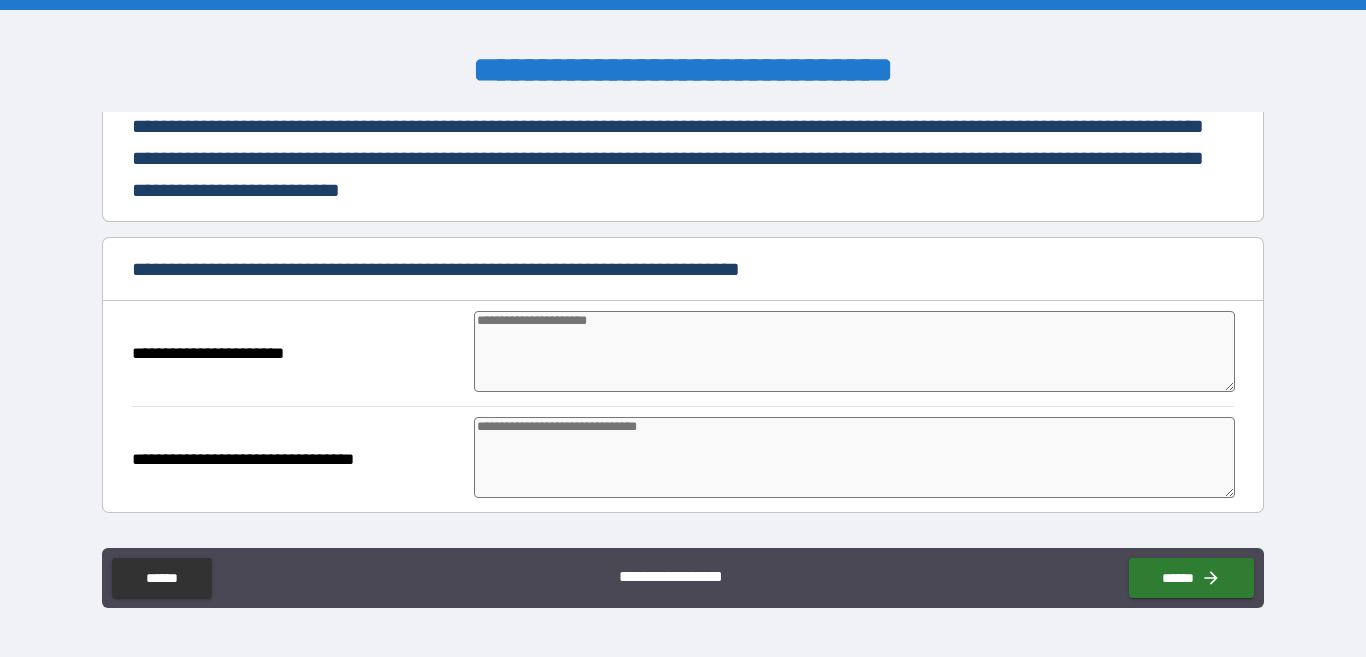 scroll, scrollTop: 200, scrollLeft: 0, axis: vertical 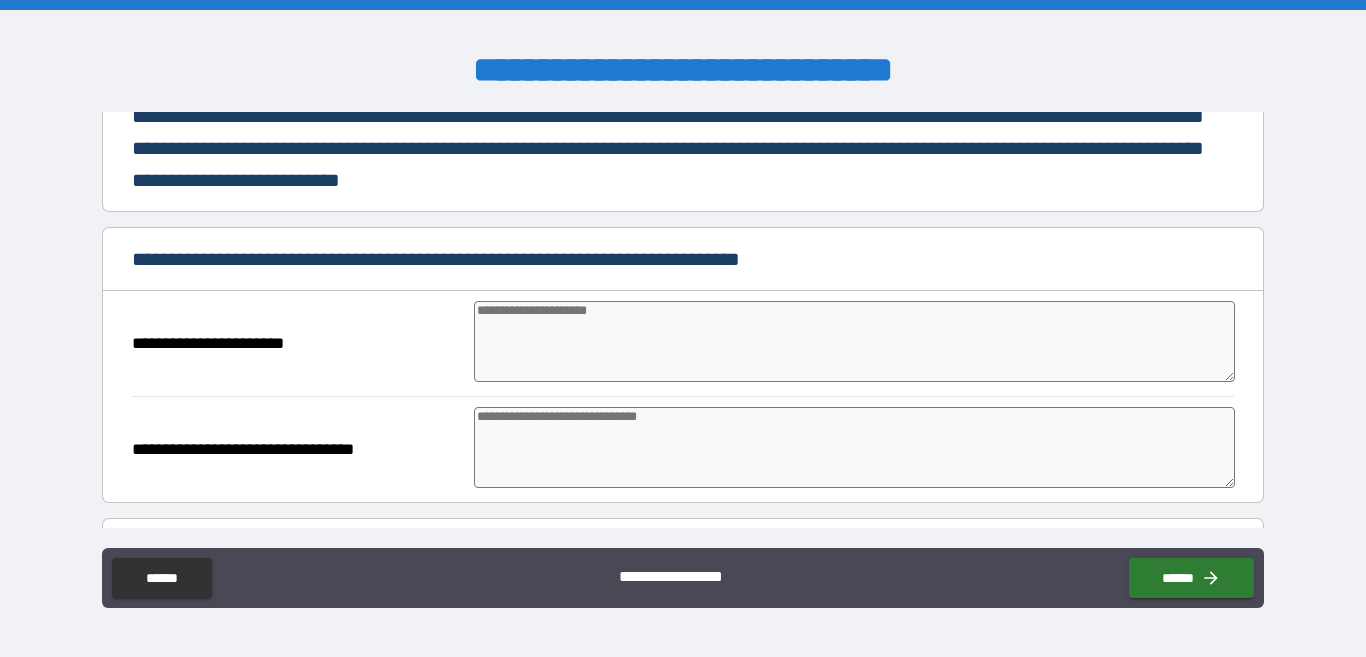click at bounding box center [854, 341] 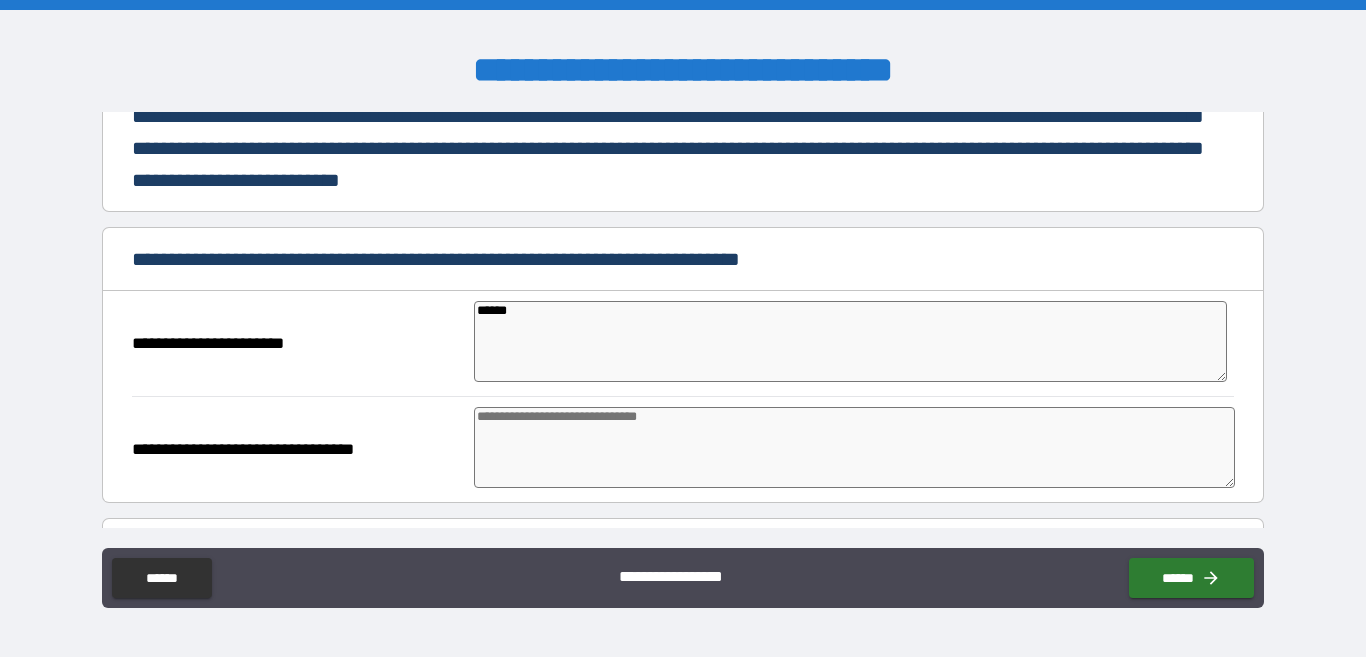 click at bounding box center [854, 447] 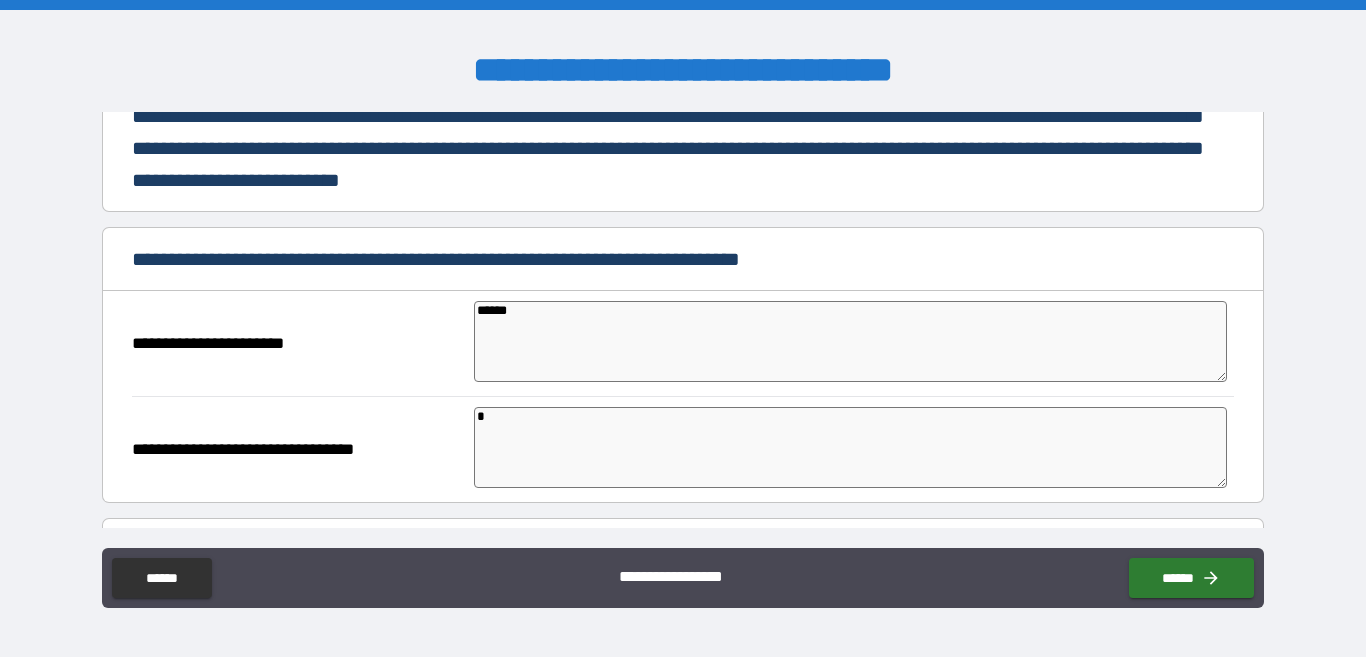 drag, startPoint x: 681, startPoint y: 457, endPoint x: 828, endPoint y: 696, distance: 280.58865 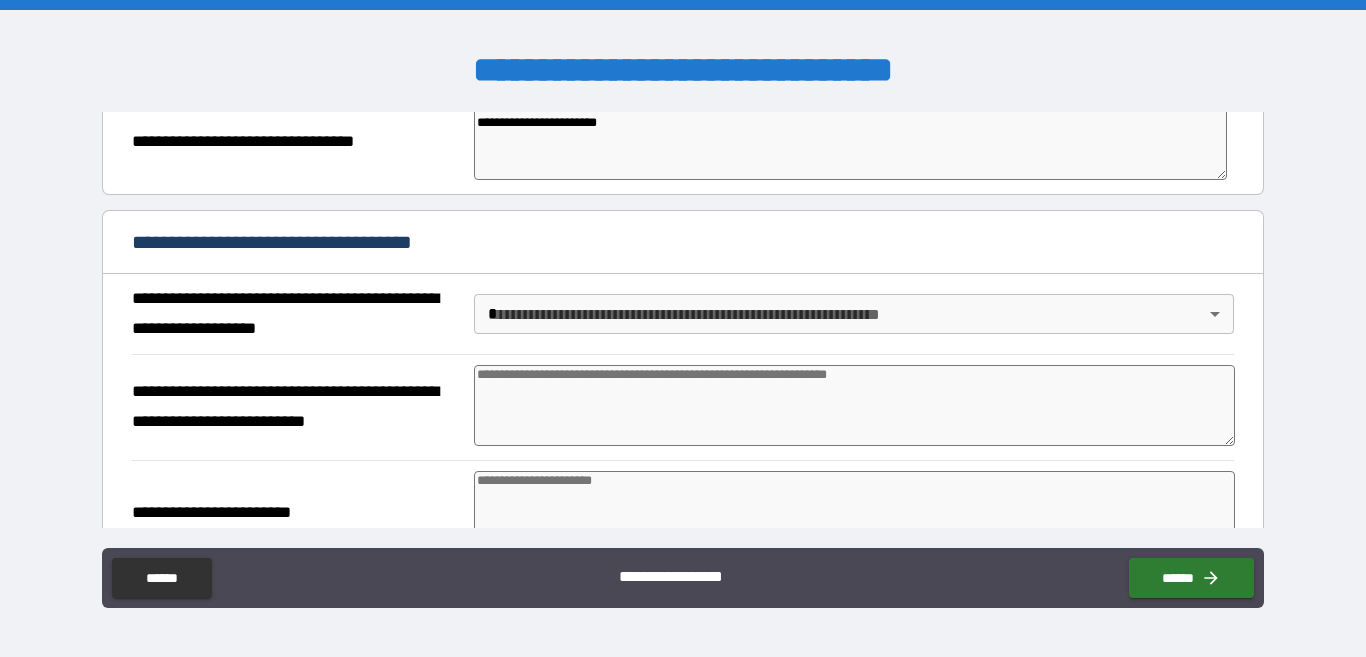 scroll, scrollTop: 500, scrollLeft: 0, axis: vertical 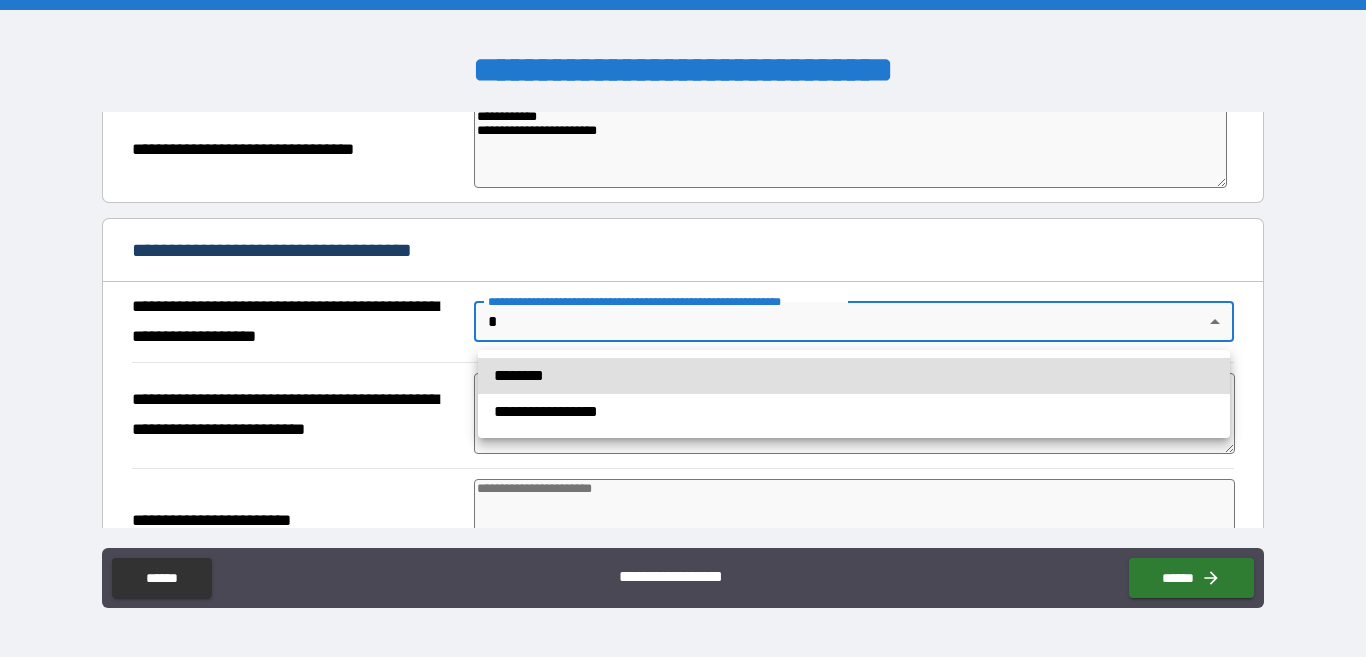 click on "**********" at bounding box center (683, 328) 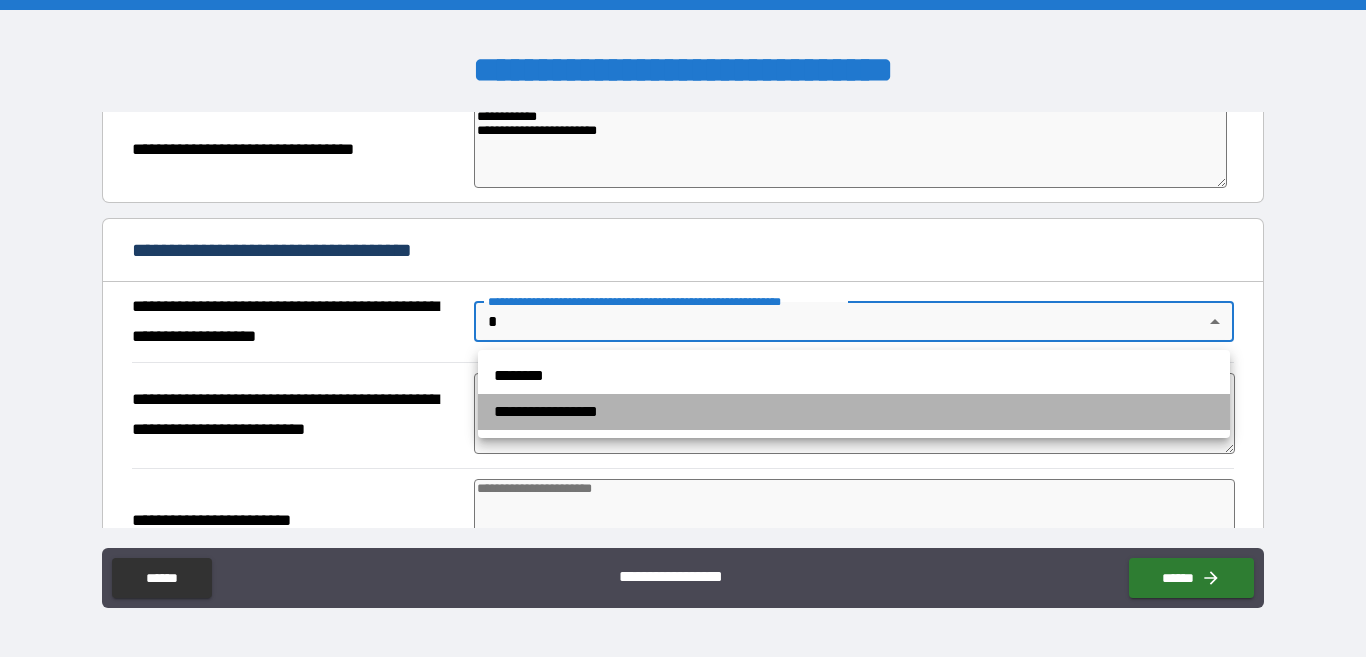 click on "**********" at bounding box center (854, 412) 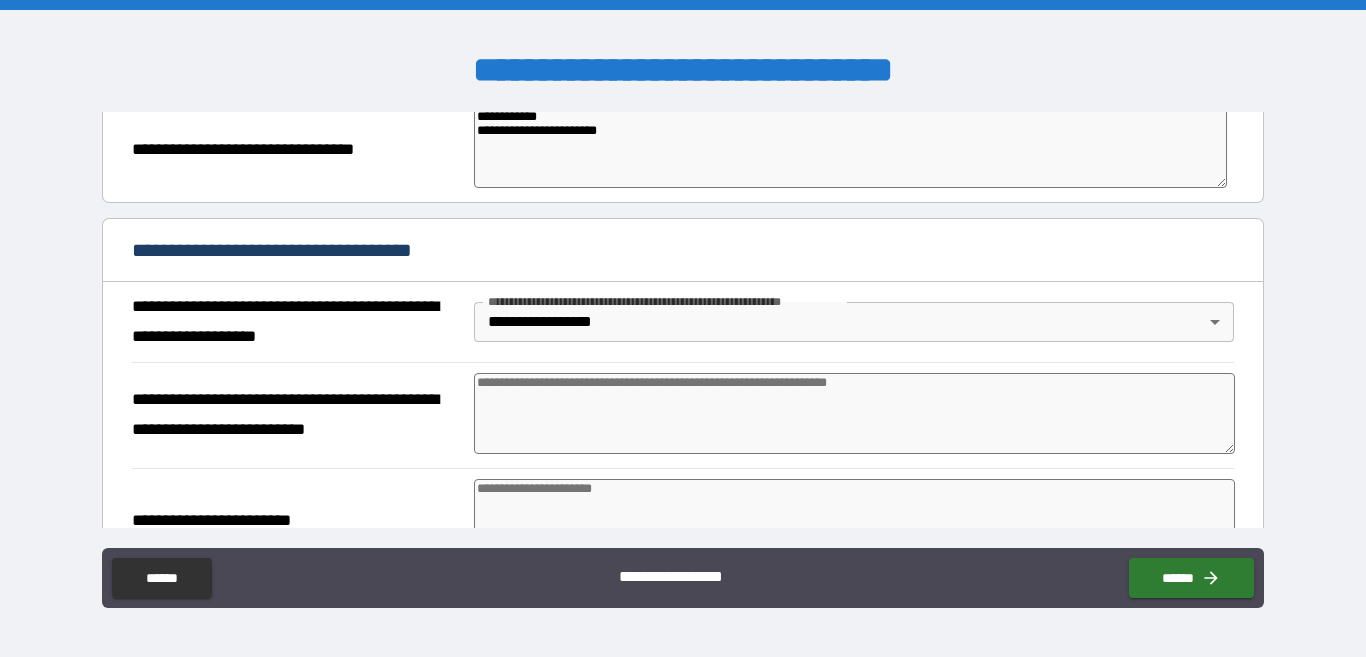 click at bounding box center [854, 413] 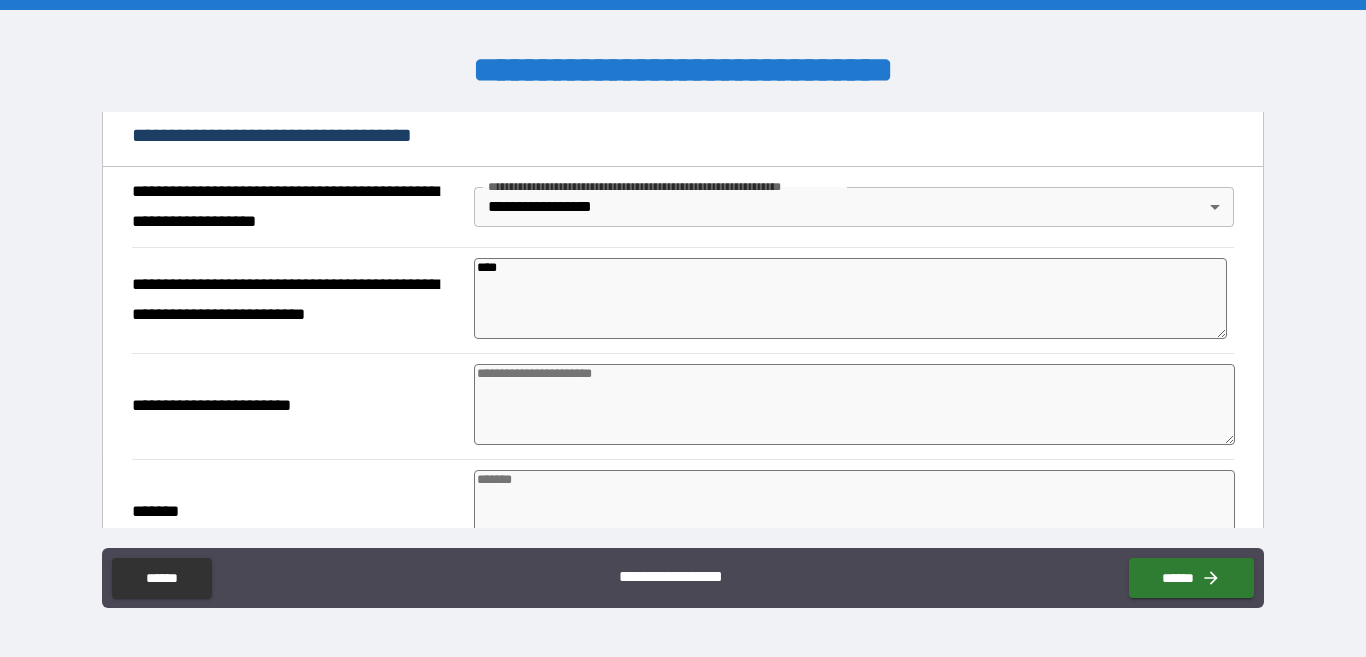 scroll, scrollTop: 700, scrollLeft: 0, axis: vertical 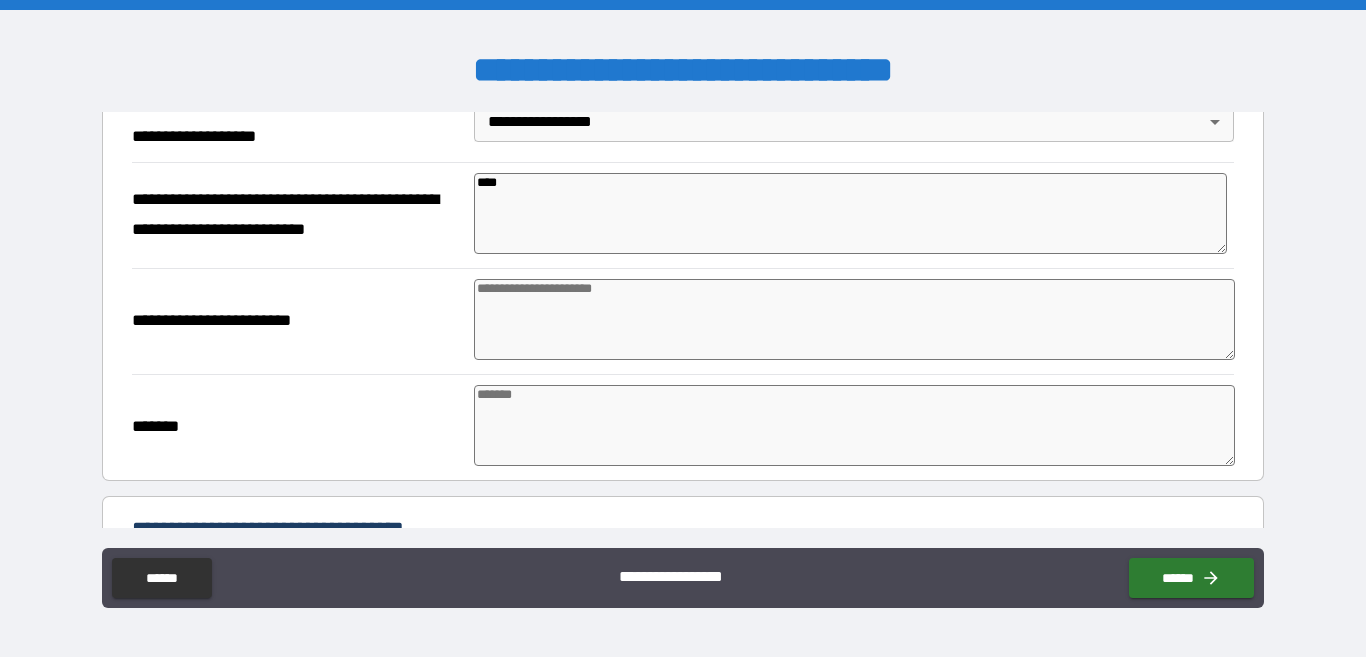 click at bounding box center [854, 319] 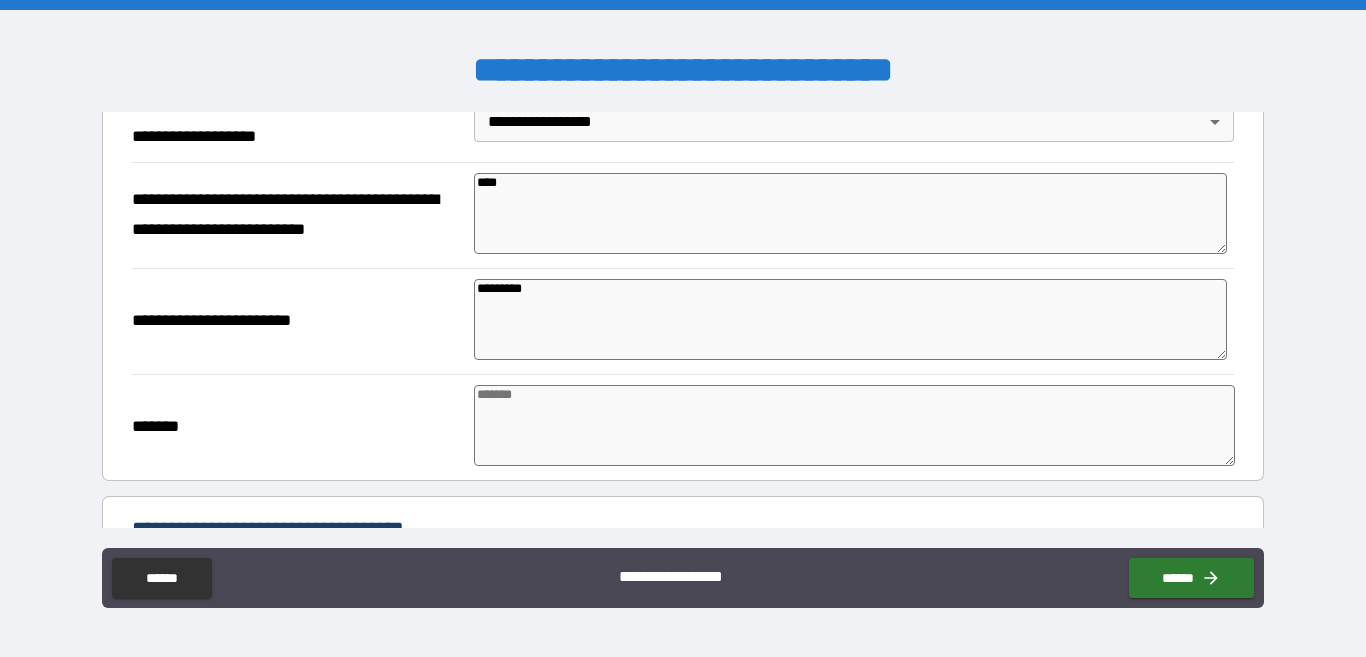 click at bounding box center (854, 425) 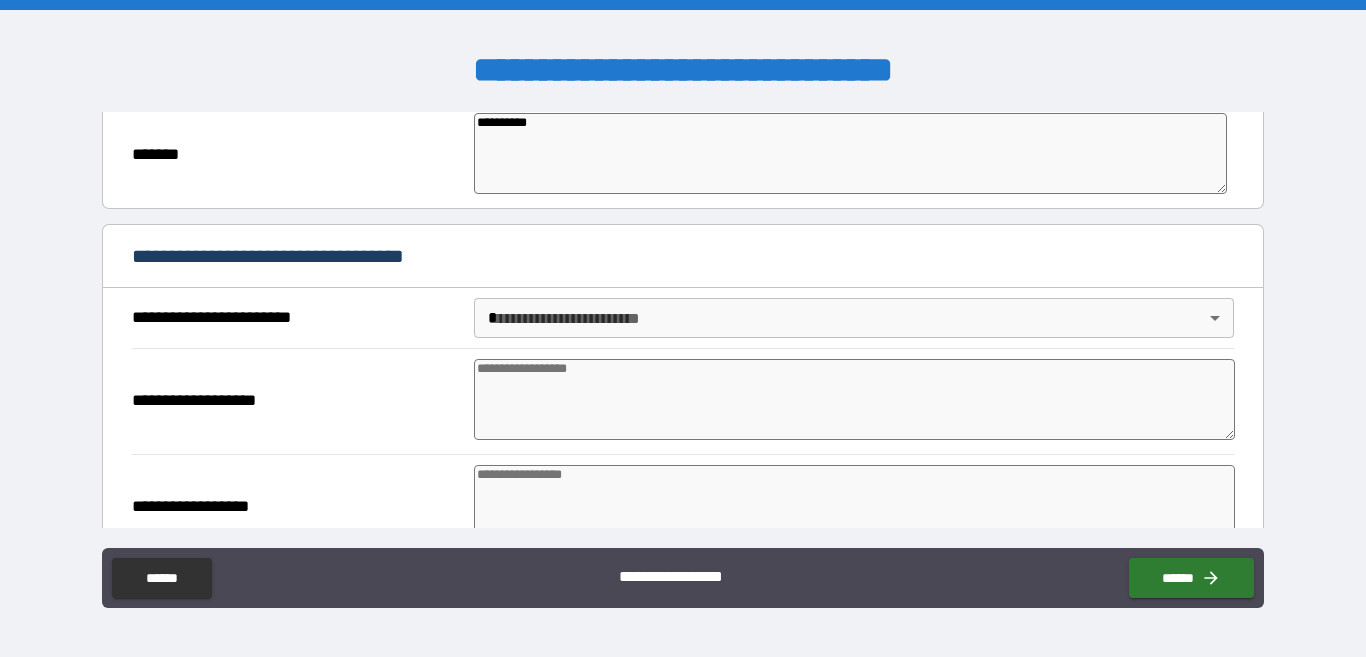 scroll, scrollTop: 1100, scrollLeft: 0, axis: vertical 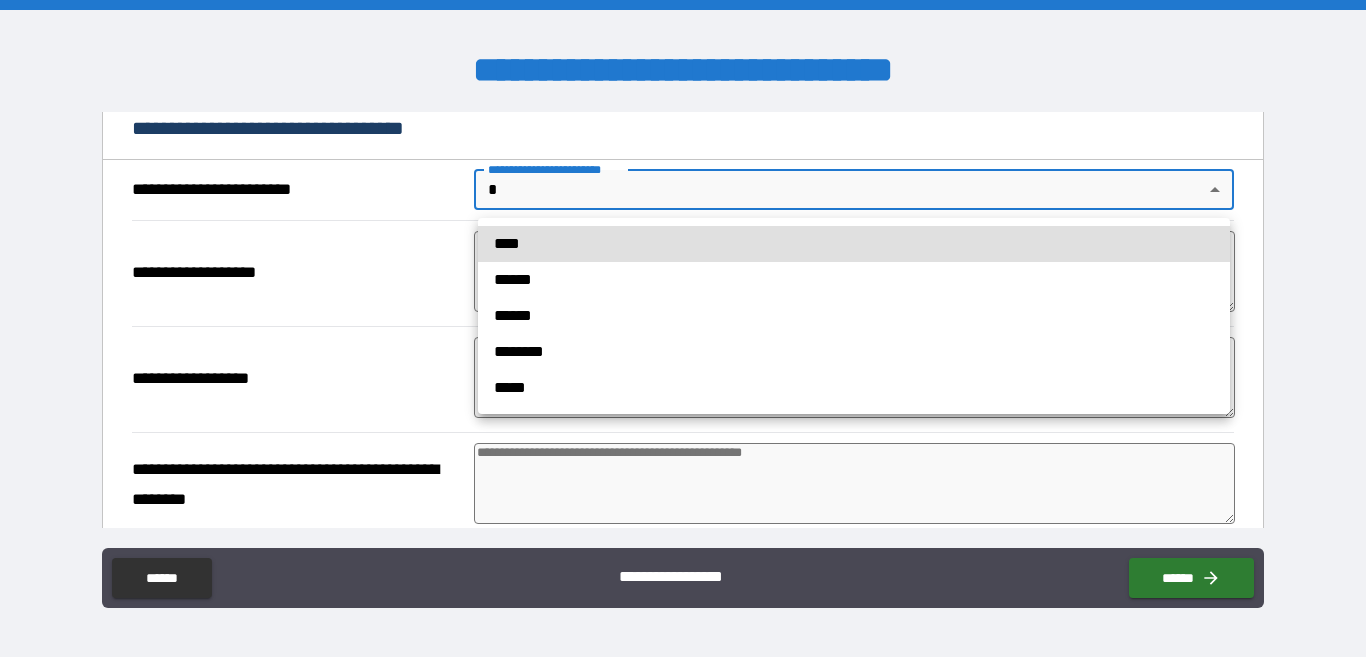 click on "**********" at bounding box center [683, 328] 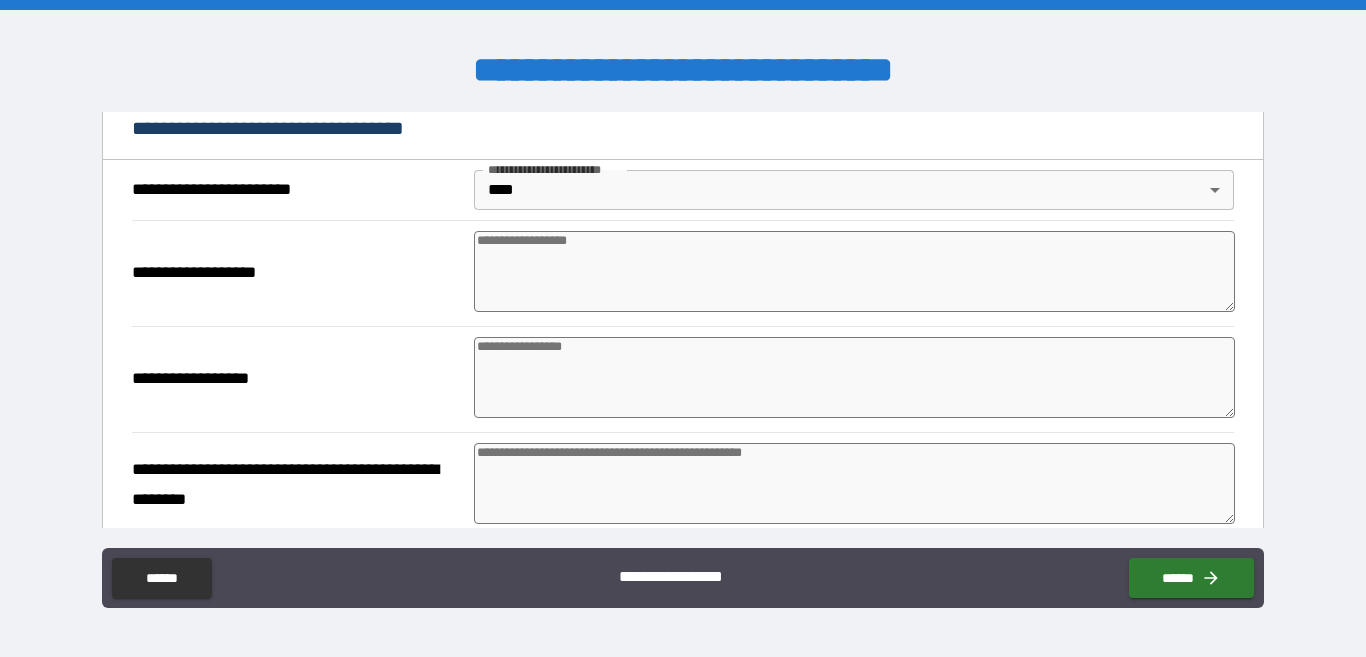 click at bounding box center (854, 271) 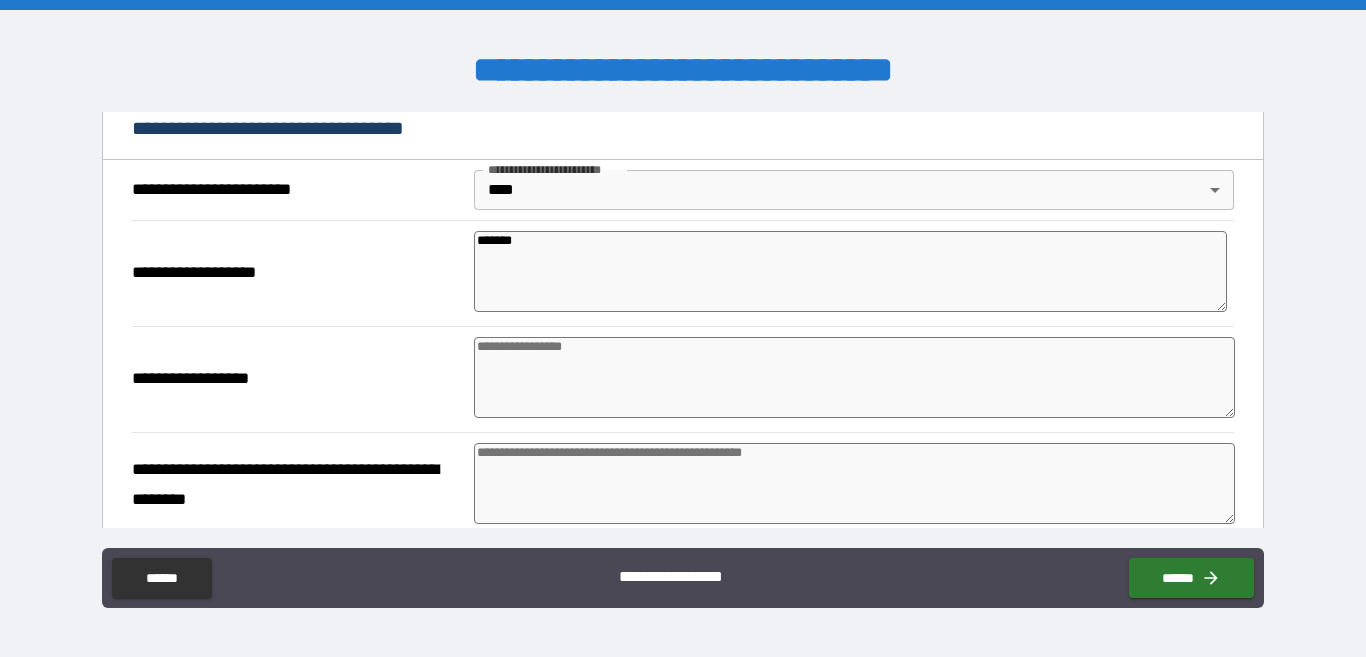 click at bounding box center (854, 377) 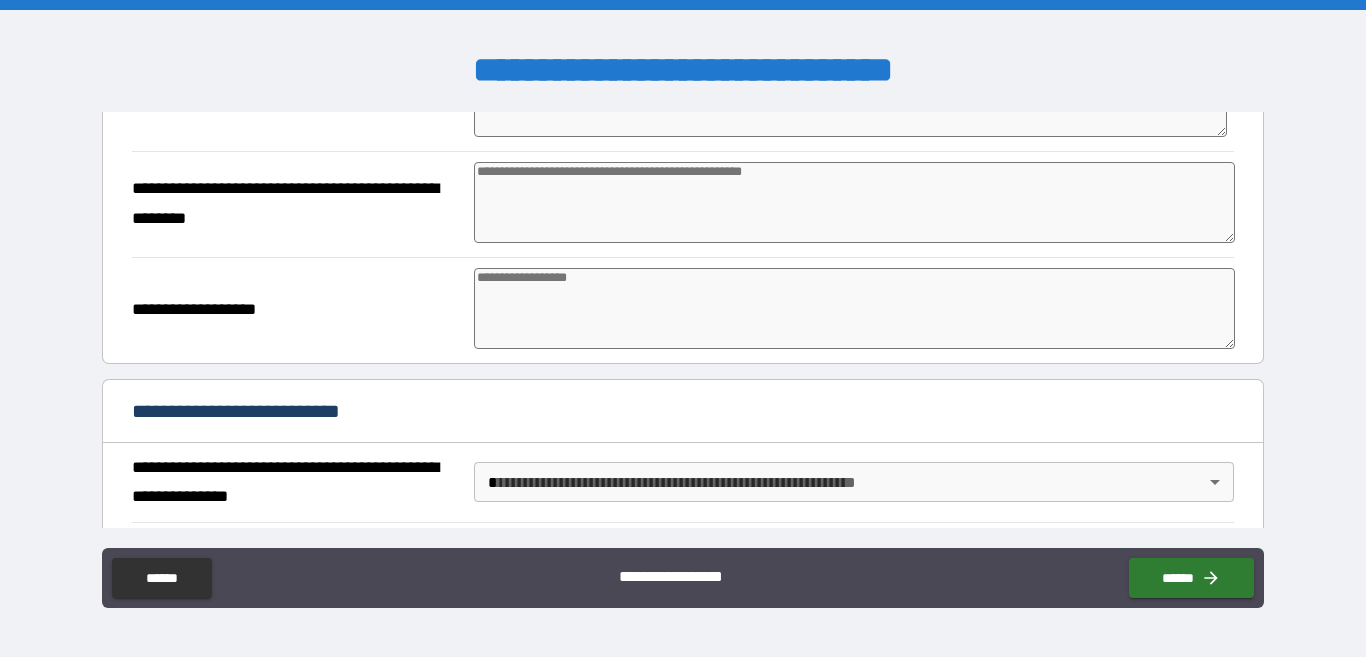 scroll, scrollTop: 1400, scrollLeft: 0, axis: vertical 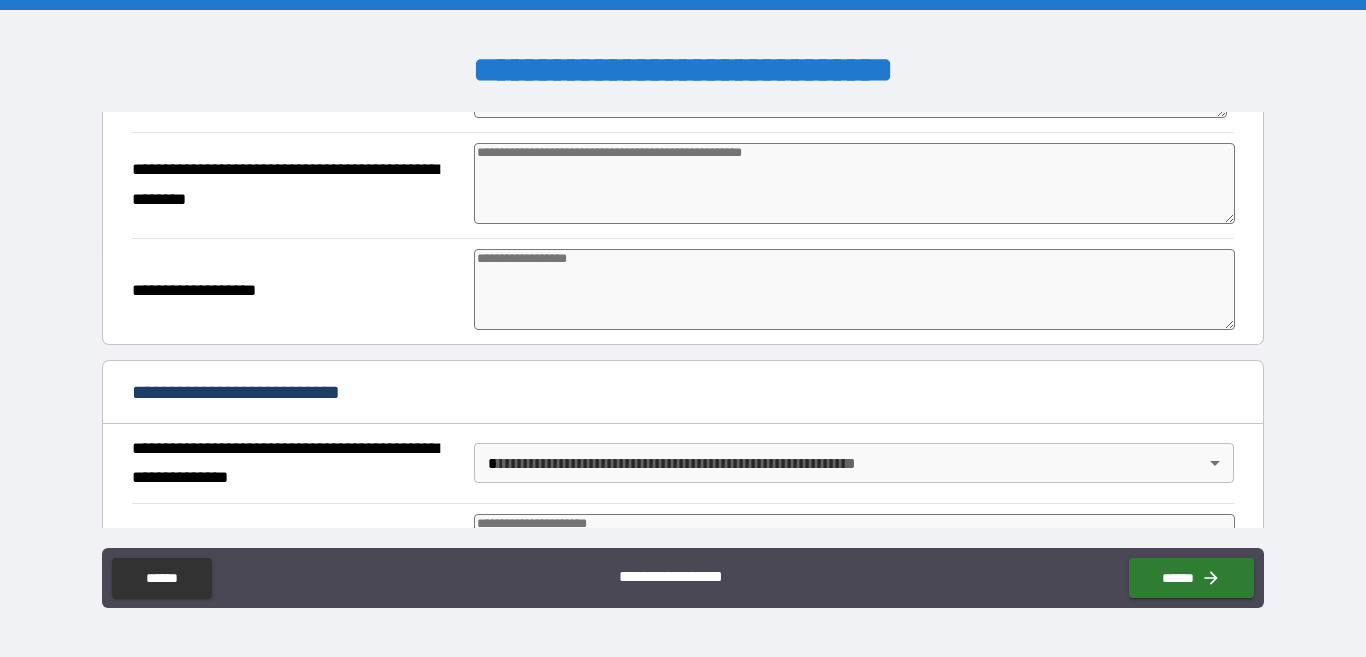 click at bounding box center (854, 289) 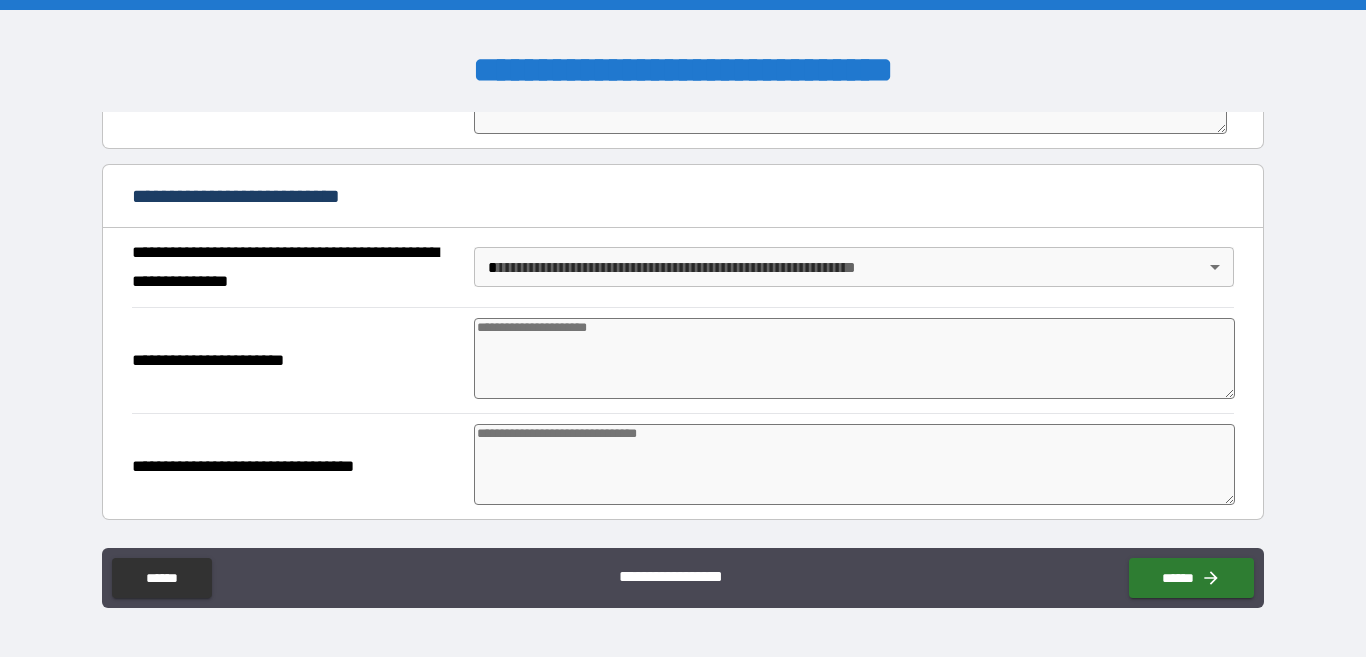 scroll, scrollTop: 1600, scrollLeft: 0, axis: vertical 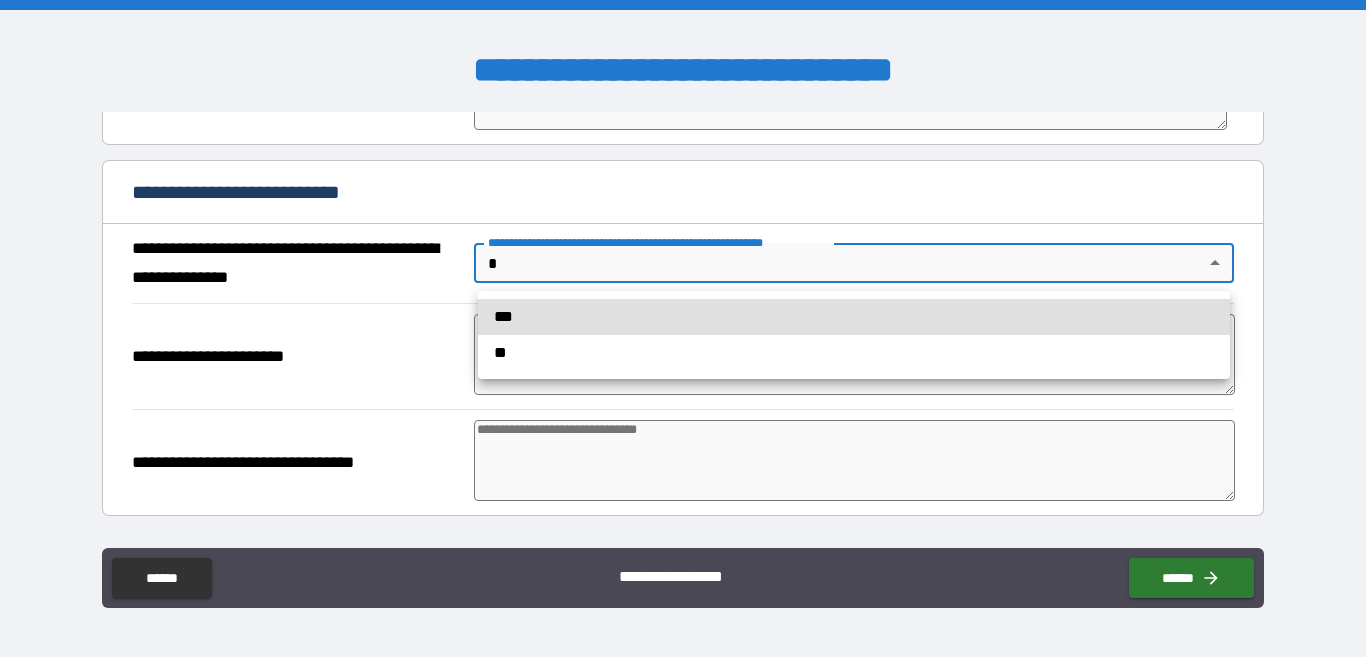 click on "**********" at bounding box center (683, 328) 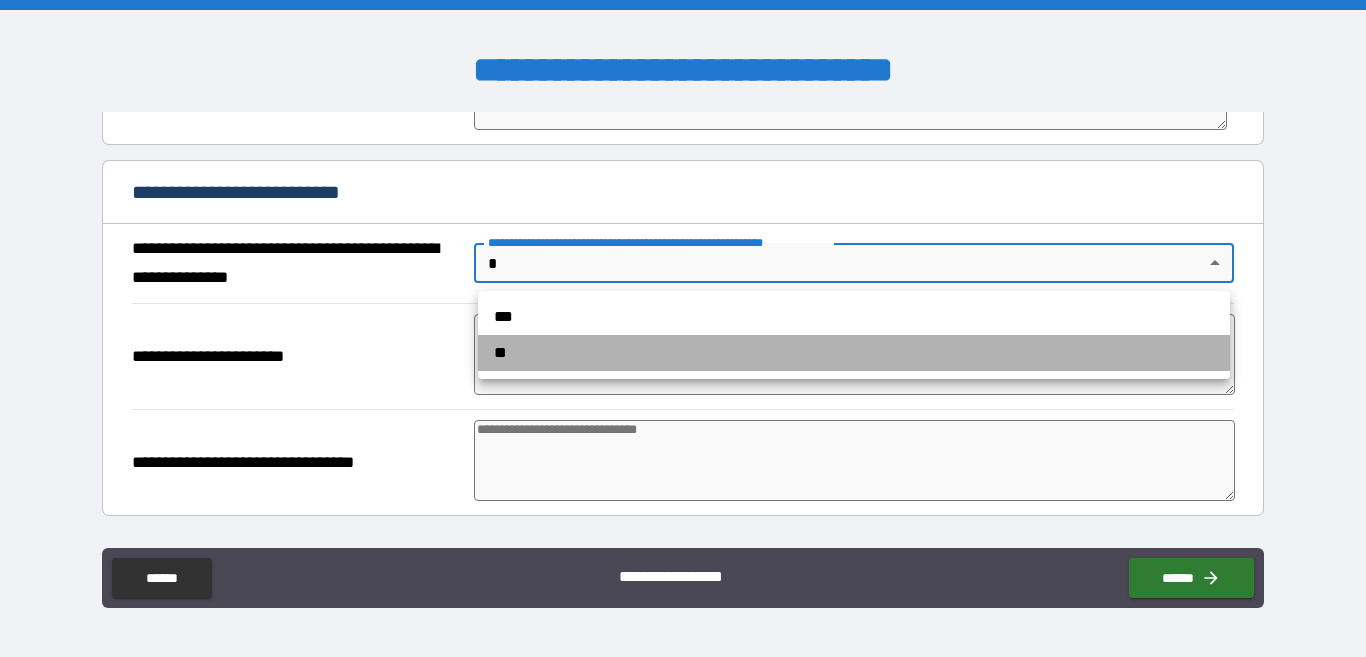 click on "**" at bounding box center (854, 353) 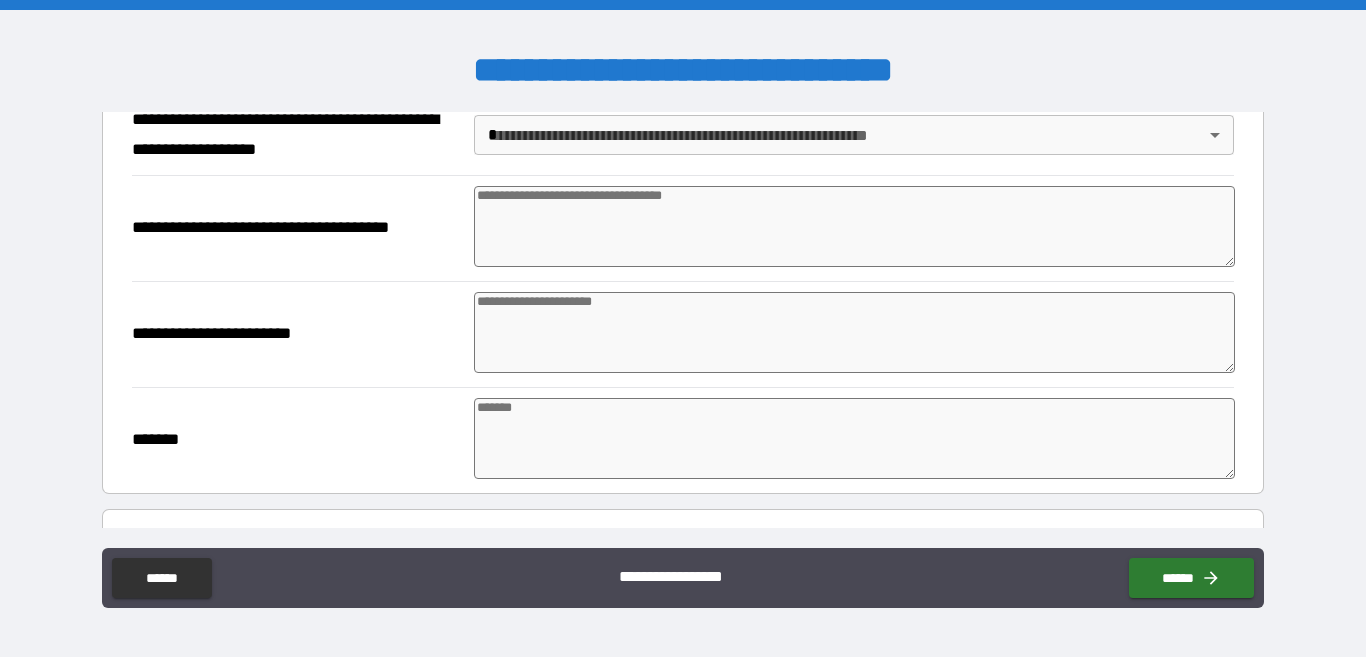 scroll, scrollTop: 2000, scrollLeft: 0, axis: vertical 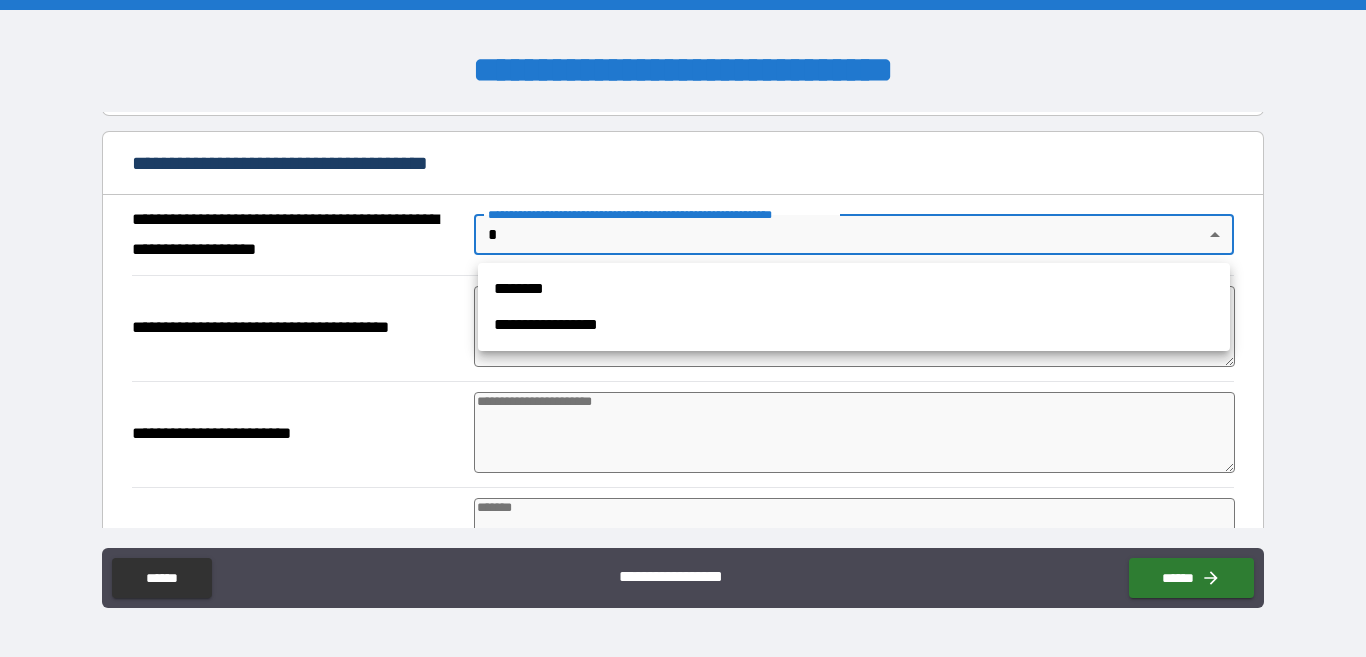click on "**********" at bounding box center (683, 328) 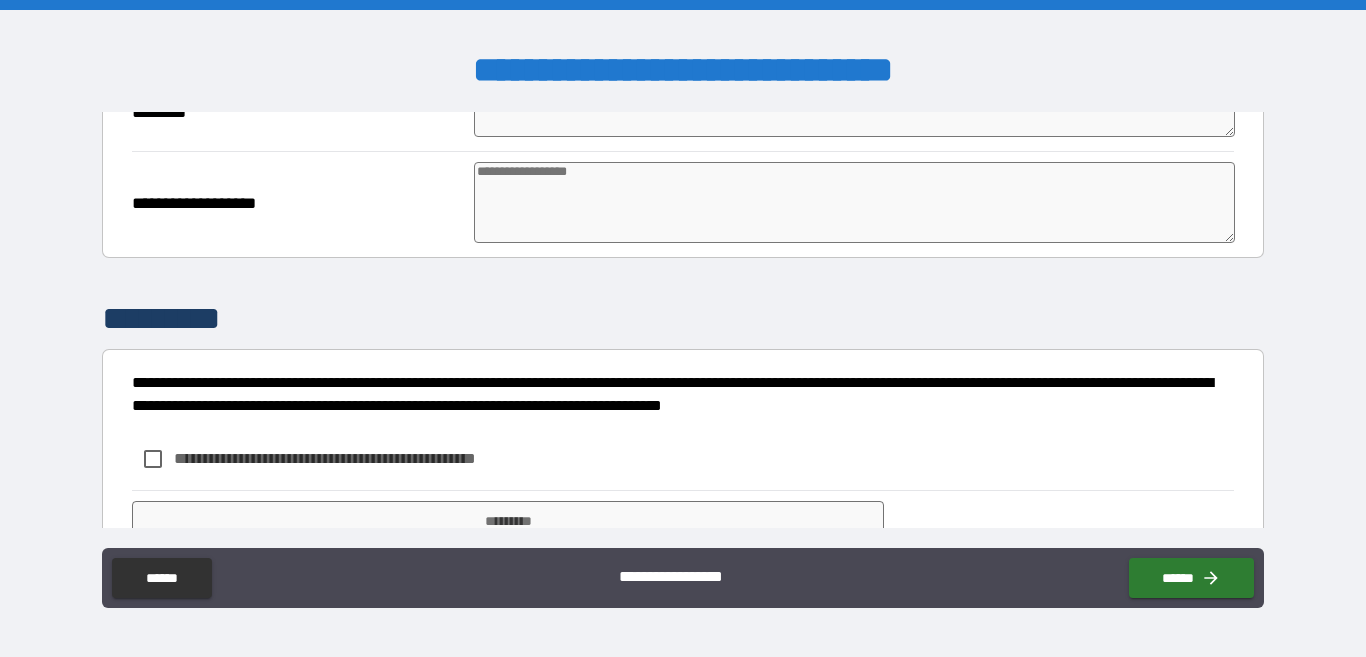 scroll, scrollTop: 2984, scrollLeft: 0, axis: vertical 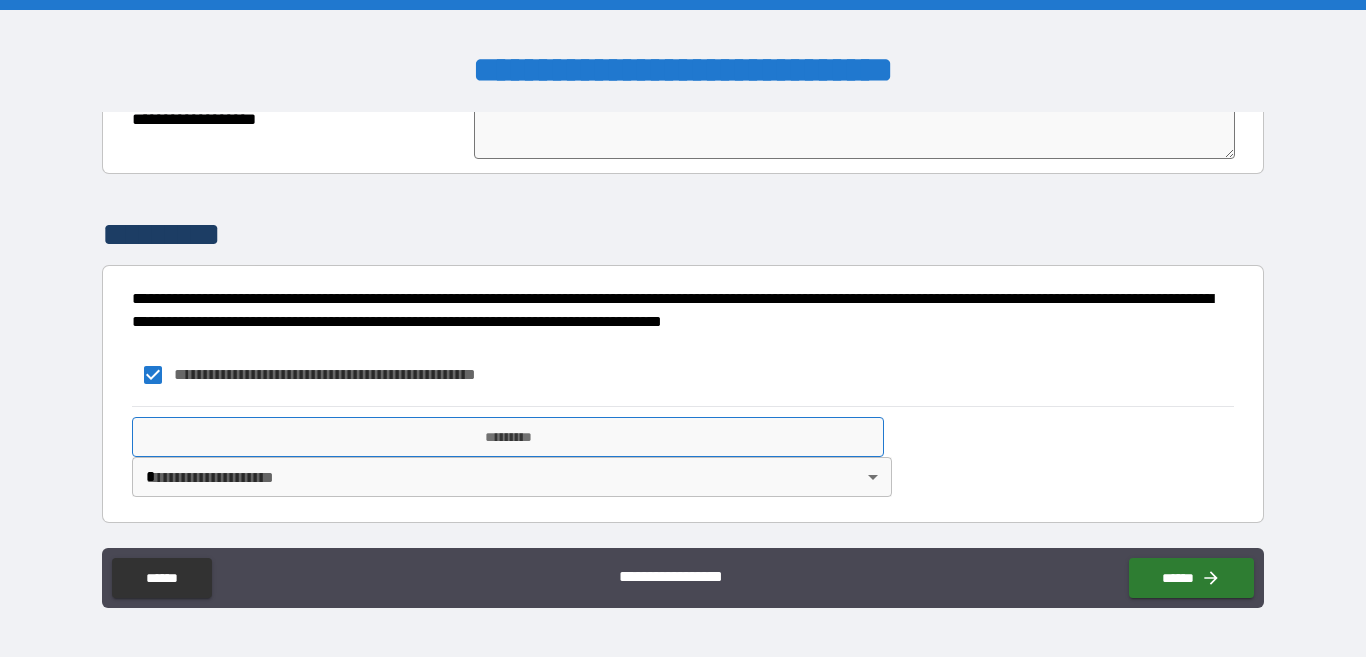 click on "*********" at bounding box center [508, 437] 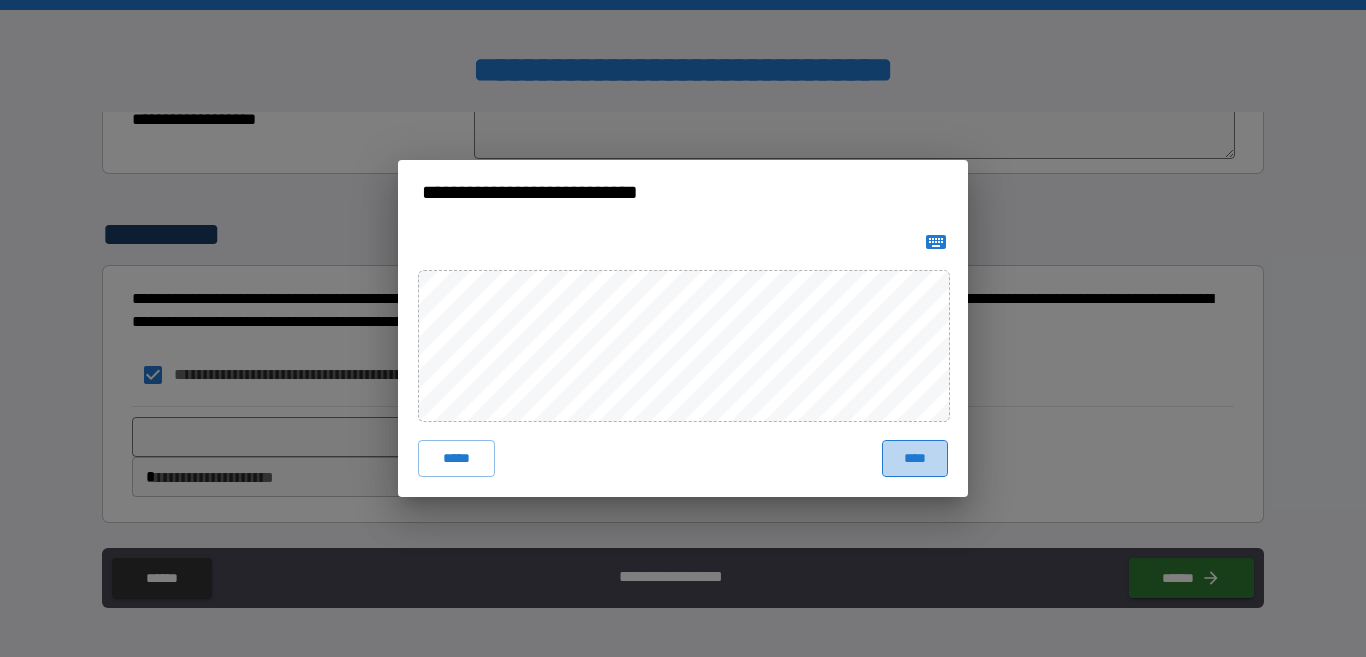 click on "****" at bounding box center [915, 458] 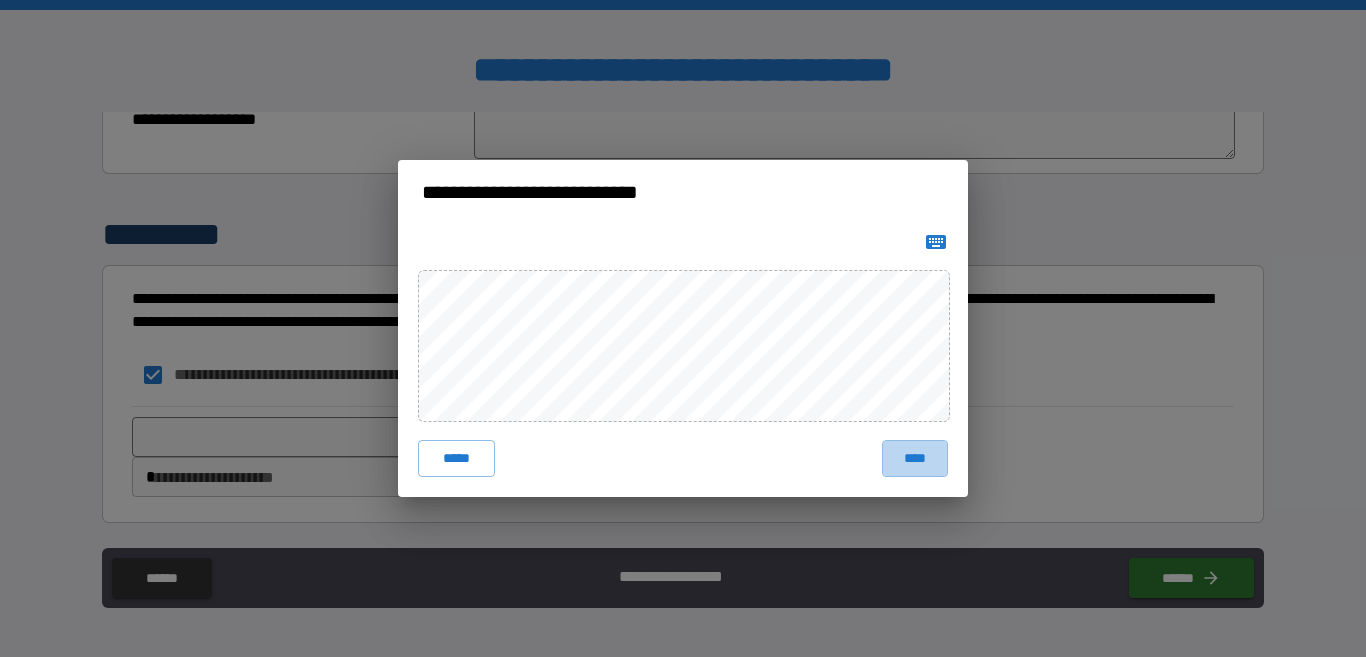 drag, startPoint x: 912, startPoint y: 455, endPoint x: 891, endPoint y: 464, distance: 22.847319 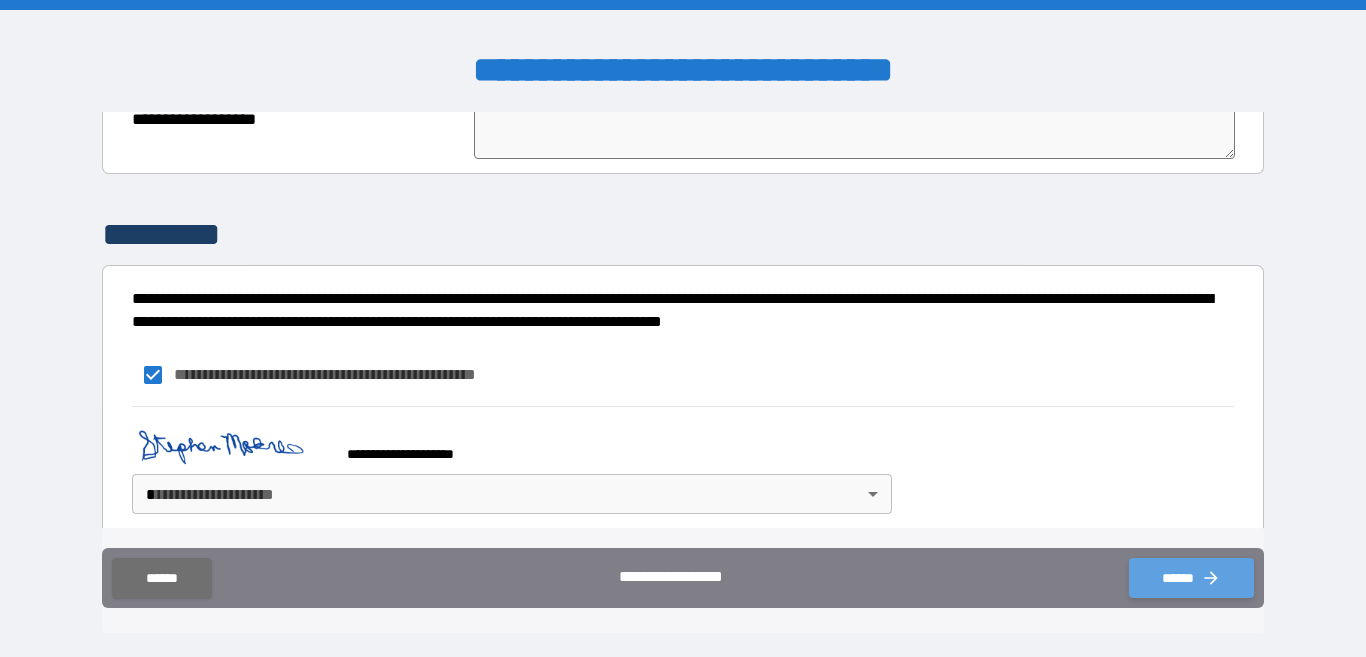 click on "******" at bounding box center (1191, 578) 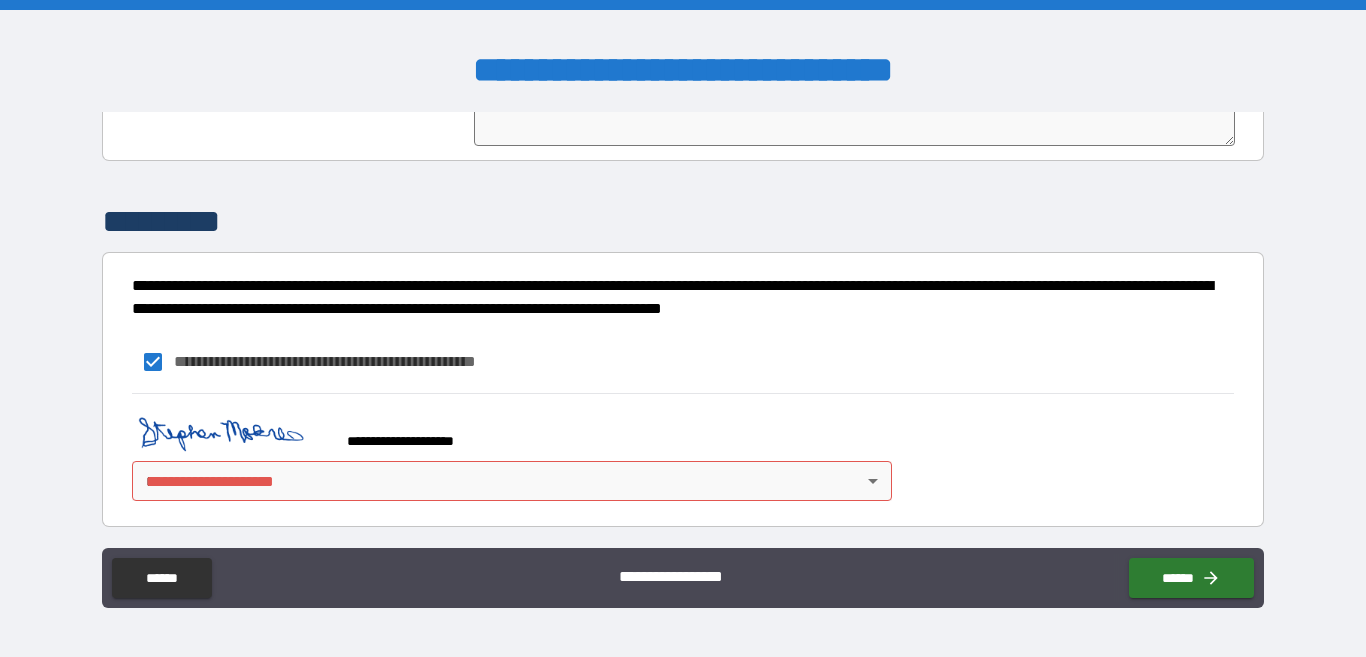 scroll, scrollTop: 3001, scrollLeft: 0, axis: vertical 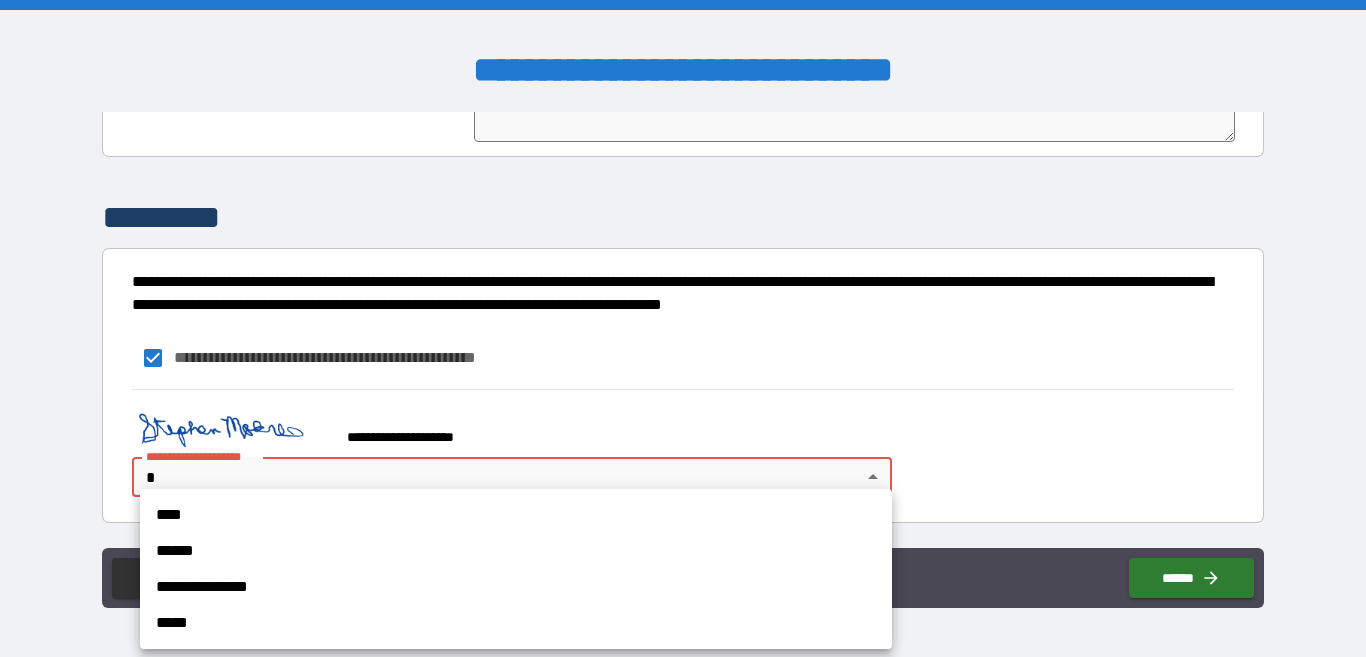click on "**********" at bounding box center (683, 328) 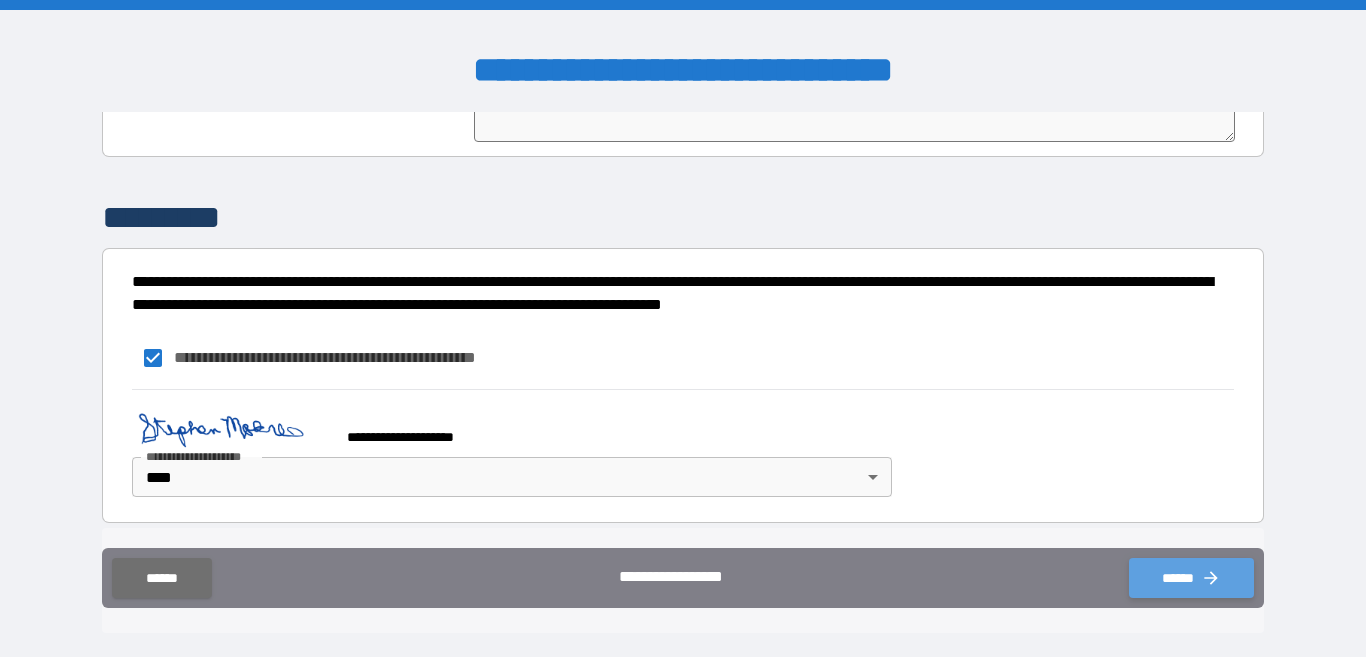 click on "******" at bounding box center [1191, 578] 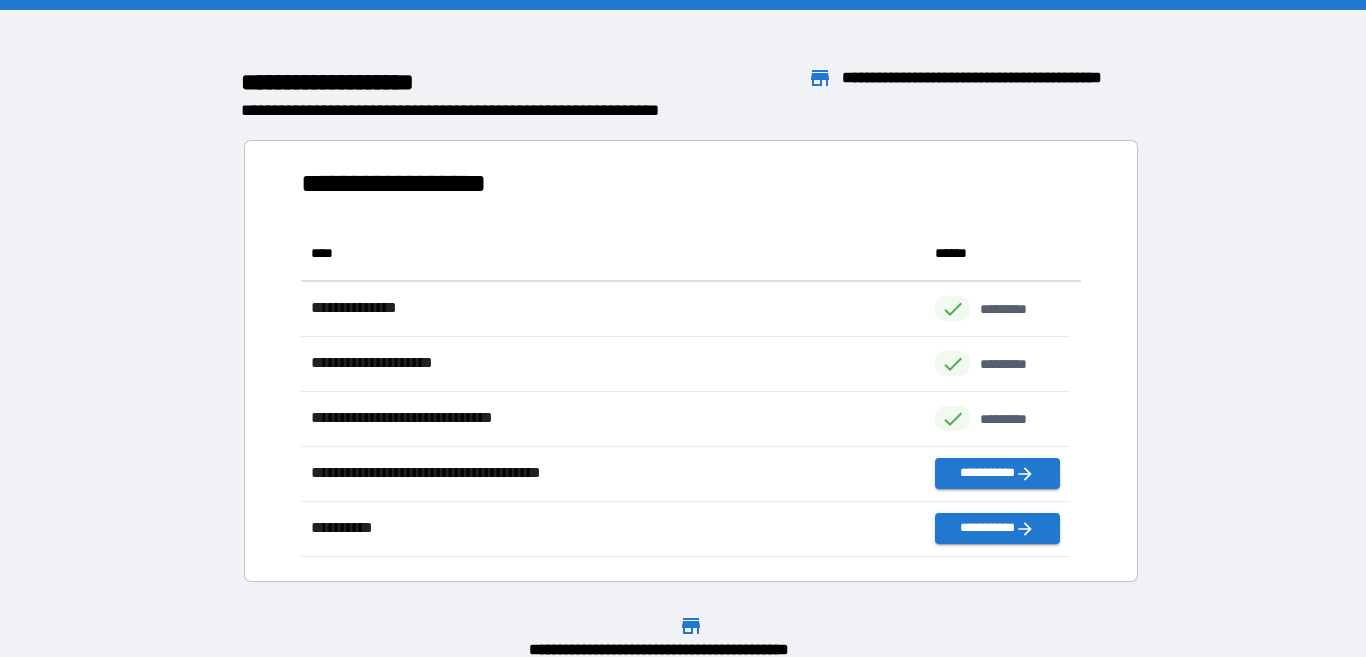 scroll, scrollTop: 314, scrollLeft: 753, axis: both 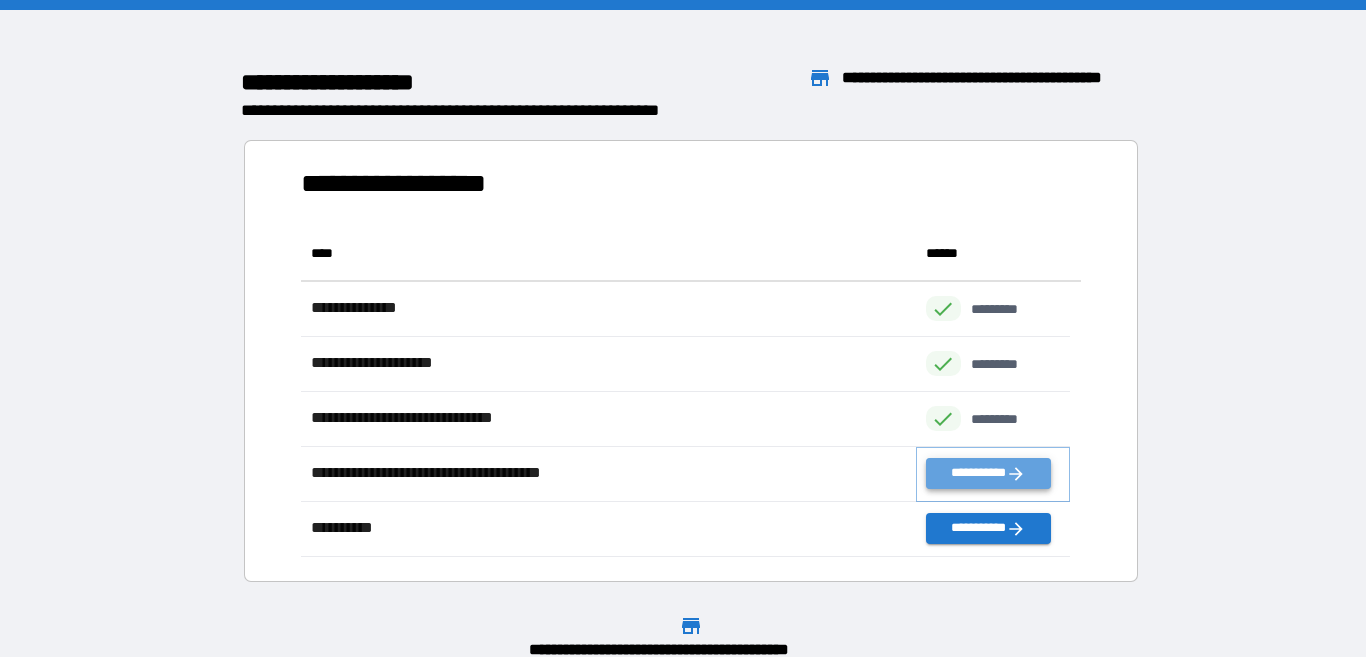 click on "**********" at bounding box center (988, 473) 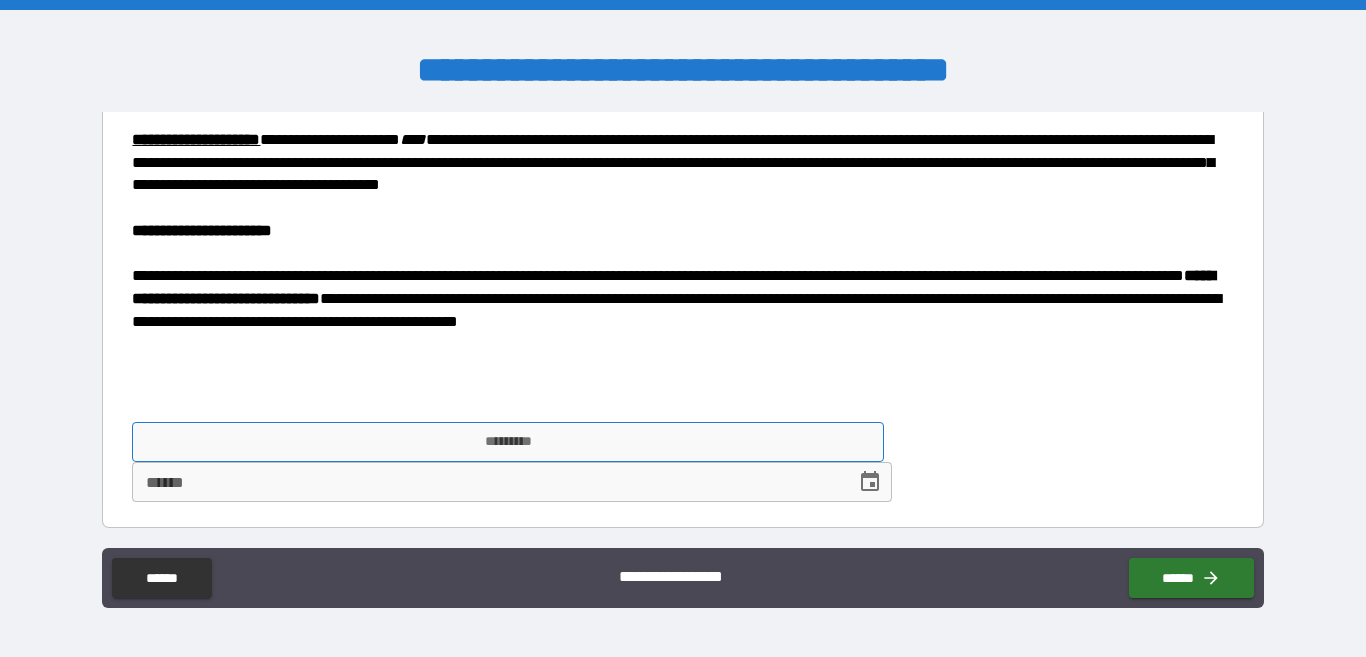 scroll, scrollTop: 916, scrollLeft: 0, axis: vertical 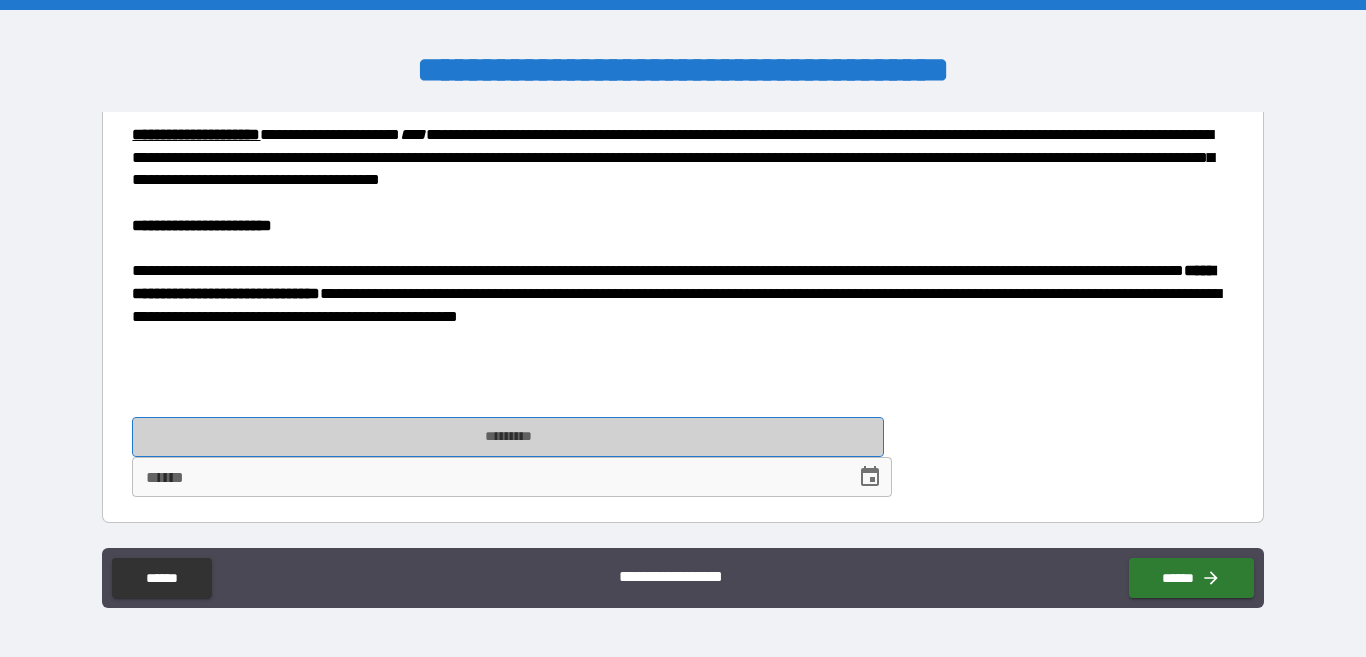 click on "*********" at bounding box center [508, 437] 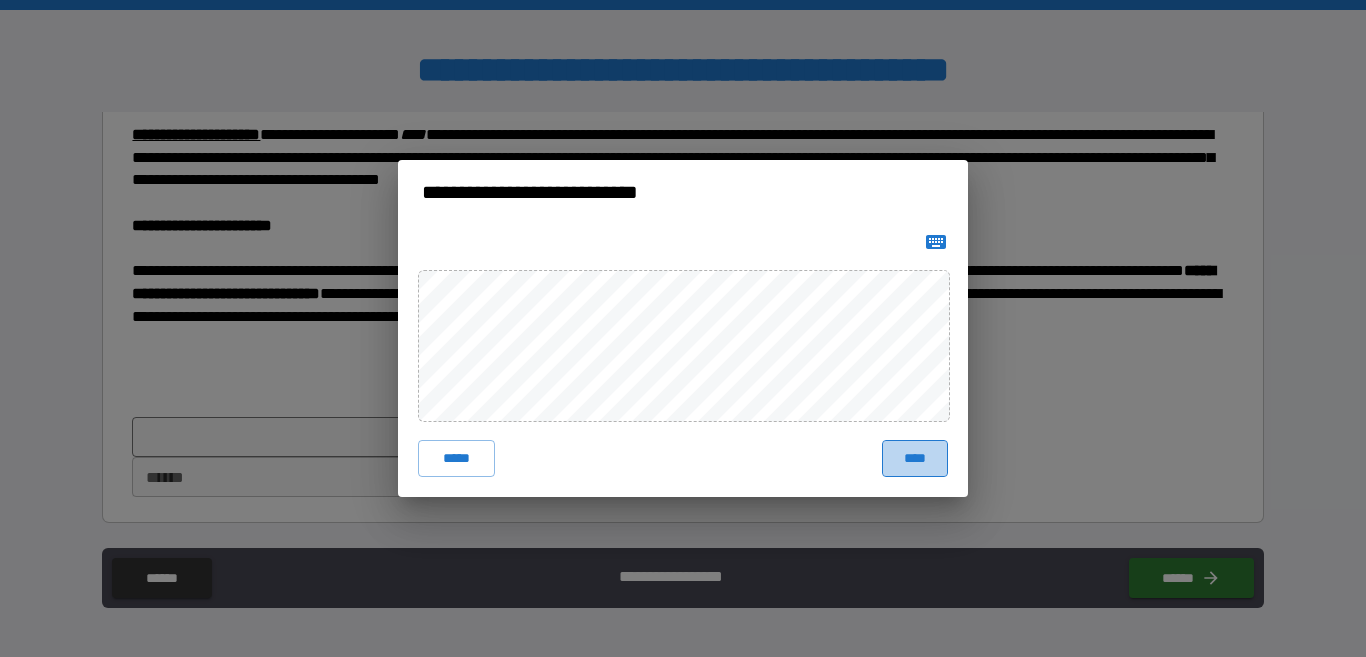 click on "****" at bounding box center [915, 458] 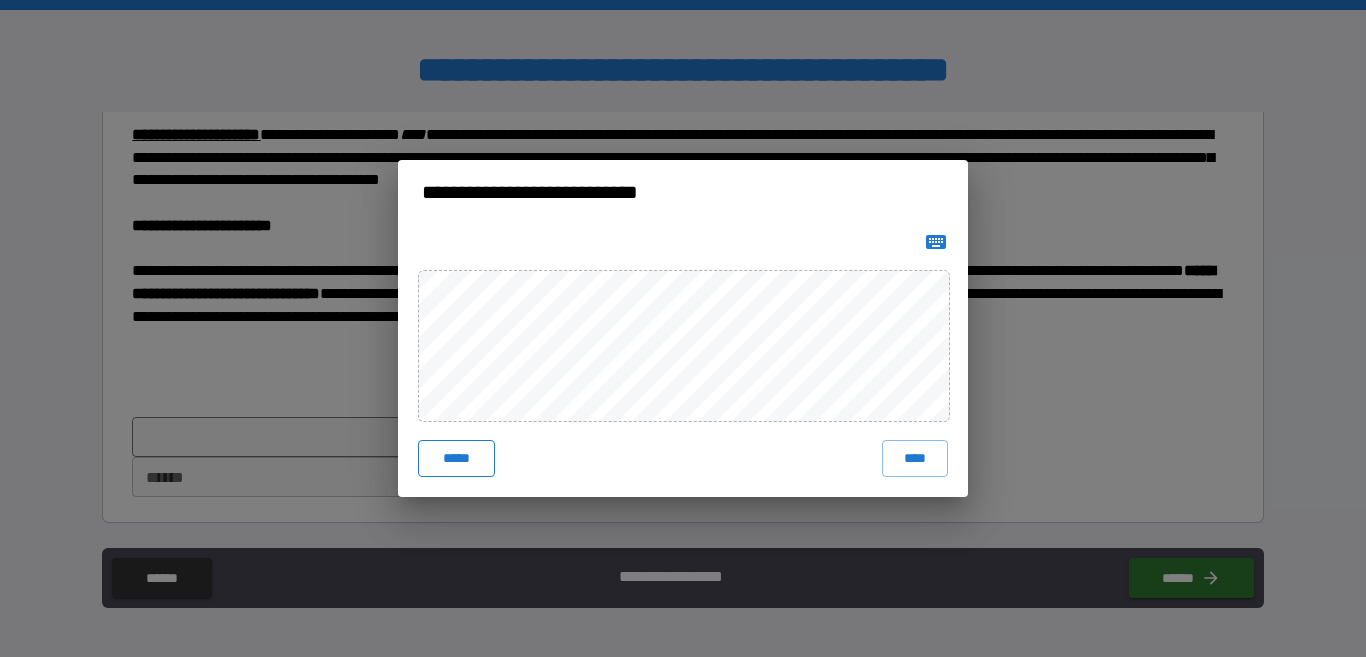 click on "*****" at bounding box center [456, 458] 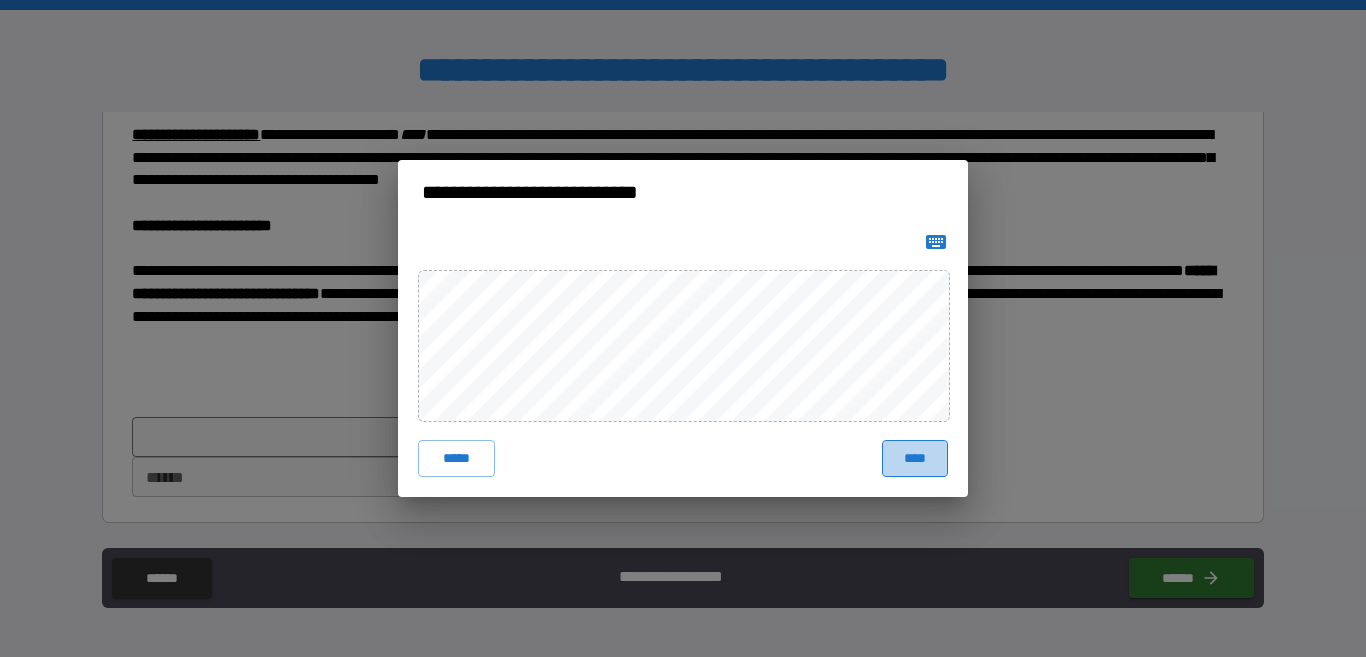 drag, startPoint x: 912, startPoint y: 459, endPoint x: 892, endPoint y: 449, distance: 22.36068 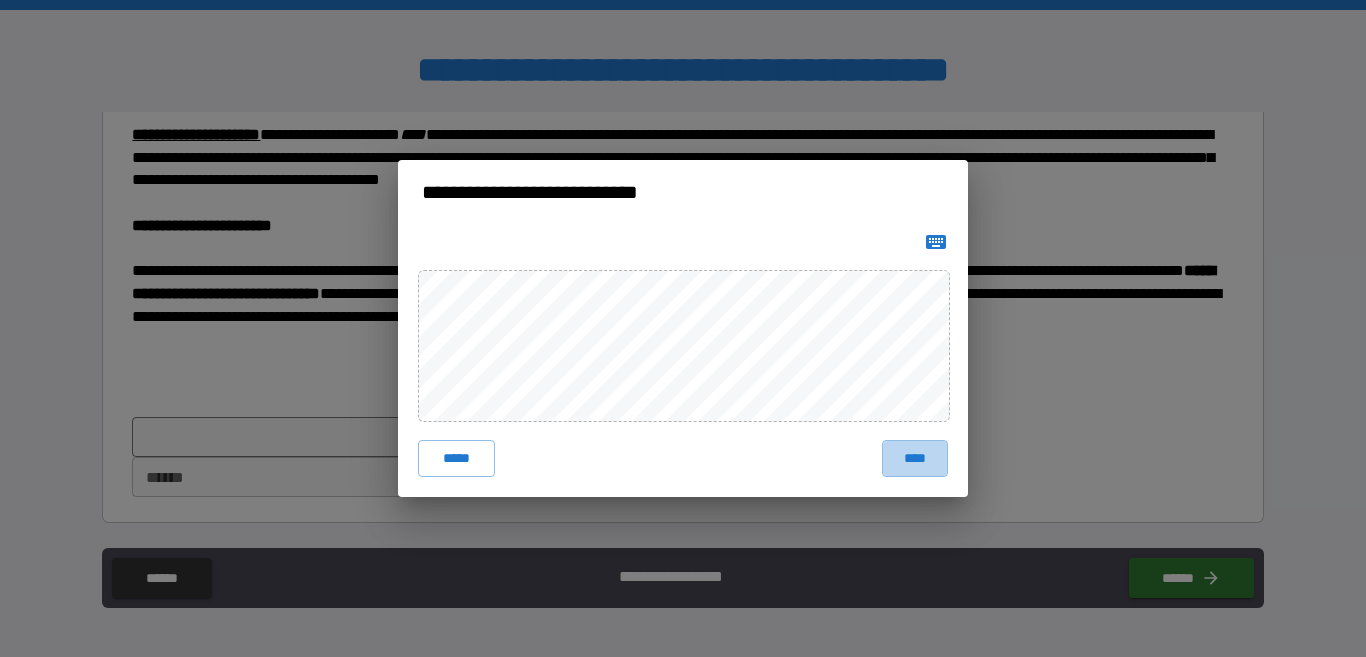 click on "****" at bounding box center [915, 458] 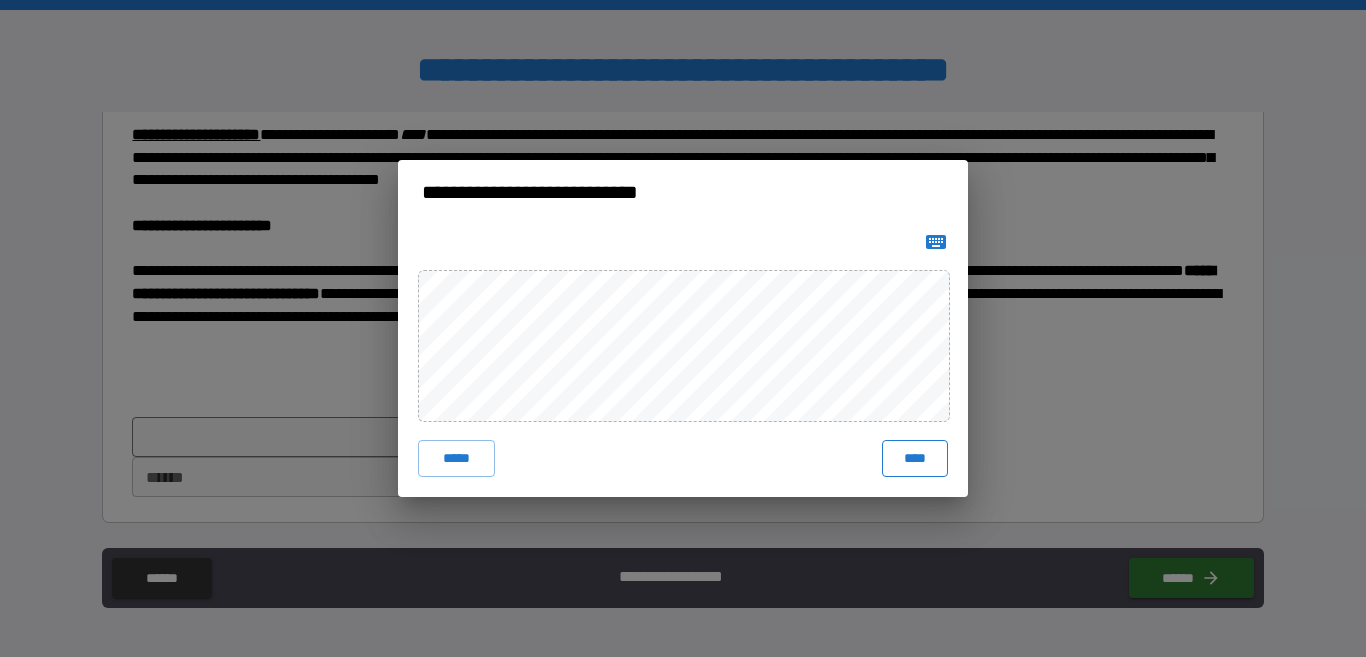 click on "****" at bounding box center (915, 458) 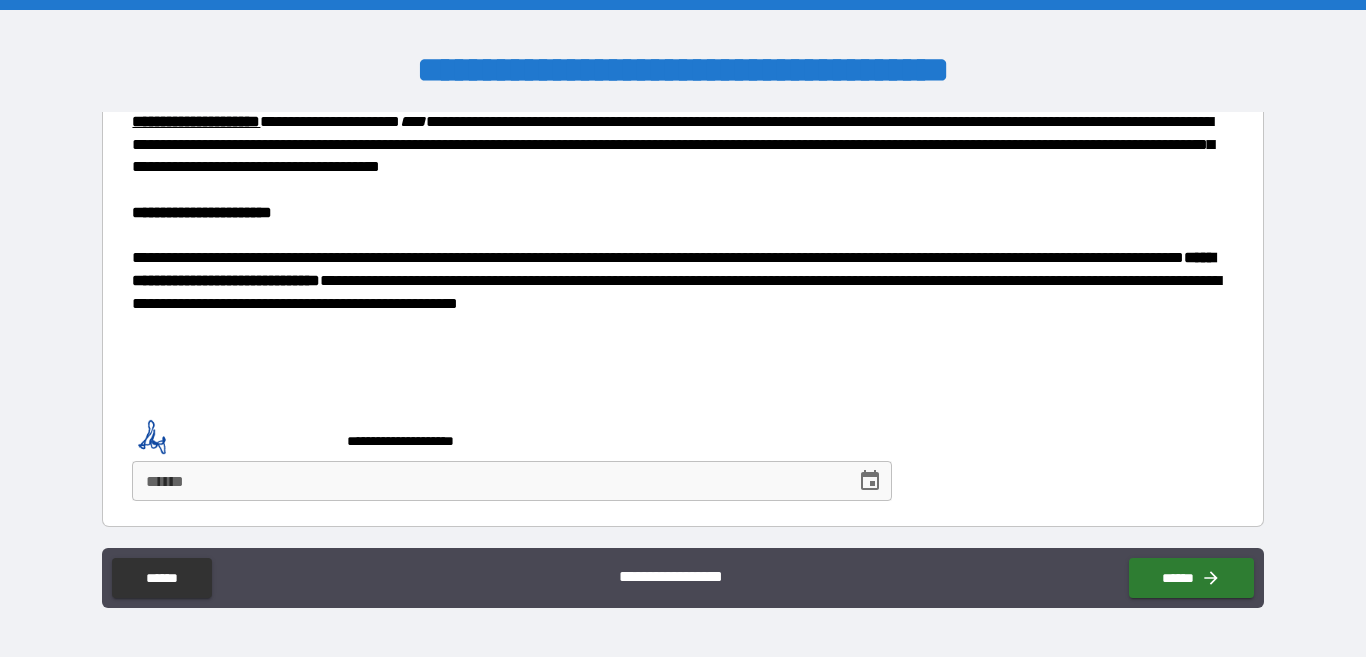 scroll, scrollTop: 933, scrollLeft: 0, axis: vertical 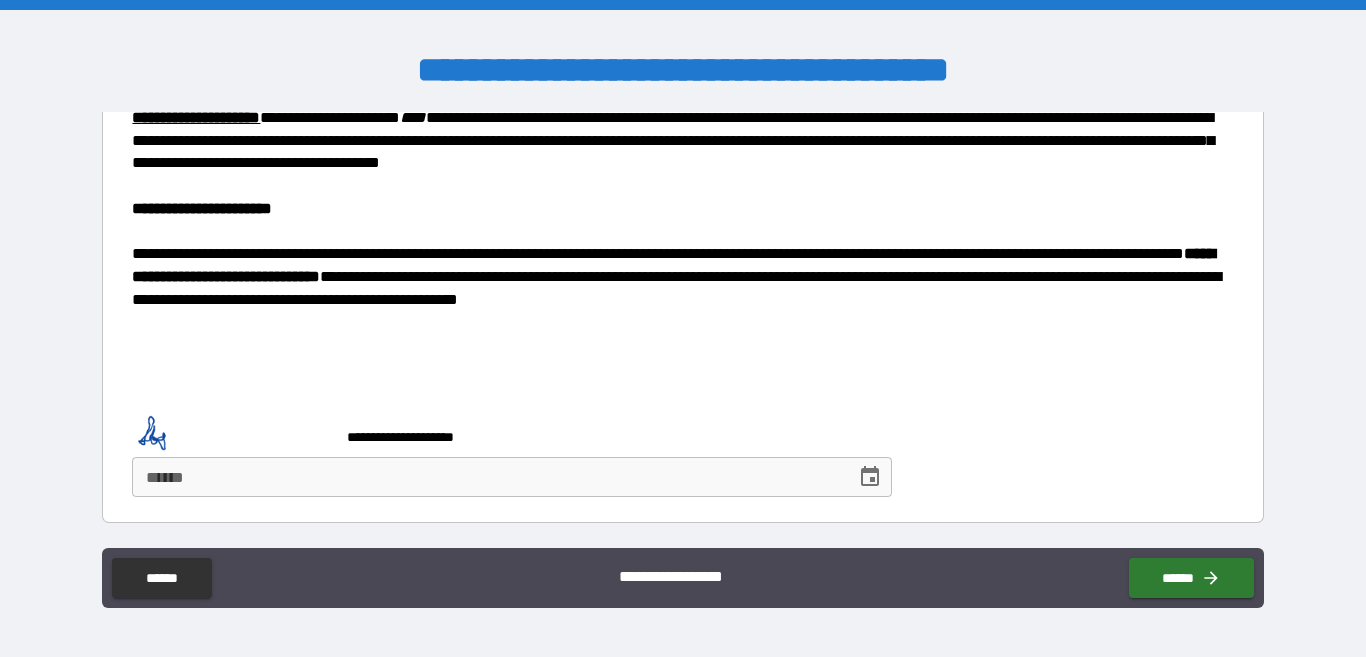 click at bounding box center [232, 428] 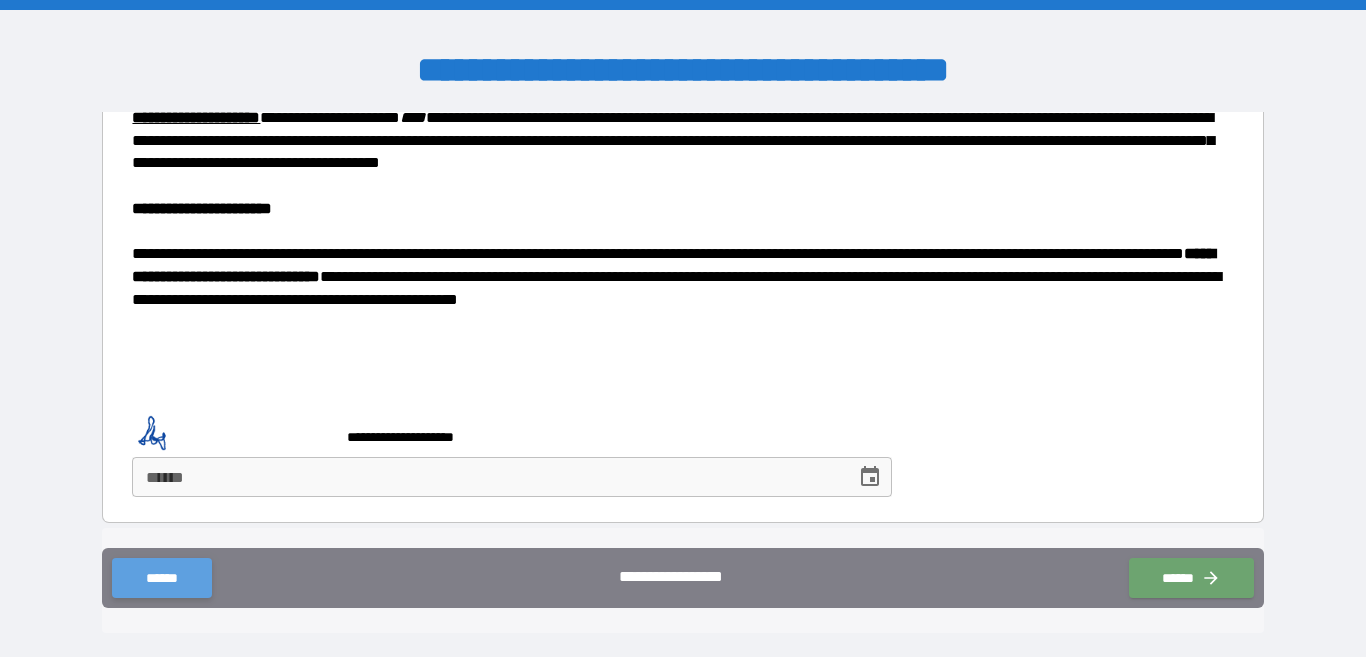 click on "******" at bounding box center [161, 578] 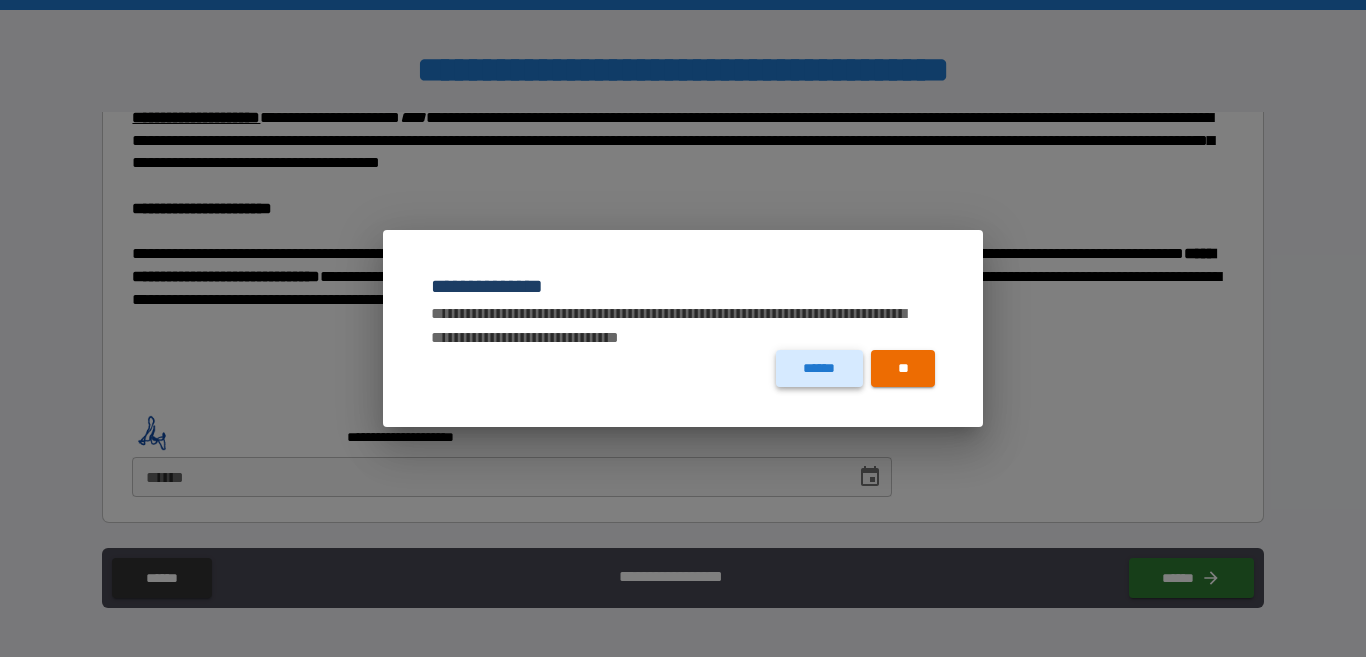click on "******" at bounding box center (819, 368) 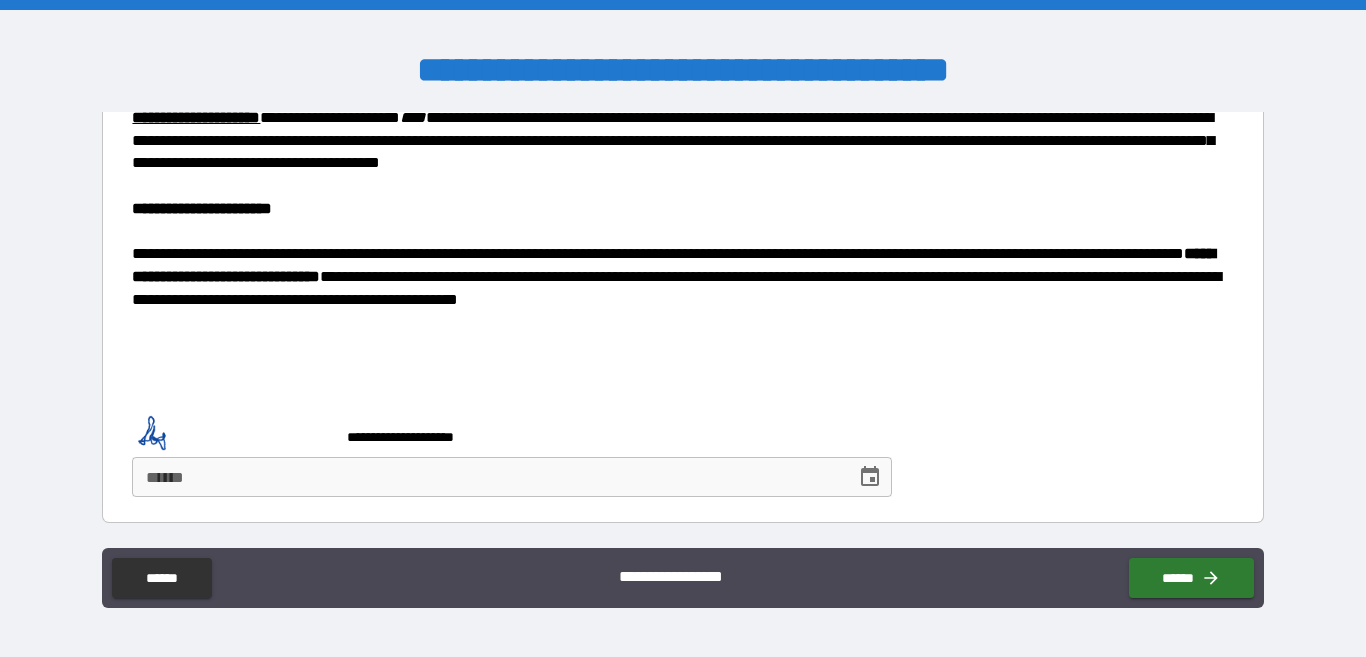 click at bounding box center [232, 428] 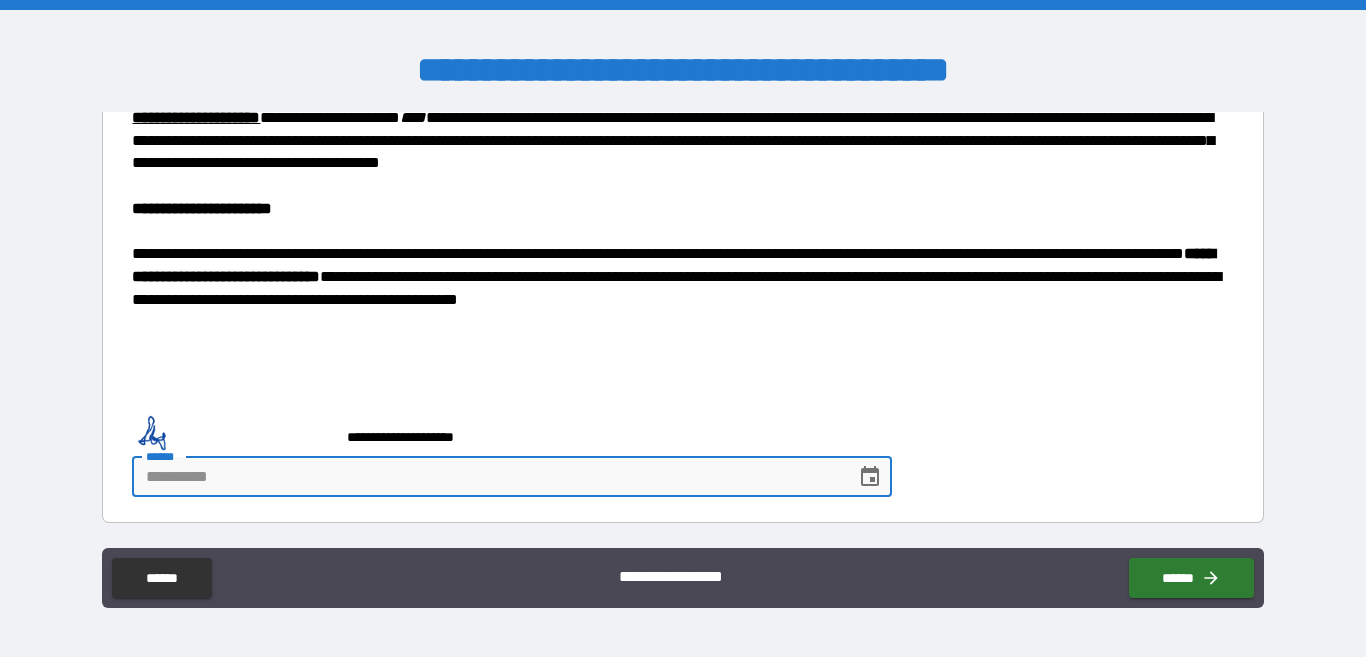 click on "****   *" at bounding box center [487, 477] 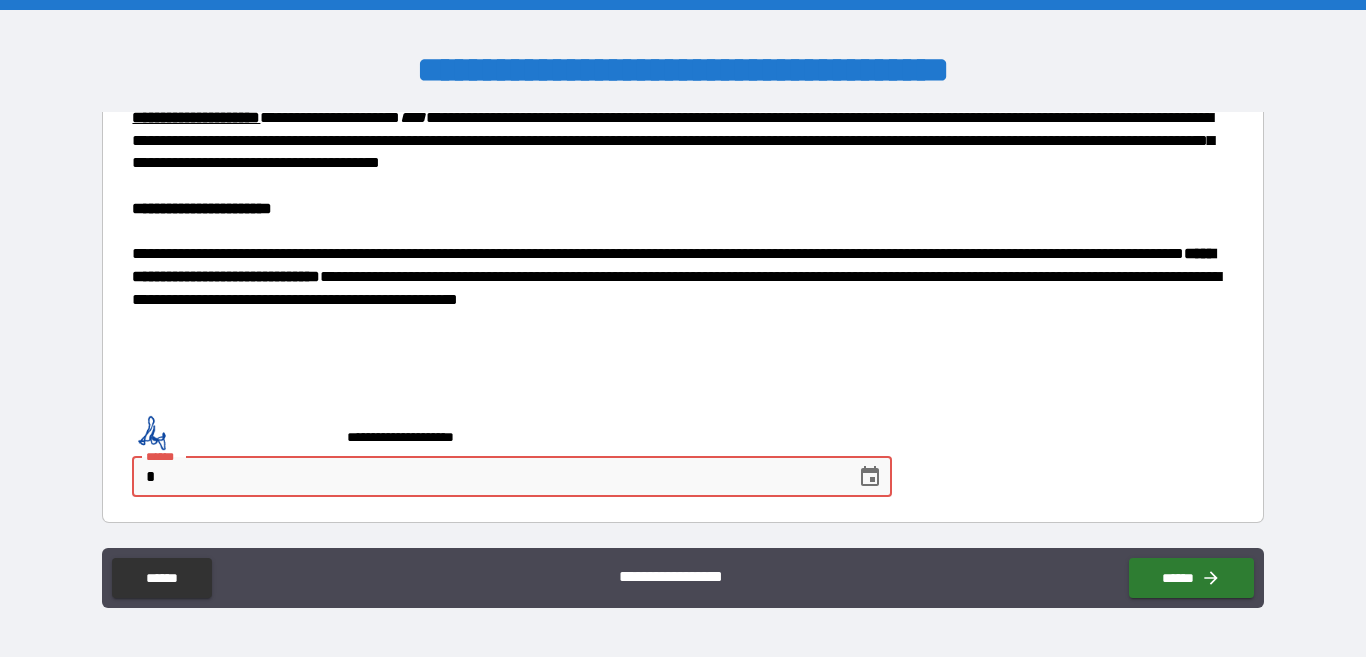 click on "*" at bounding box center (487, 477) 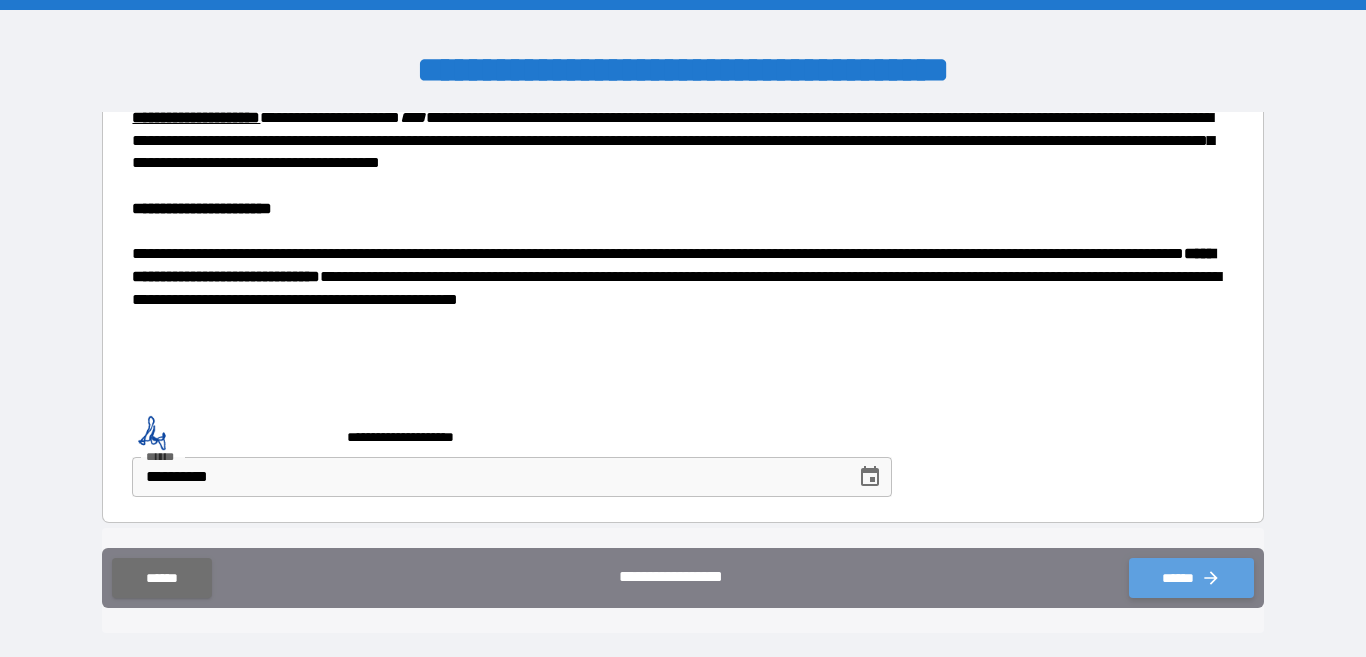 click on "******" at bounding box center [1191, 578] 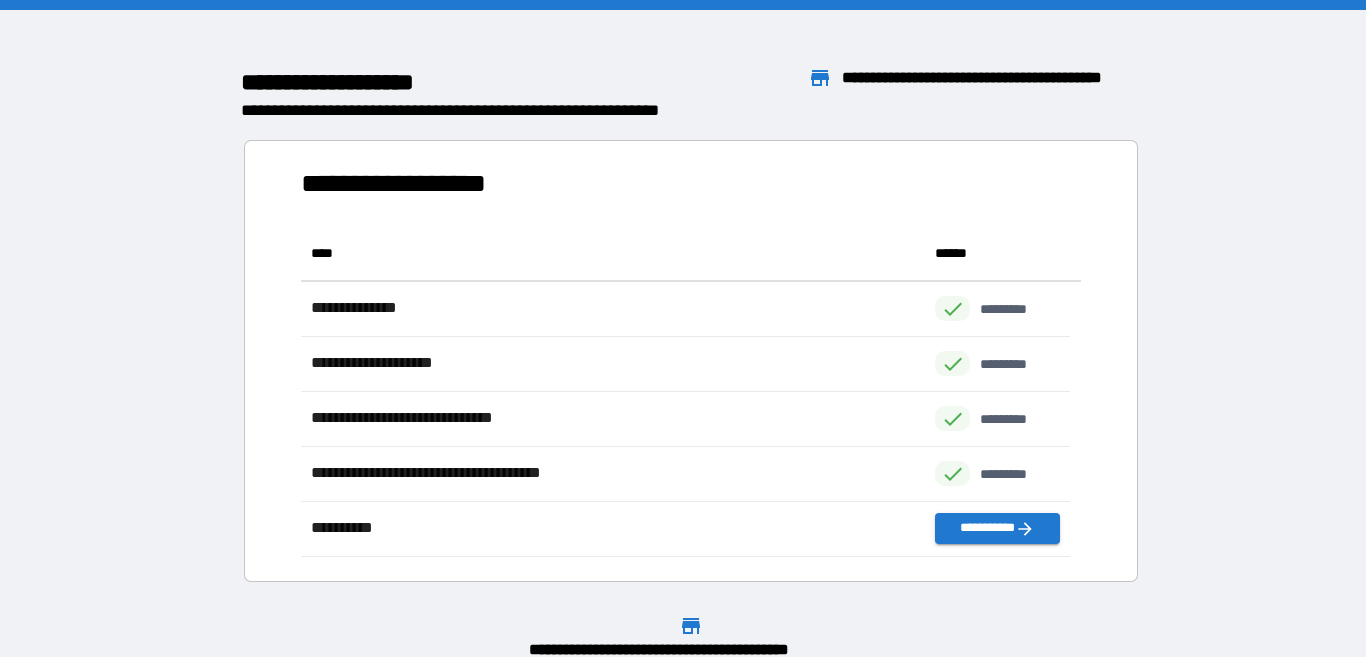 scroll, scrollTop: 314, scrollLeft: 753, axis: both 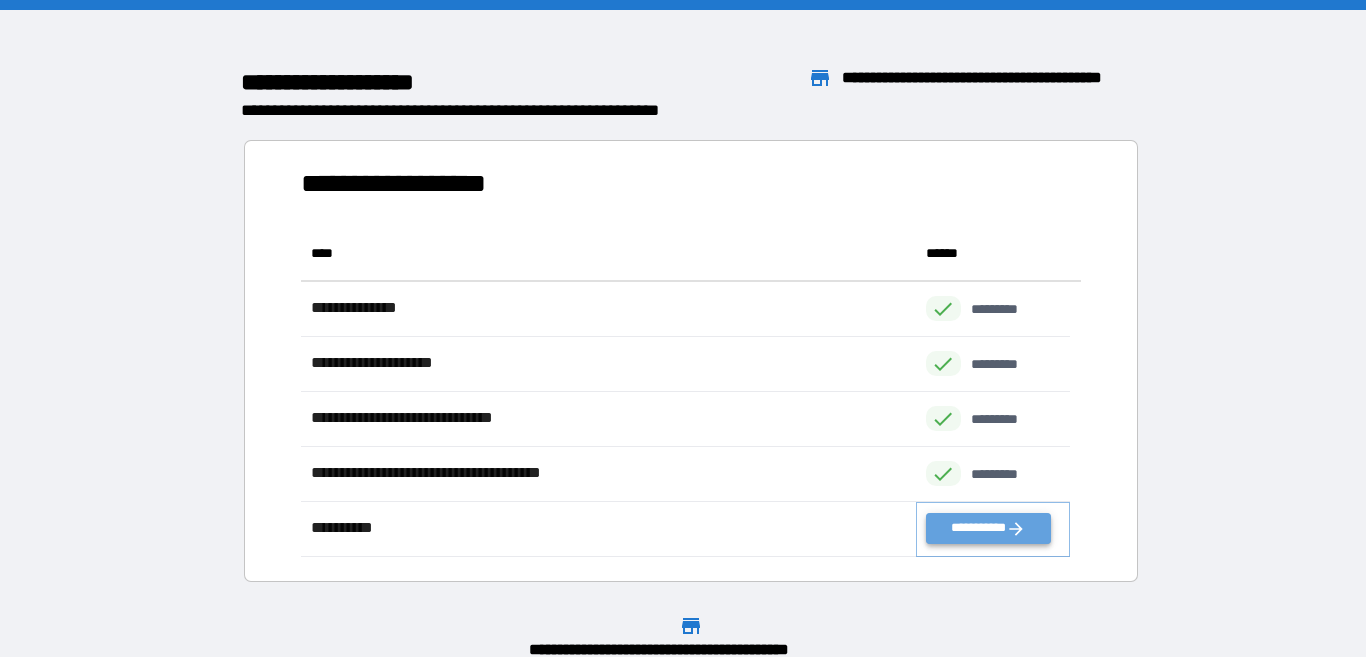 click on "**********" at bounding box center (988, 528) 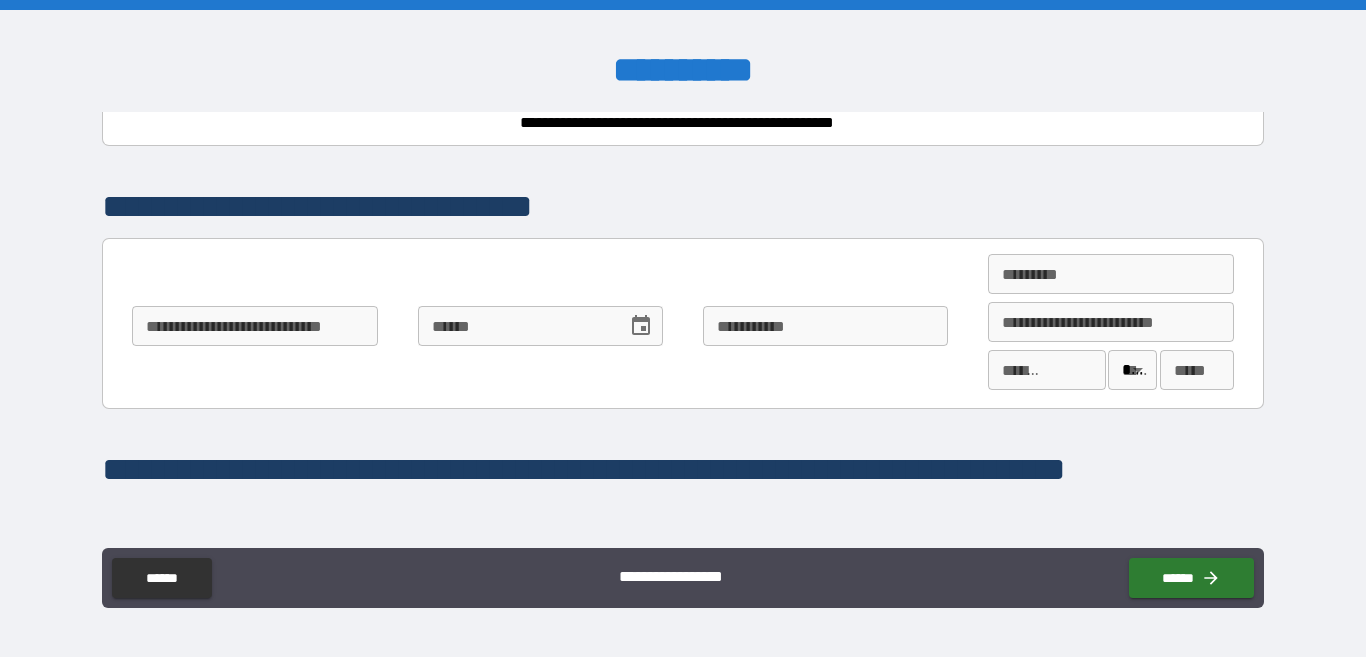 scroll, scrollTop: 400, scrollLeft: 0, axis: vertical 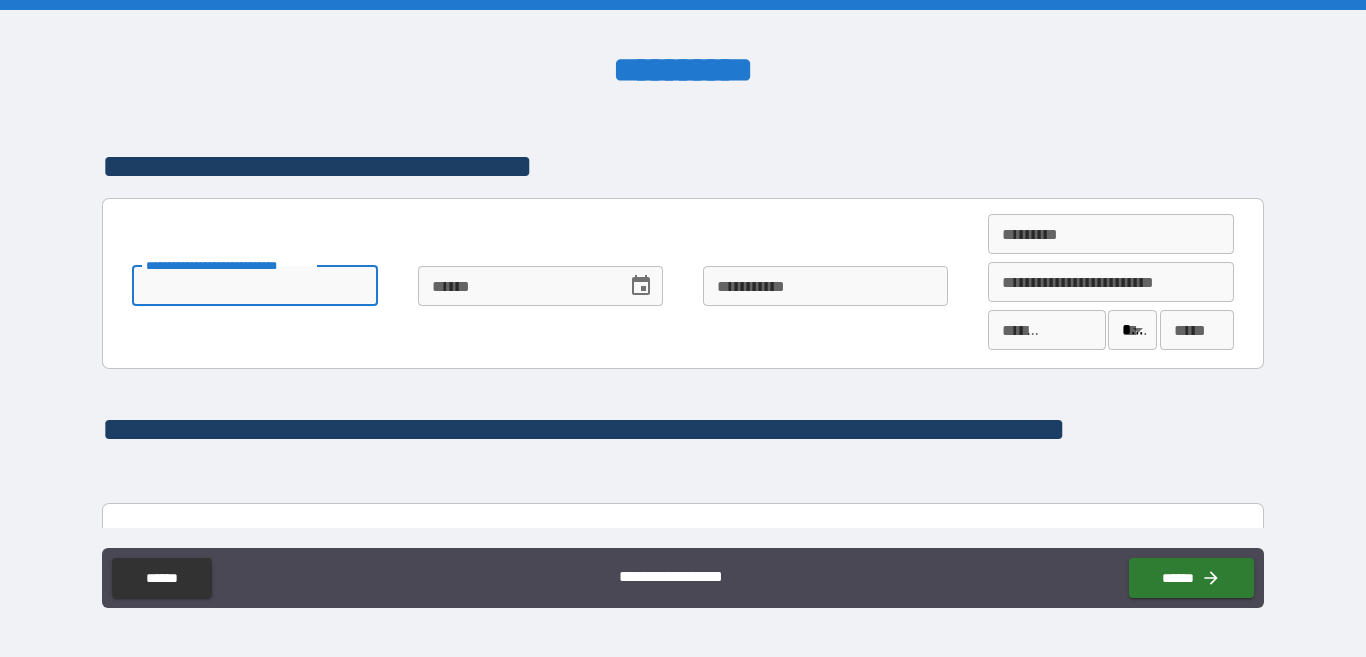 click on "**********" at bounding box center (255, 286) 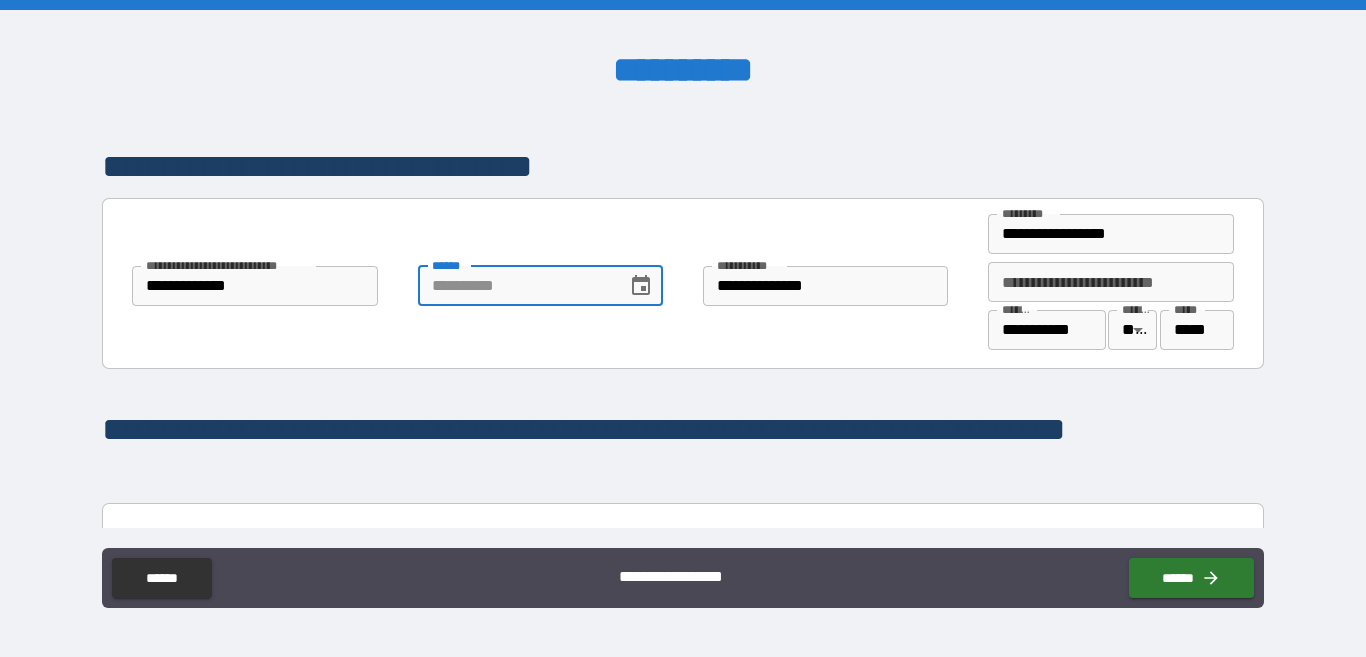 click on "****   *" at bounding box center [516, 286] 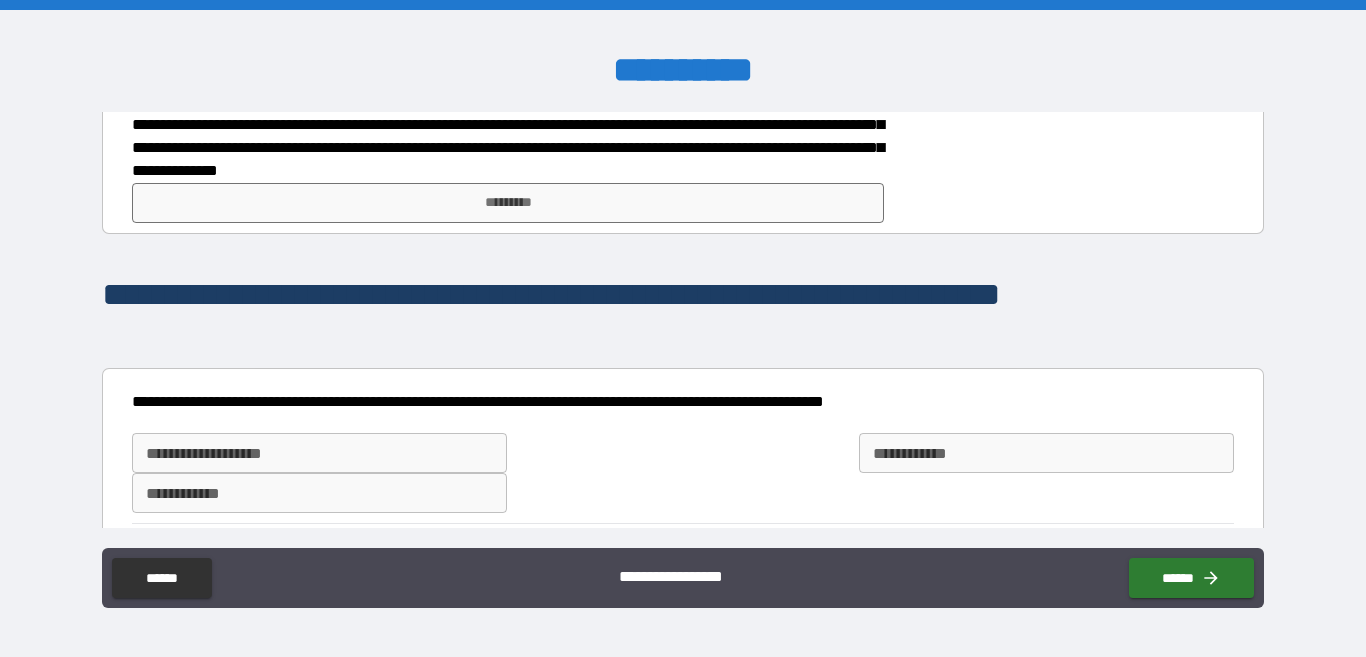 scroll, scrollTop: 800, scrollLeft: 0, axis: vertical 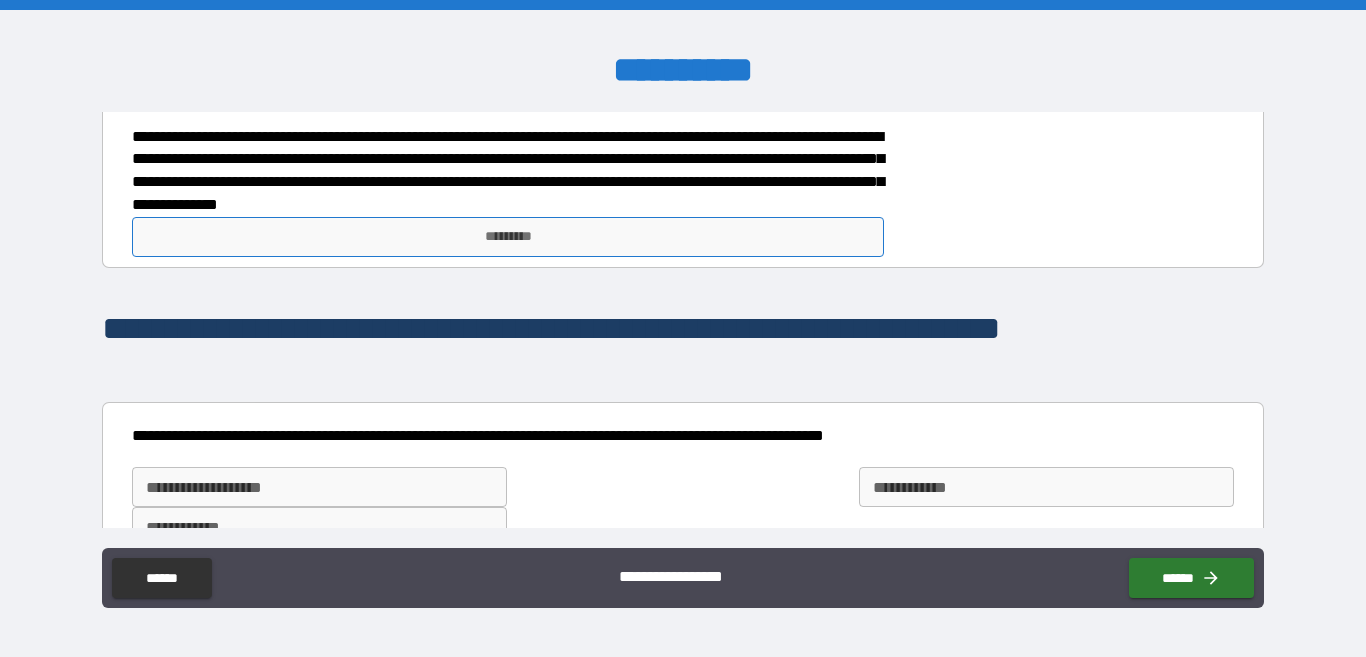 click on "*********" at bounding box center [508, 237] 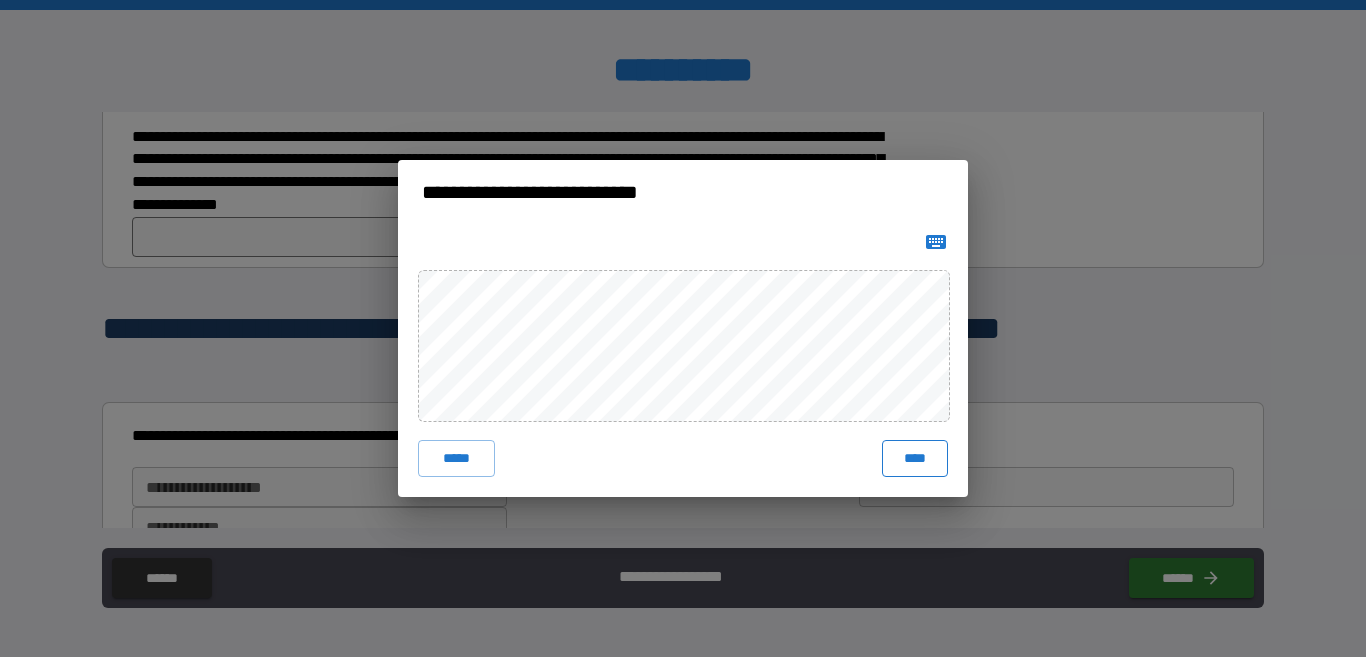 click on "****" at bounding box center (915, 458) 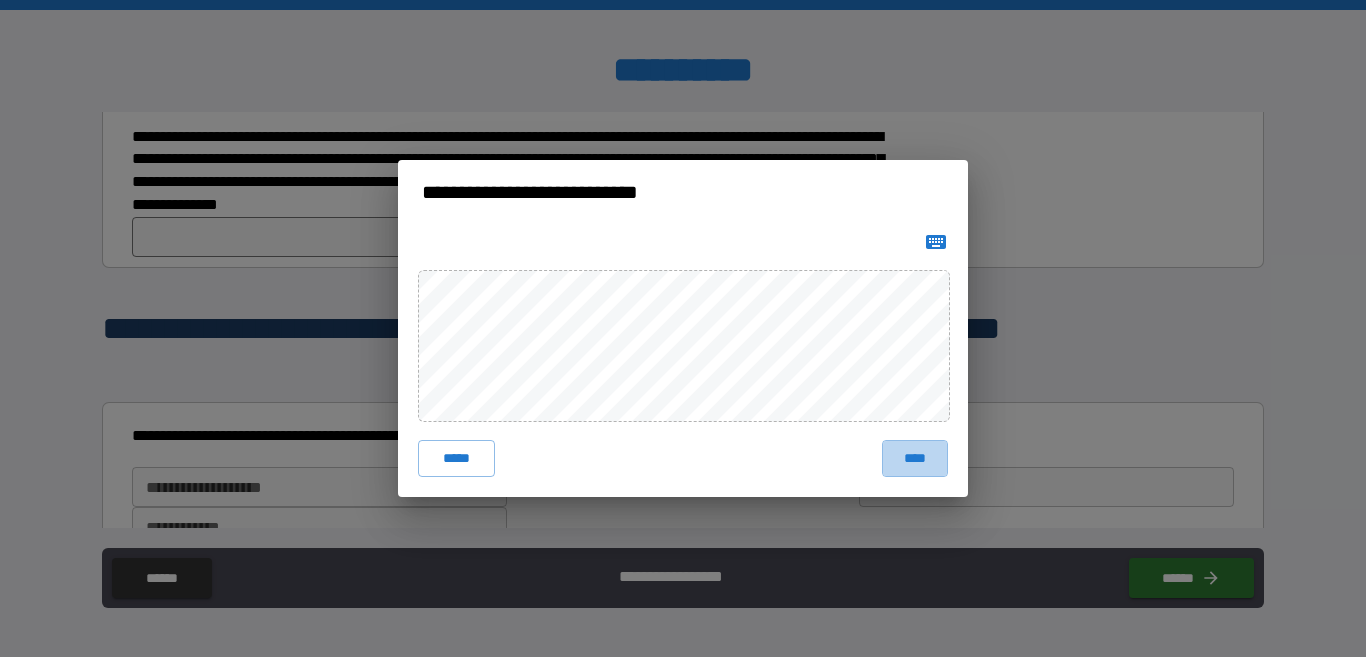 click on "****" at bounding box center [915, 458] 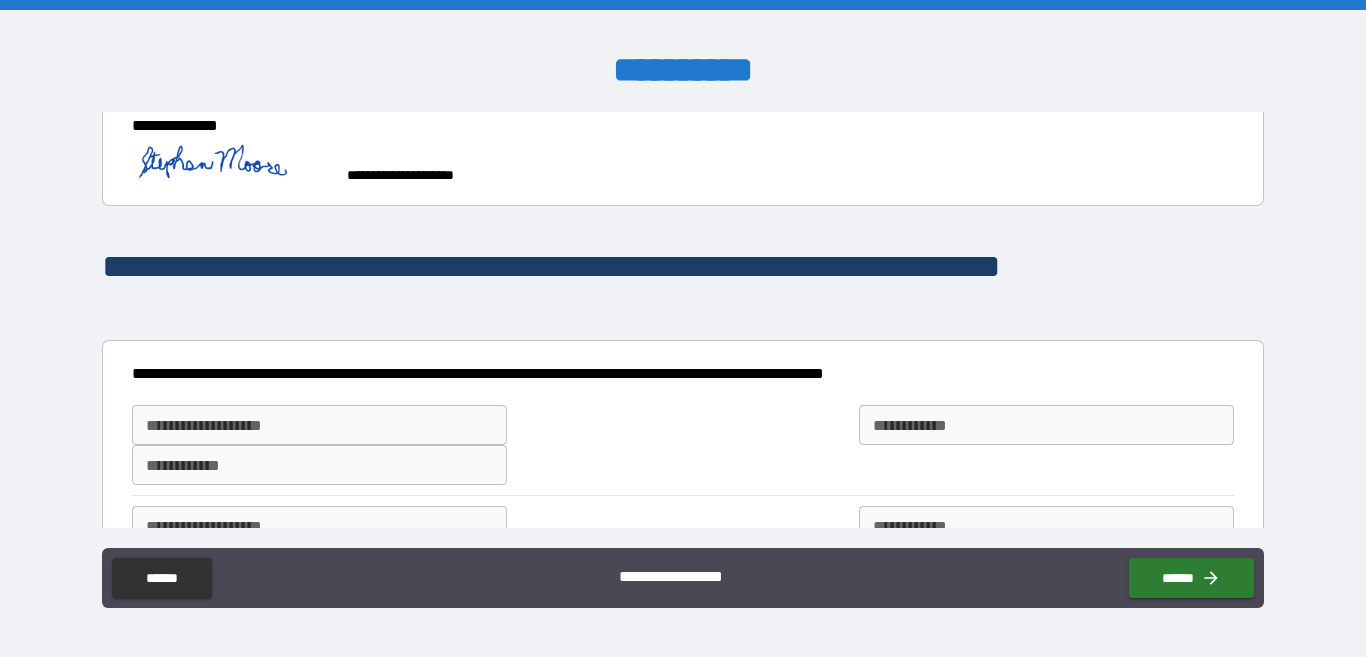 scroll, scrollTop: 900, scrollLeft: 0, axis: vertical 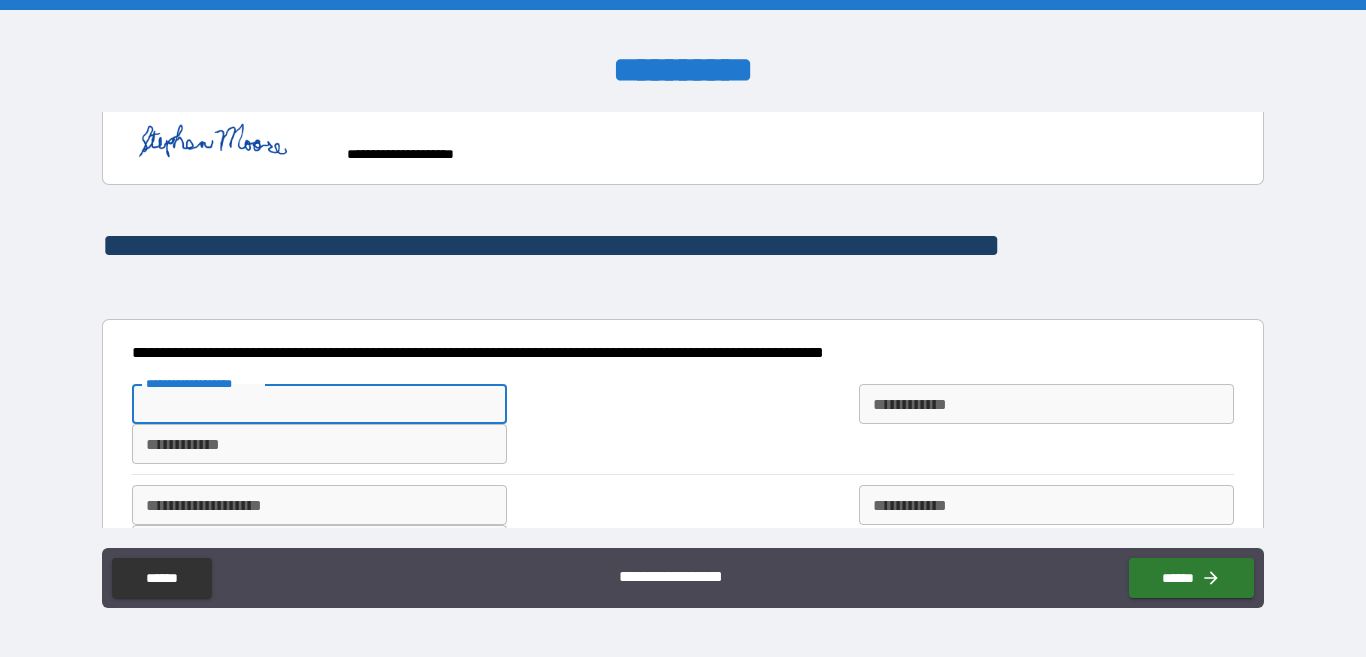 click on "**********" at bounding box center (319, 404) 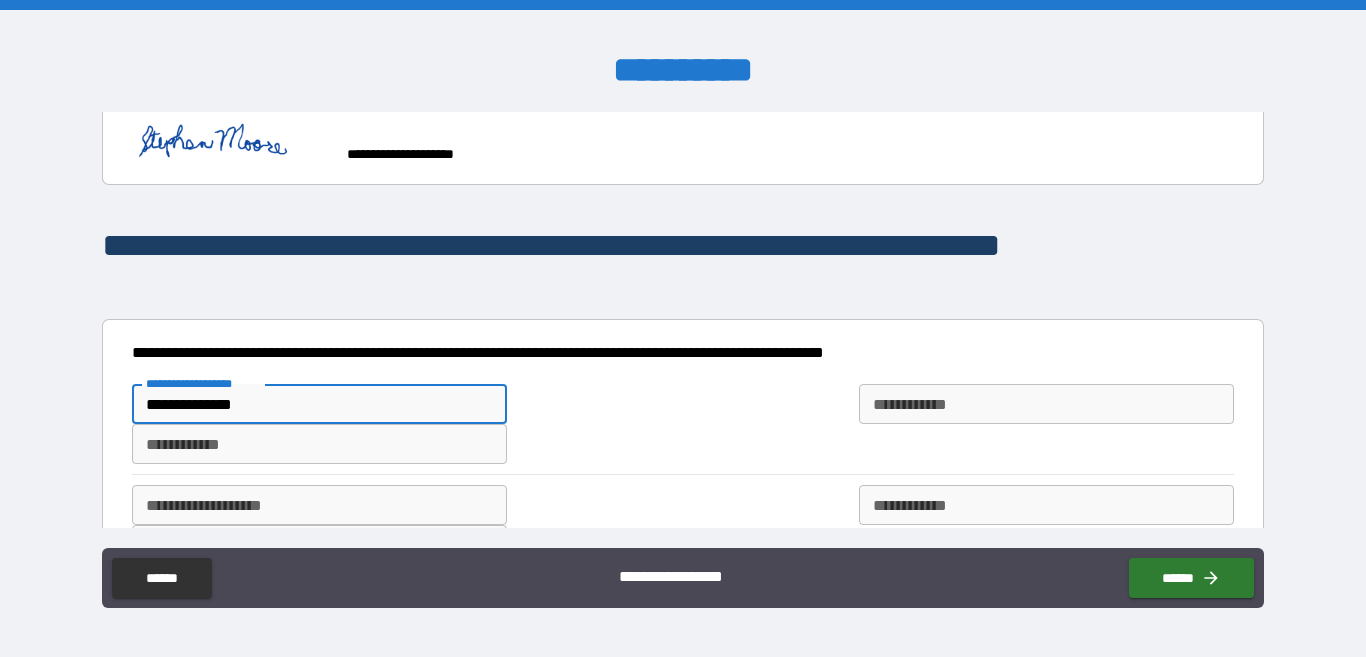 click on "**********" at bounding box center [319, 444] 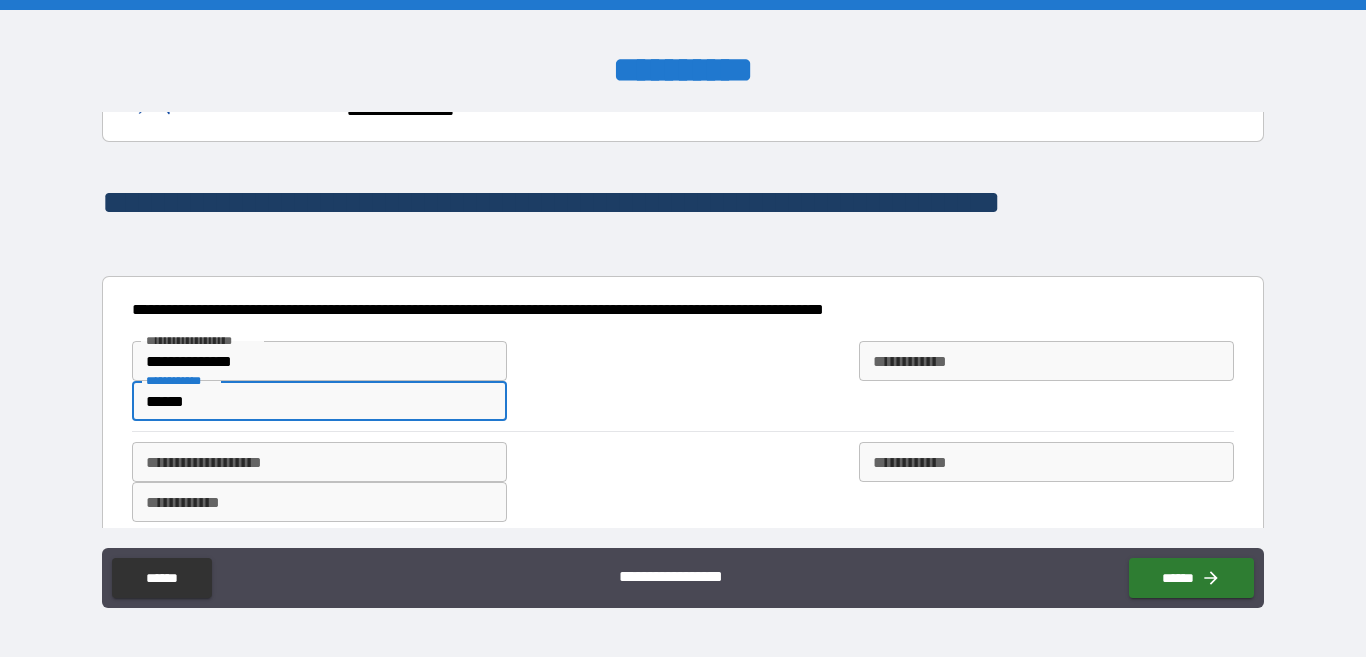 scroll, scrollTop: 1000, scrollLeft: 0, axis: vertical 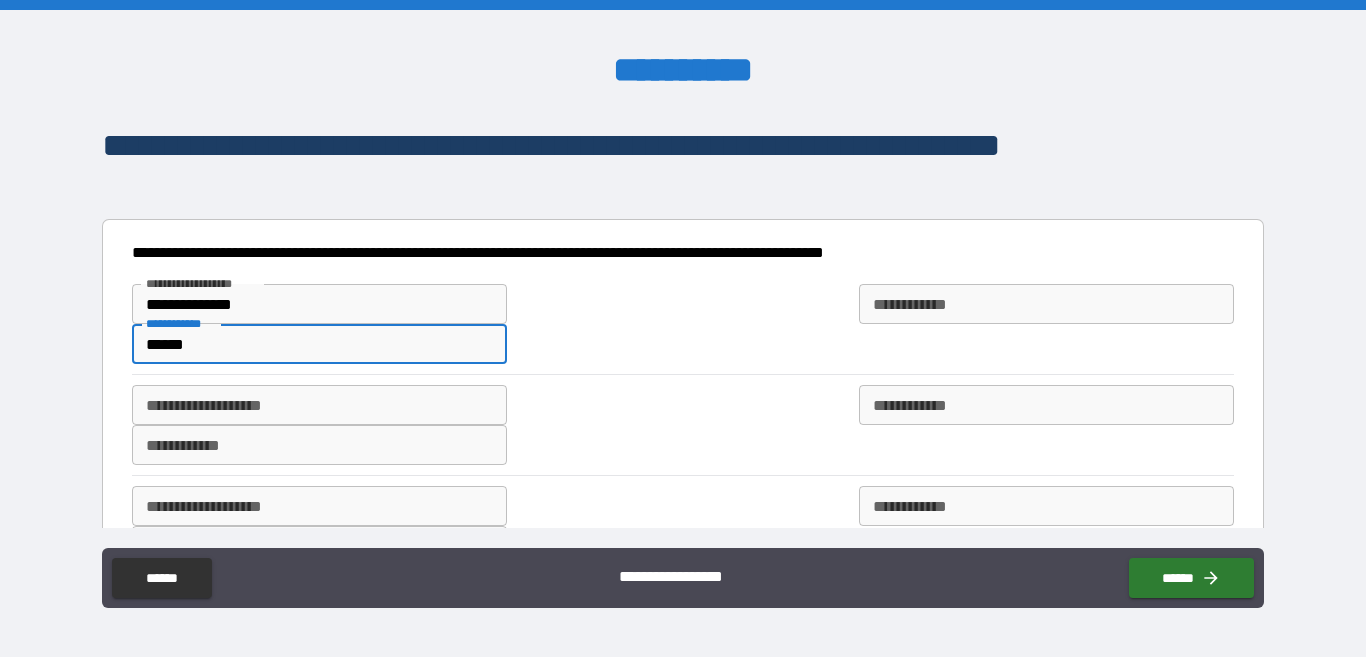 click on "**********" at bounding box center [319, 405] 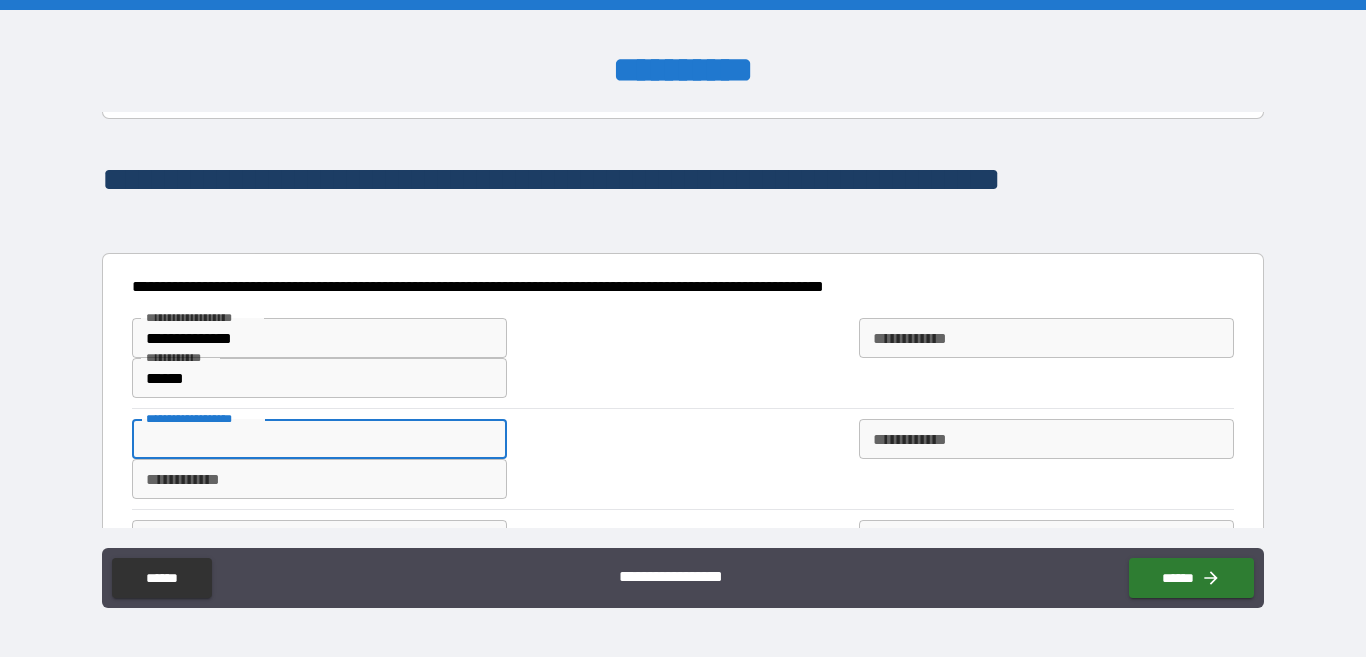 scroll, scrollTop: 1000, scrollLeft: 0, axis: vertical 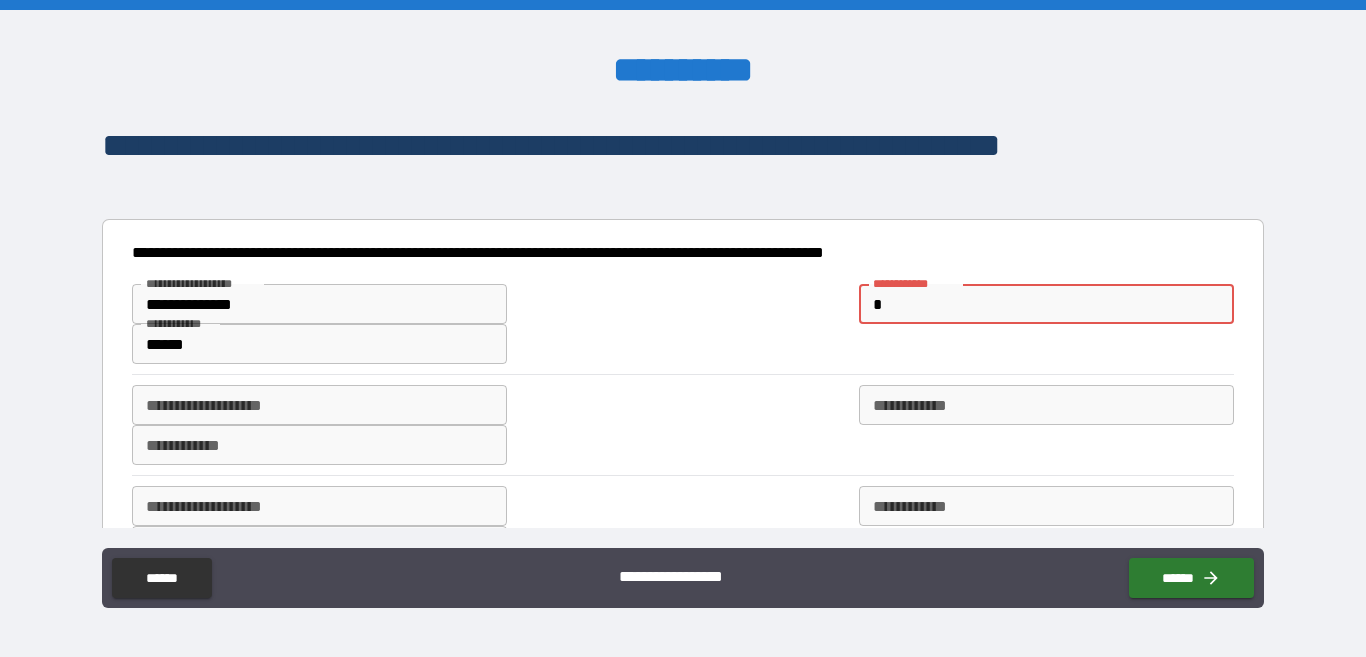 click on "*" at bounding box center [1046, 304] 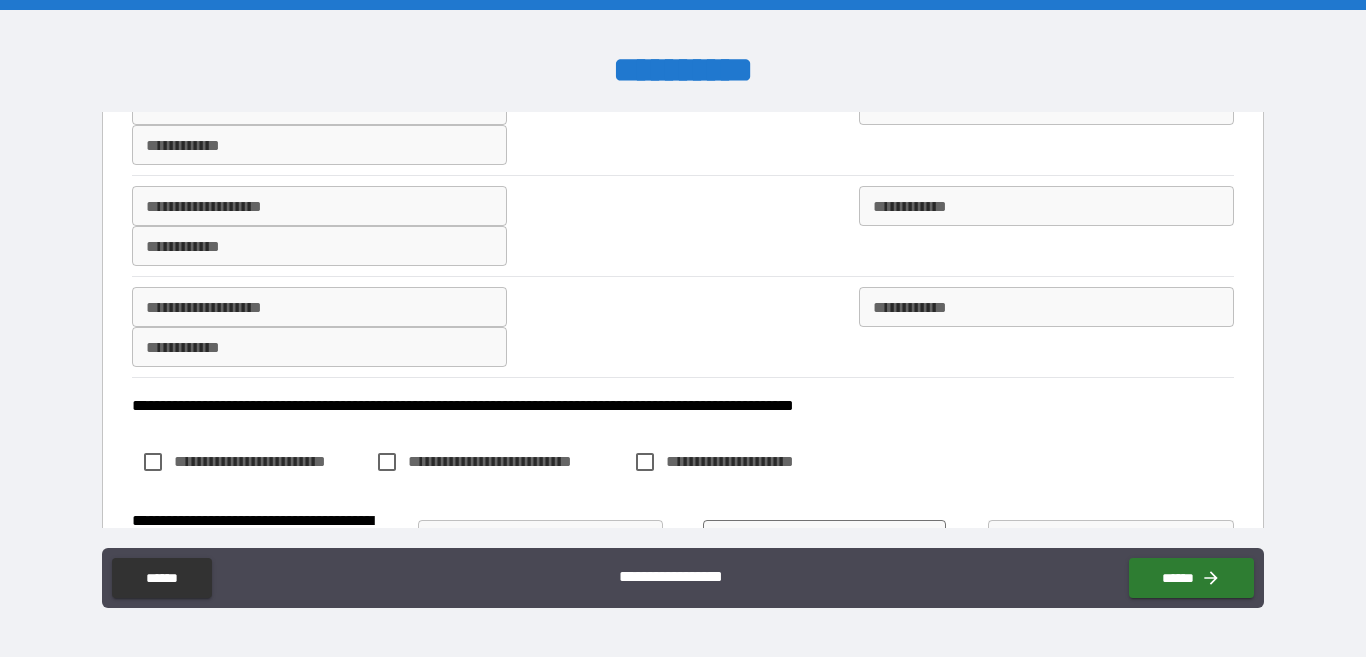 scroll, scrollTop: 1381, scrollLeft: 0, axis: vertical 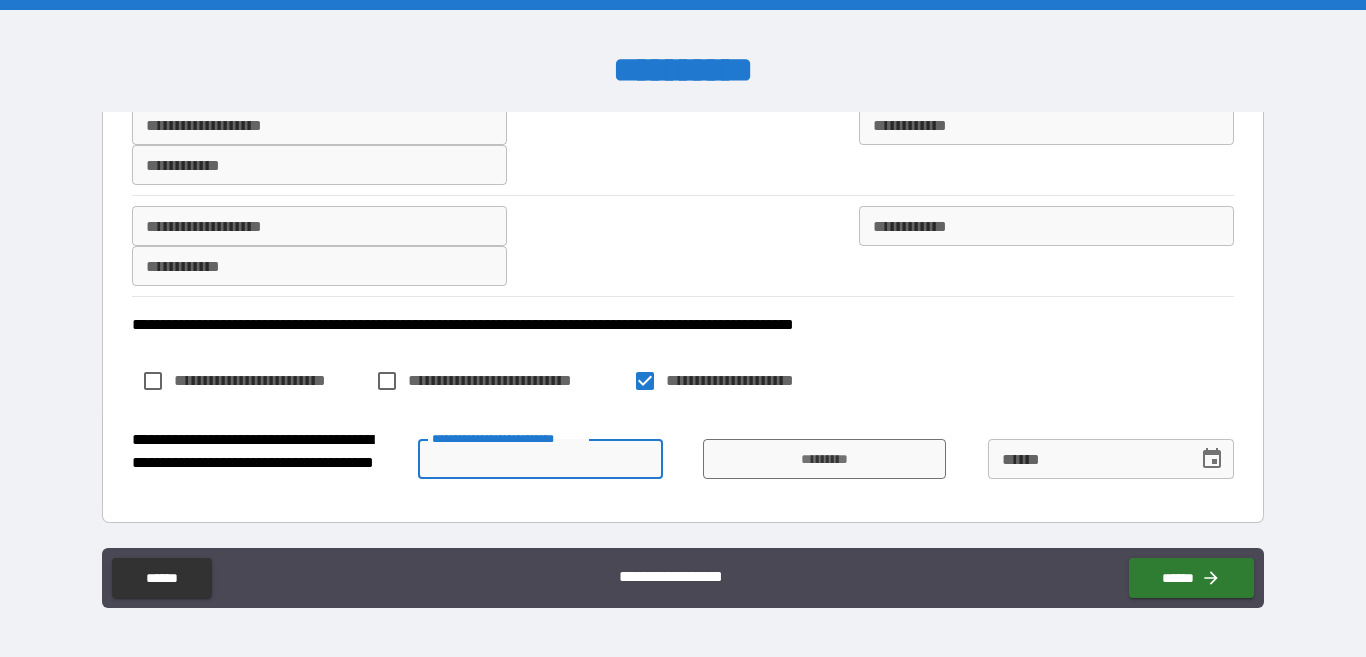 click on "**********" at bounding box center (541, 459) 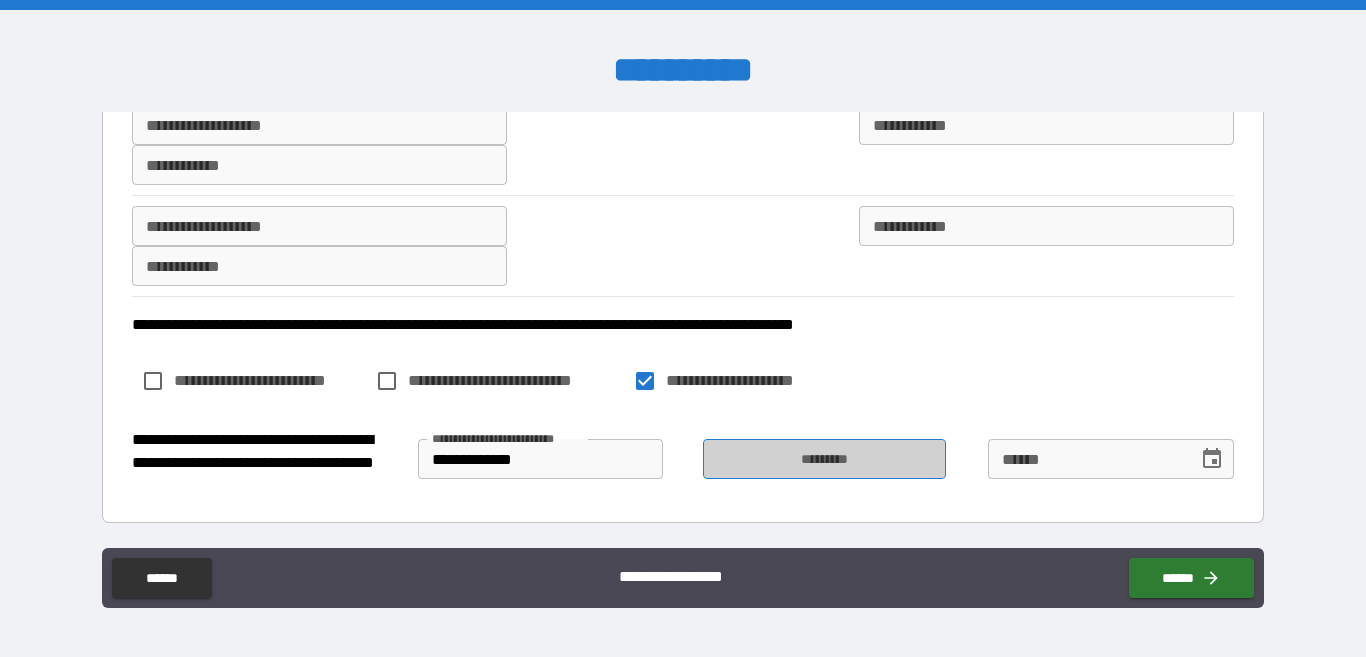 click on "*********" at bounding box center (824, 459) 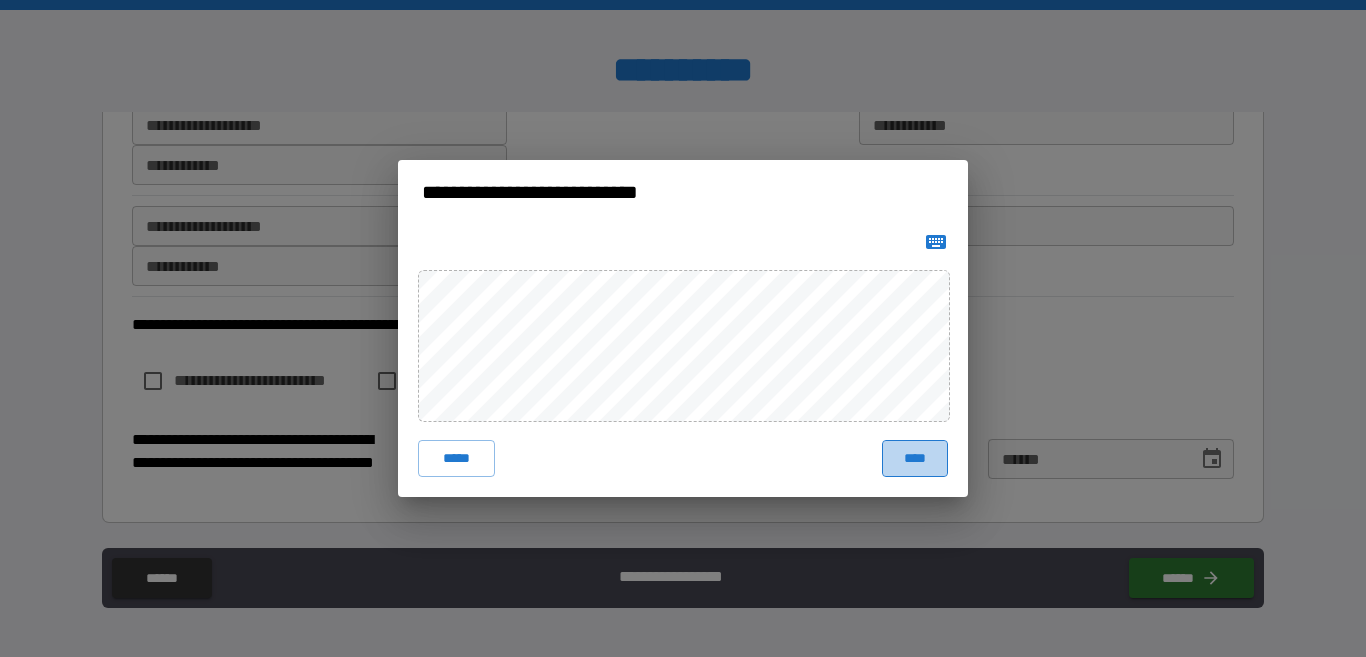click on "****" at bounding box center (915, 458) 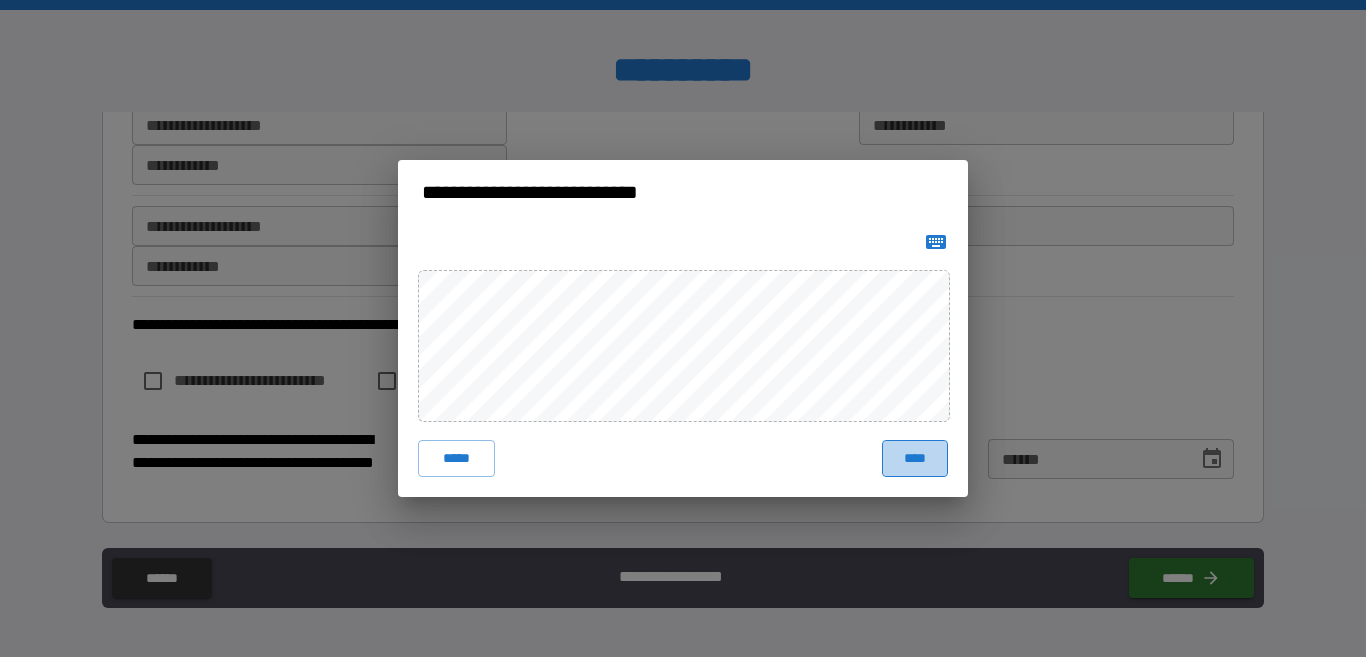 click on "****" at bounding box center [915, 458] 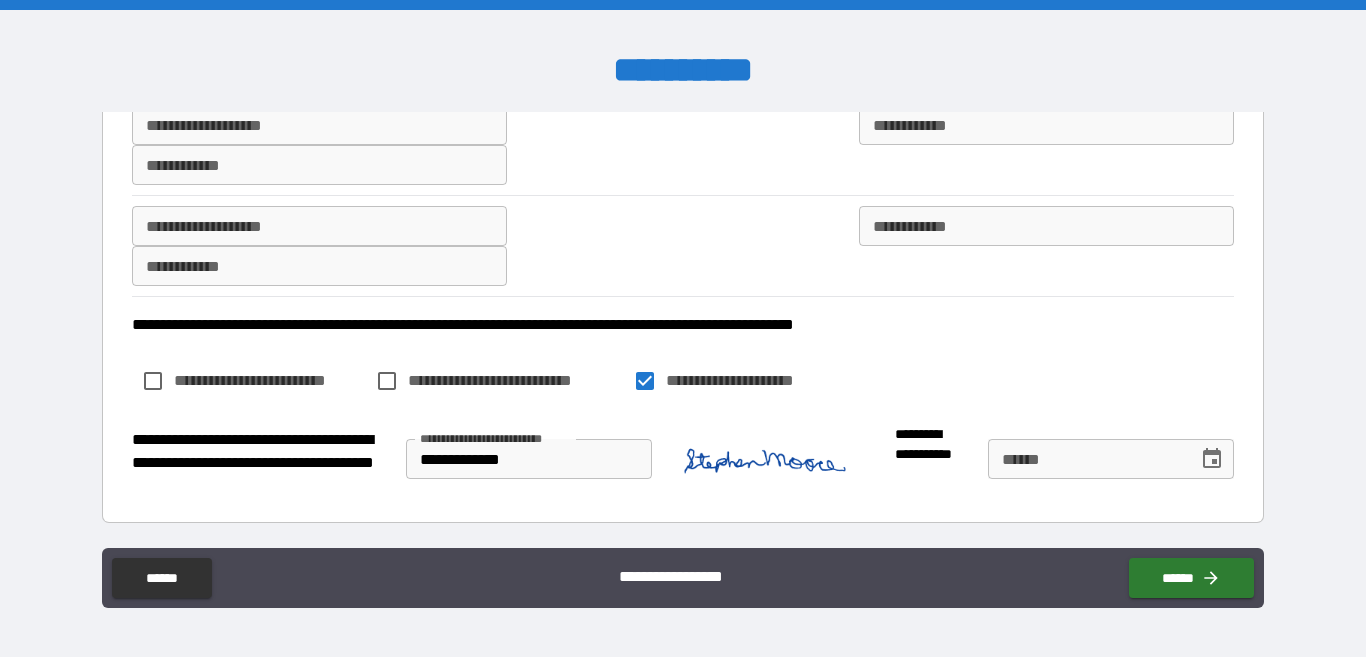 click on "****   *" at bounding box center [1086, 459] 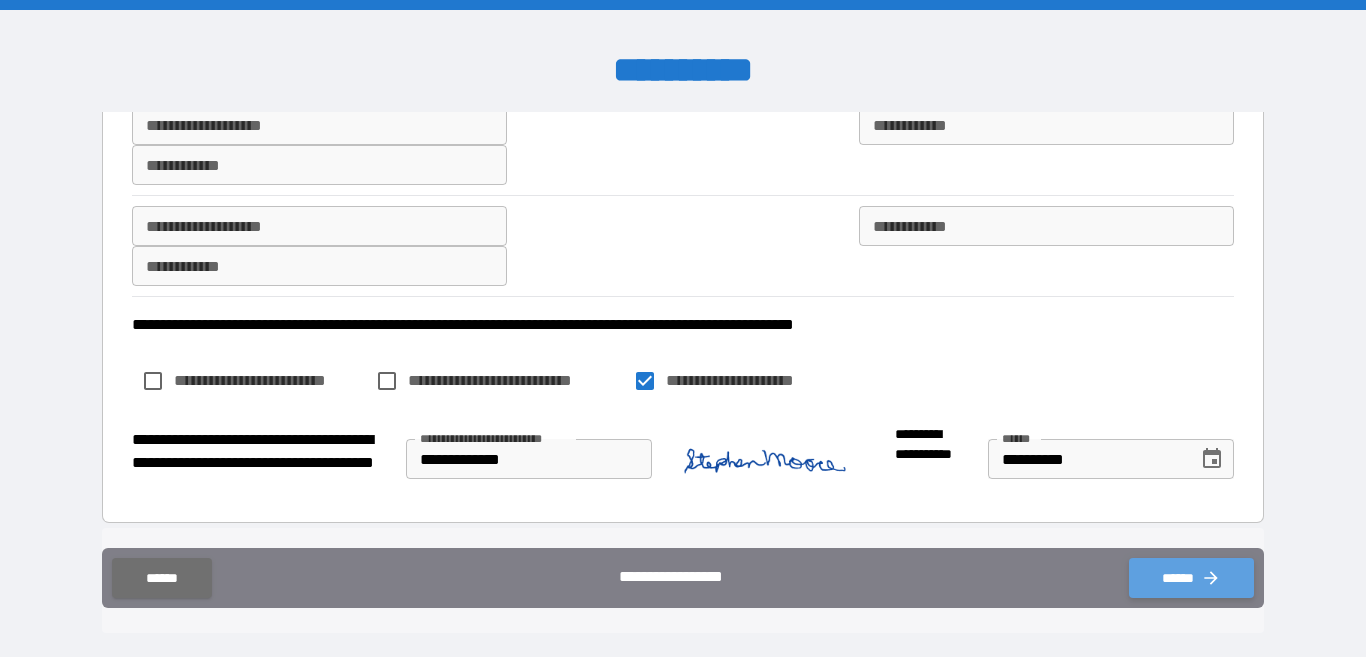 click on "******" at bounding box center [1191, 578] 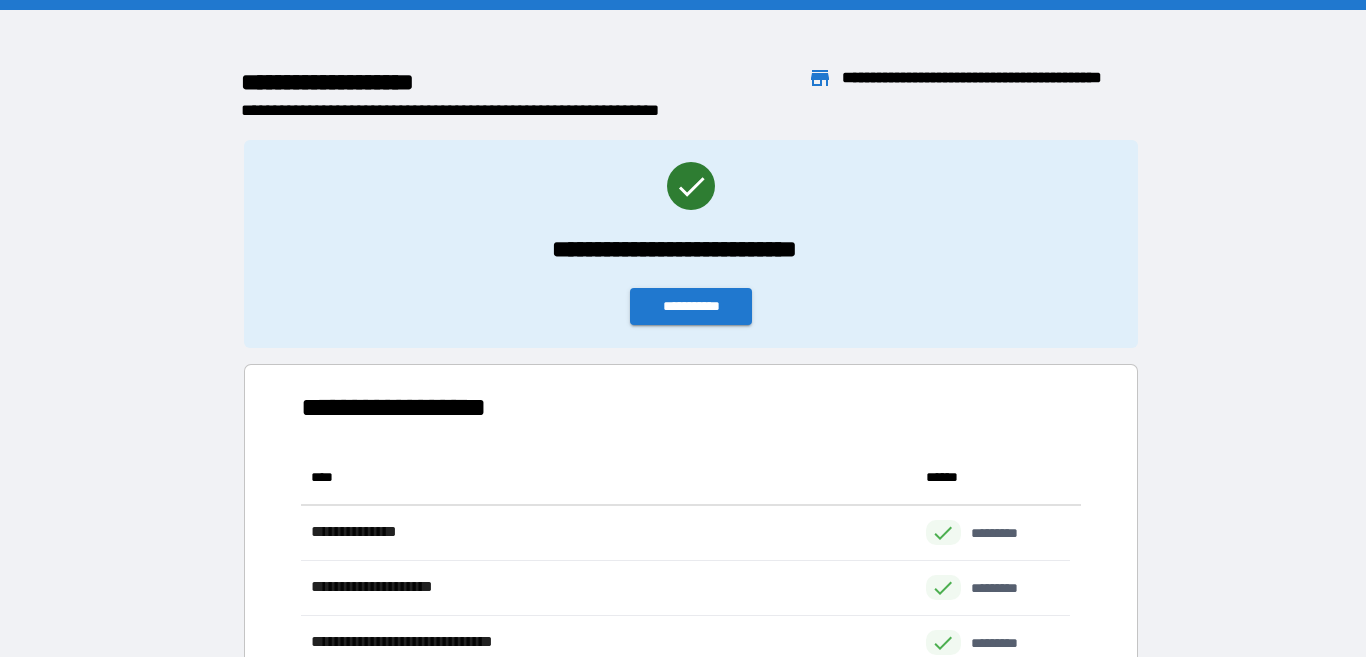 scroll, scrollTop: 18, scrollLeft: 18, axis: both 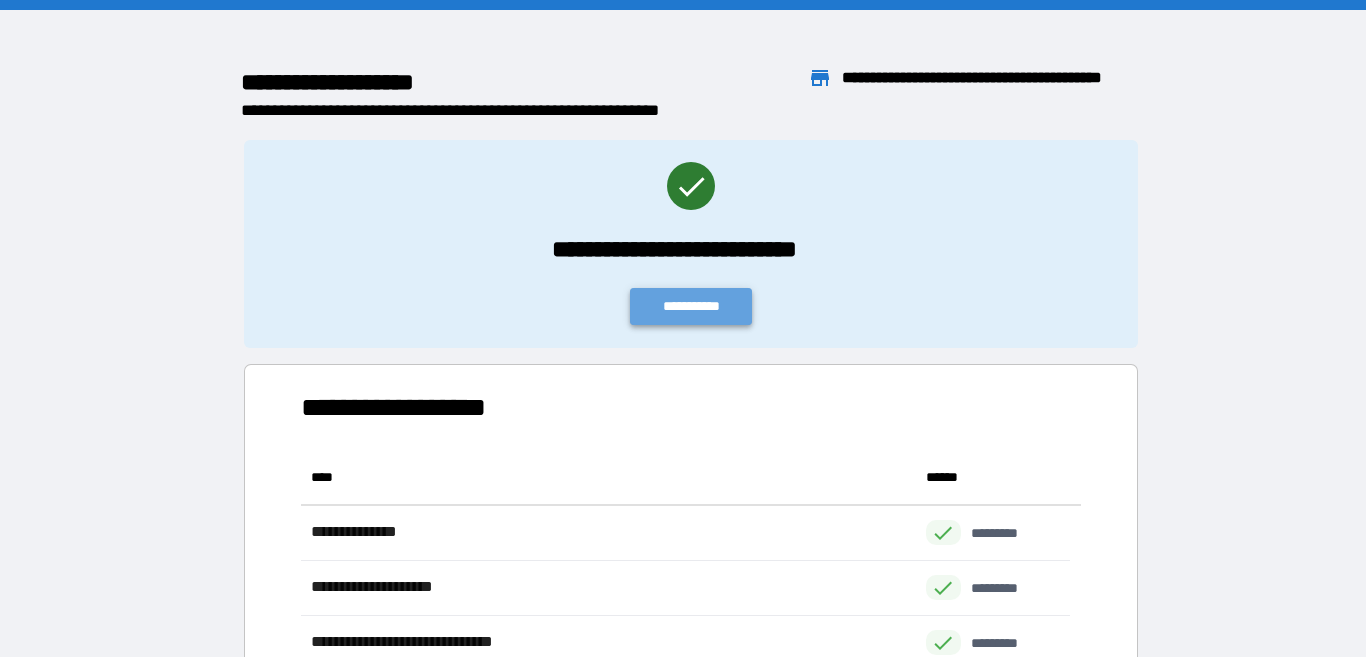 click on "**********" at bounding box center [691, 306] 